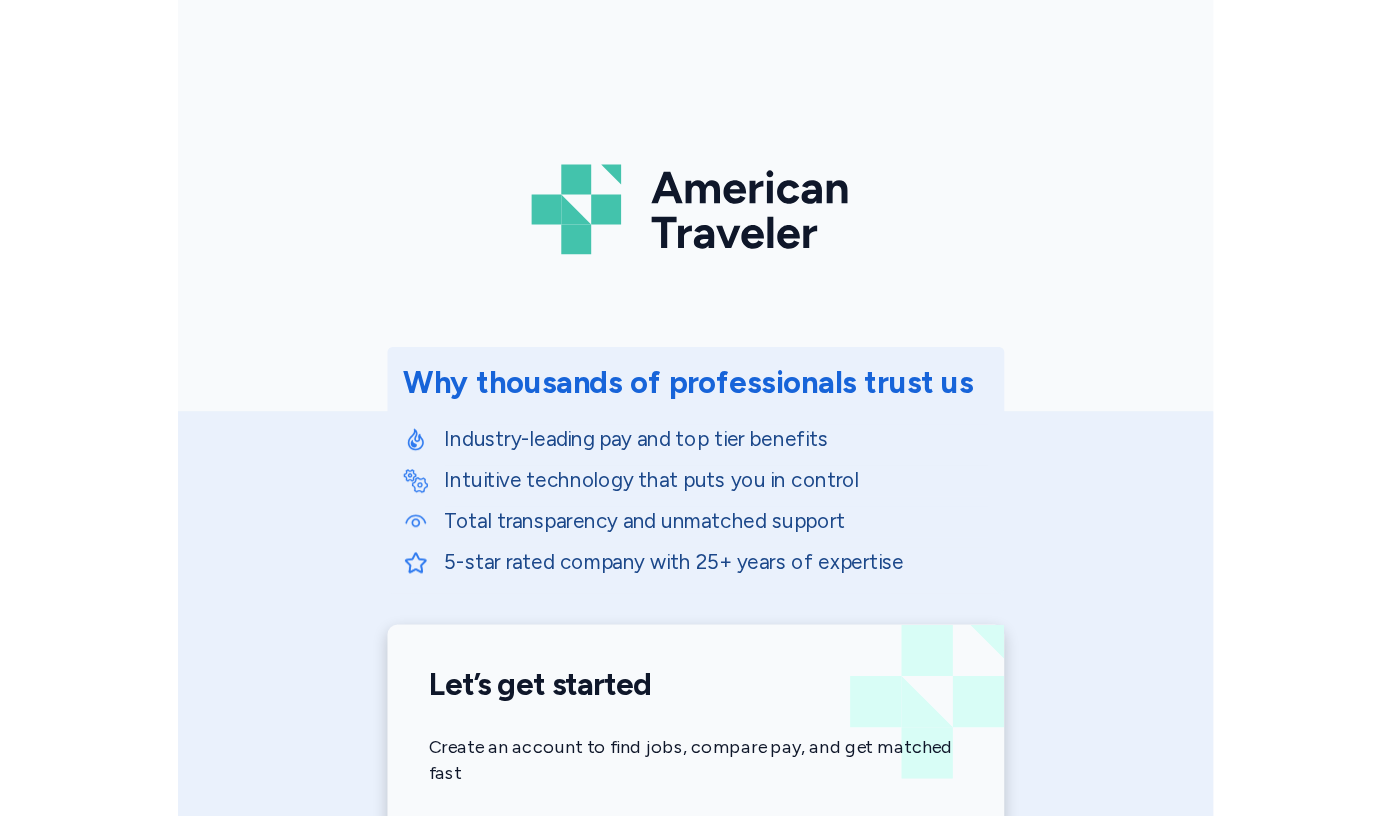 scroll, scrollTop: 0, scrollLeft: 0, axis: both 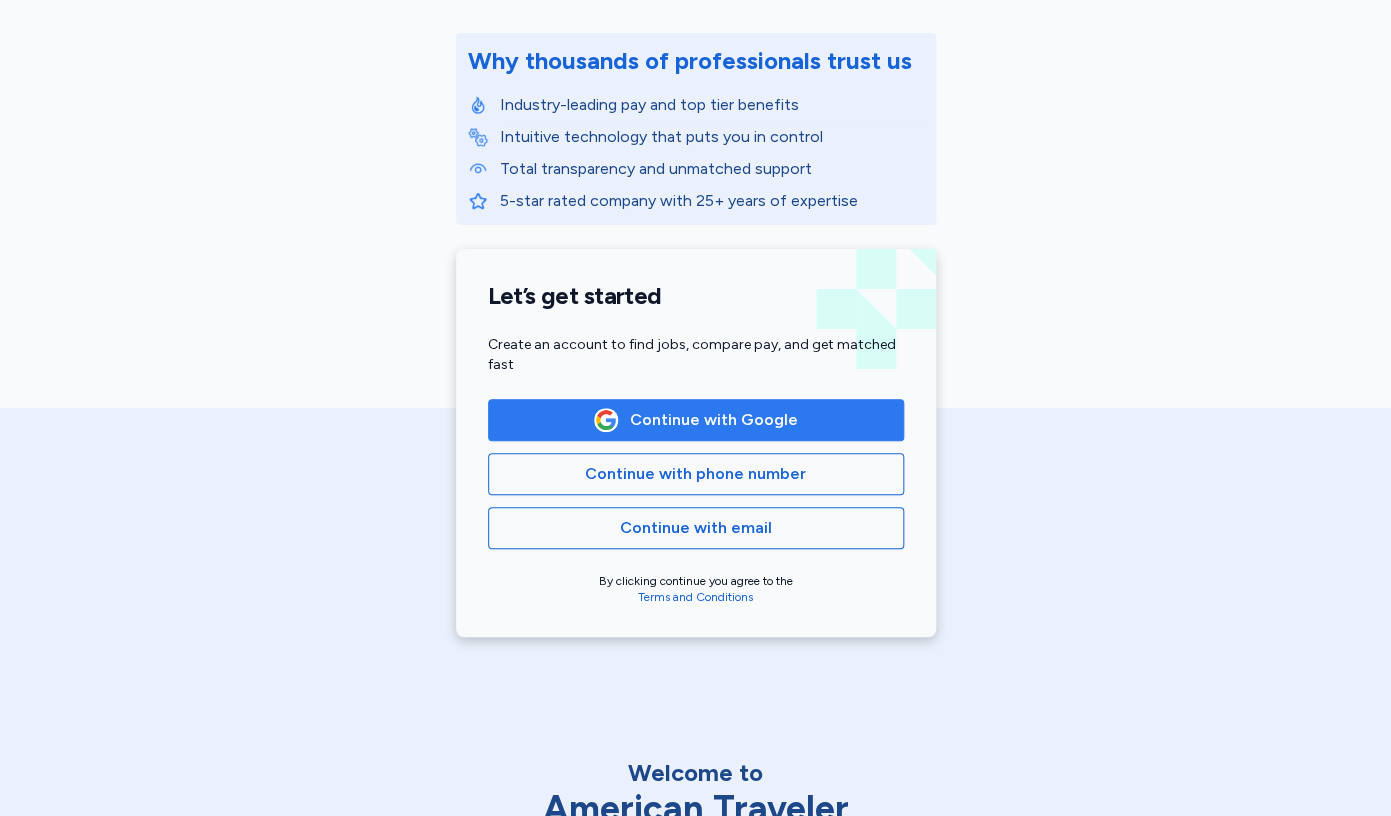 click on "Continue with Google" at bounding box center [714, 420] 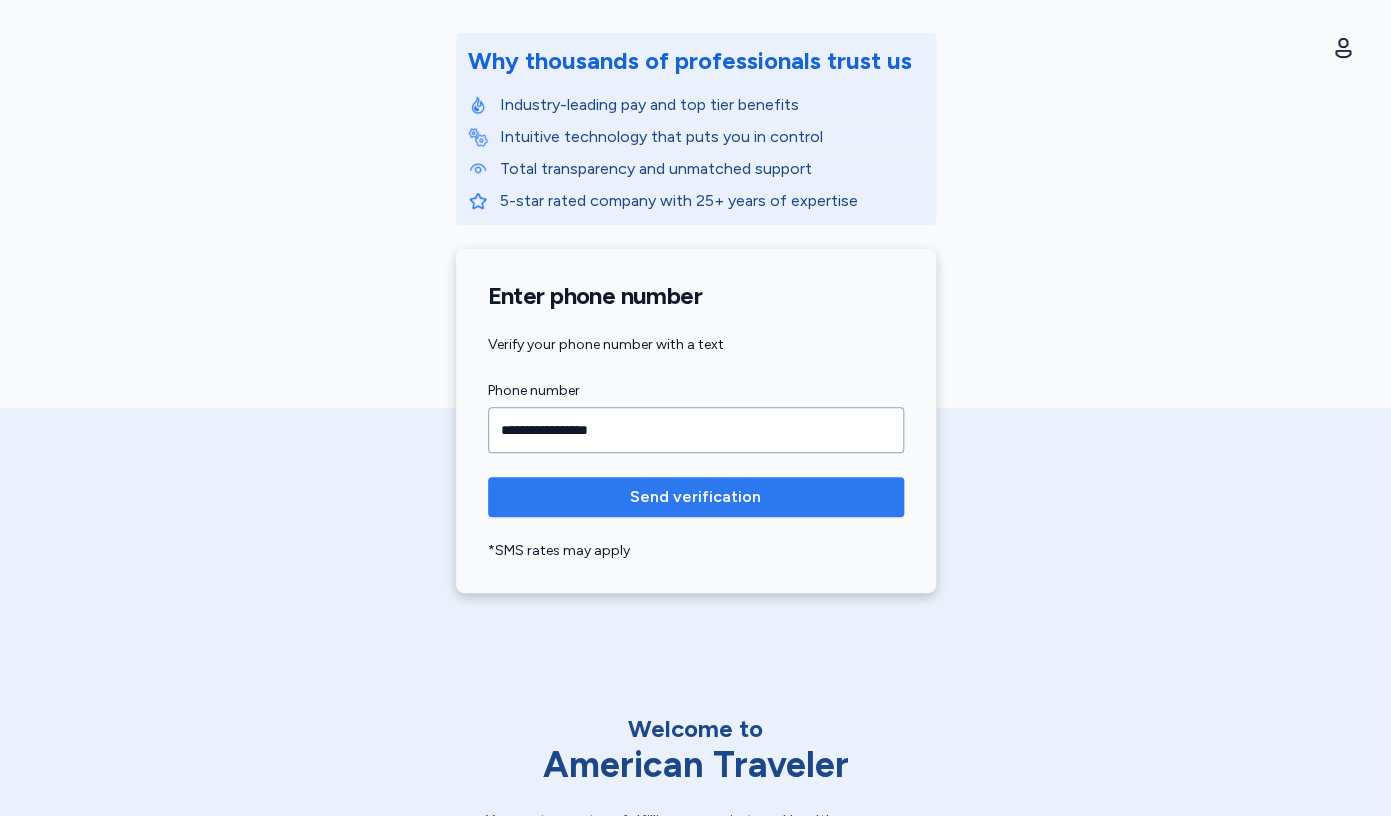 type on "**********" 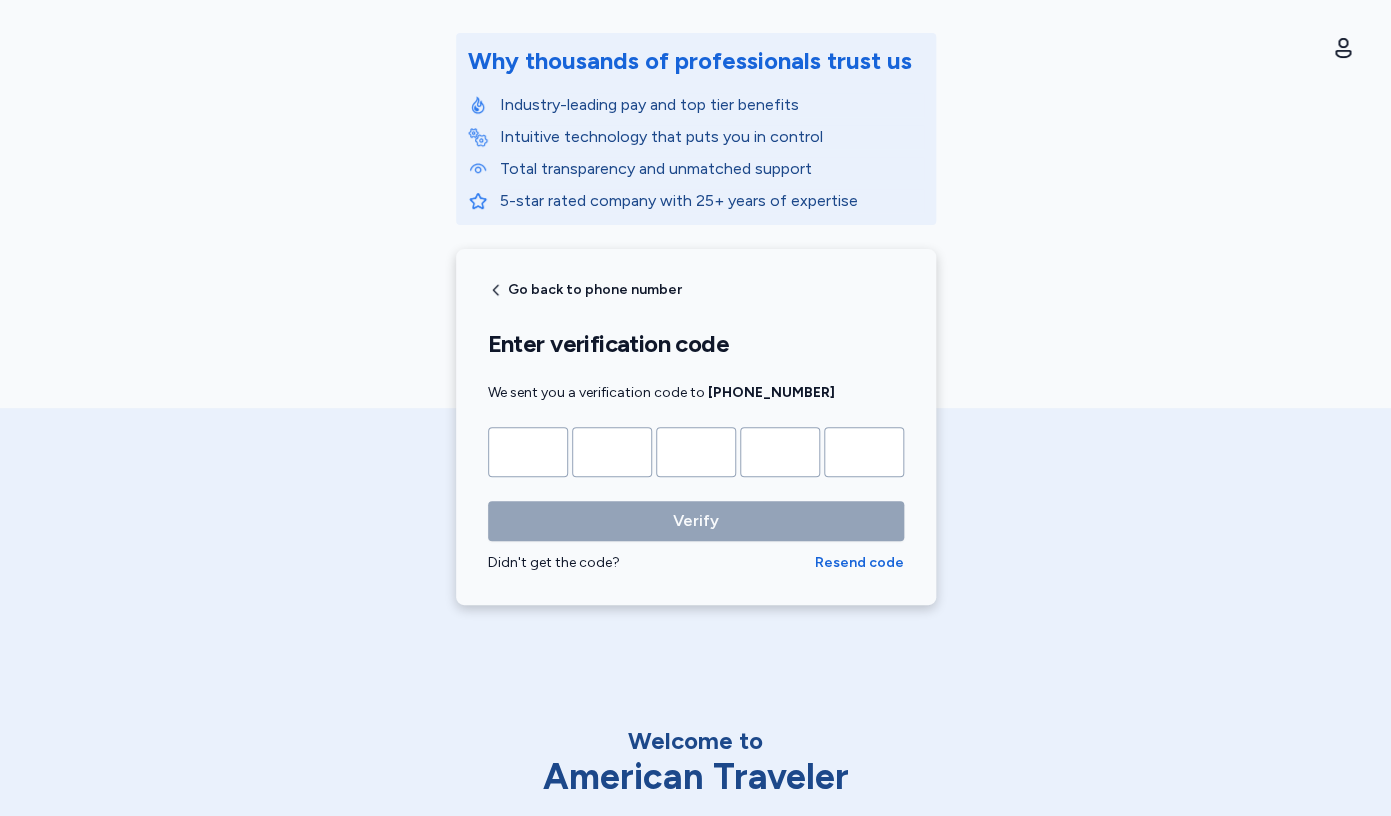 type on "*" 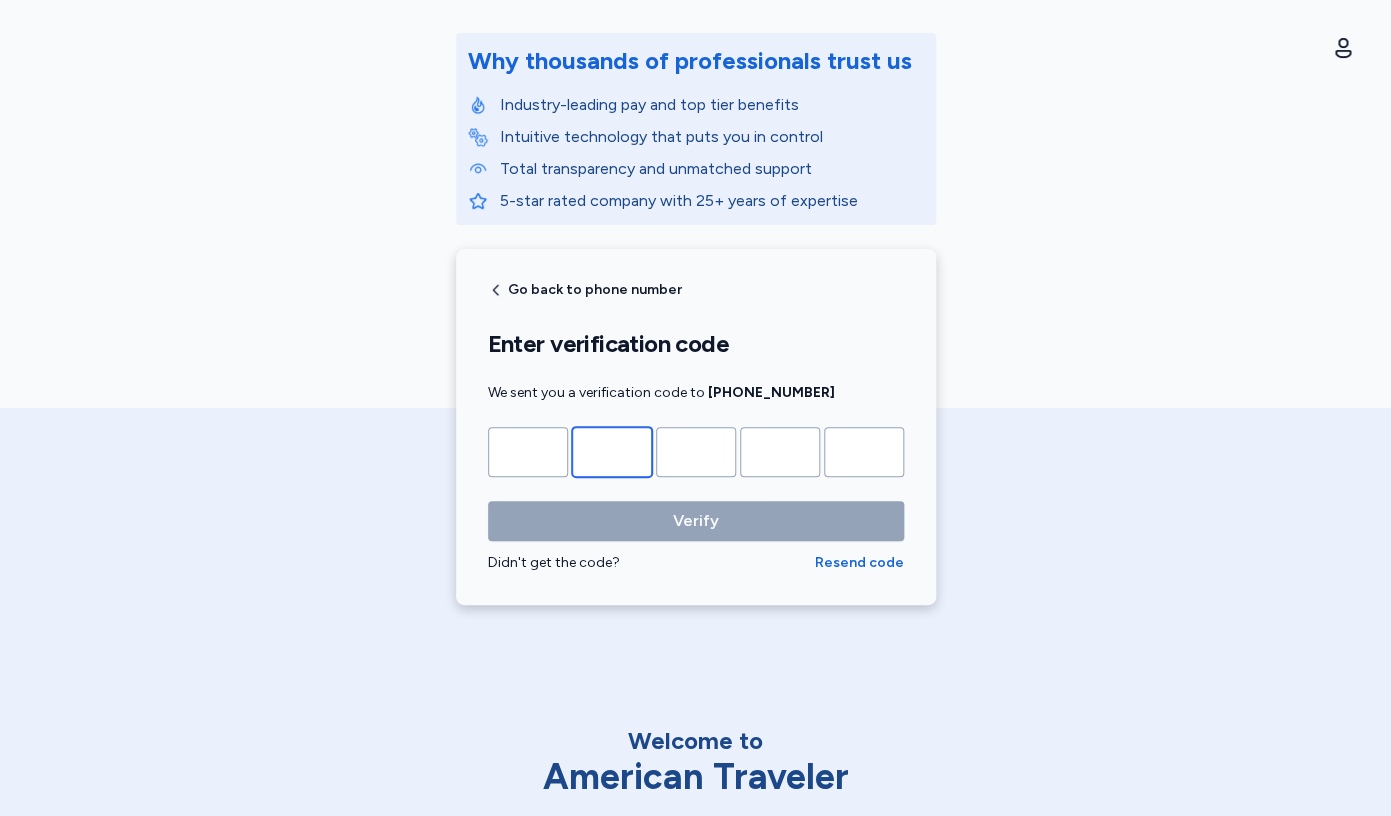 type on "*" 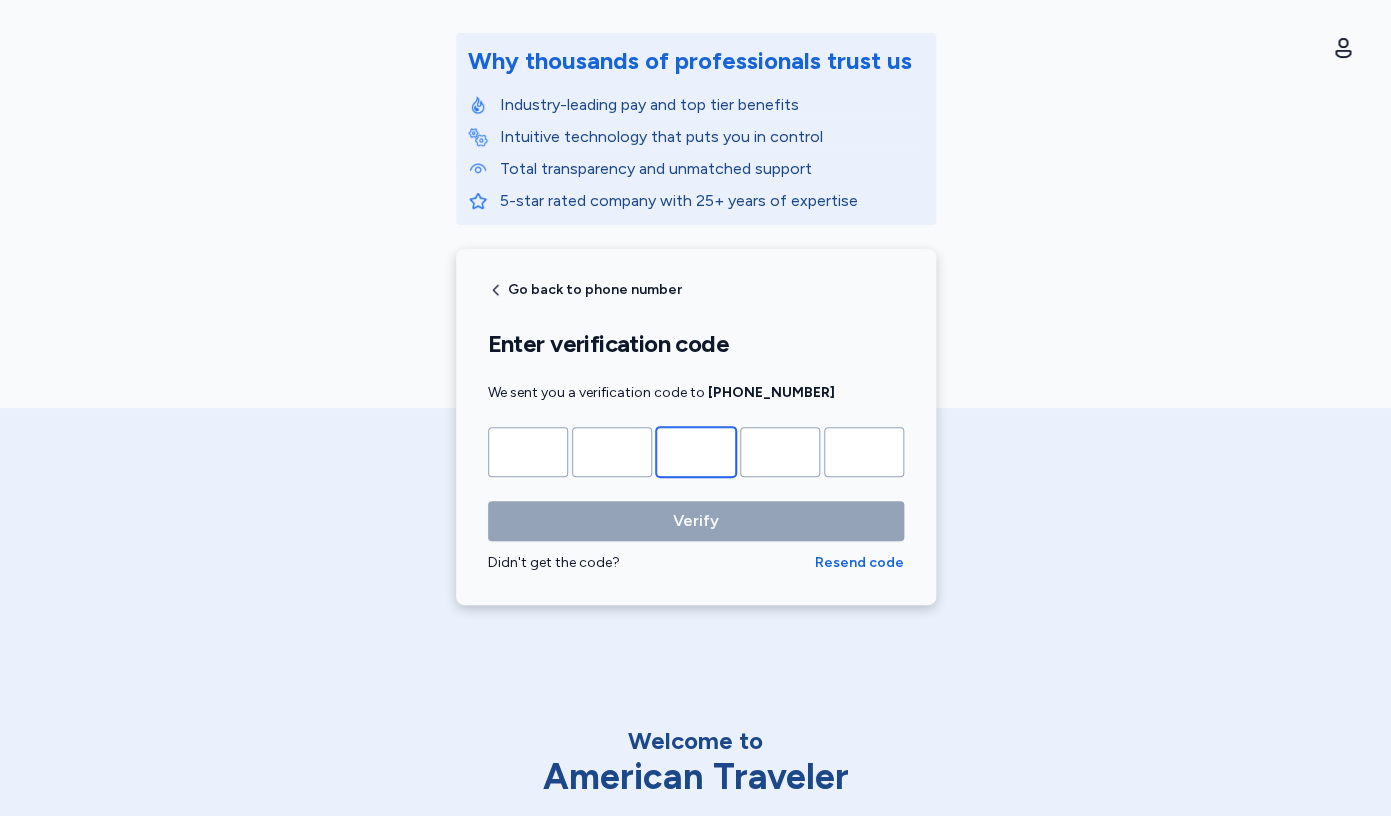 type on "*" 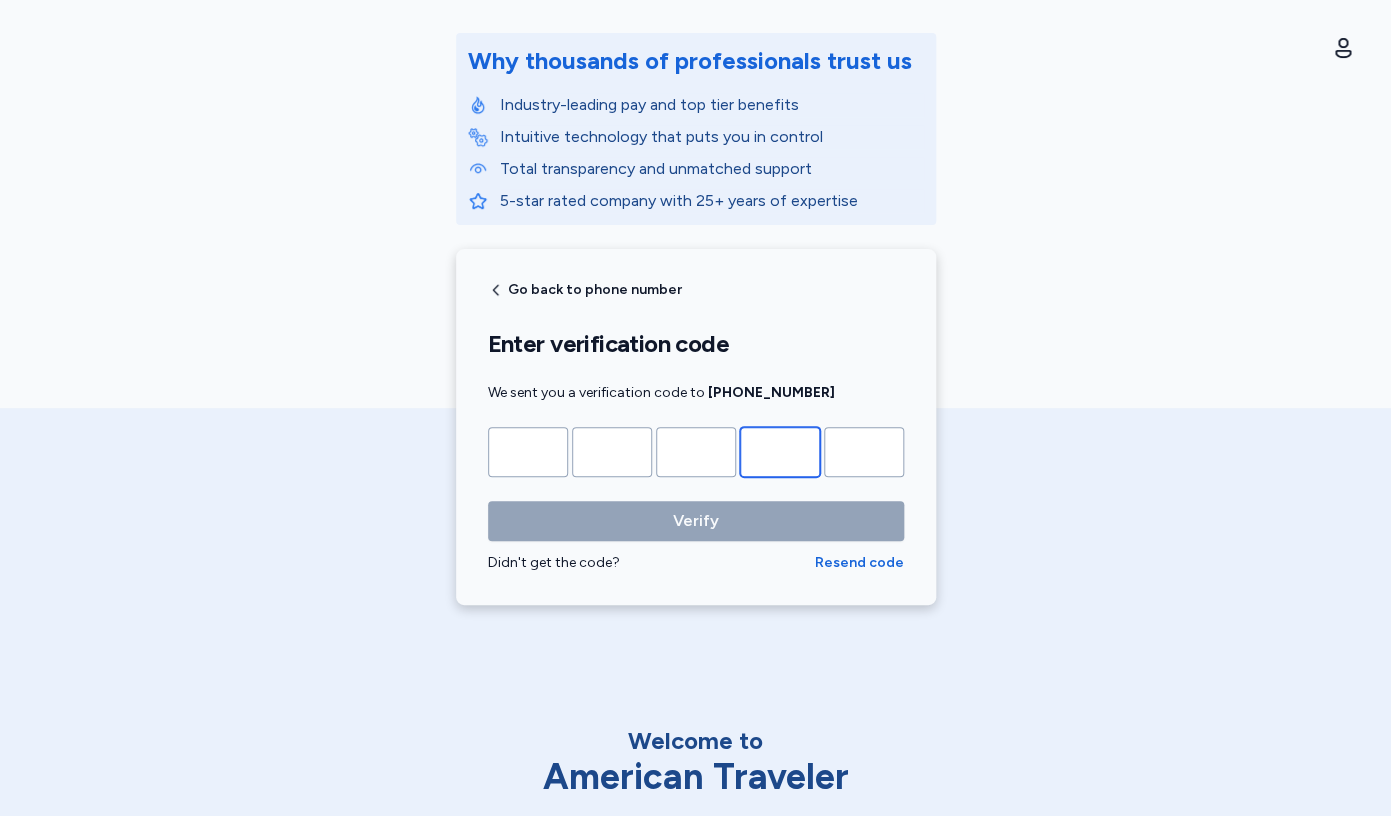 type on "*" 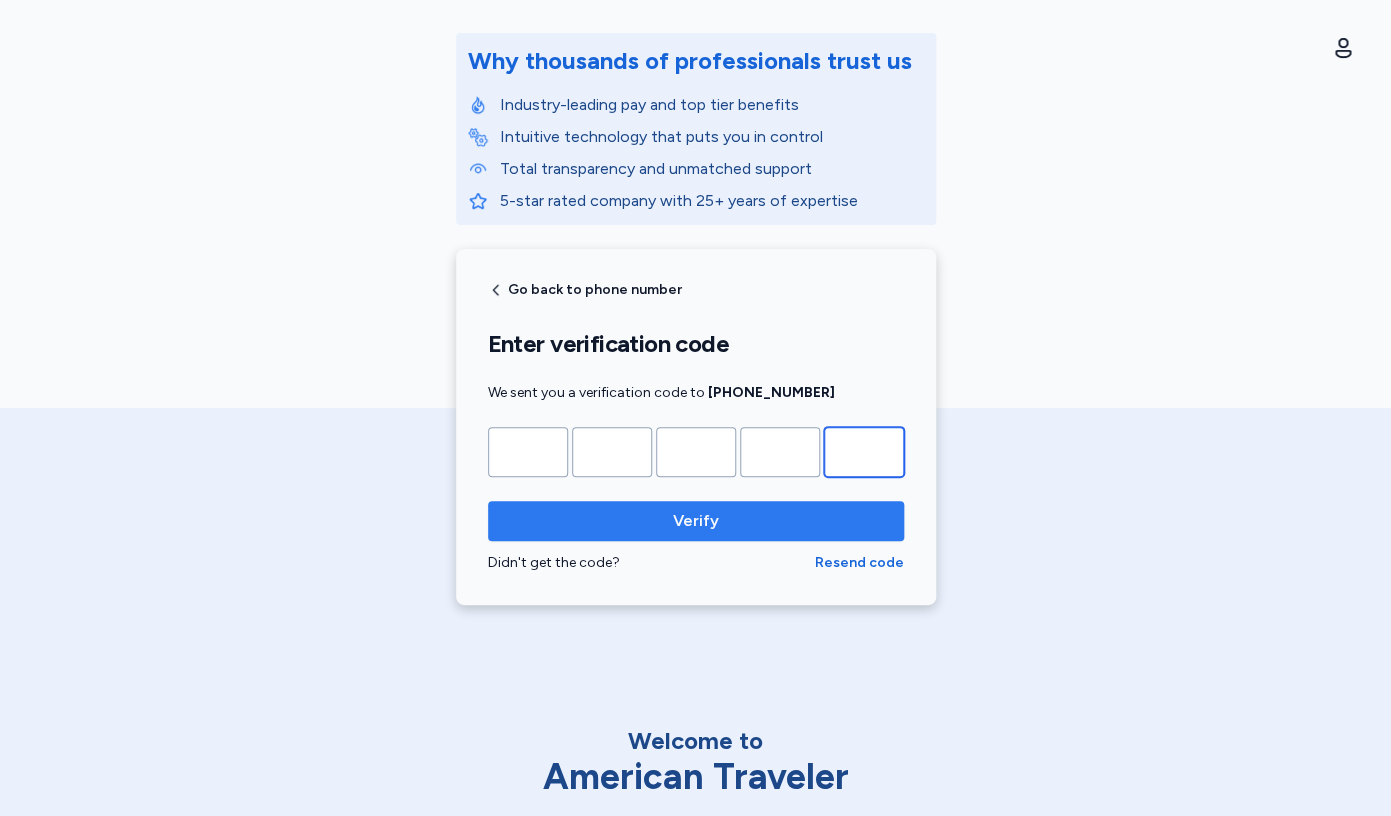 type on "*" 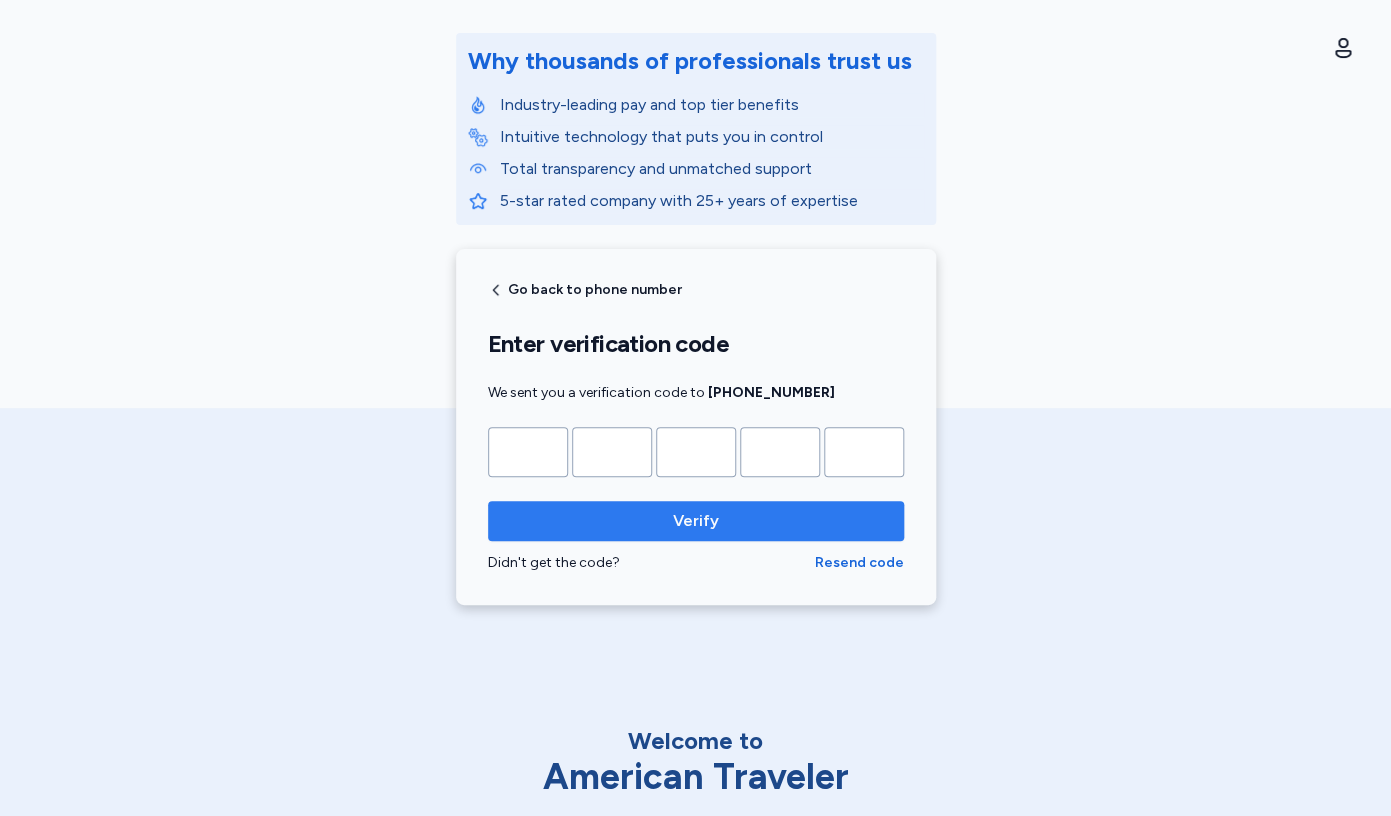 click on "Verify" at bounding box center [696, 521] 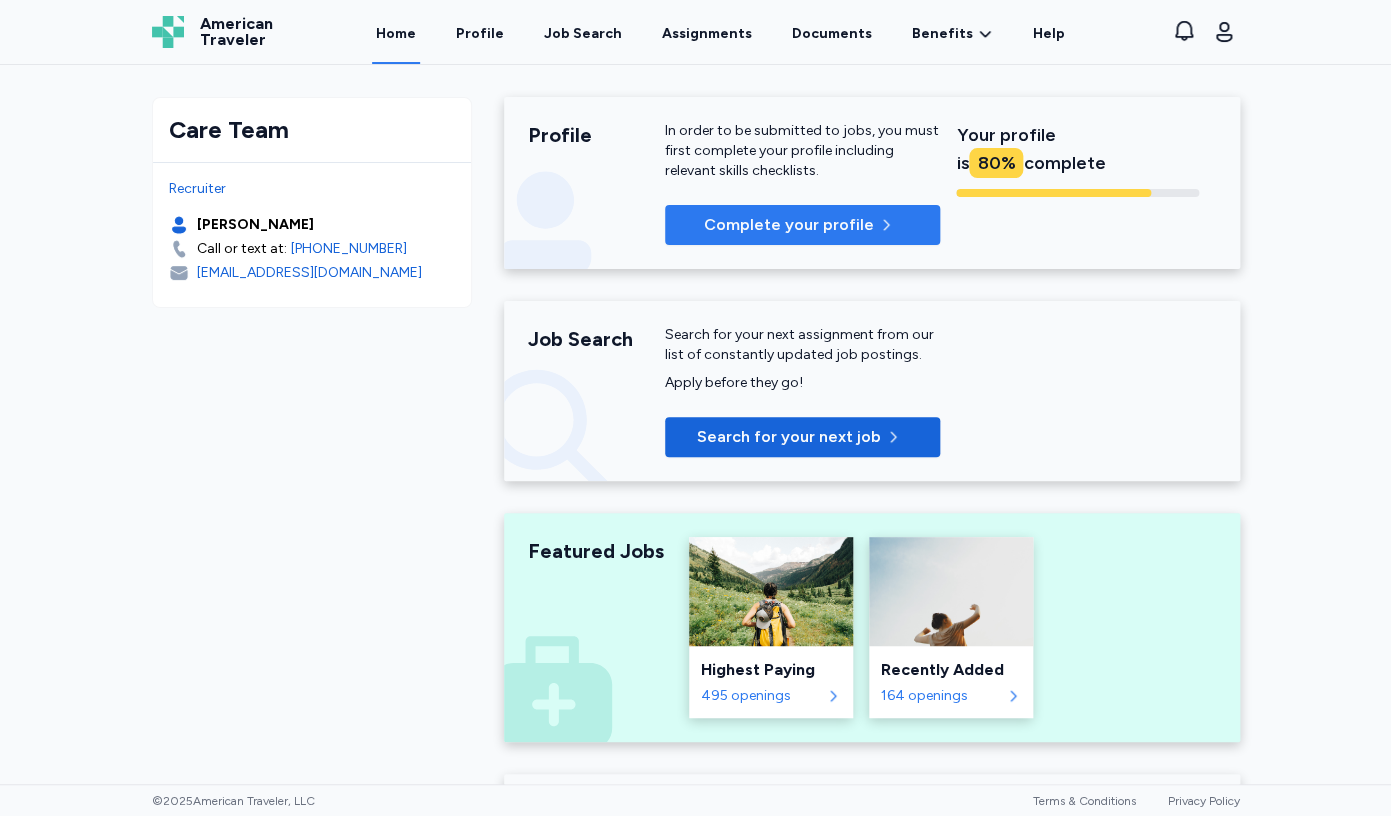 click on "Complete your profile" at bounding box center [789, 225] 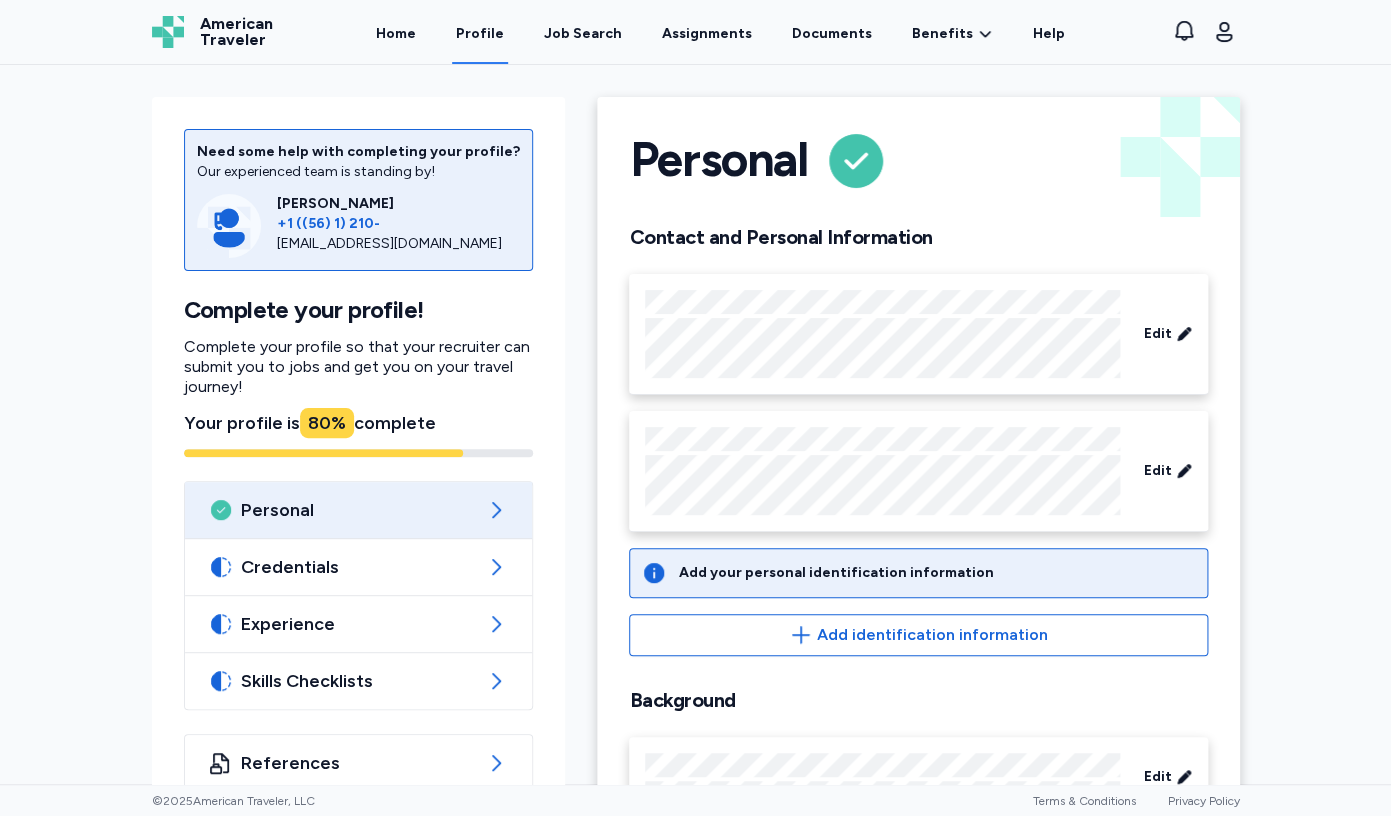 click on "Personal" at bounding box center (359, 510) 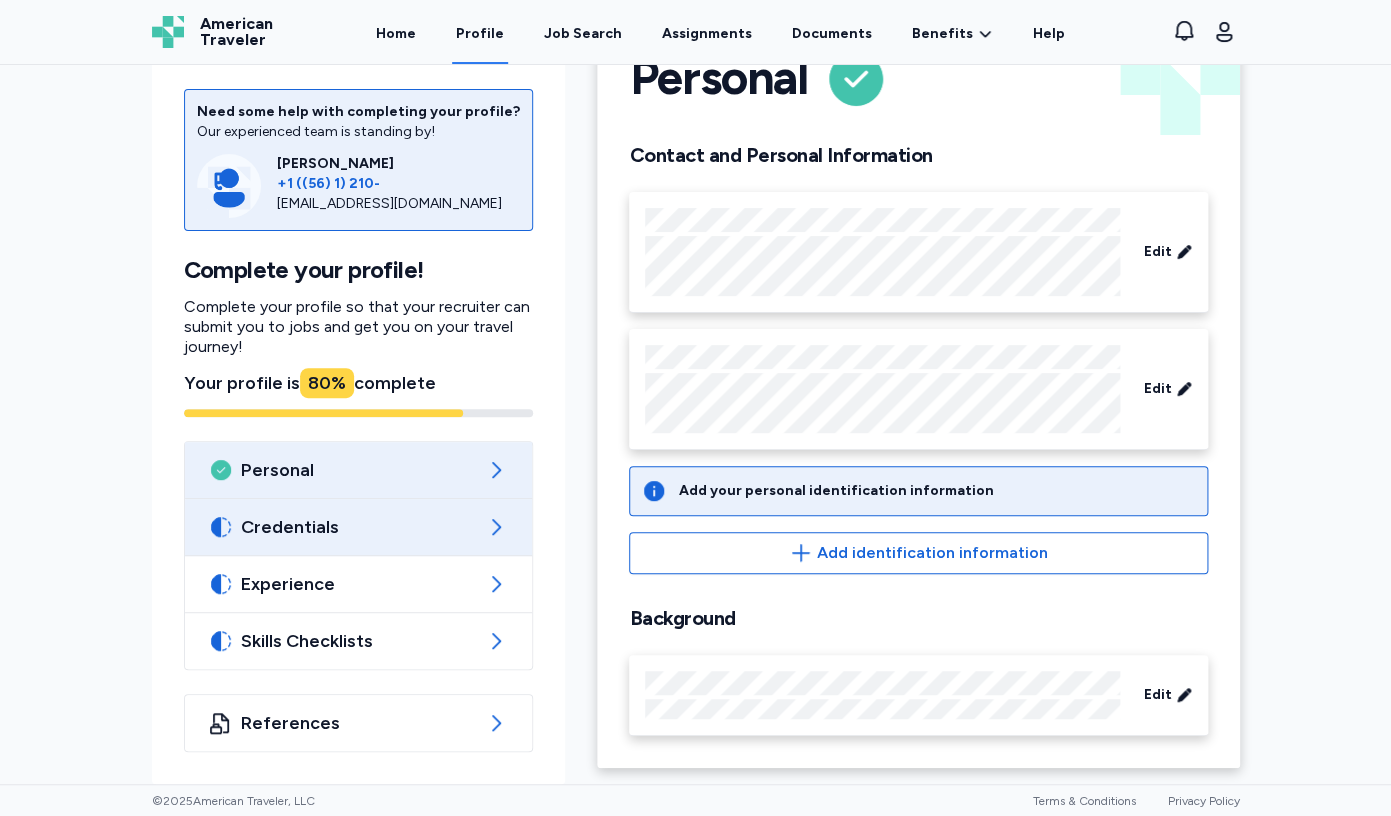 click on "Credentials" at bounding box center [359, 527] 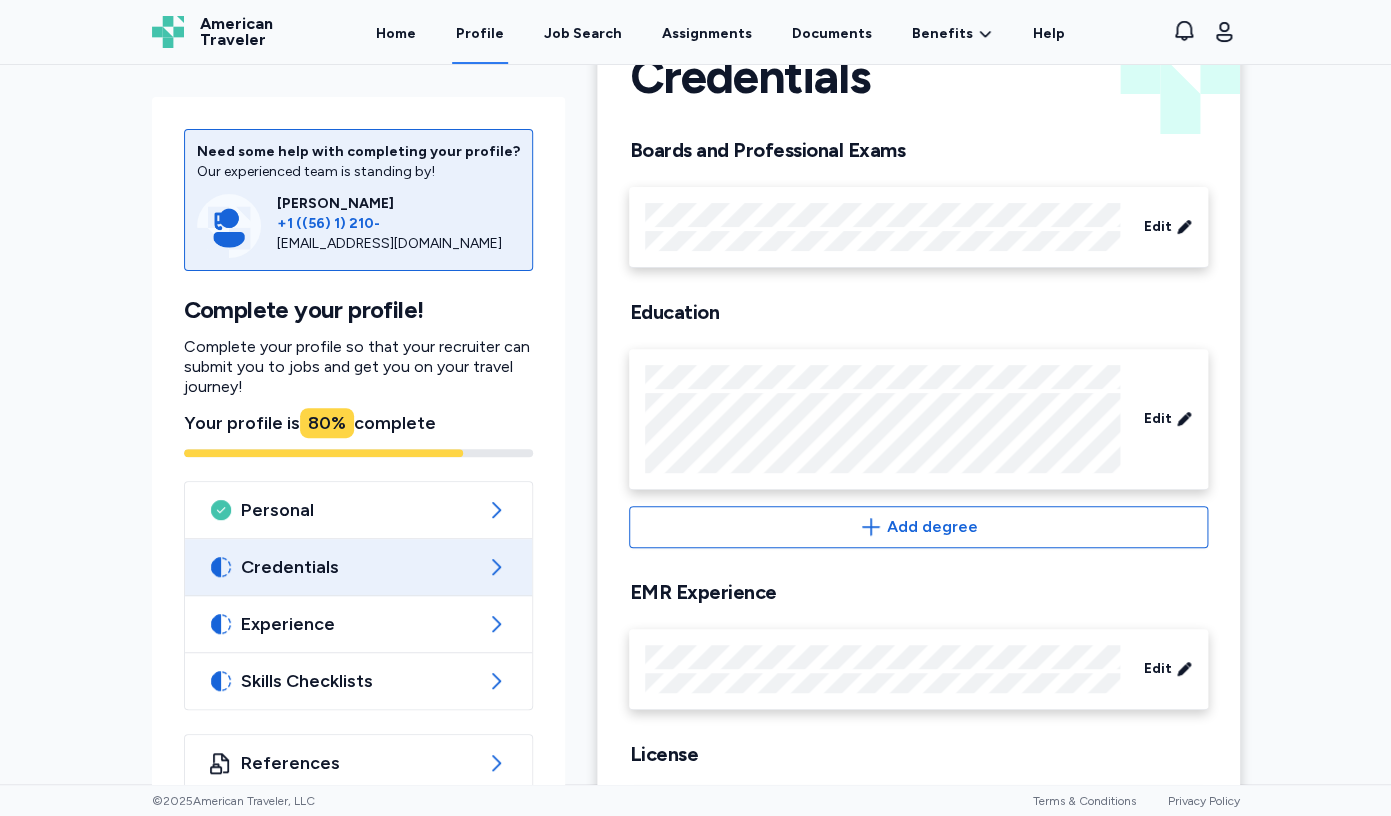 scroll, scrollTop: 0, scrollLeft: 0, axis: both 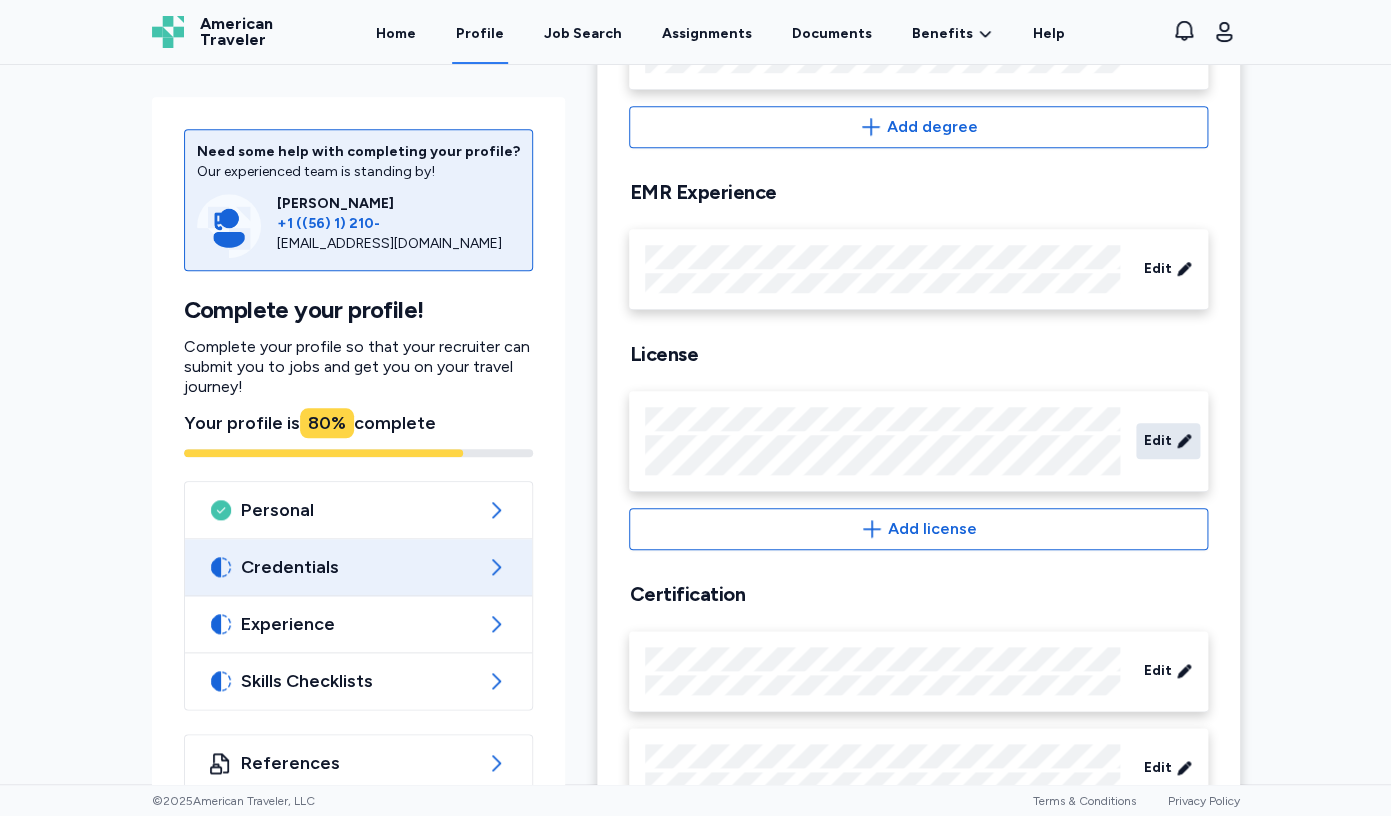 click on "Edit" at bounding box center (1158, 441) 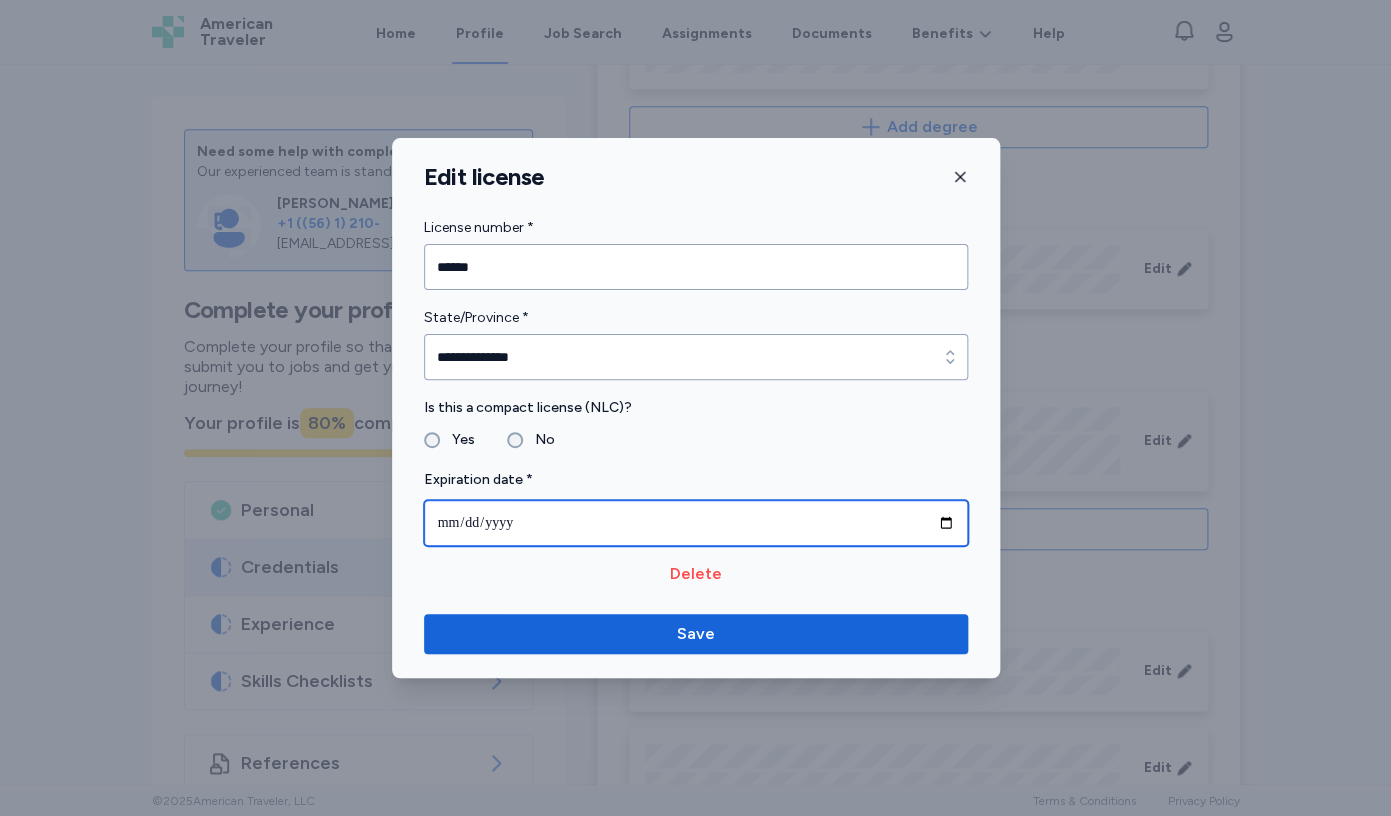 click on "**********" at bounding box center (696, 523) 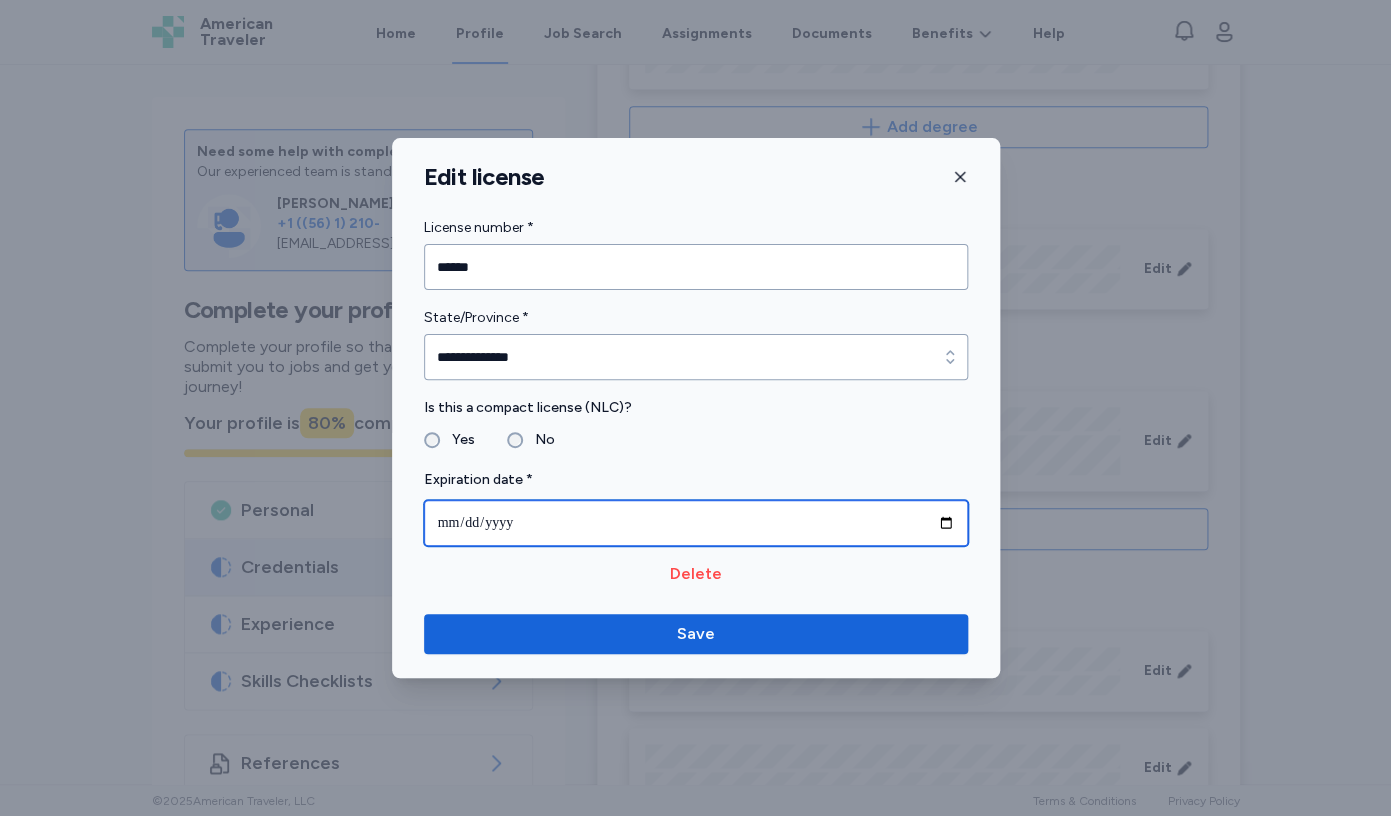 click on "**********" at bounding box center [696, 523] 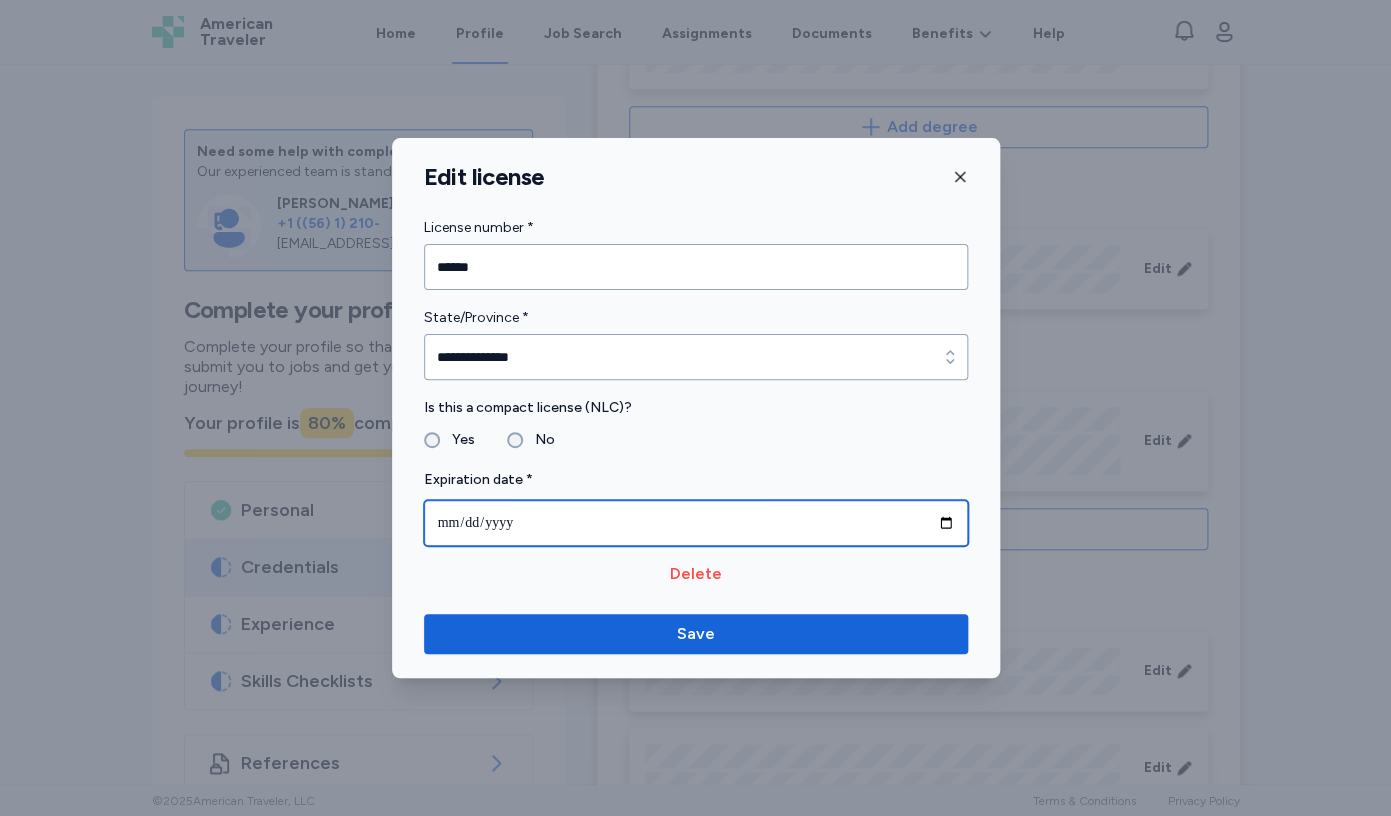 type on "**********" 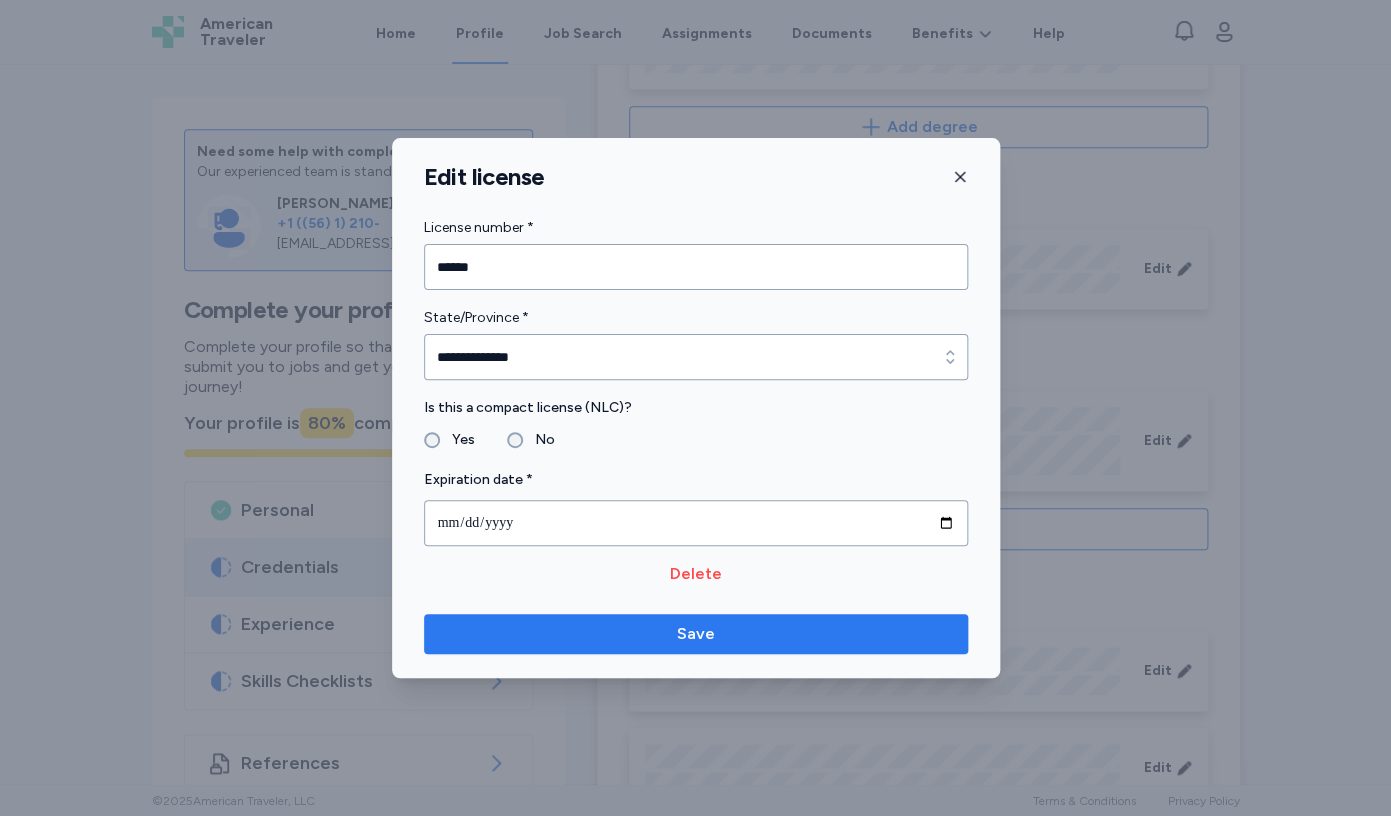 click on "Save" at bounding box center [696, 634] 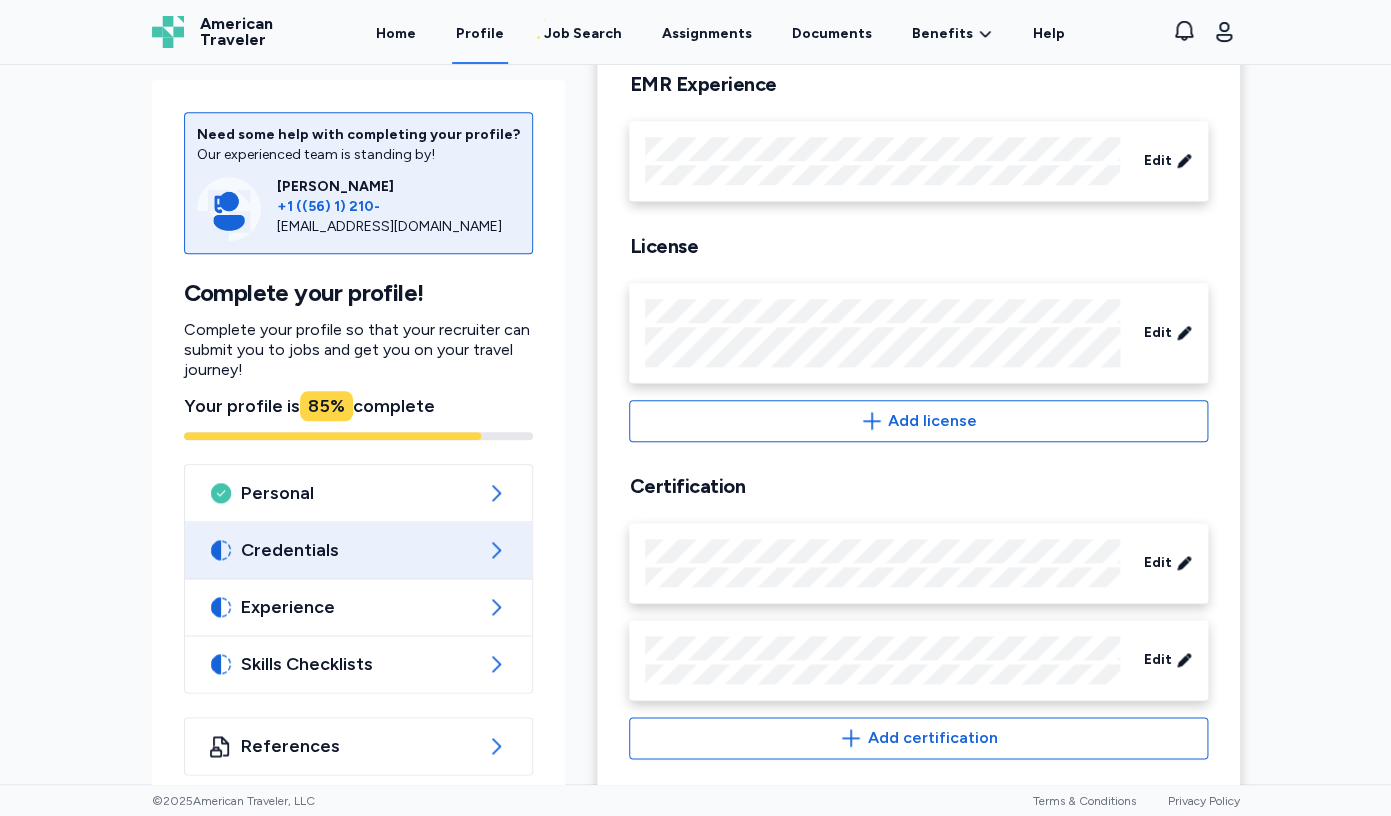 scroll, scrollTop: 615, scrollLeft: 0, axis: vertical 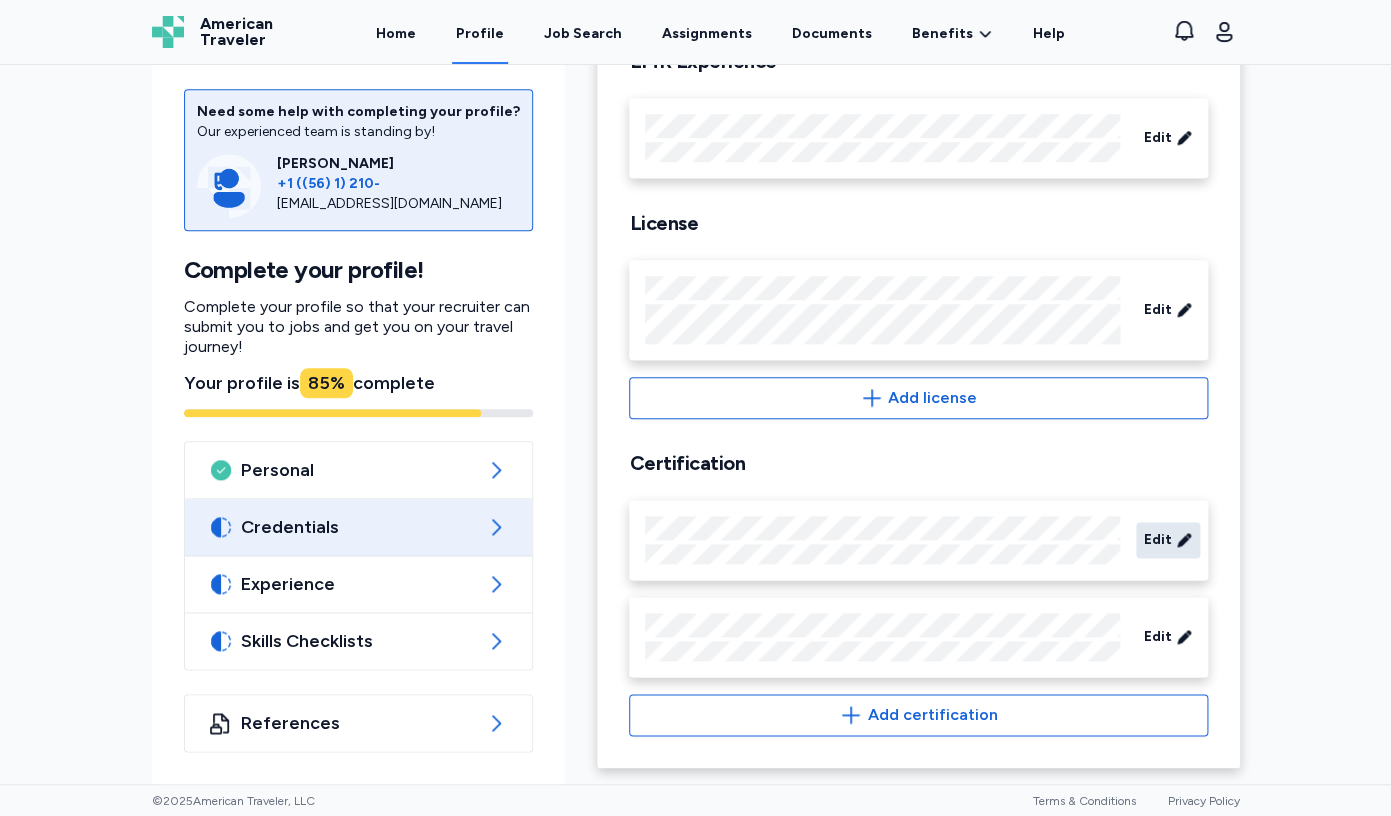 click 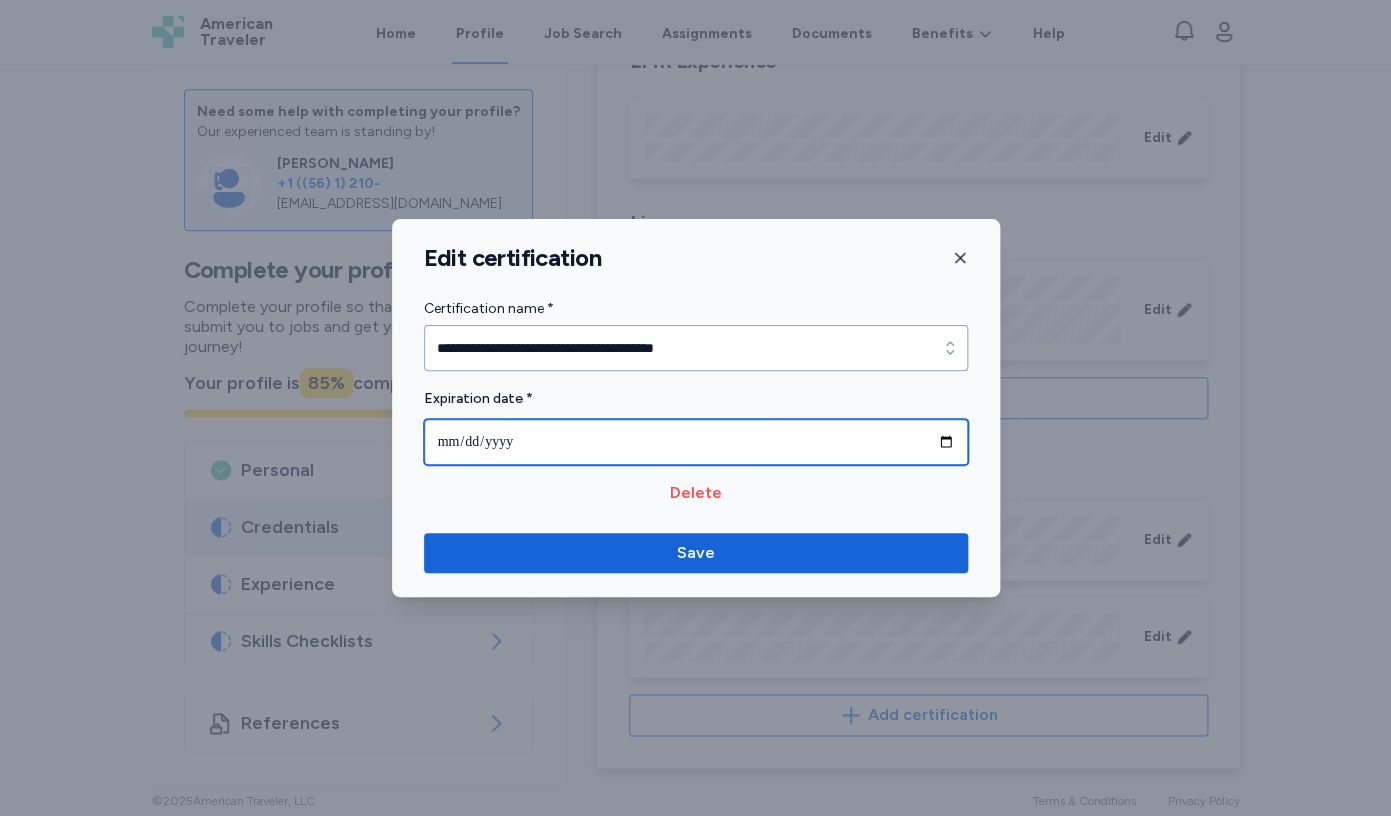 click on "**********" at bounding box center [696, 442] 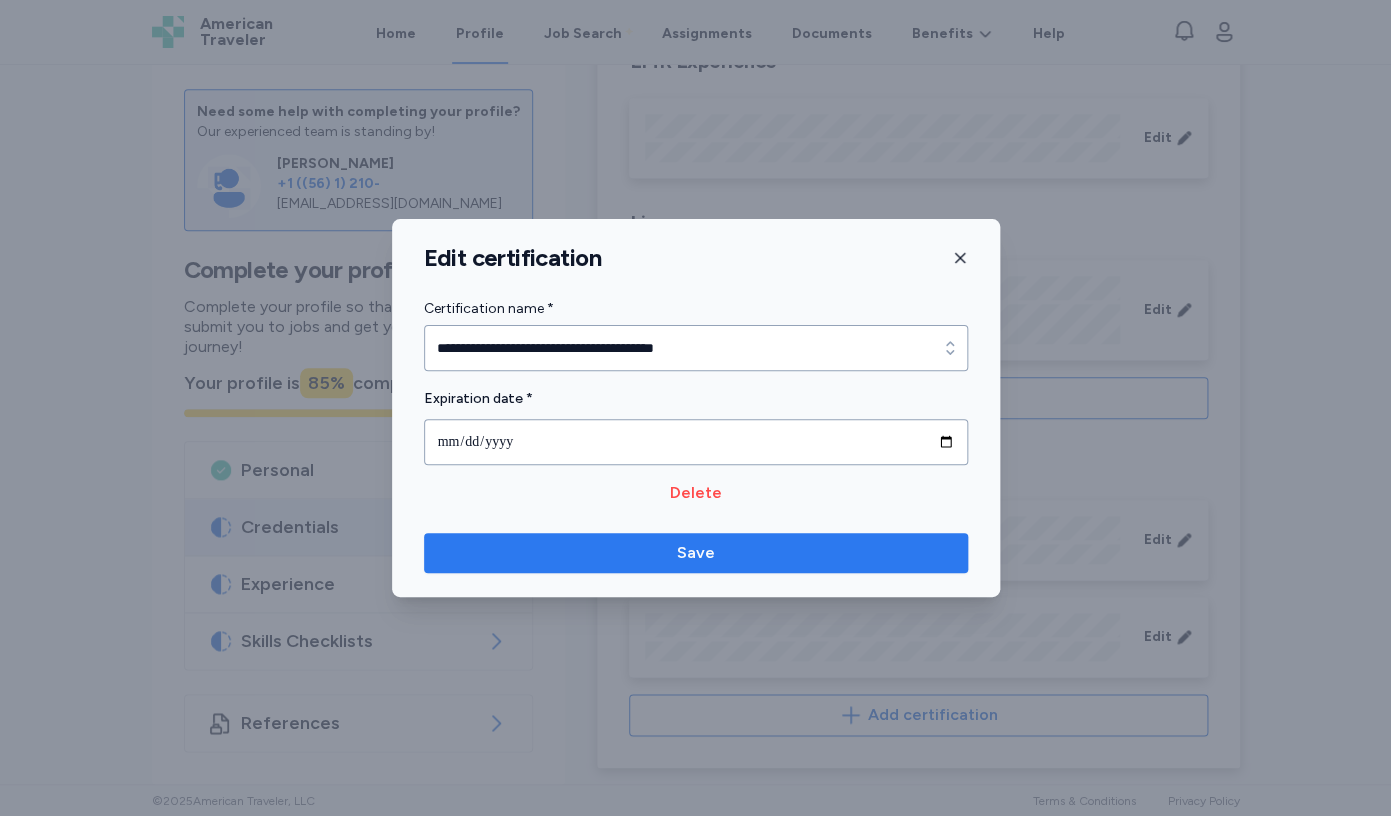 click on "Save" at bounding box center (696, 553) 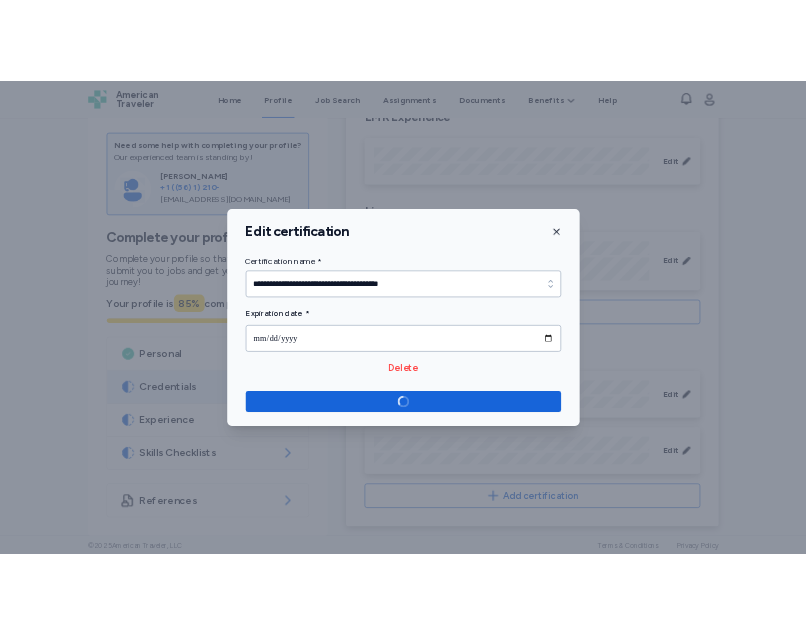scroll, scrollTop: 619, scrollLeft: 0, axis: vertical 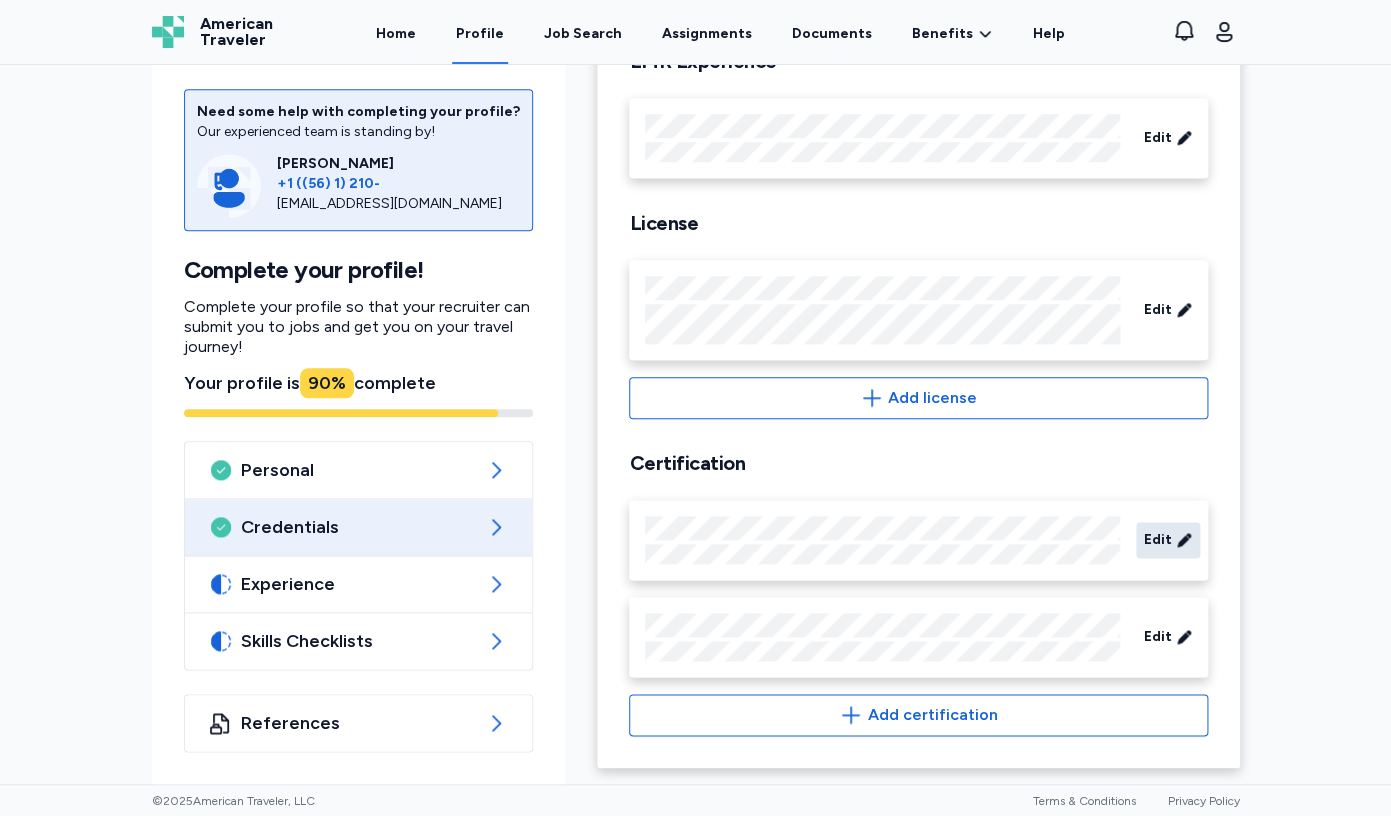 click on "Edit" at bounding box center [1168, 540] 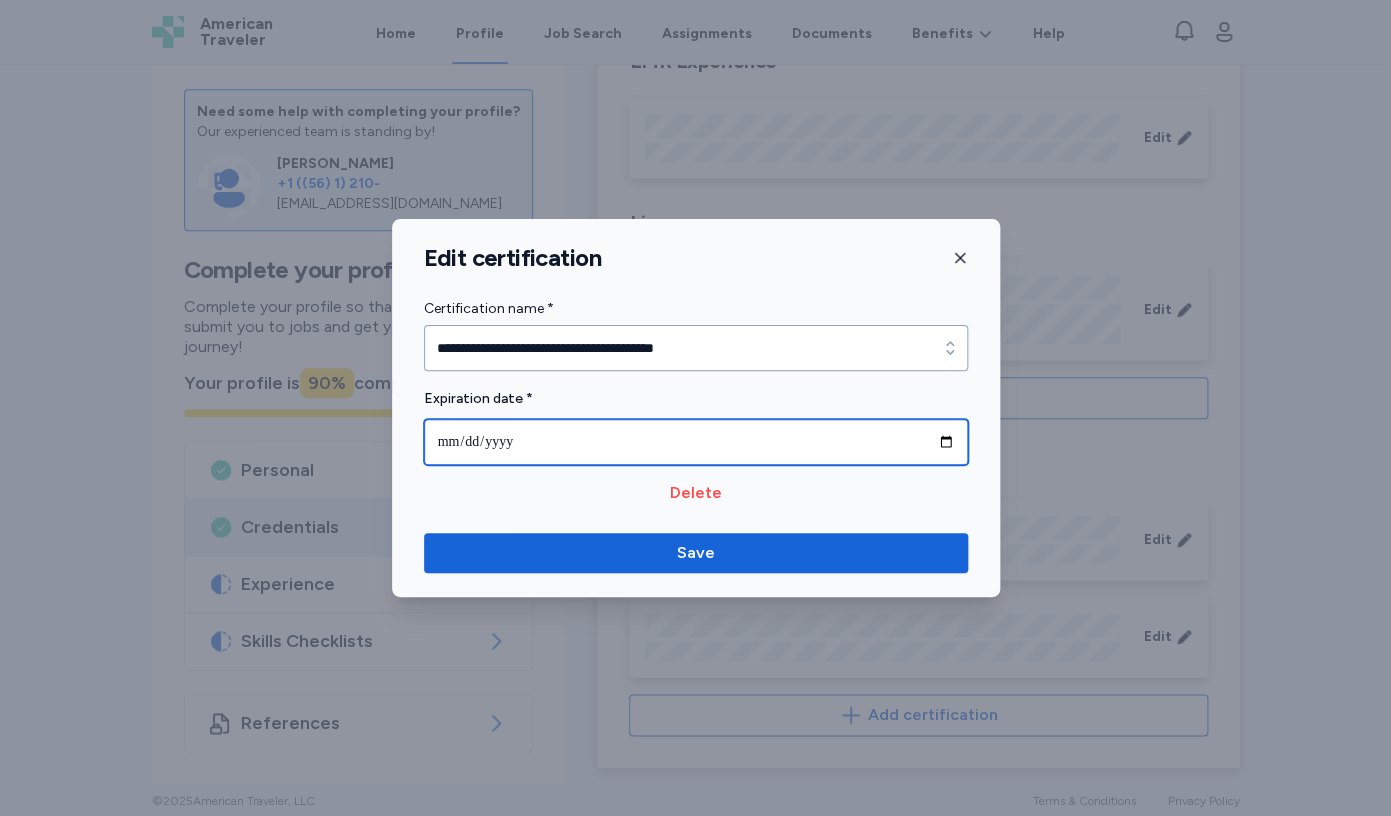 click on "**********" at bounding box center (696, 442) 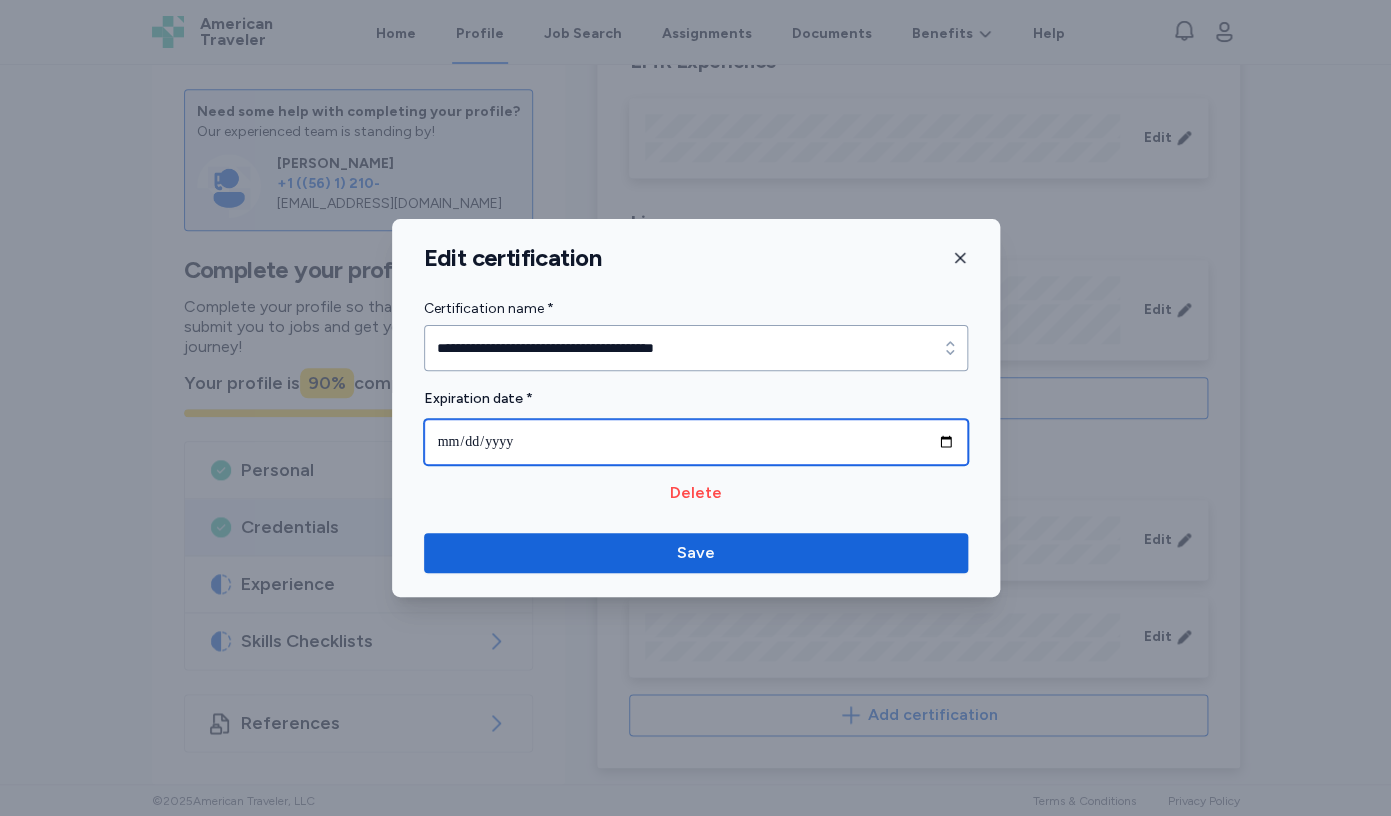 type on "**********" 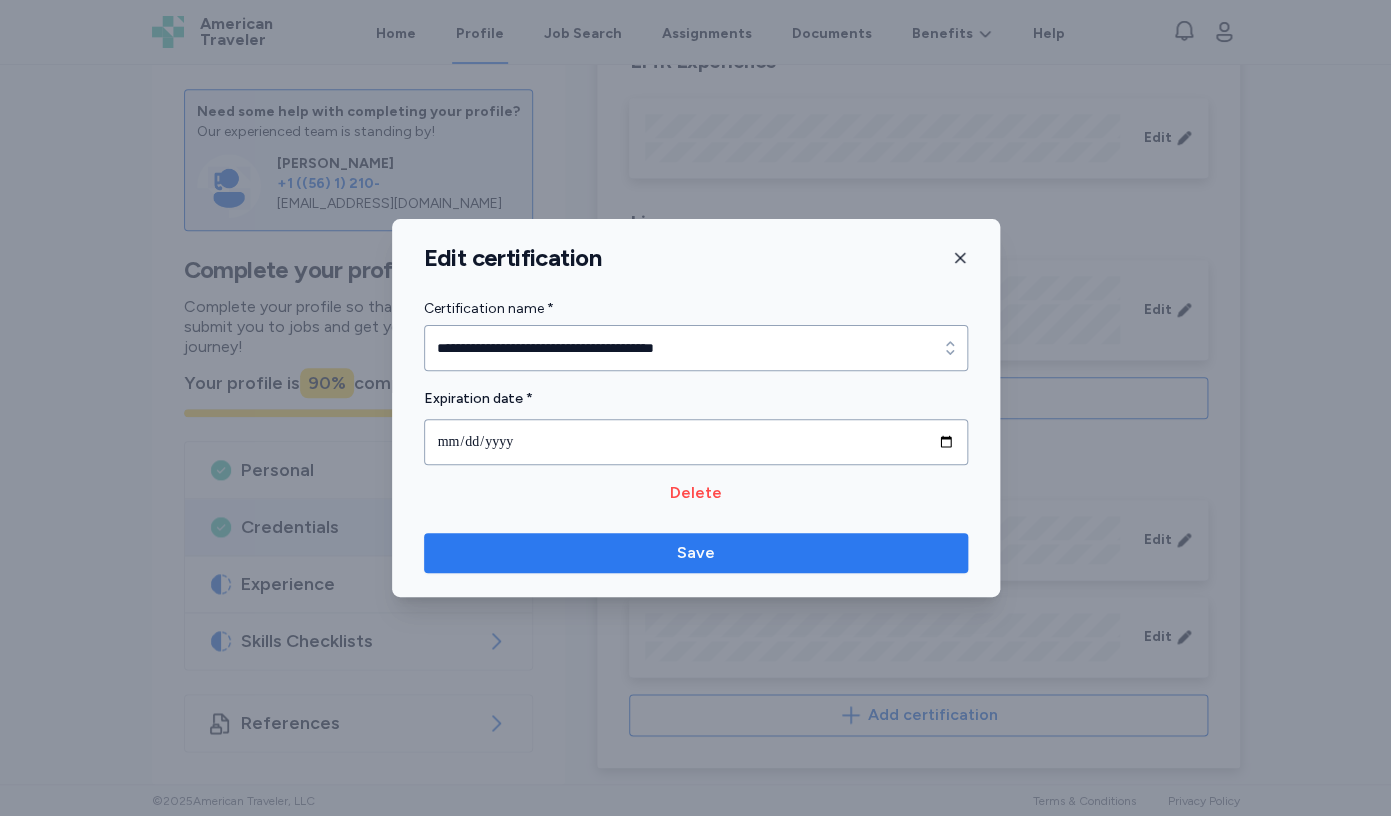 click on "Save" at bounding box center (696, 553) 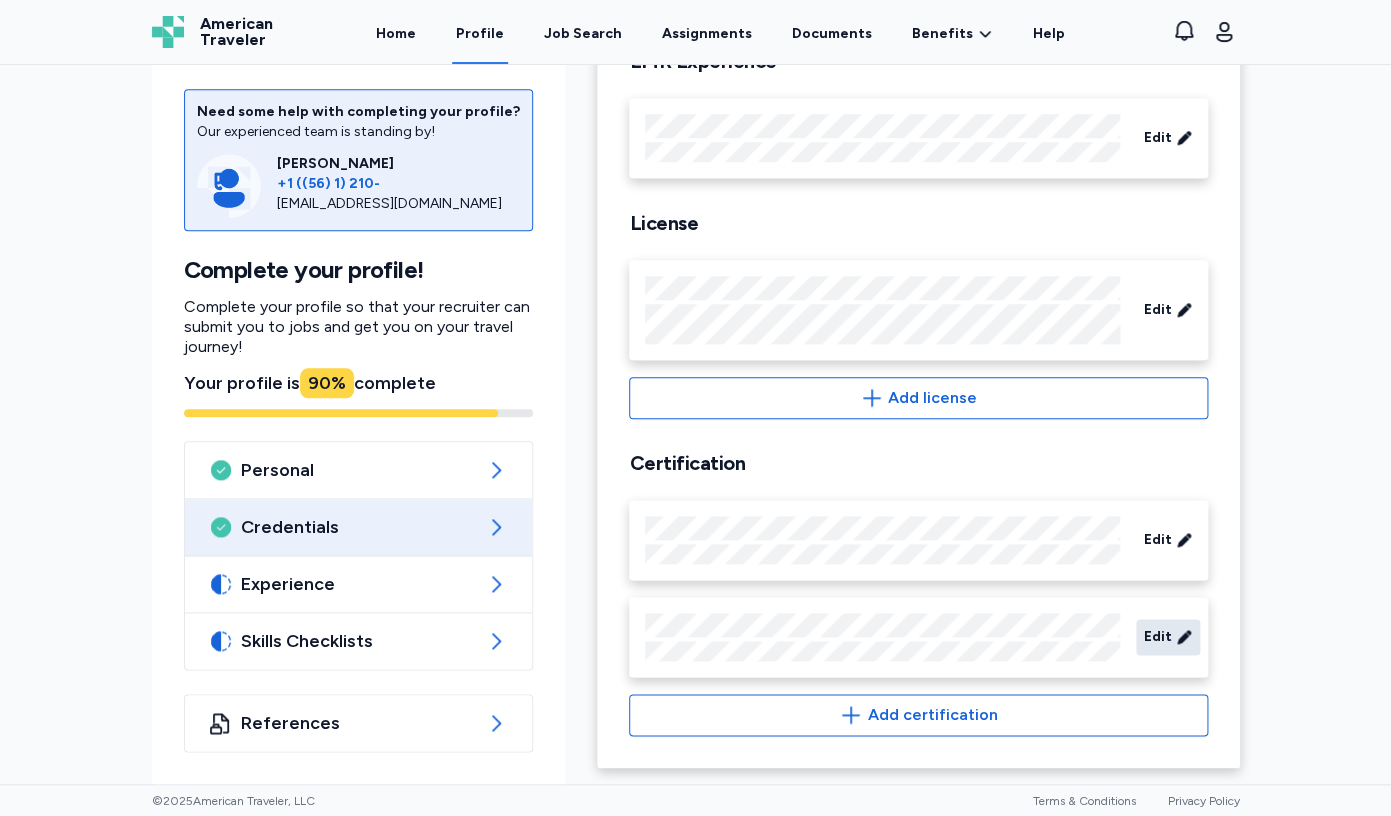 click on "Edit" at bounding box center (1158, 637) 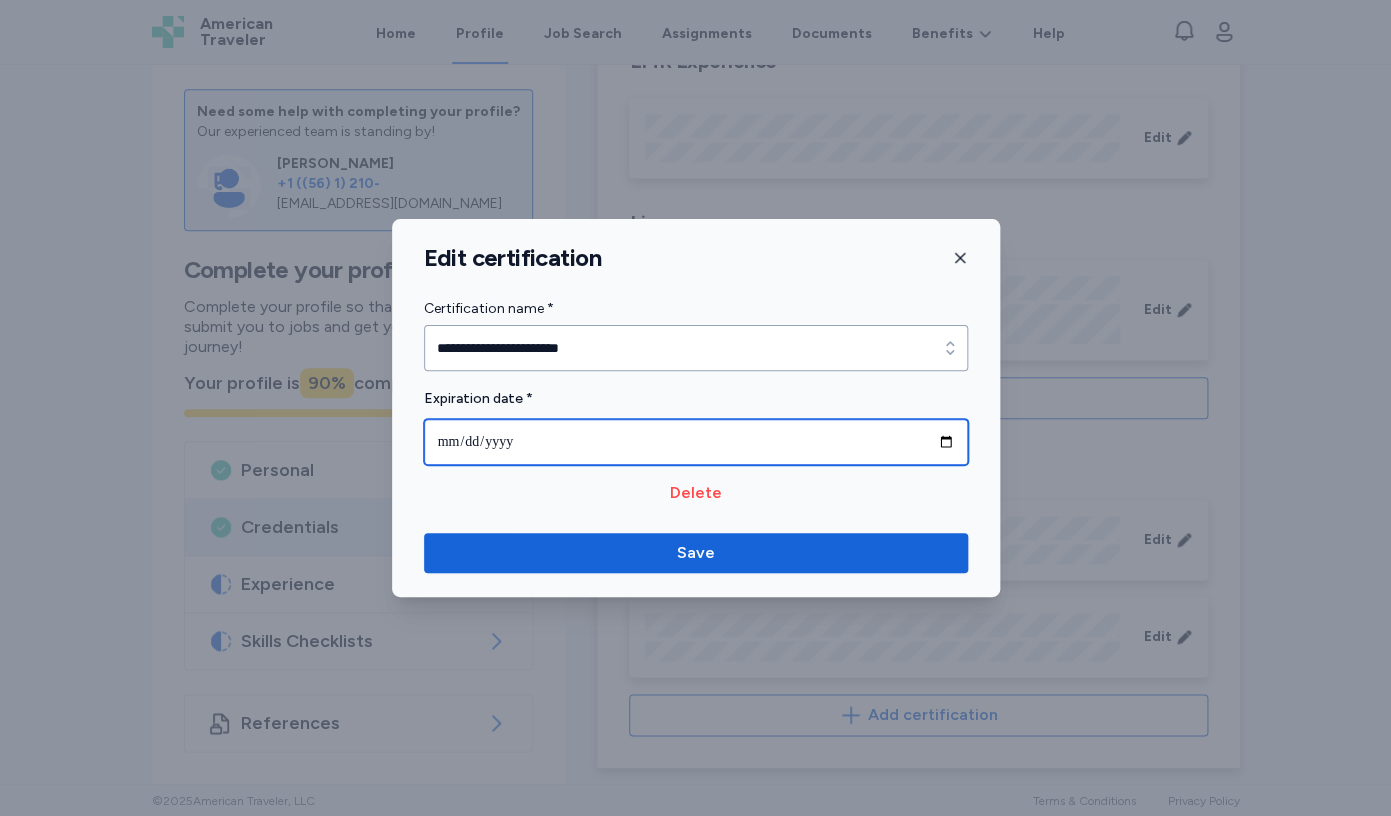 click on "**********" at bounding box center [696, 442] 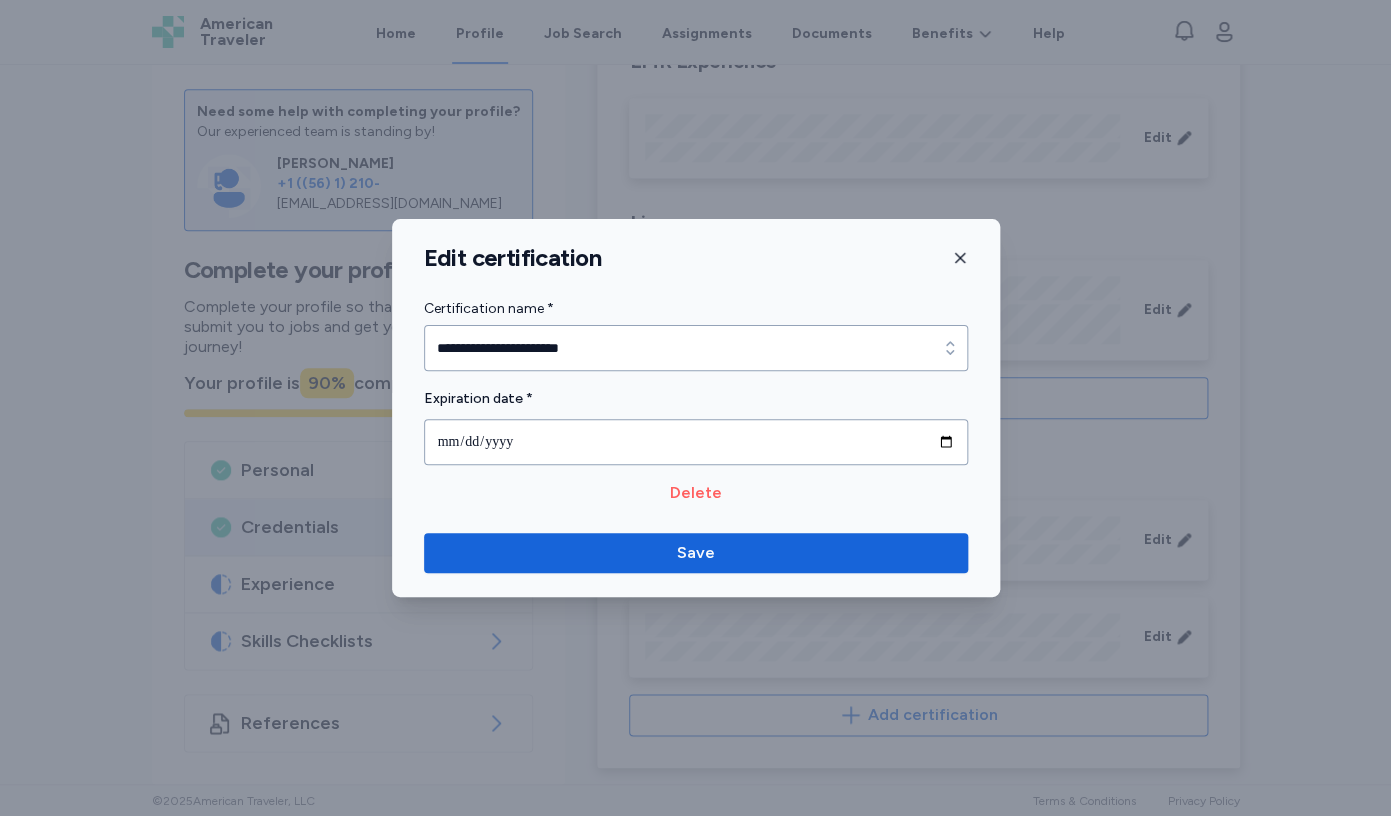 click on "Delete" at bounding box center [696, 493] 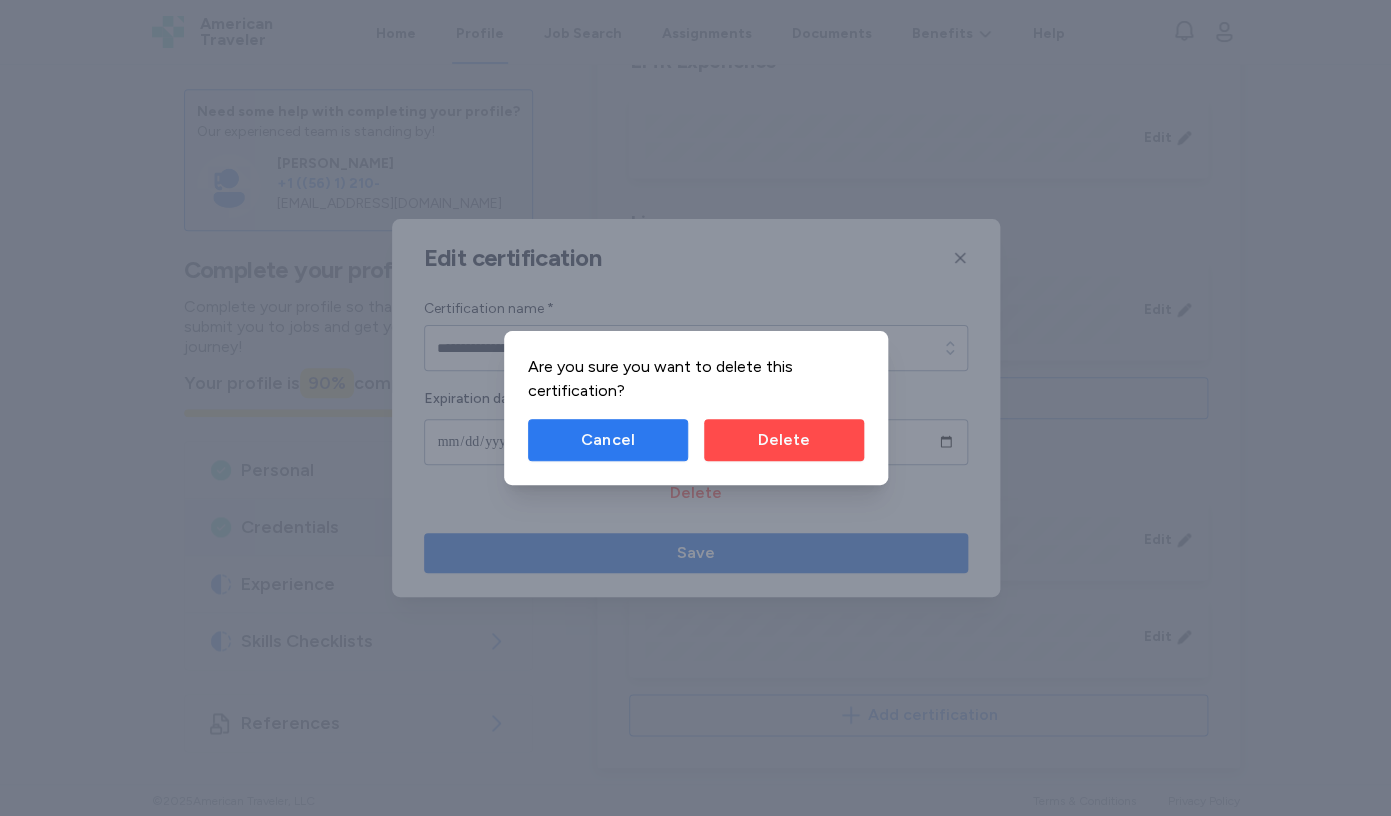 click on "Cancel" at bounding box center [608, 440] 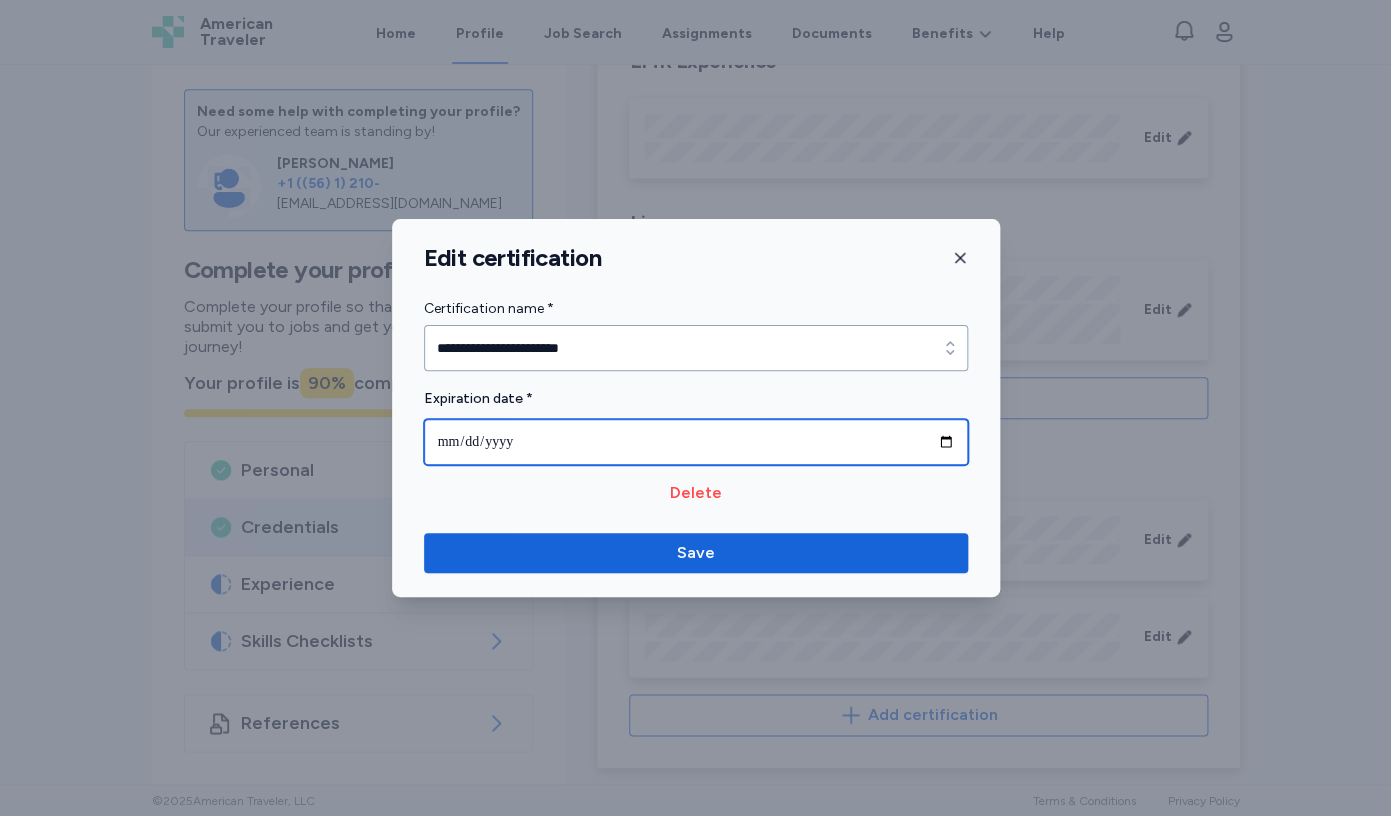 click on "**********" at bounding box center [696, 442] 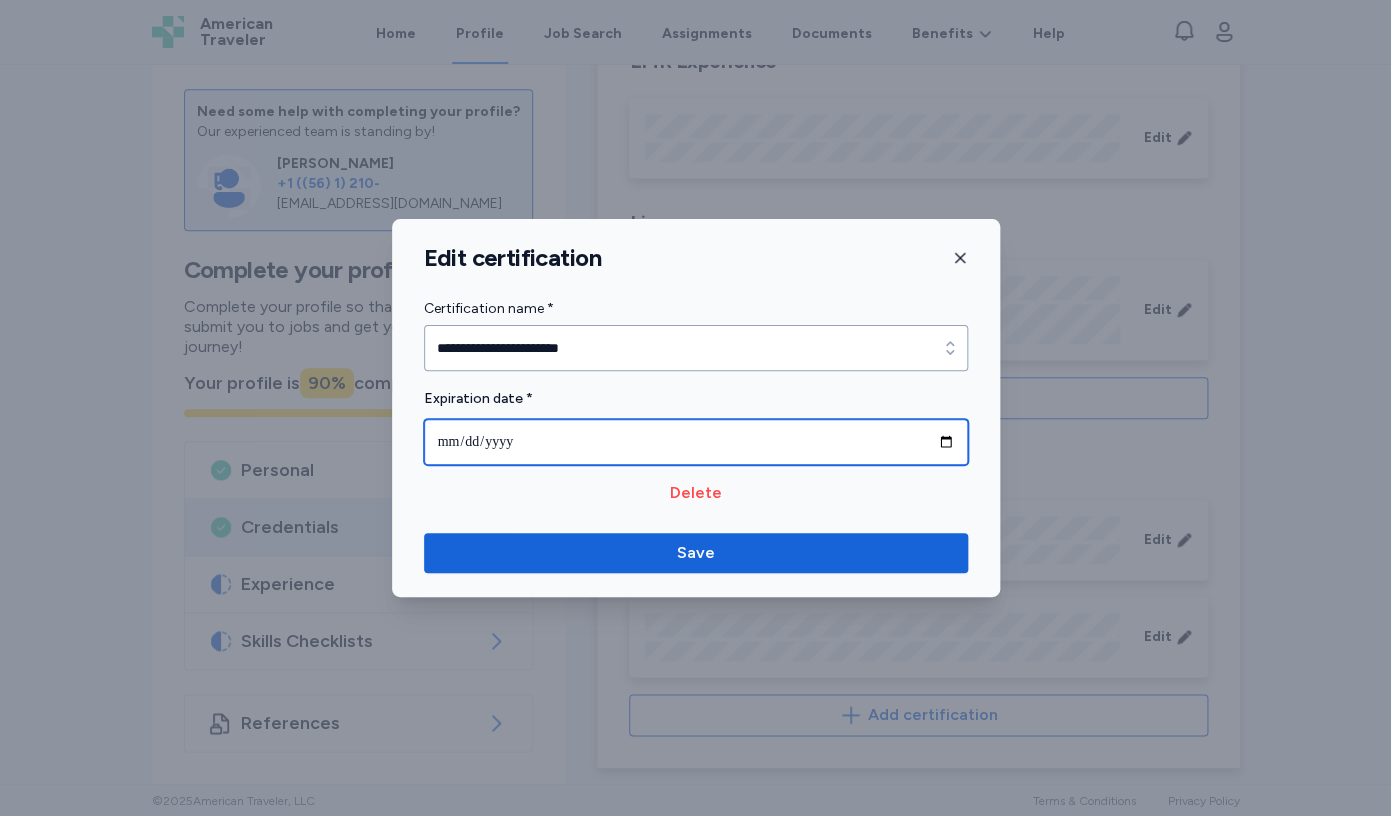 type on "**********" 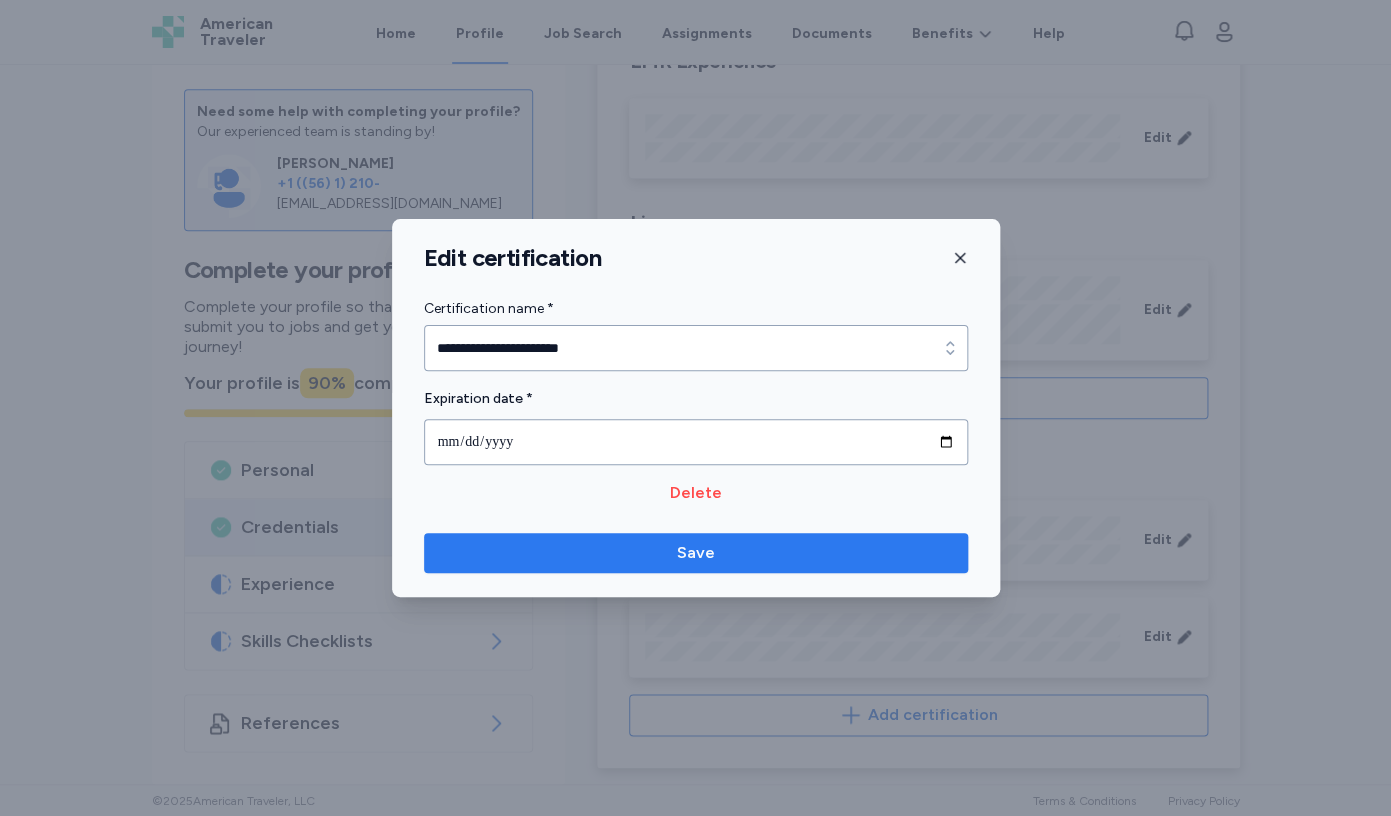 click on "Save" at bounding box center (696, 553) 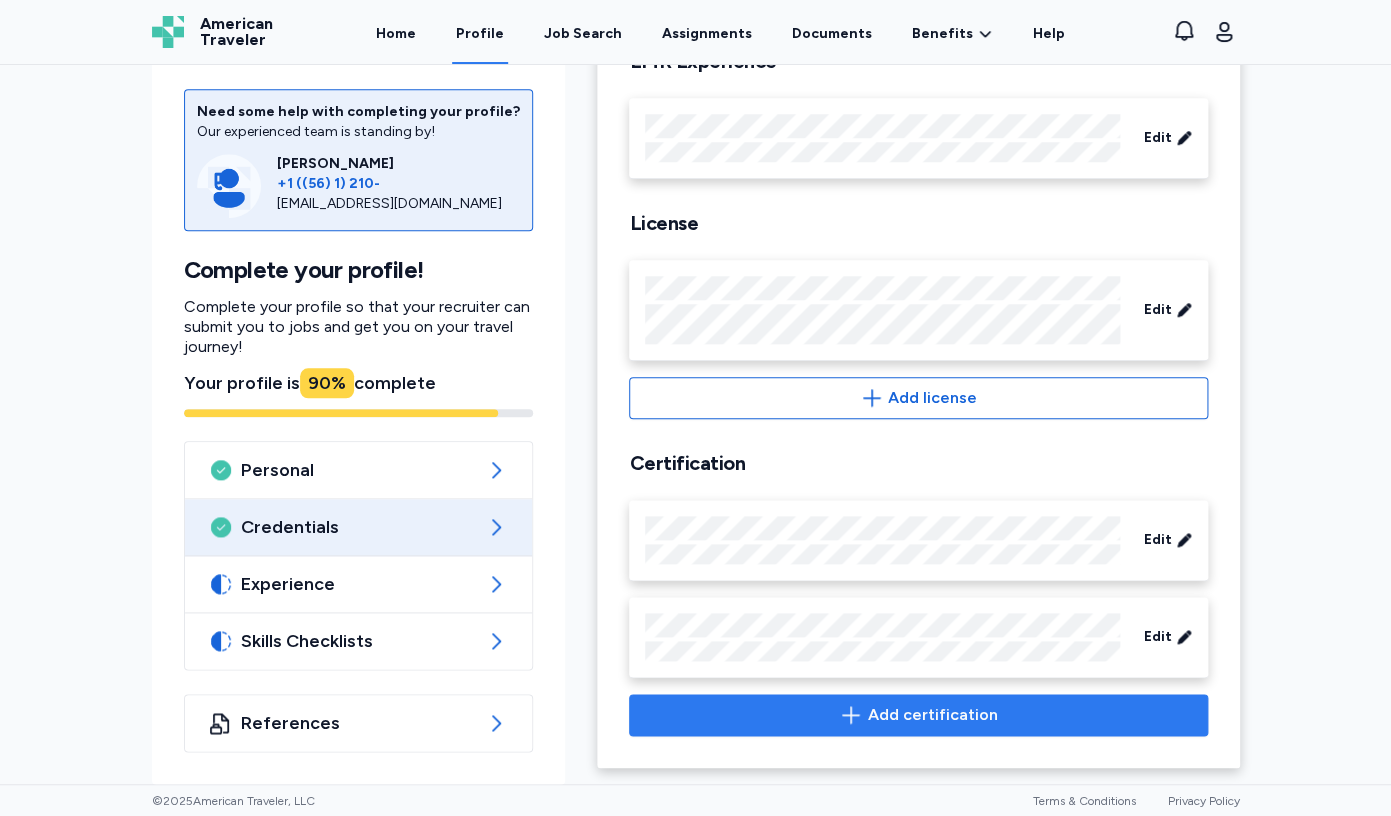 click on "Add certification" at bounding box center (918, 715) 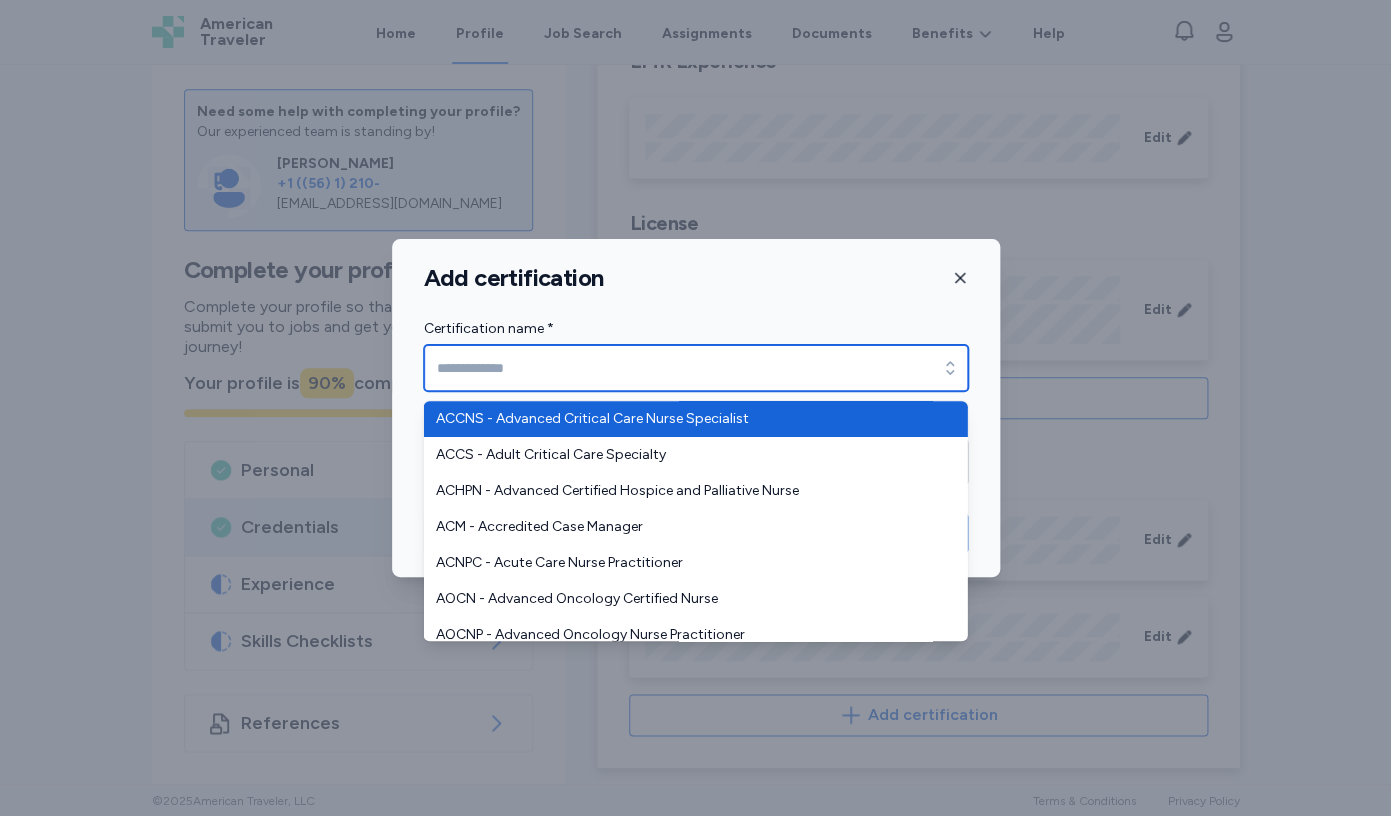 click on "Certification name *" at bounding box center [696, 368] 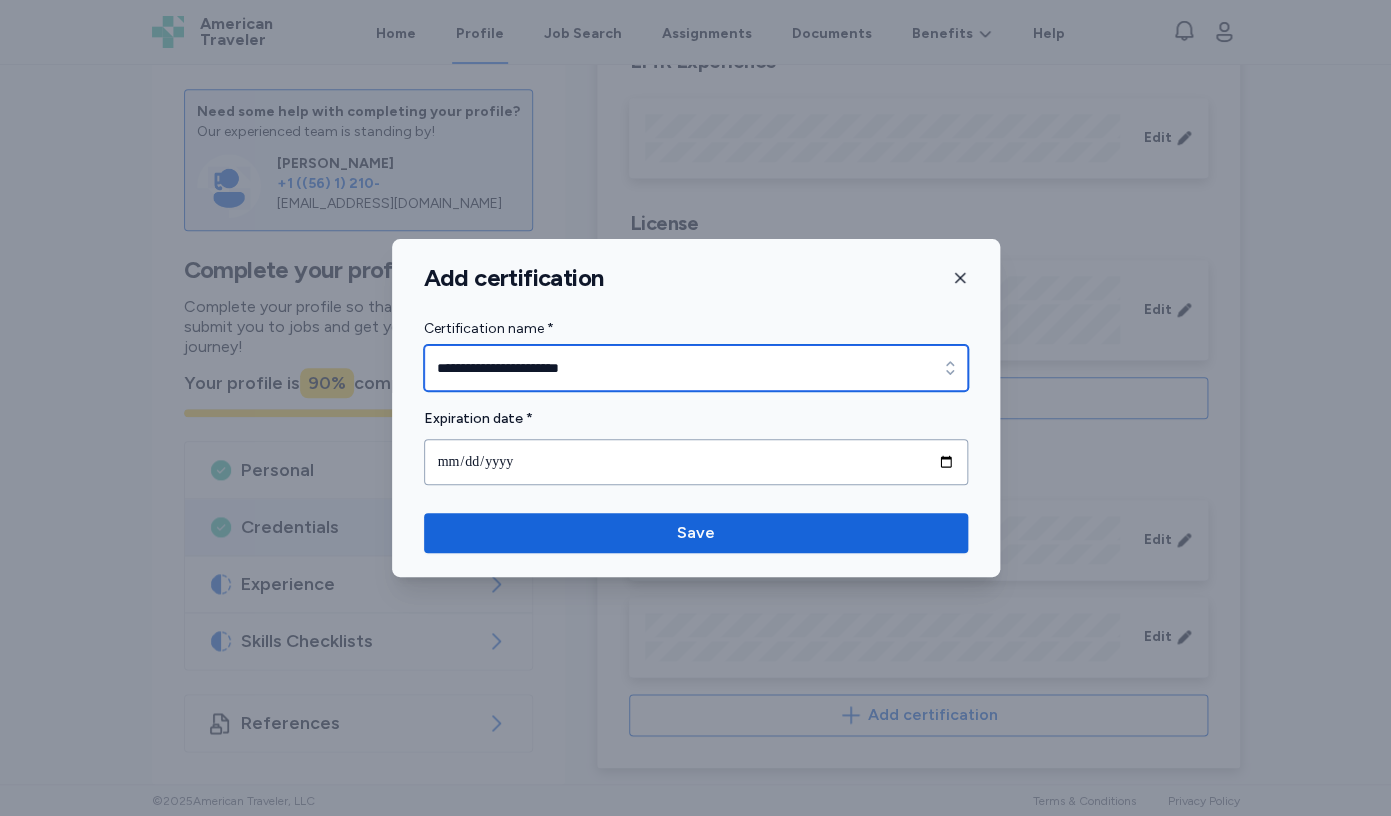 type on "**********" 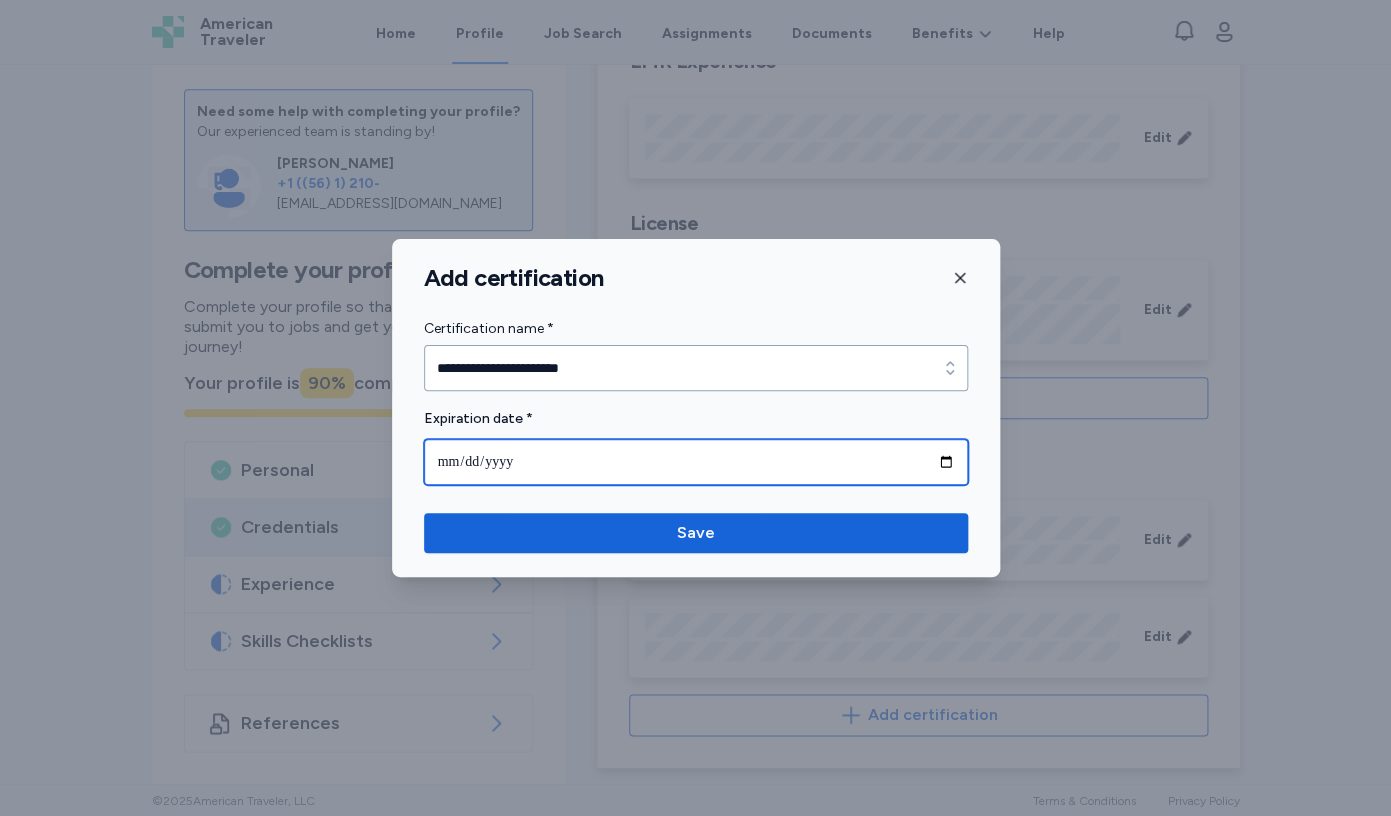 click at bounding box center (696, 462) 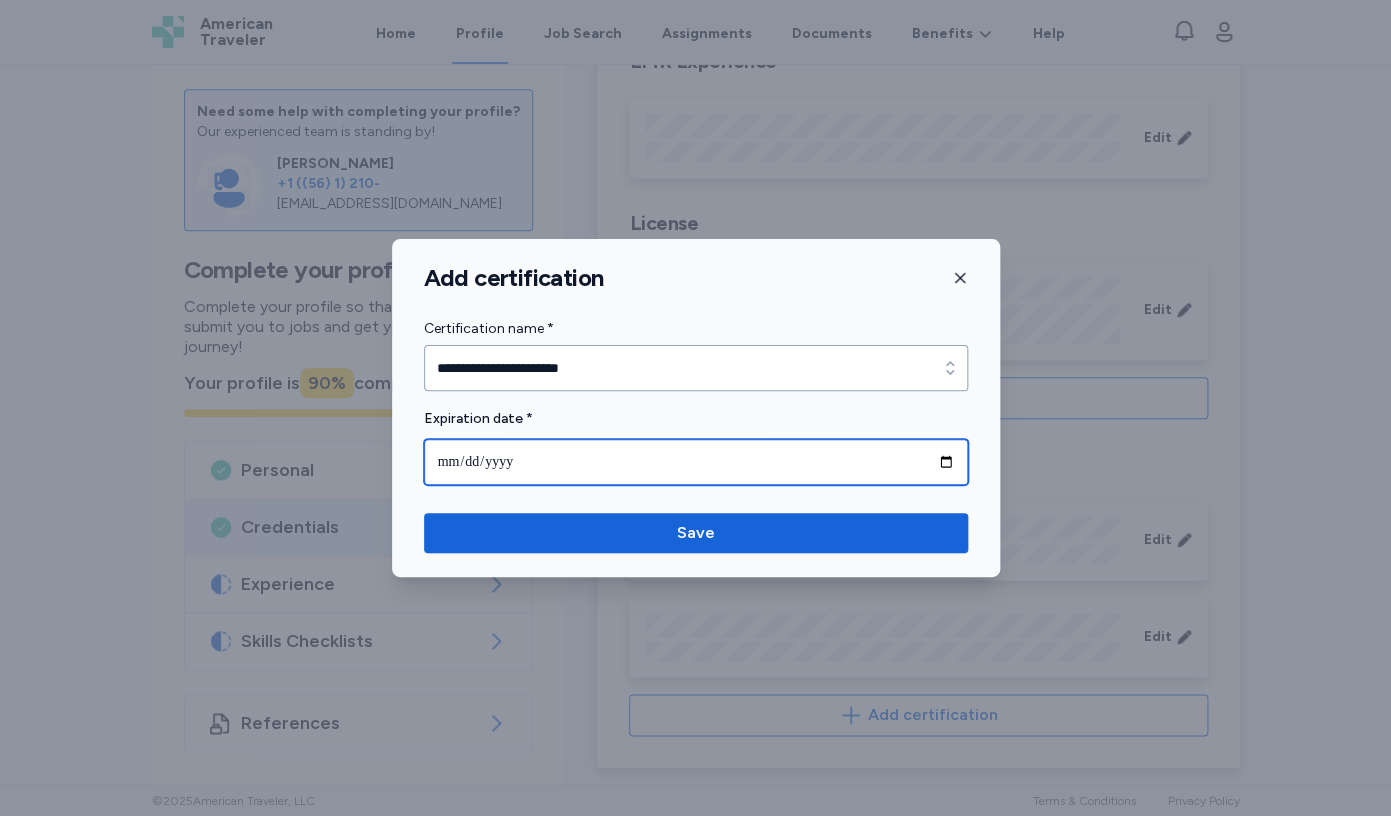 type on "**********" 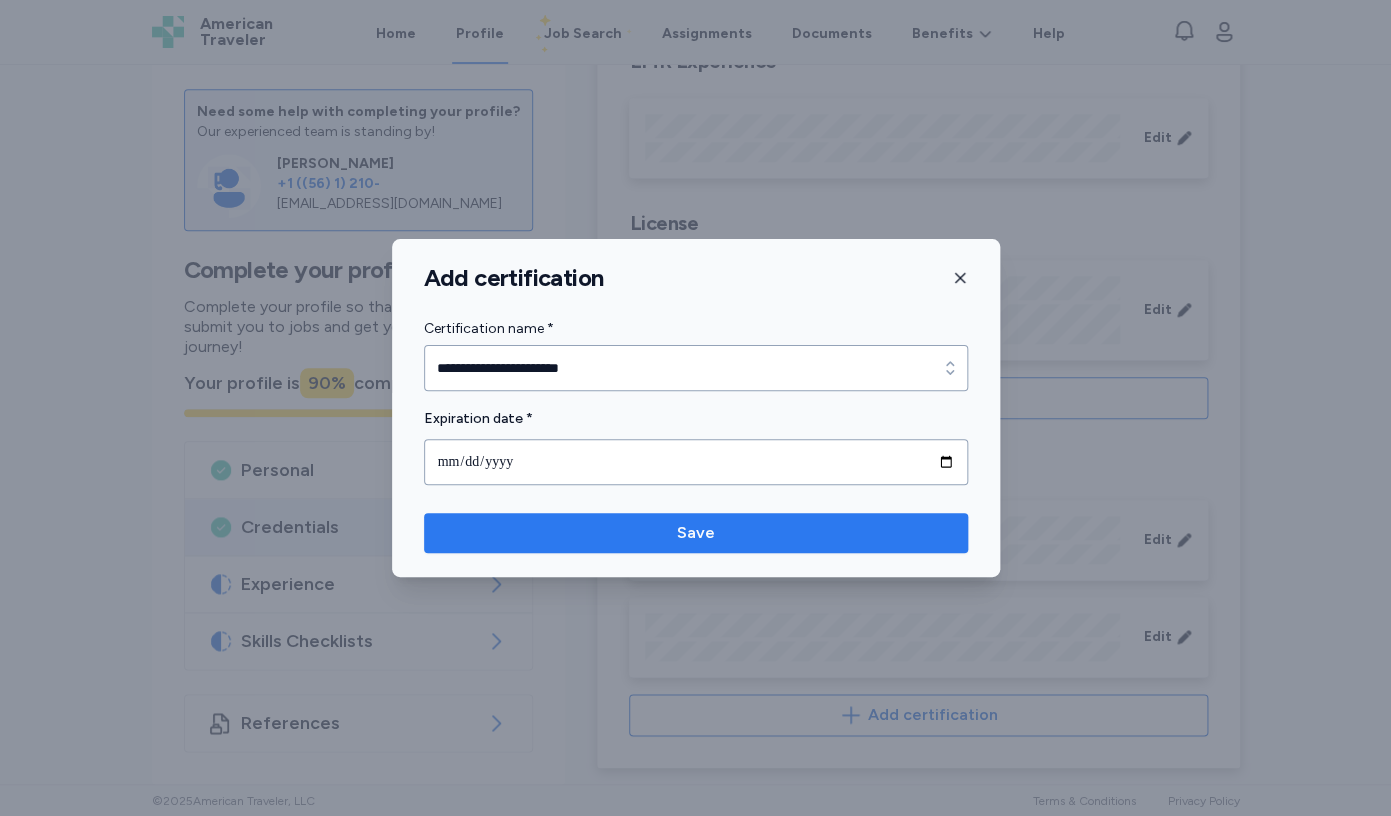 click on "Save" at bounding box center [696, 533] 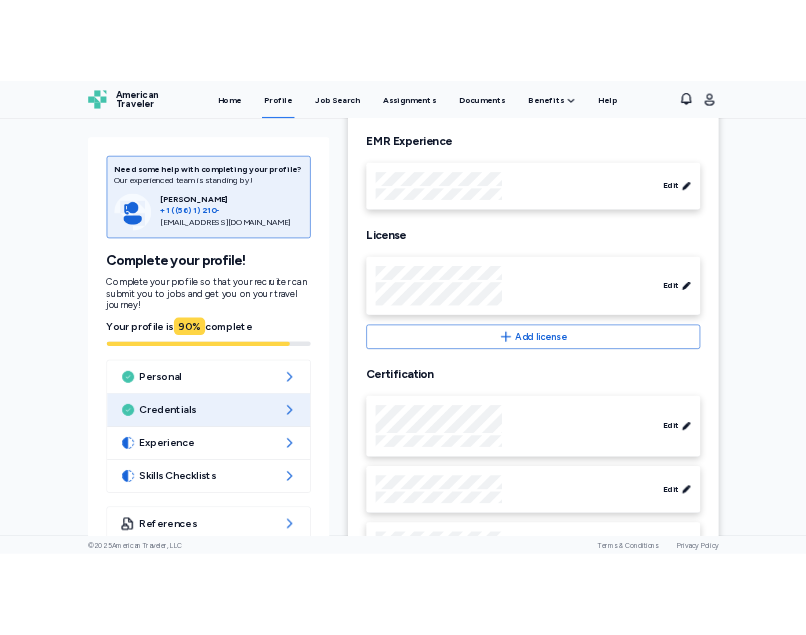 scroll, scrollTop: 663, scrollLeft: 0, axis: vertical 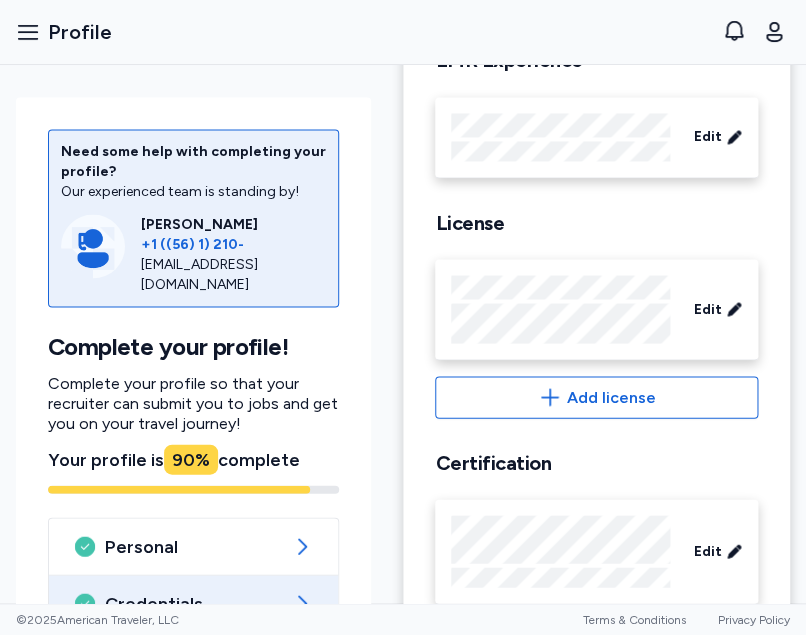 click on "Experience" at bounding box center [193, 660] 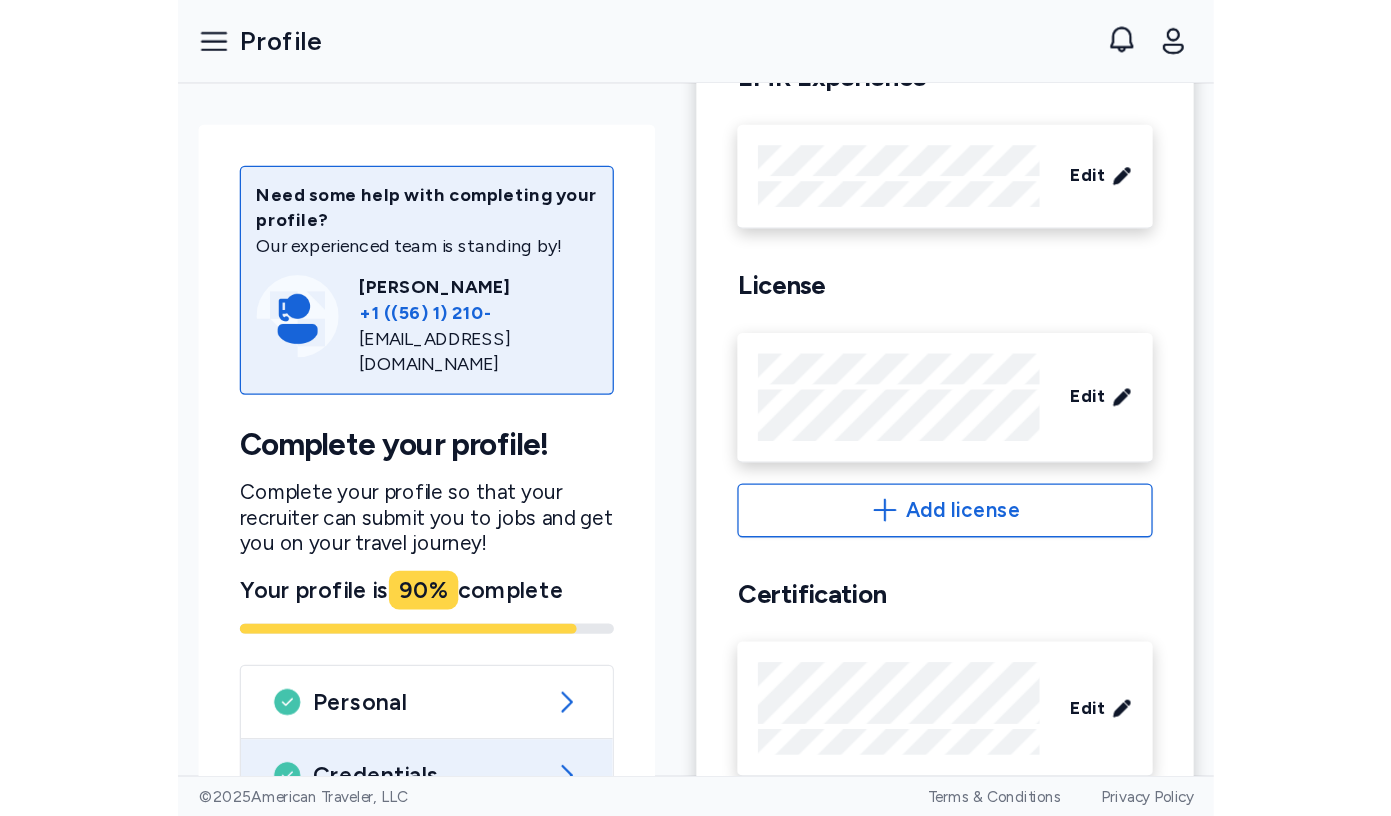 scroll, scrollTop: 0, scrollLeft: 0, axis: both 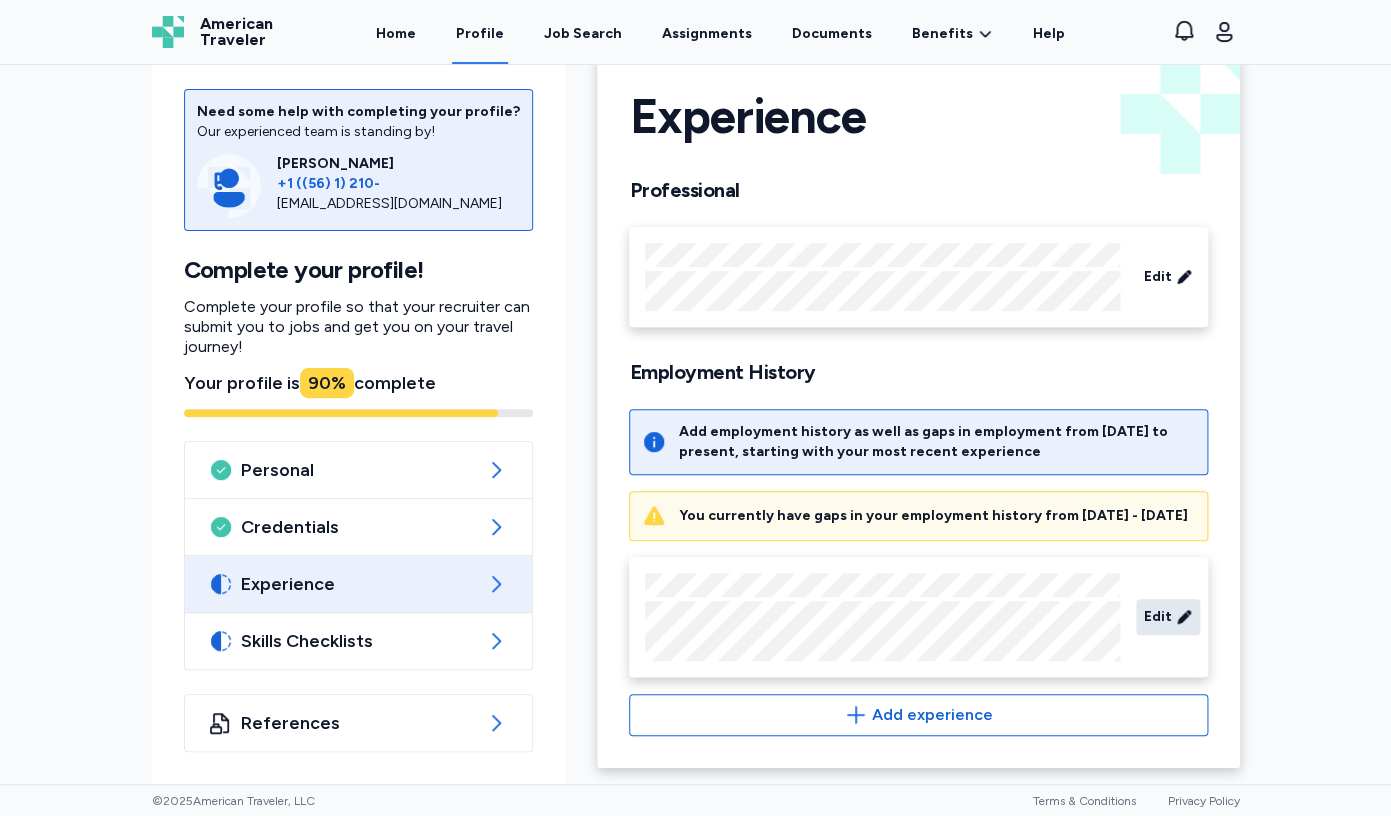 click on "Edit" at bounding box center [1158, 617] 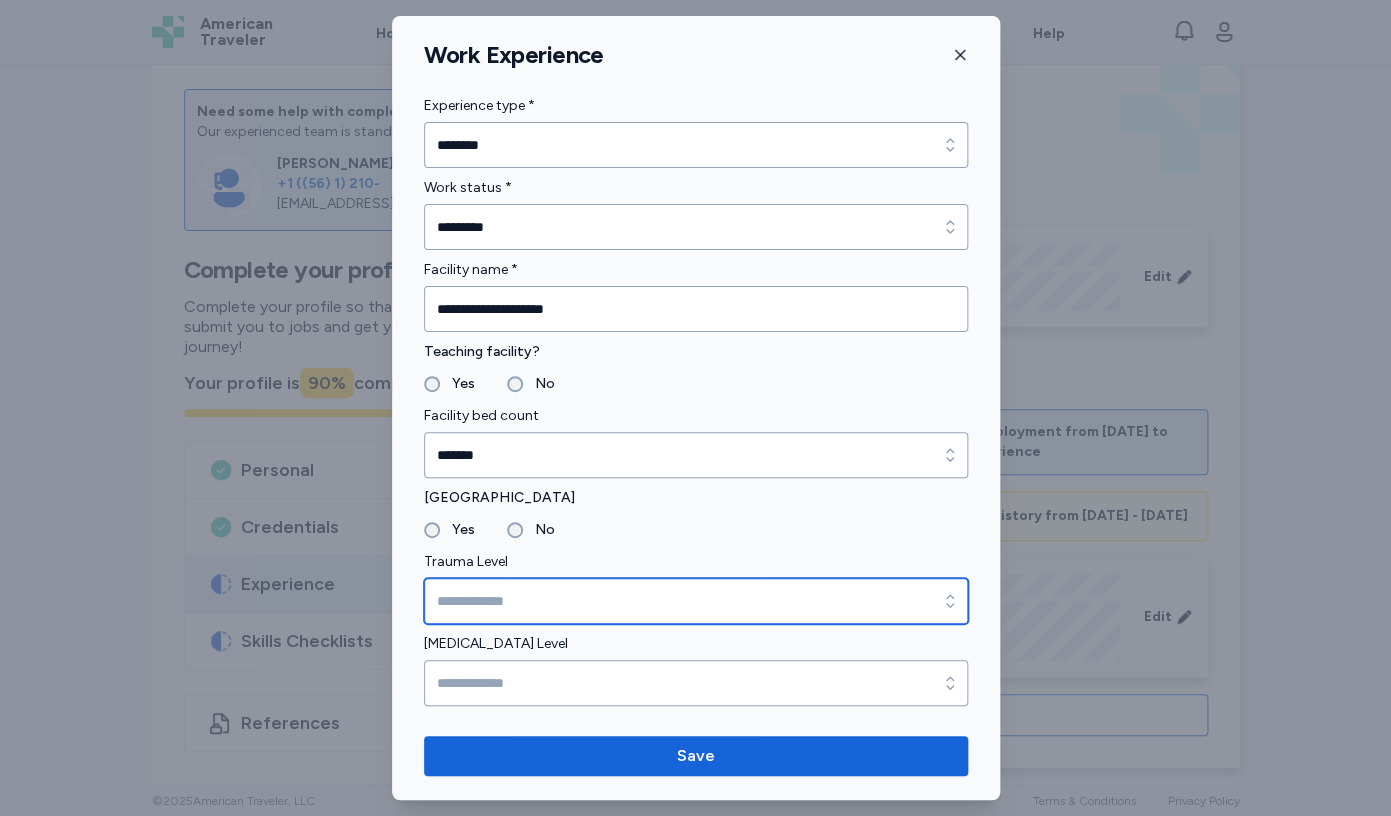 click on "Trauma Level" at bounding box center (696, 601) 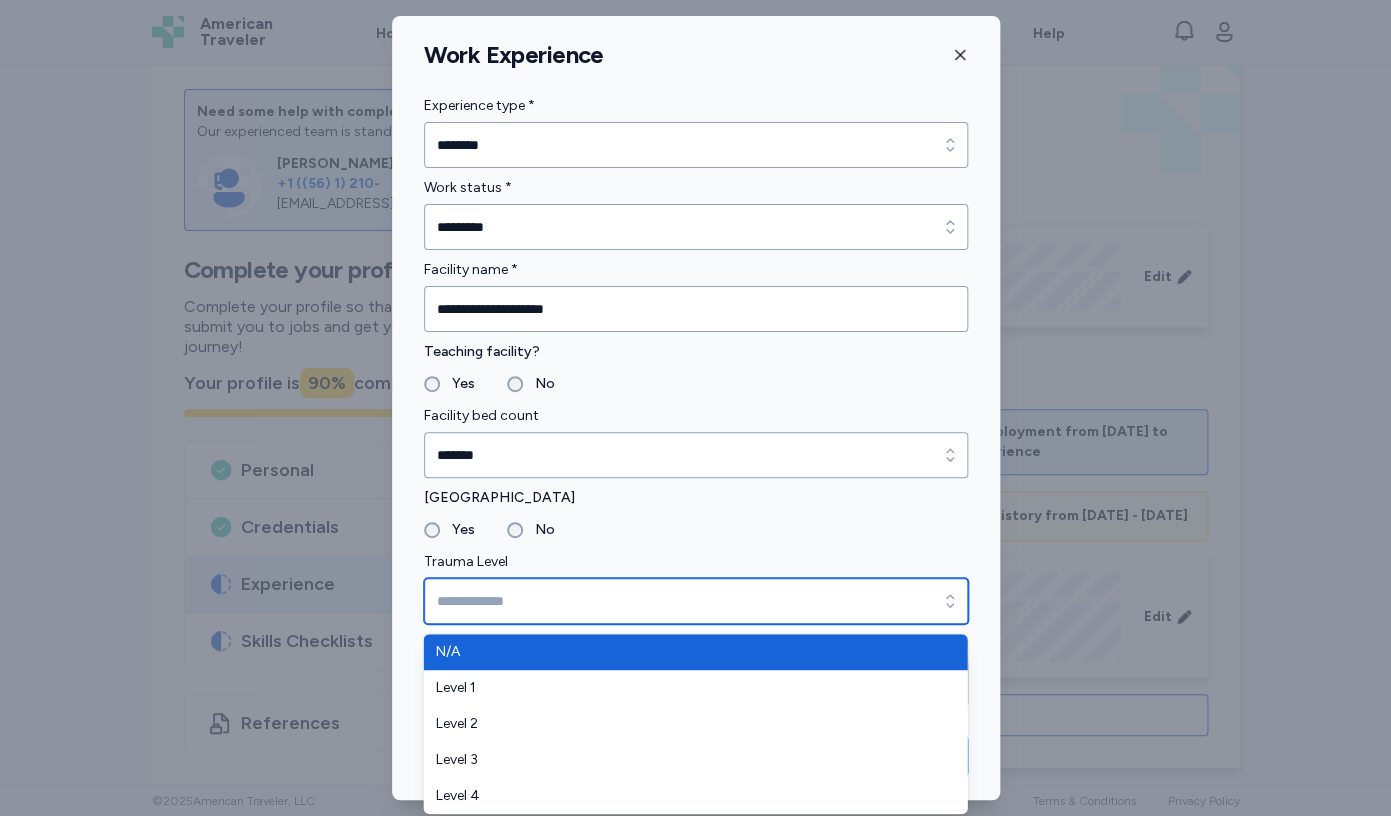 type on "*******" 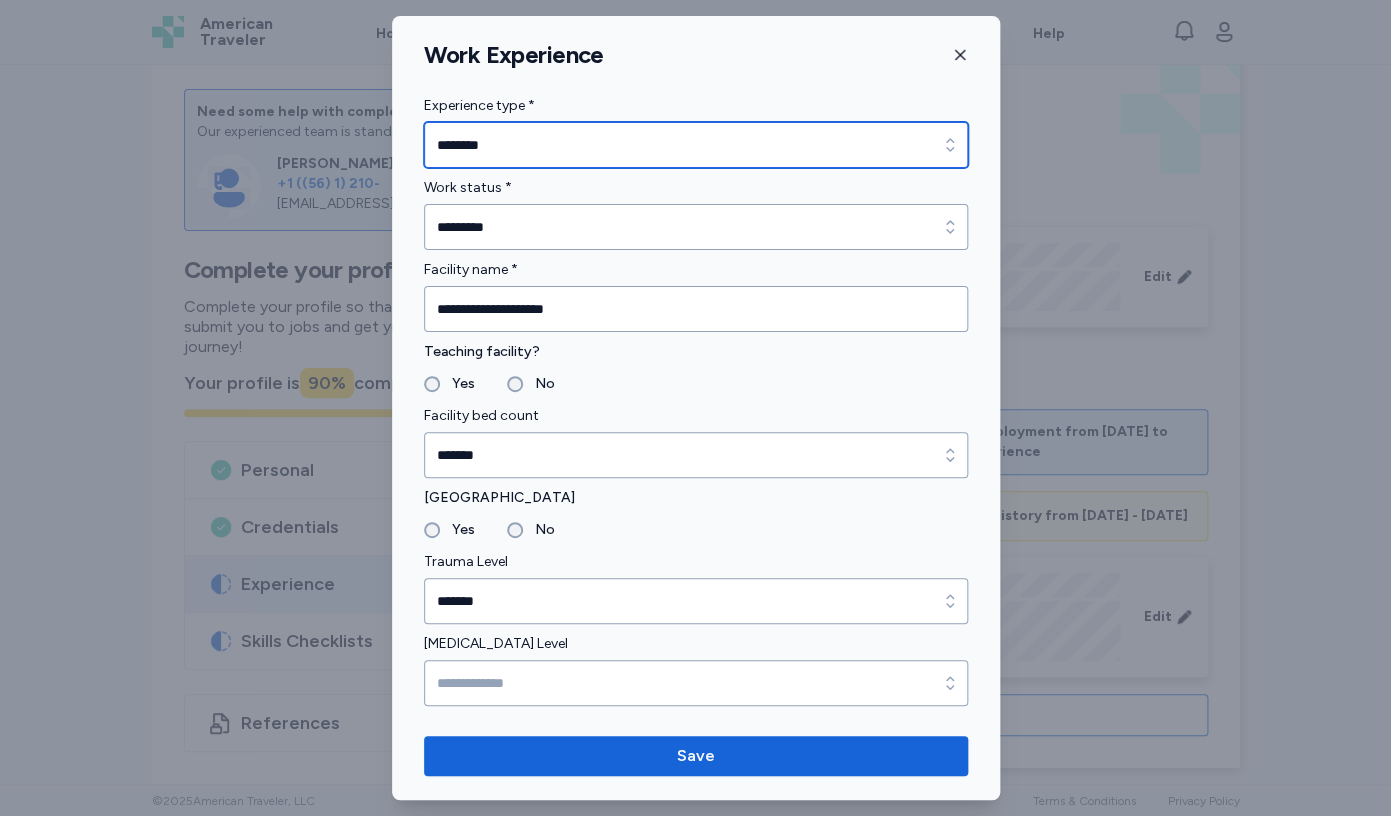 type on "********" 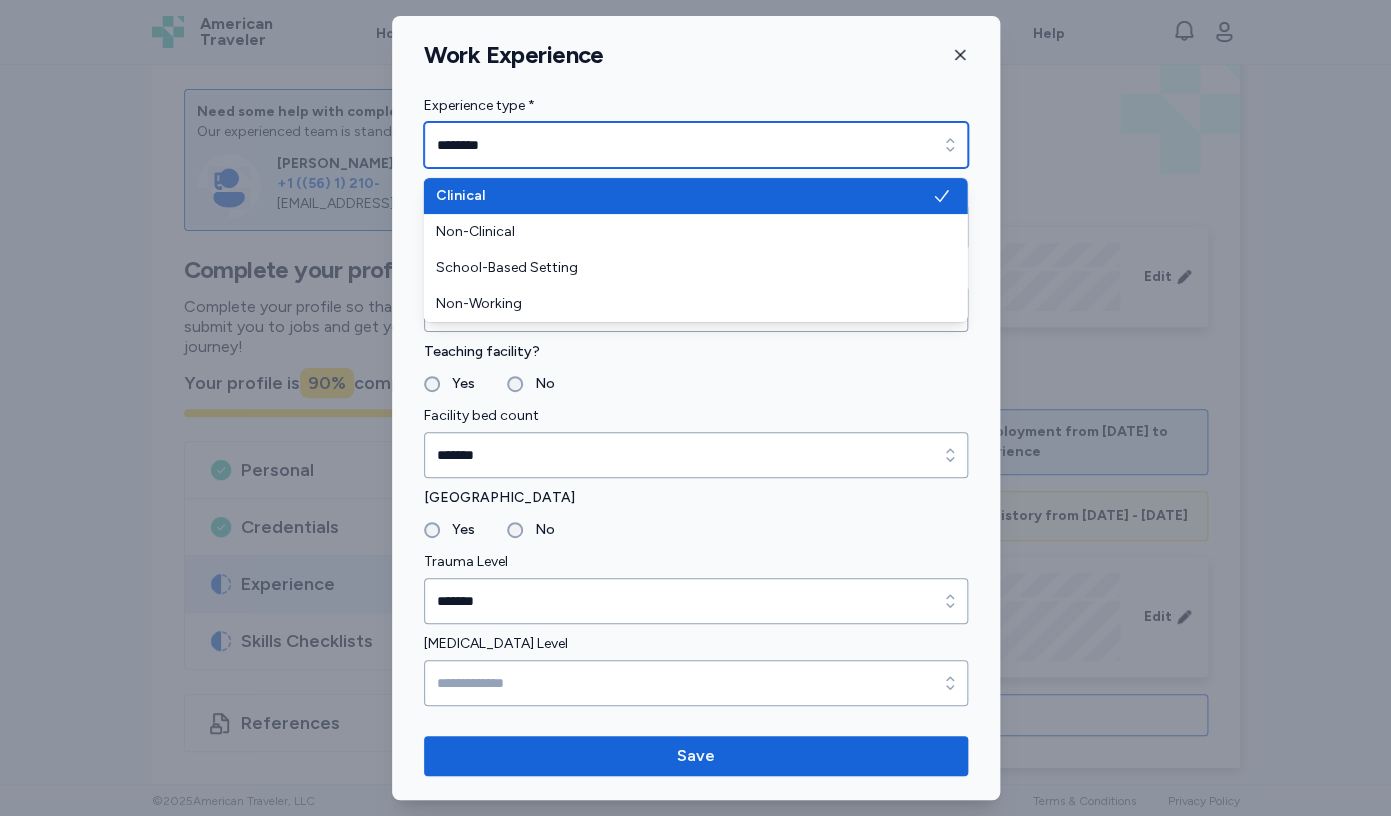 click on "********" at bounding box center (696, 145) 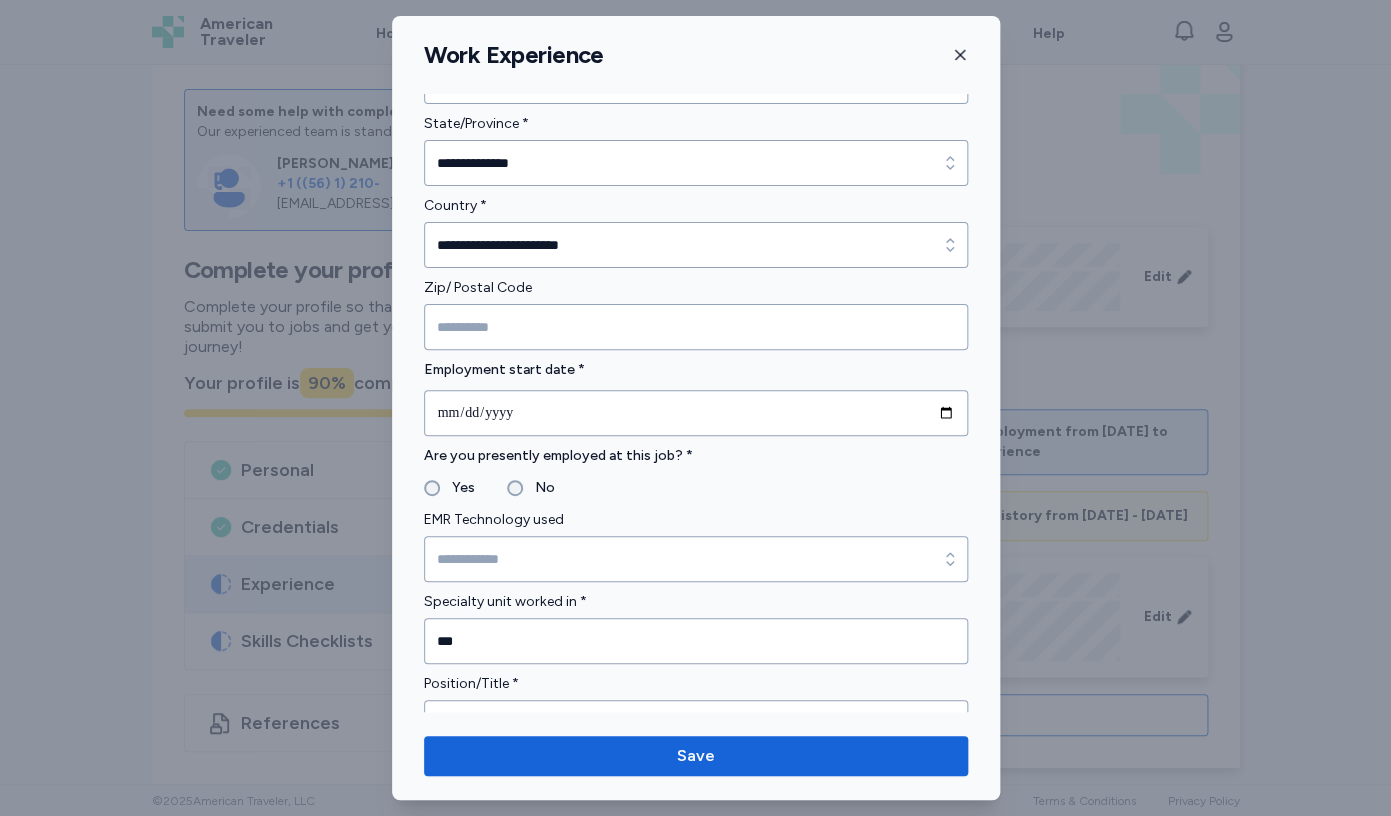 scroll, scrollTop: 768, scrollLeft: 0, axis: vertical 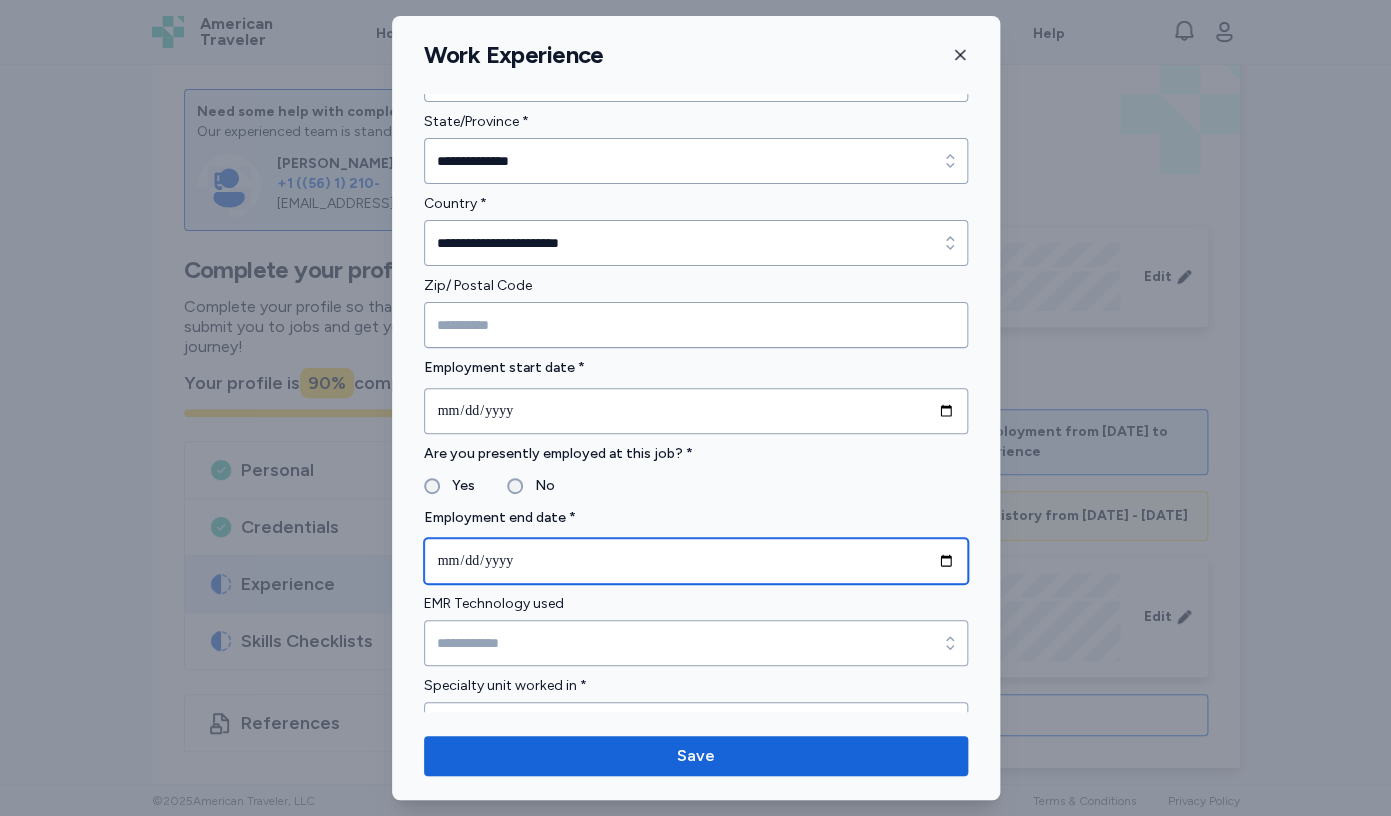click at bounding box center (696, 561) 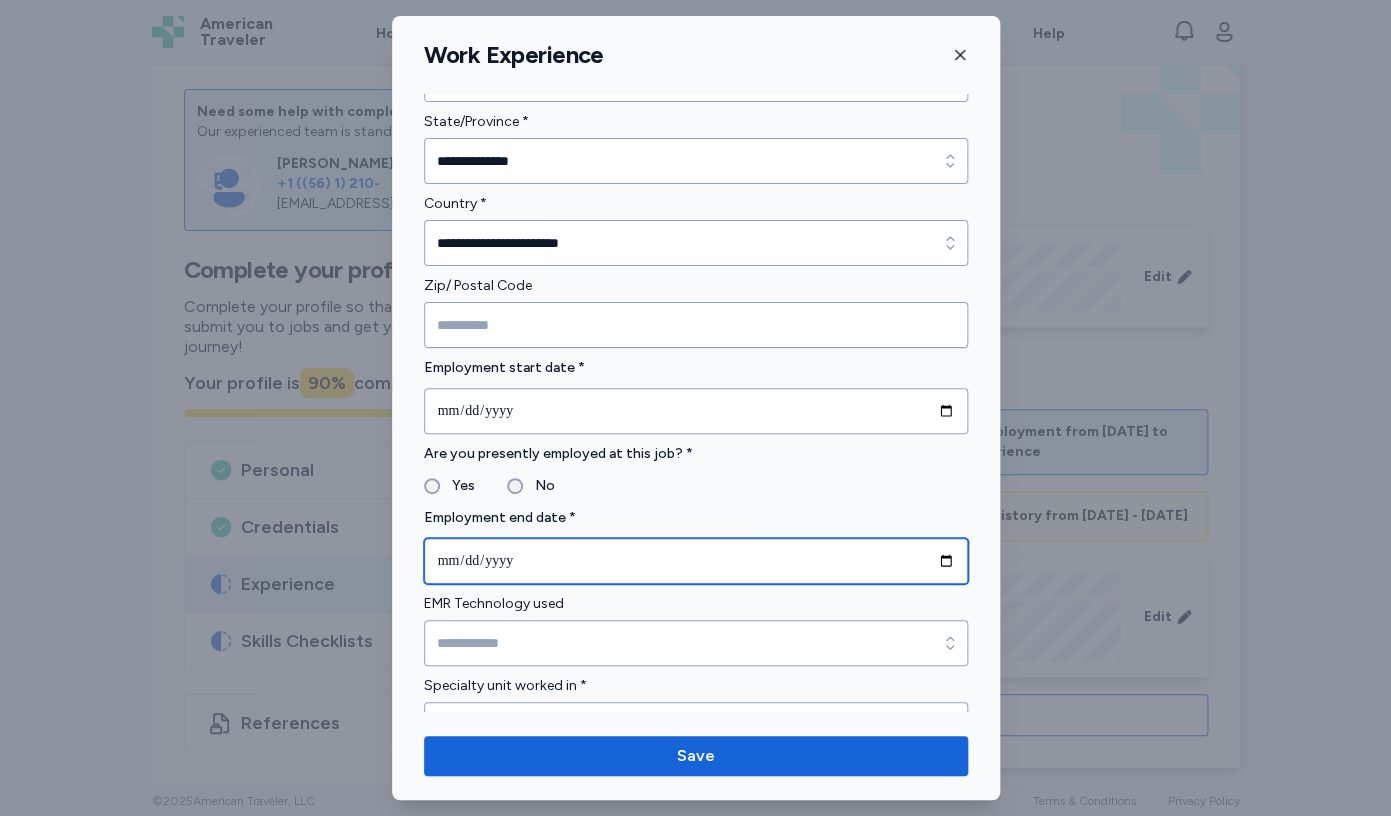 type on "**********" 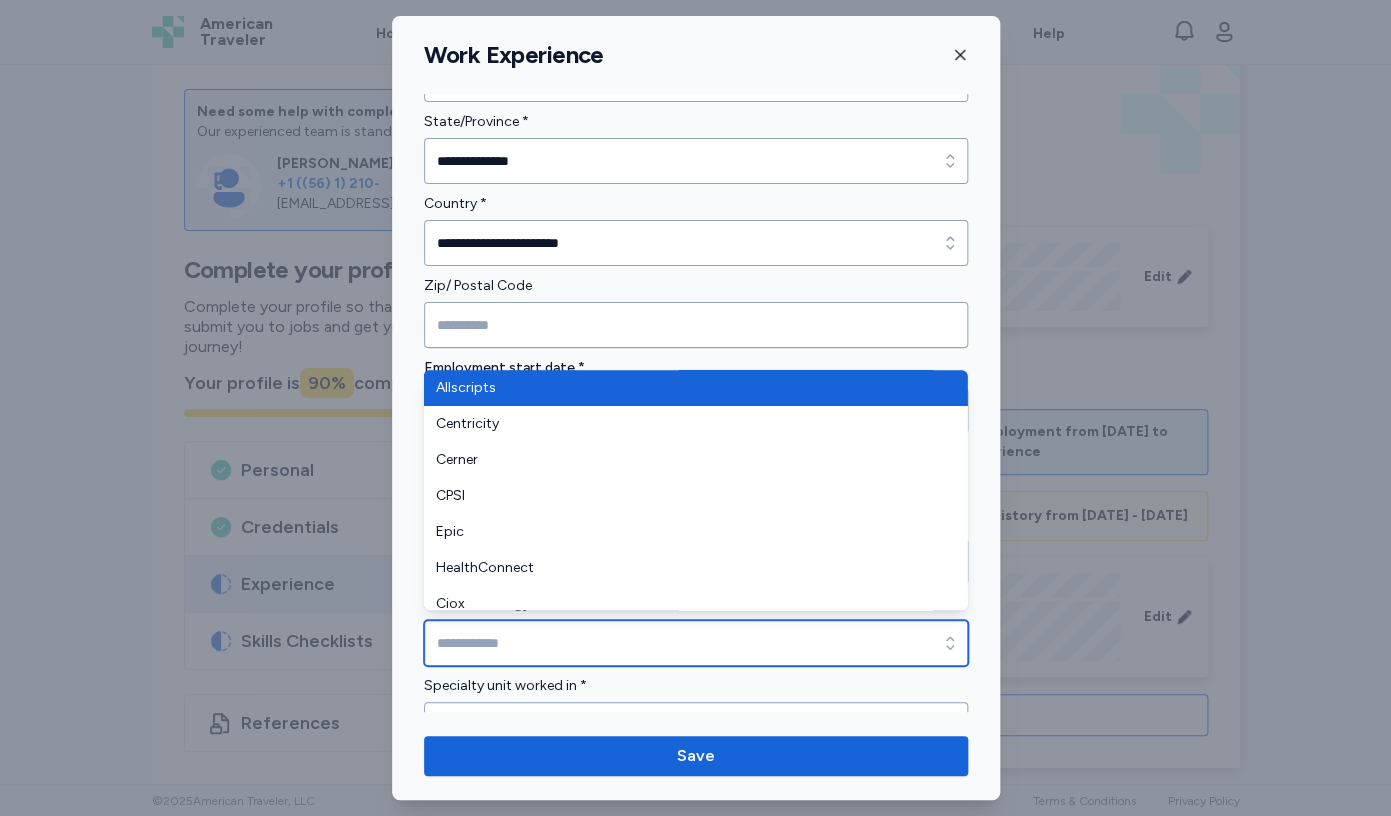 click on "EMR Technology used" at bounding box center (696, 643) 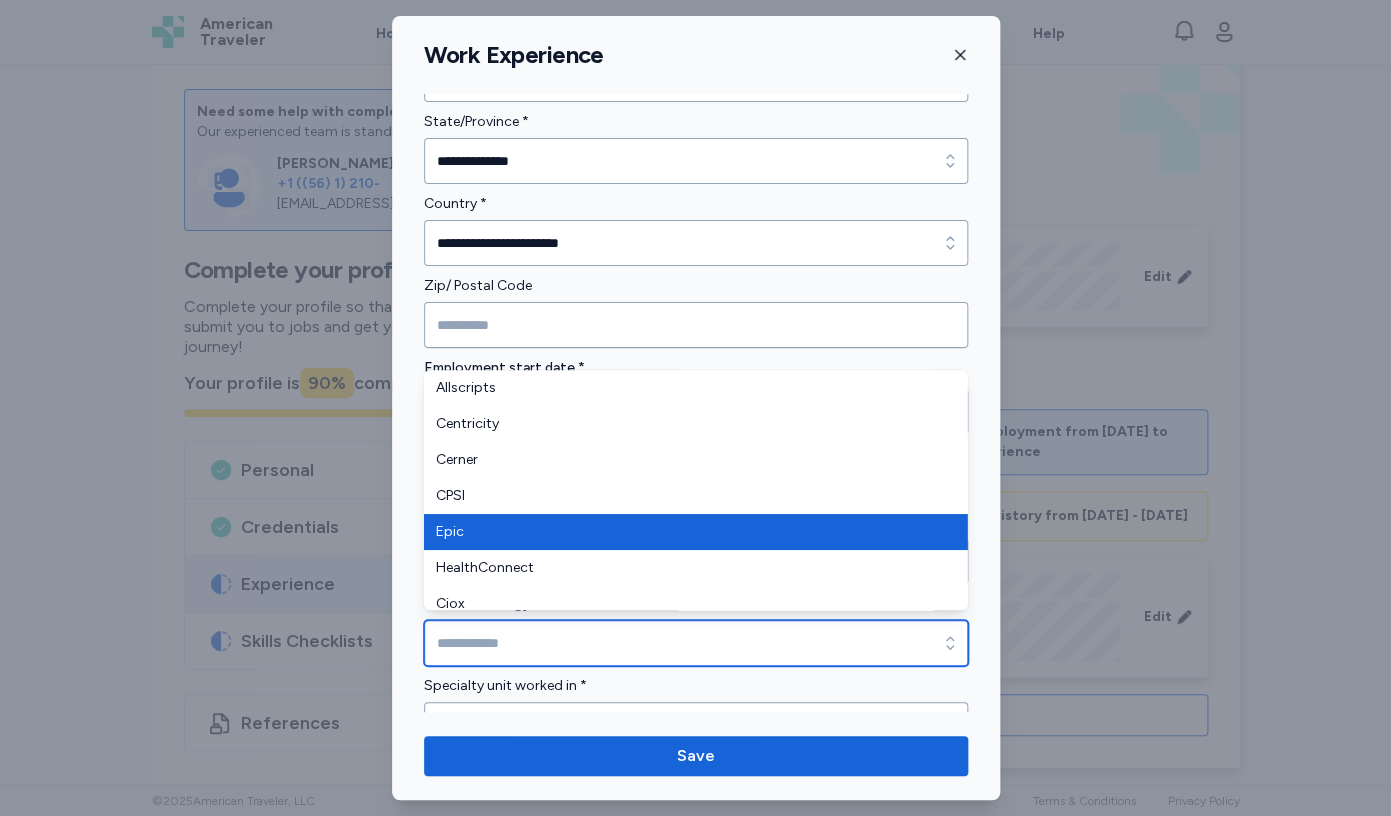 type on "****" 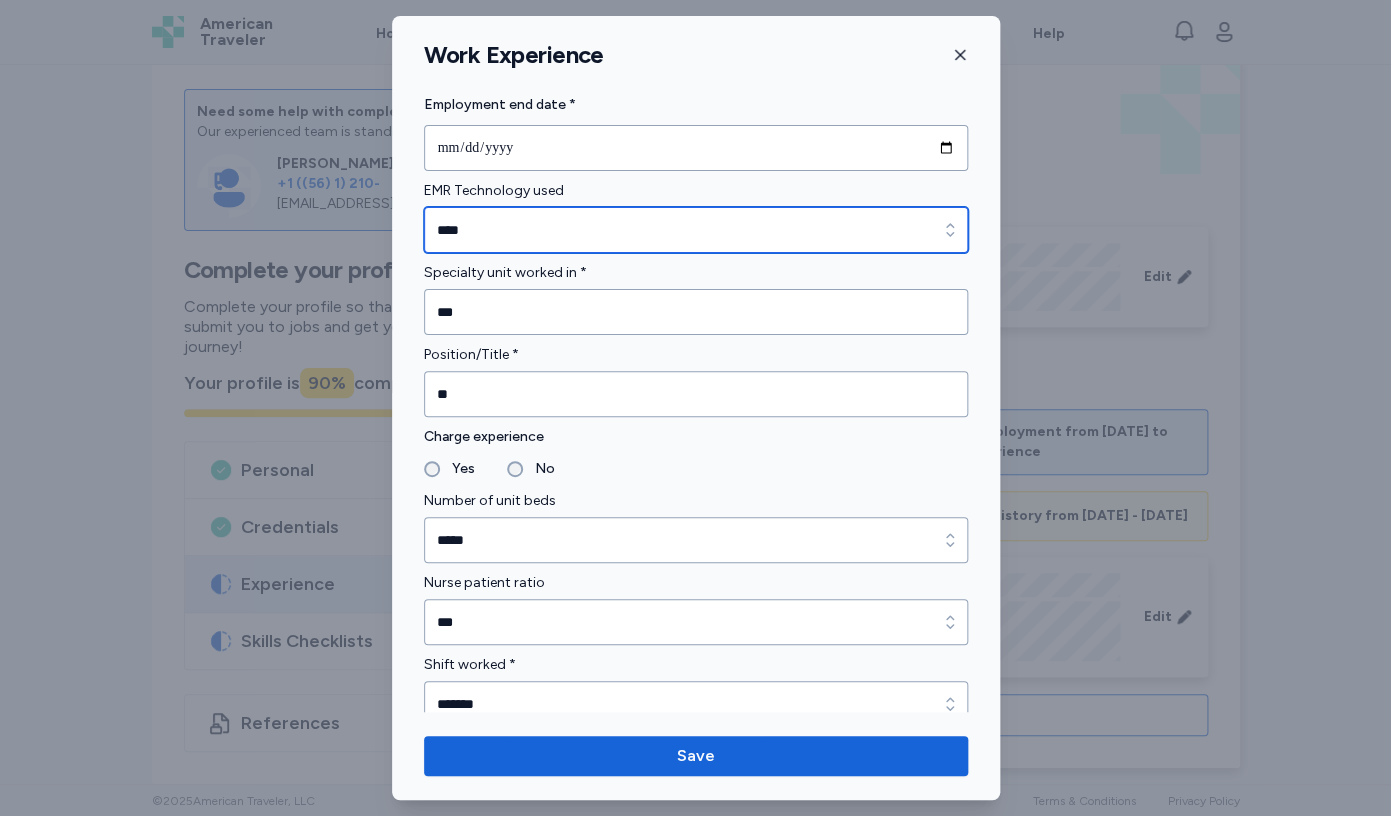 scroll, scrollTop: 1183, scrollLeft: 0, axis: vertical 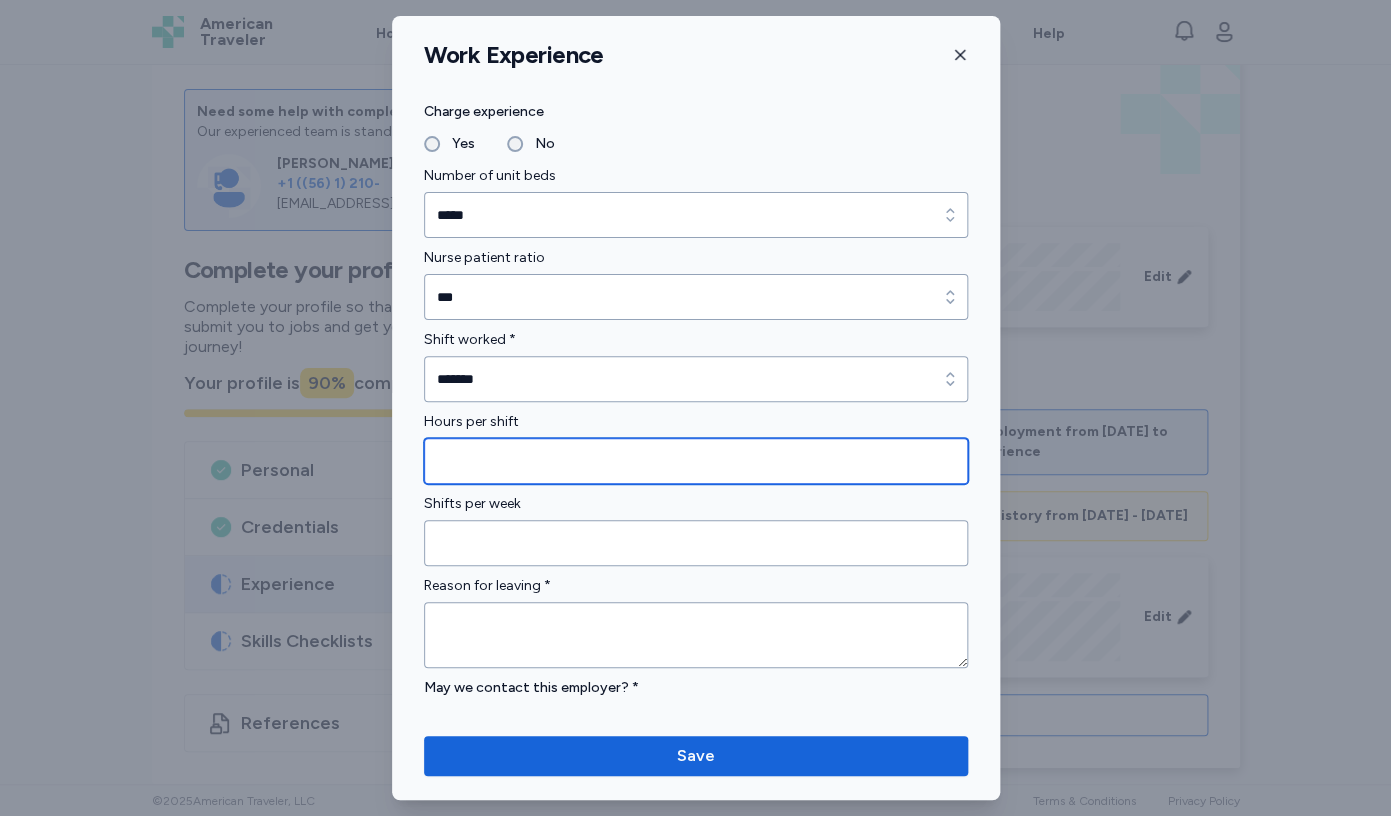 click at bounding box center (696, 461) 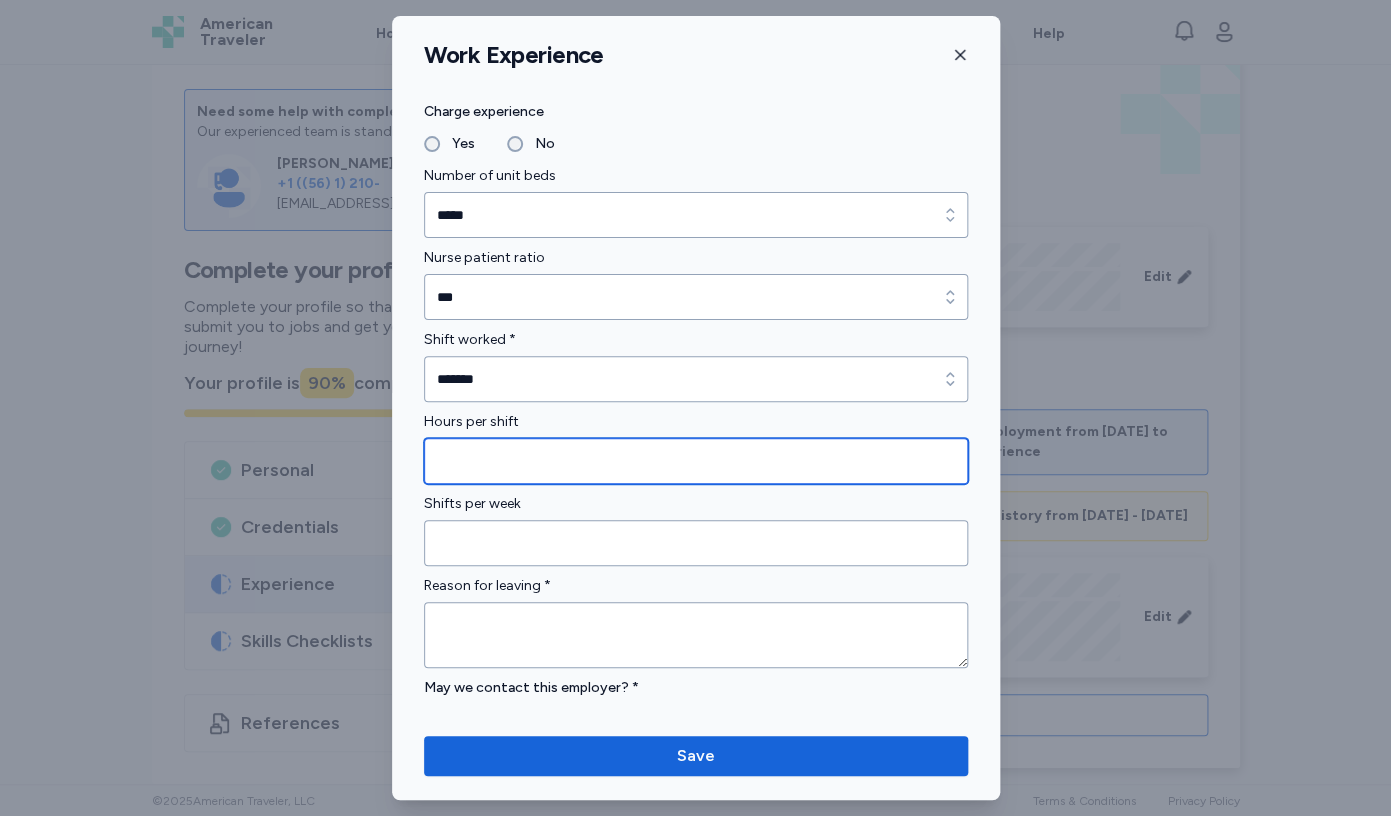 type on "**" 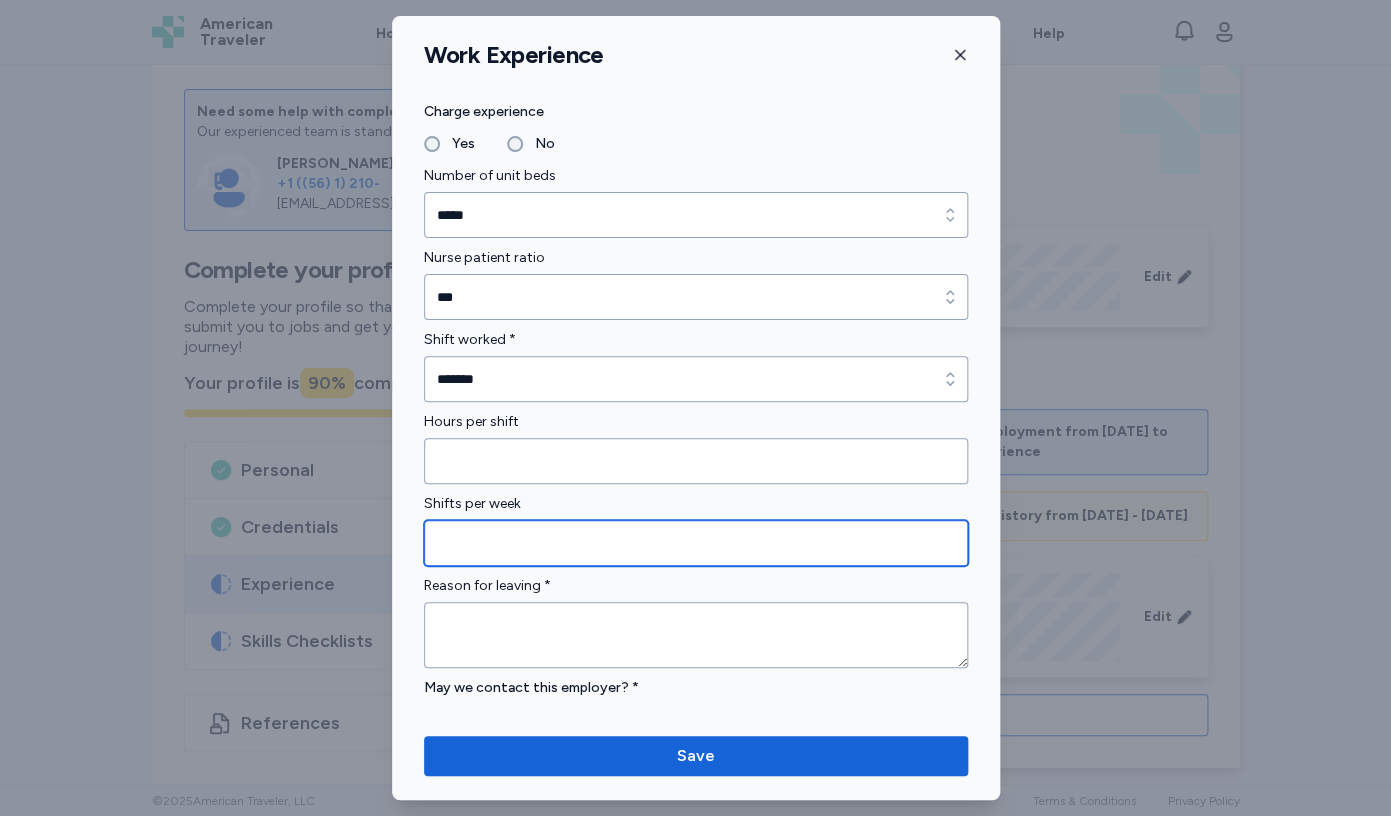 click at bounding box center (696, 543) 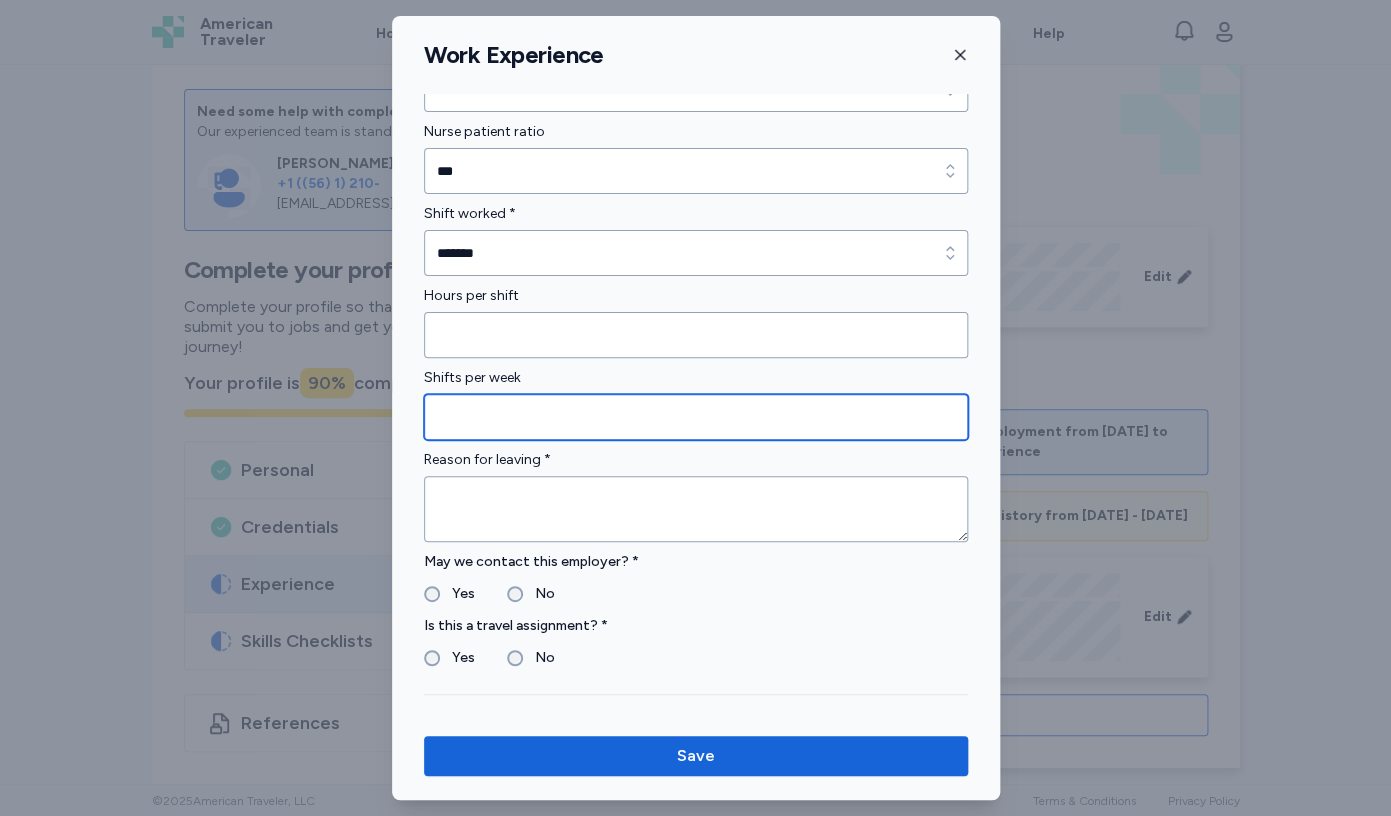 scroll, scrollTop: 1637, scrollLeft: 0, axis: vertical 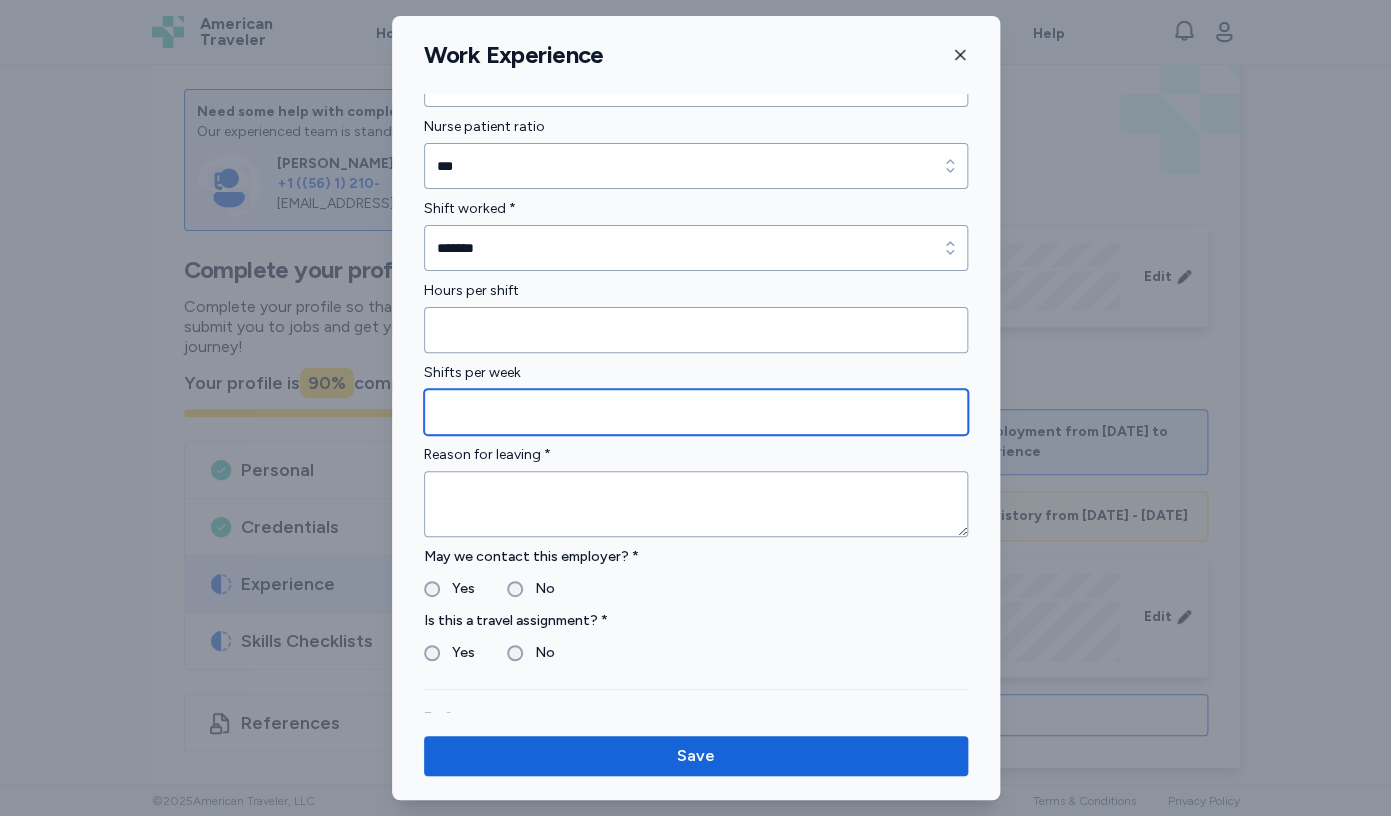 type on "*" 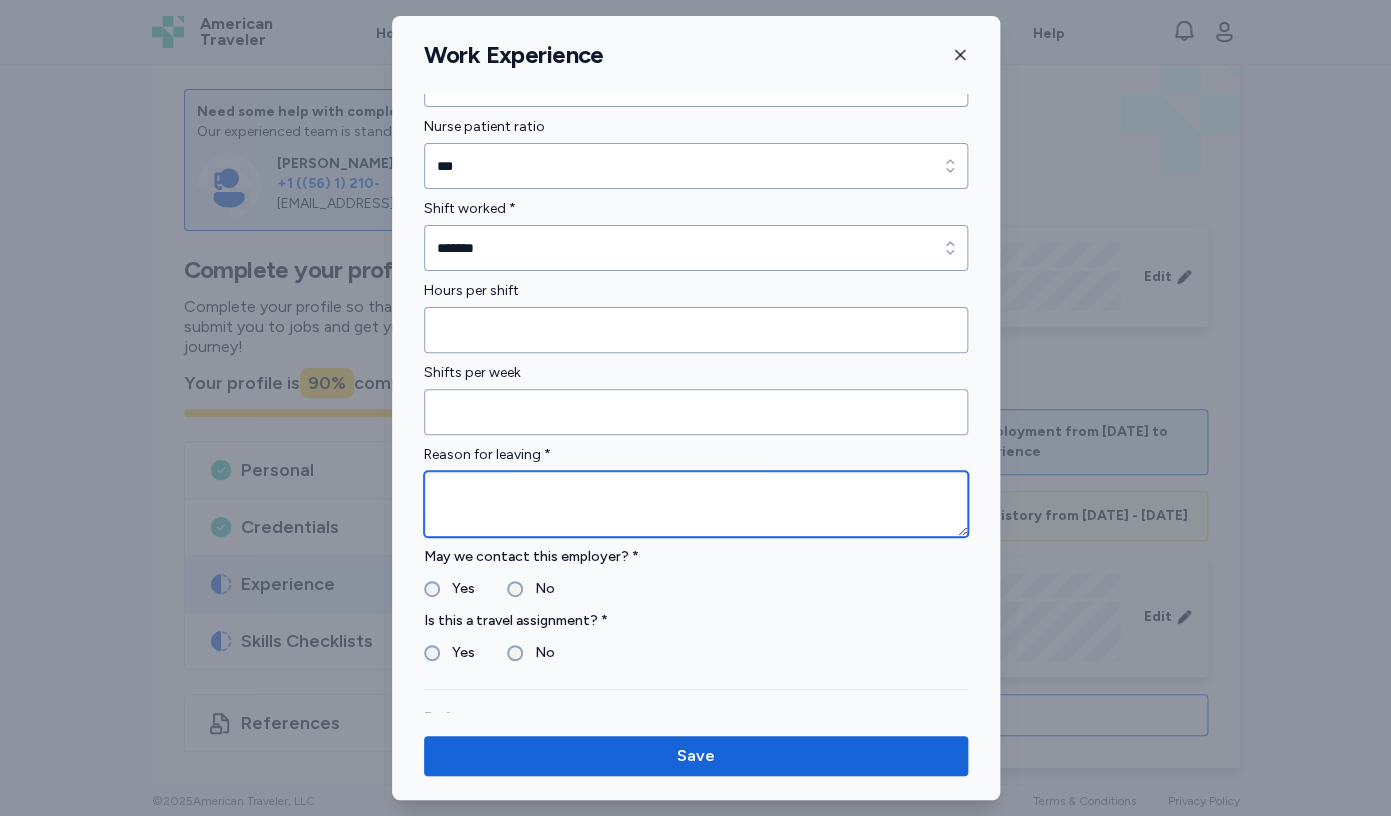 click at bounding box center (696, 504) 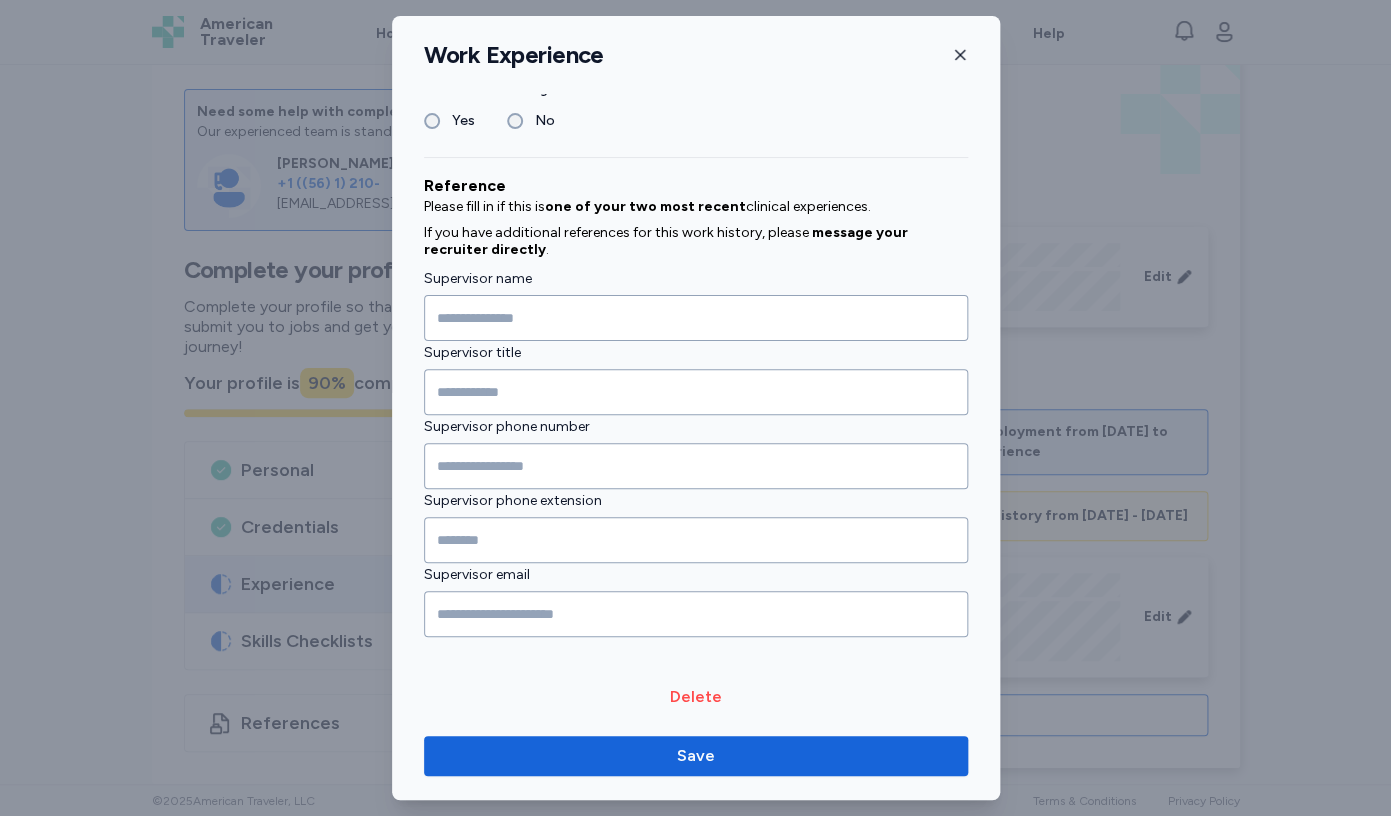 scroll, scrollTop: 2170, scrollLeft: 0, axis: vertical 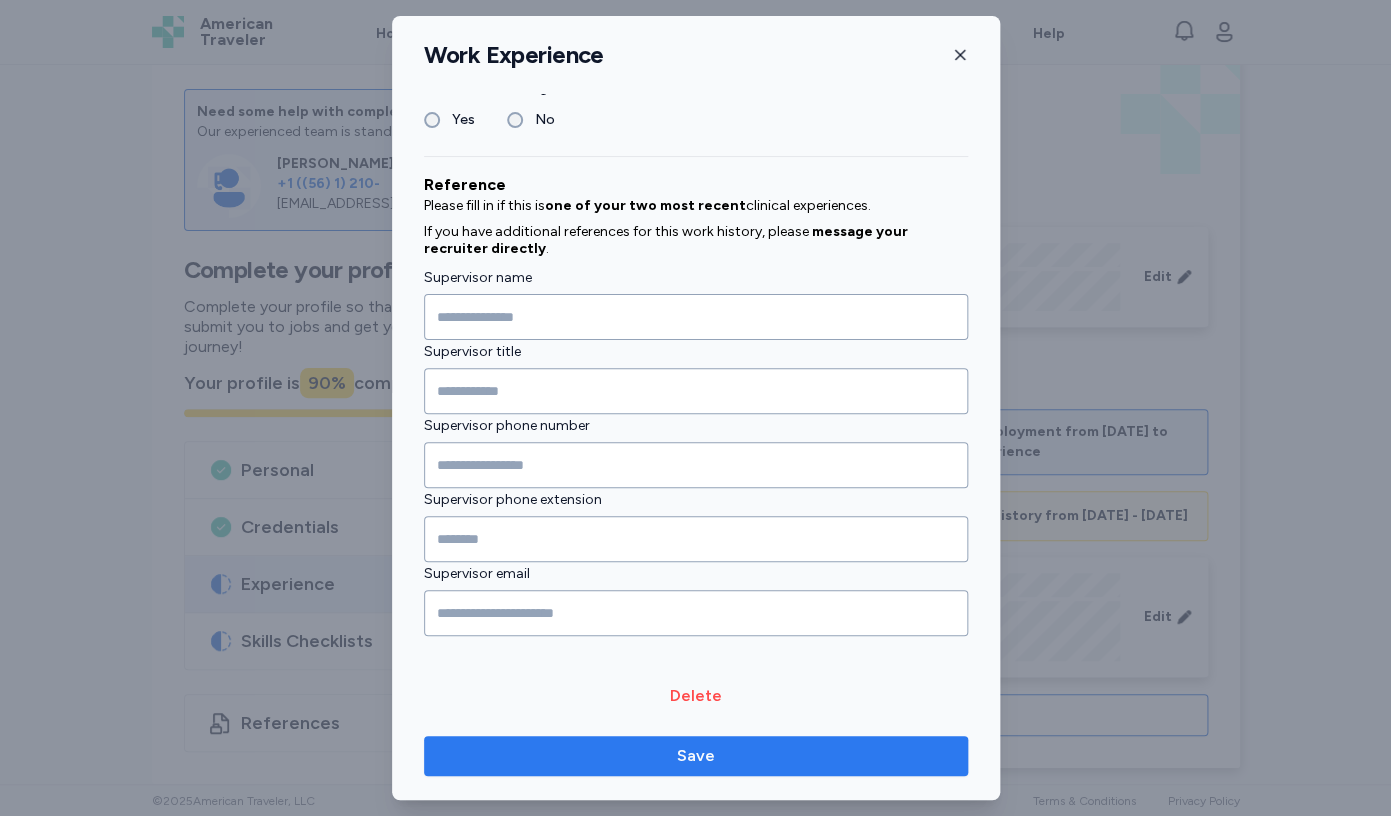 type on "**********" 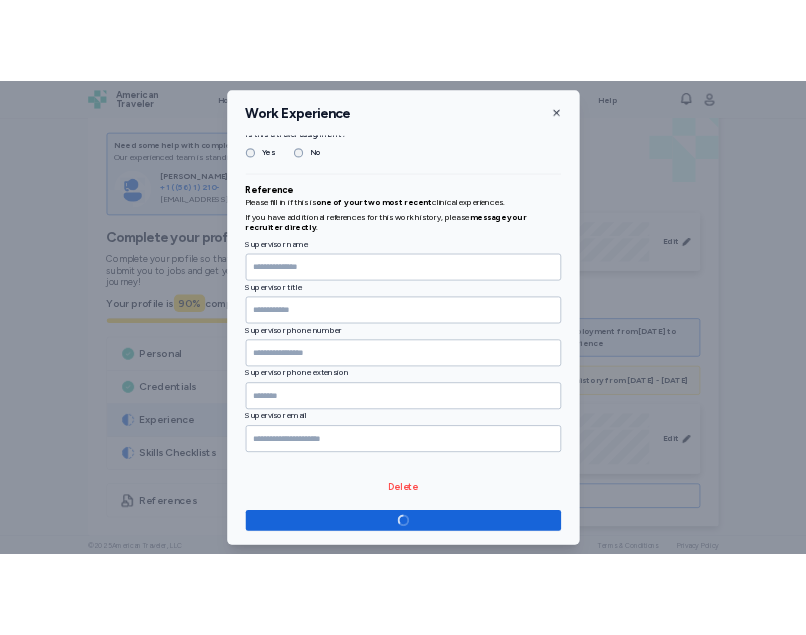 scroll, scrollTop: 2166, scrollLeft: 0, axis: vertical 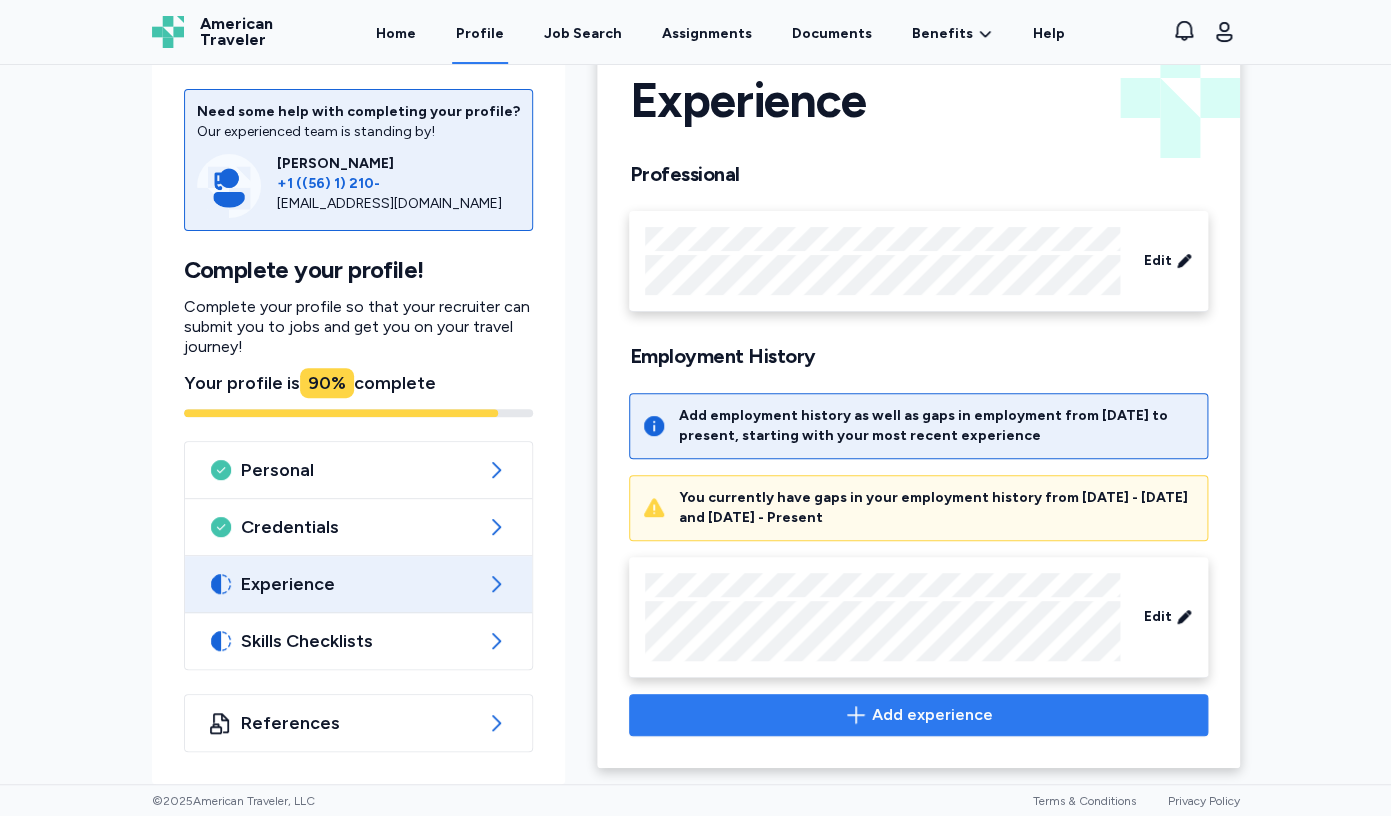 click on "Add experience" at bounding box center (918, 715) 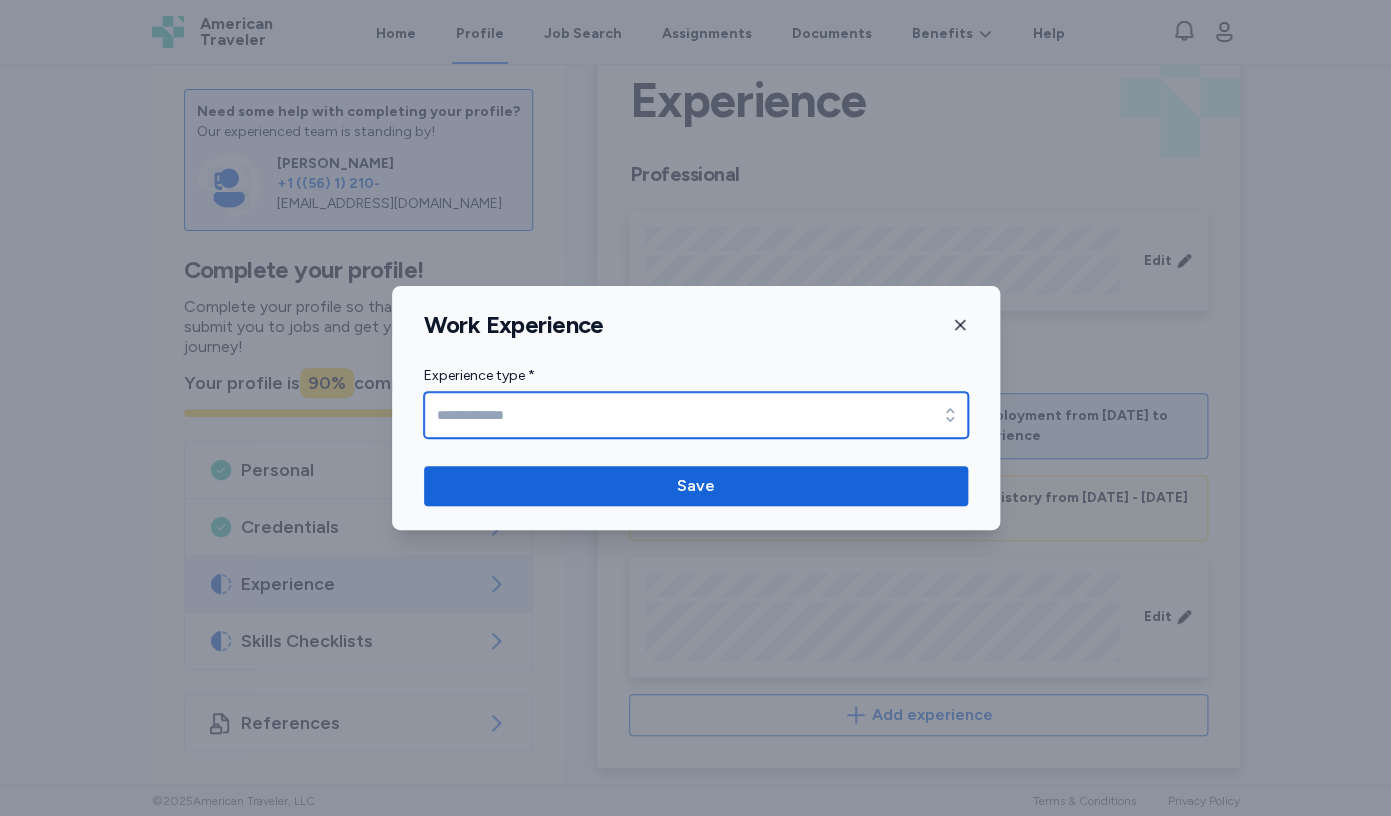 click on "Experience type *" at bounding box center [696, 415] 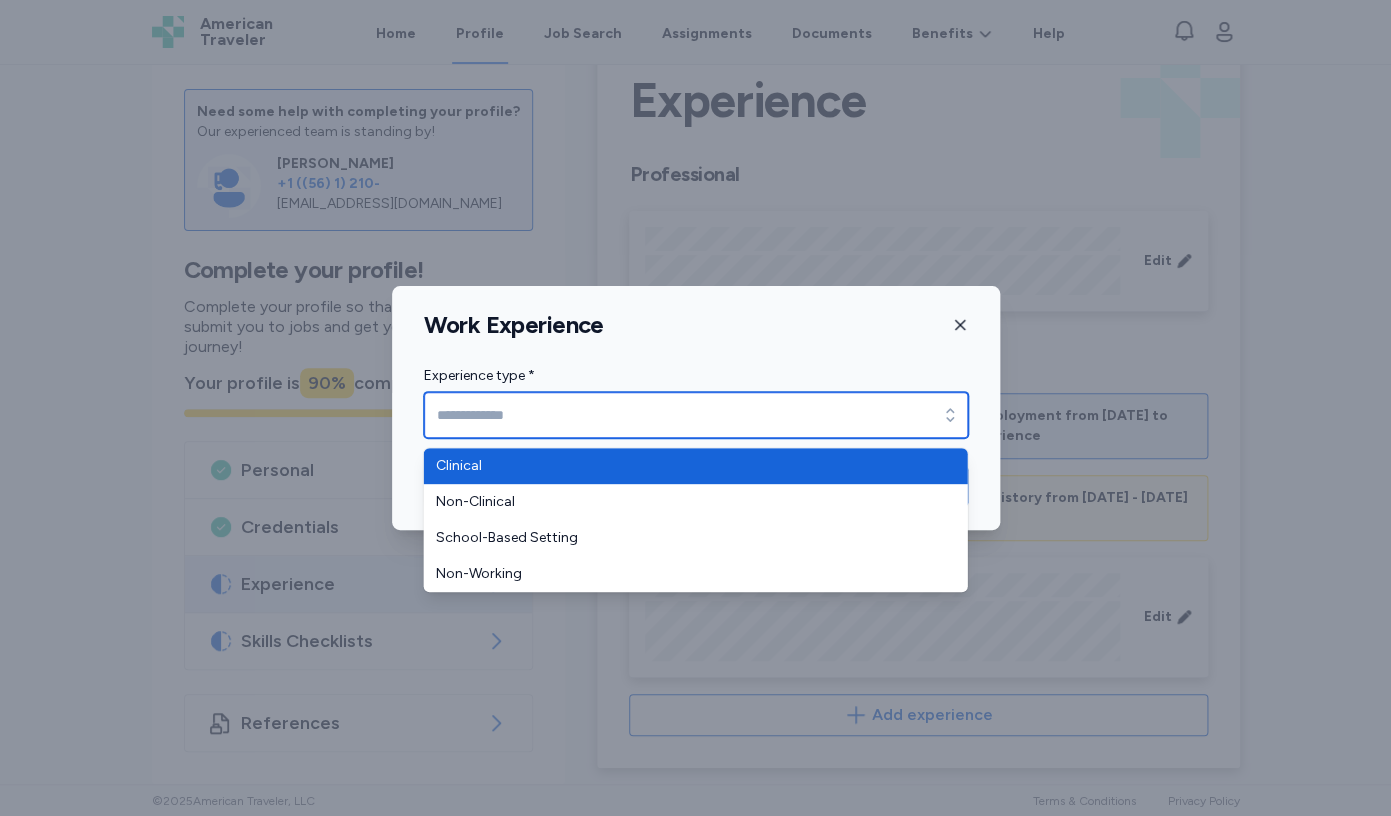 type on "********" 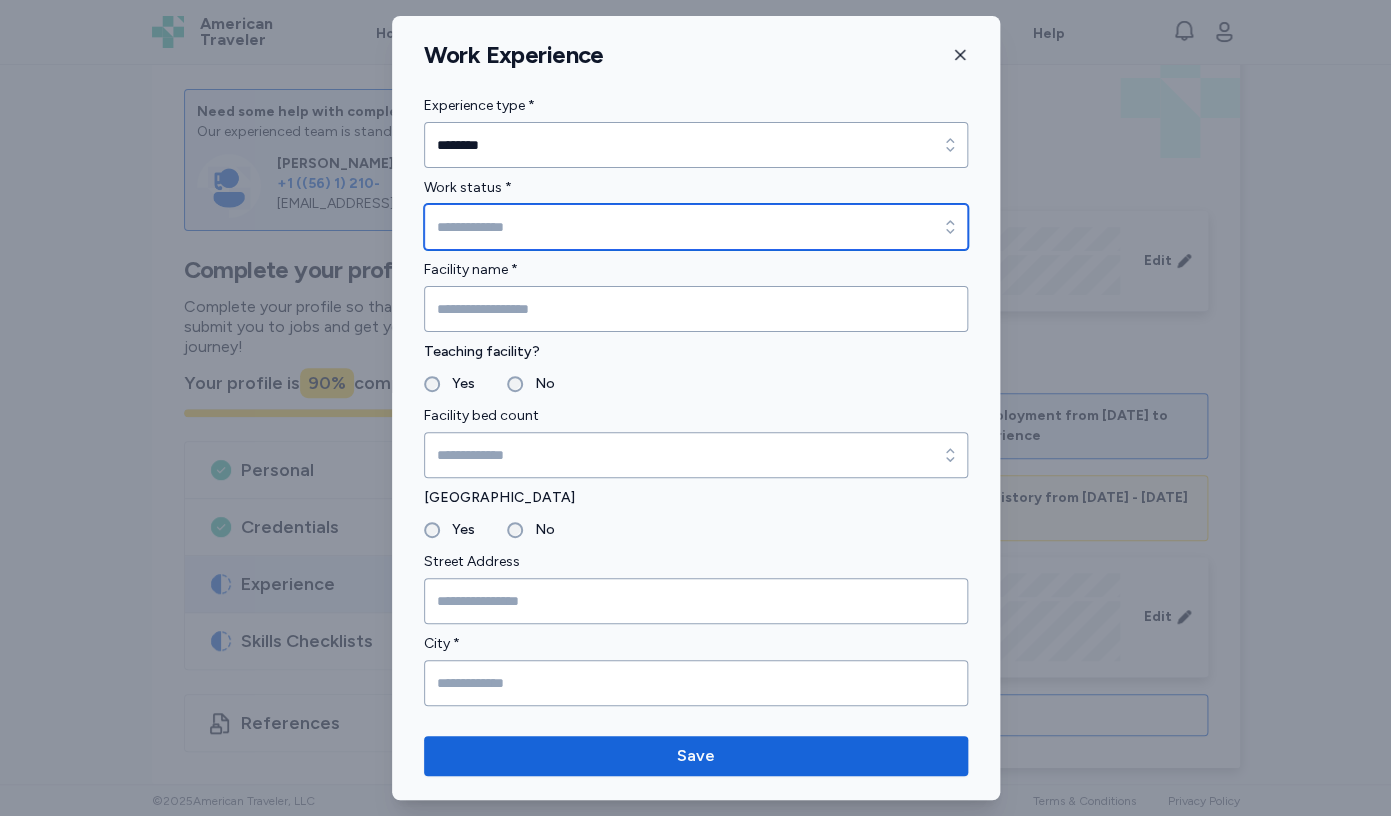 click on "Work status *" at bounding box center [696, 227] 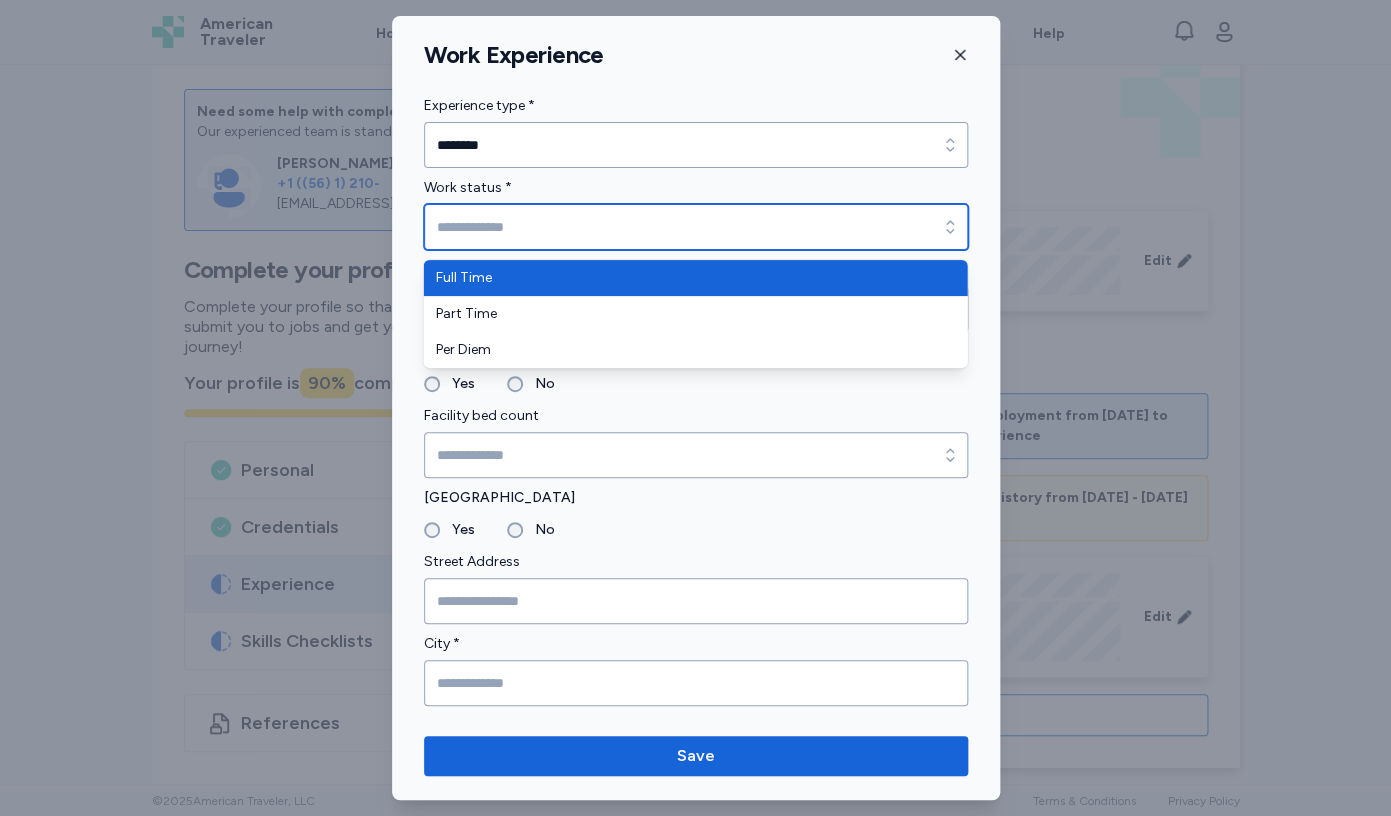 type on "*********" 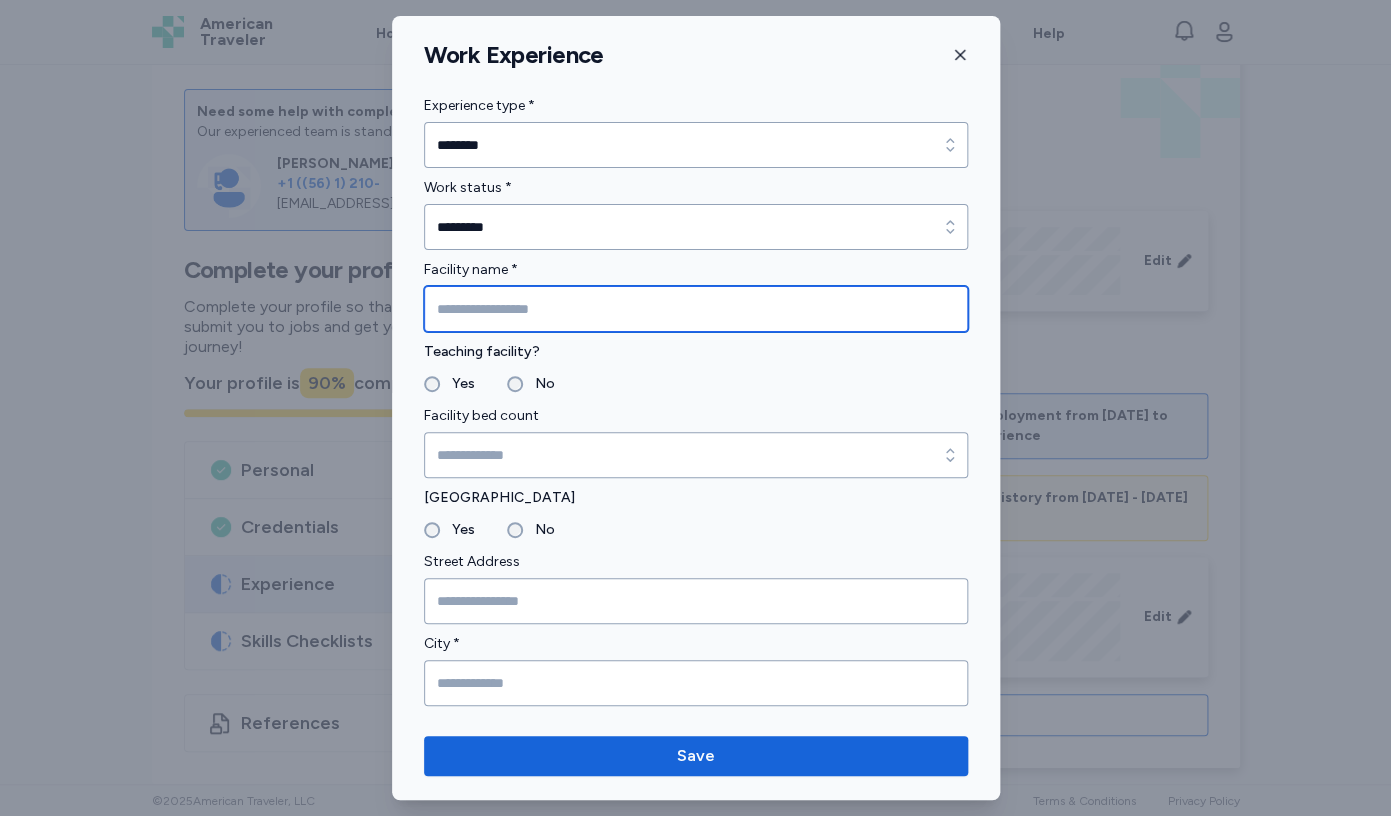 click at bounding box center (696, 309) 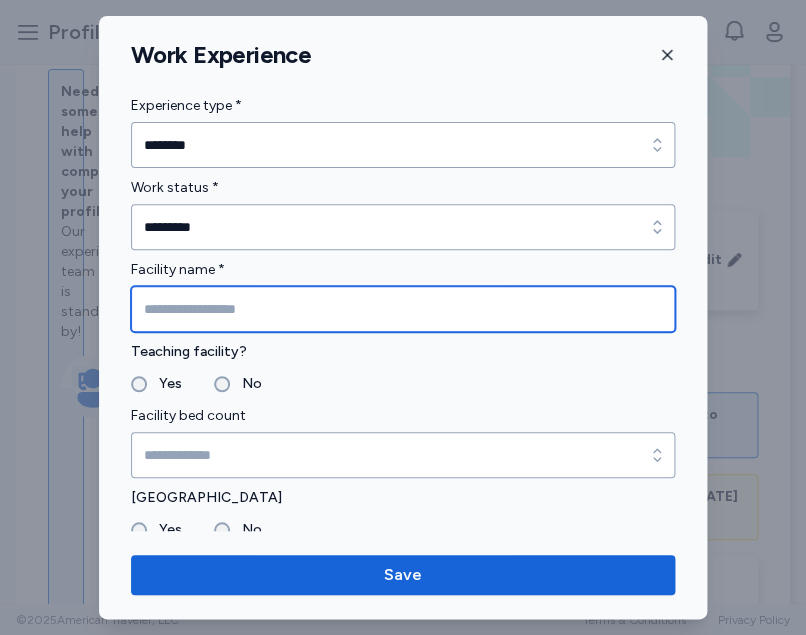 scroll, scrollTop: 92, scrollLeft: 0, axis: vertical 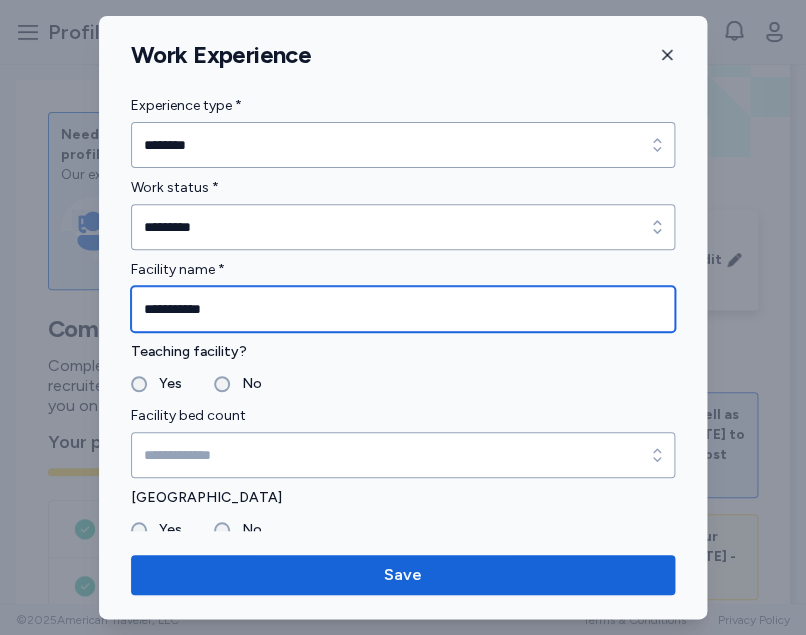 type on "**********" 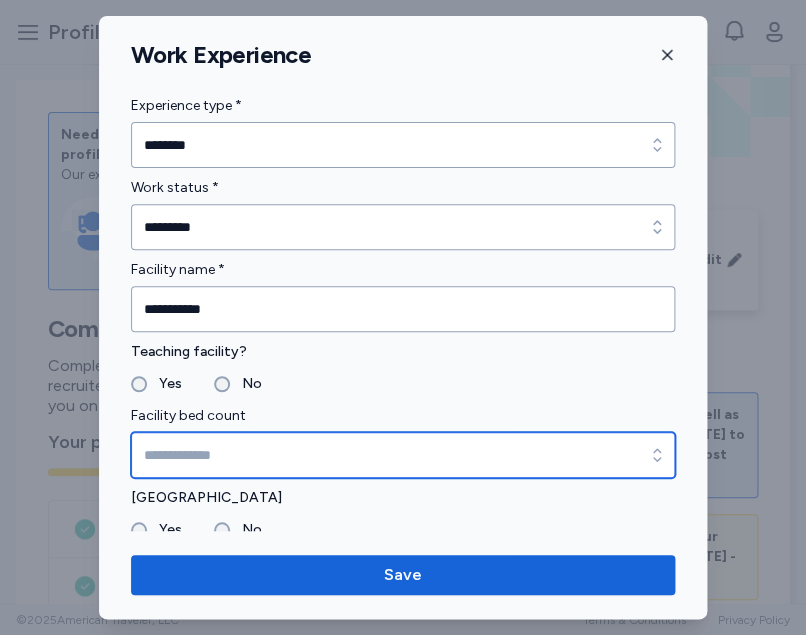 click on "Facility bed count" at bounding box center [403, 455] 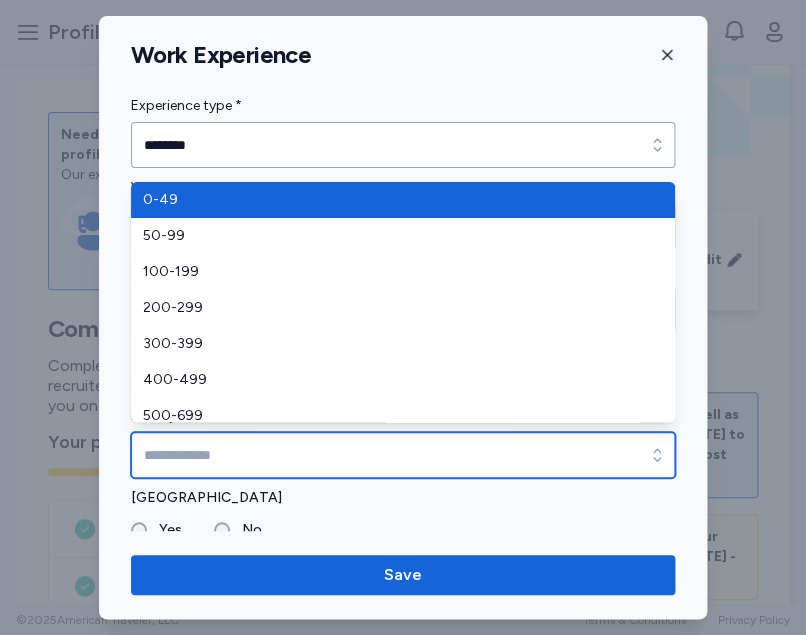type on "****" 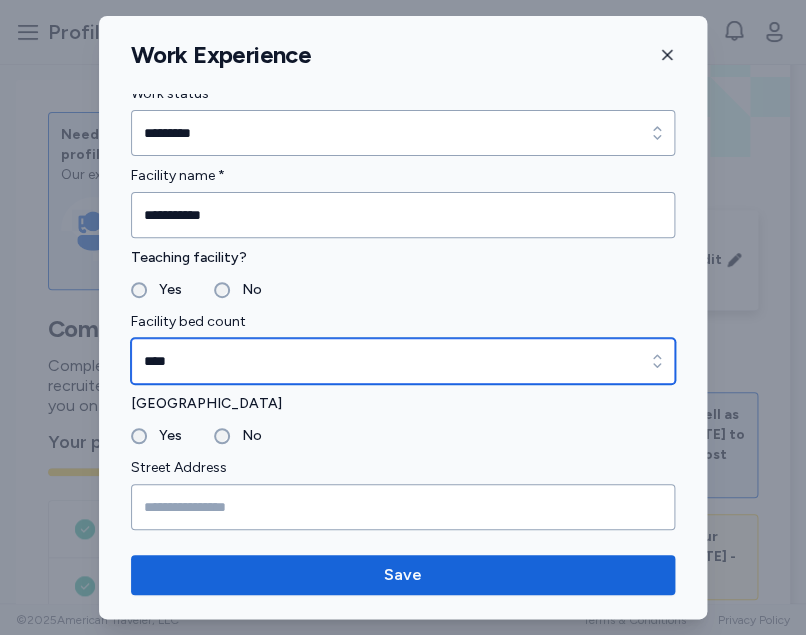 scroll, scrollTop: 129, scrollLeft: 0, axis: vertical 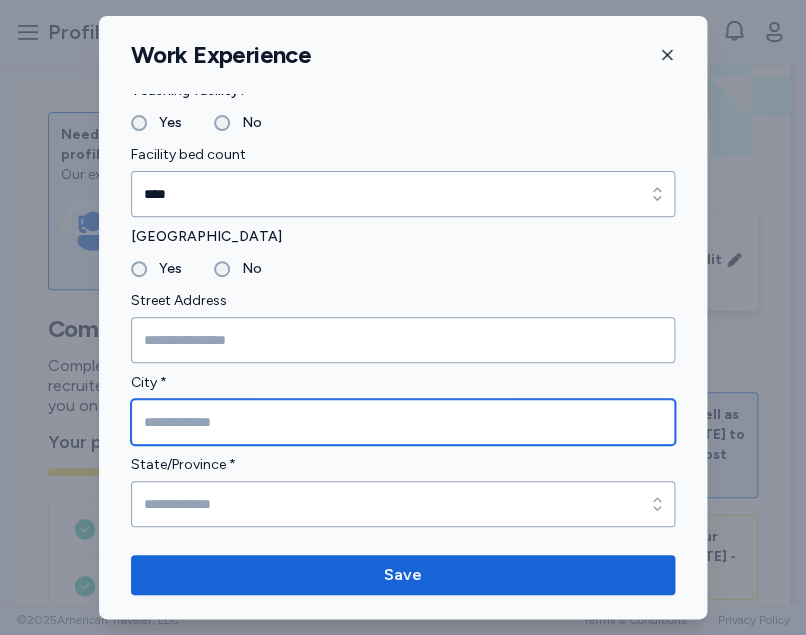 click at bounding box center (403, 422) 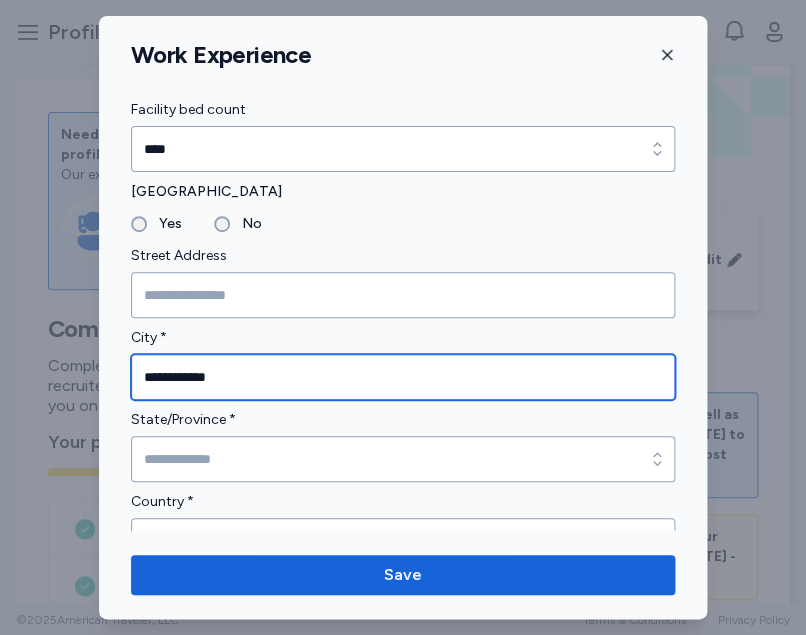 scroll, scrollTop: 307, scrollLeft: 0, axis: vertical 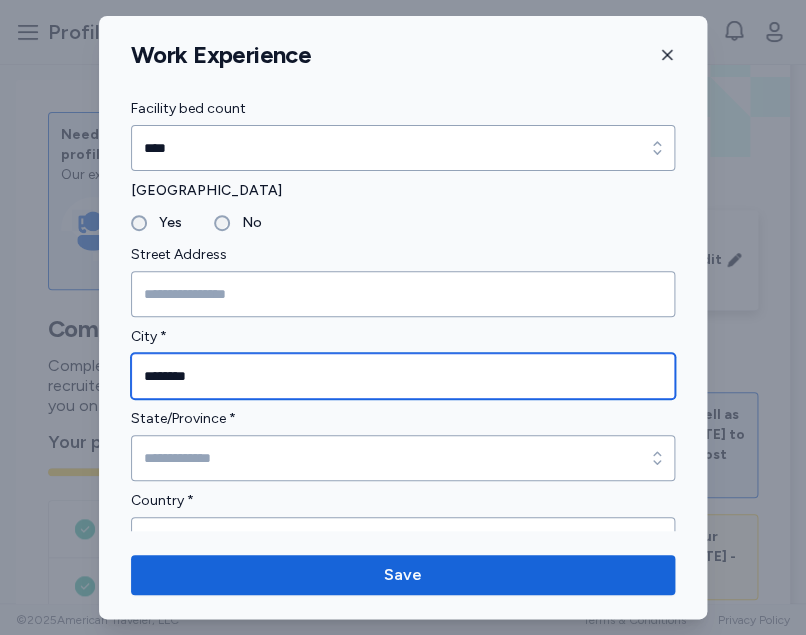 type on "********" 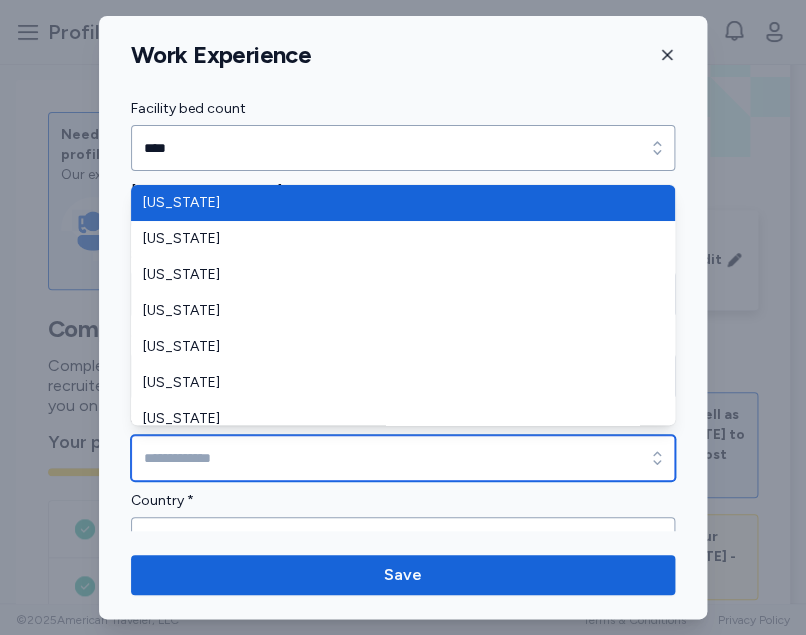 click on "State/Province *" at bounding box center [403, 458] 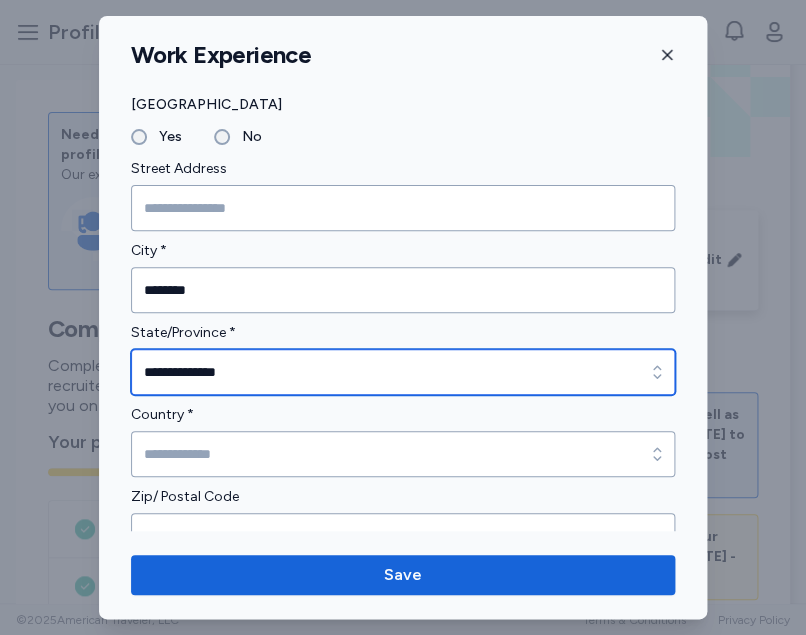 scroll, scrollTop: 427, scrollLeft: 0, axis: vertical 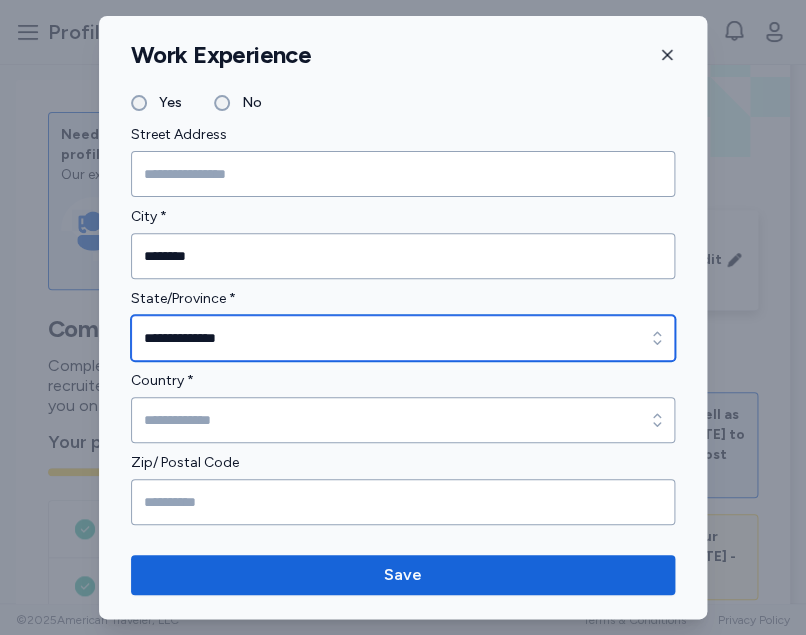 type on "**********" 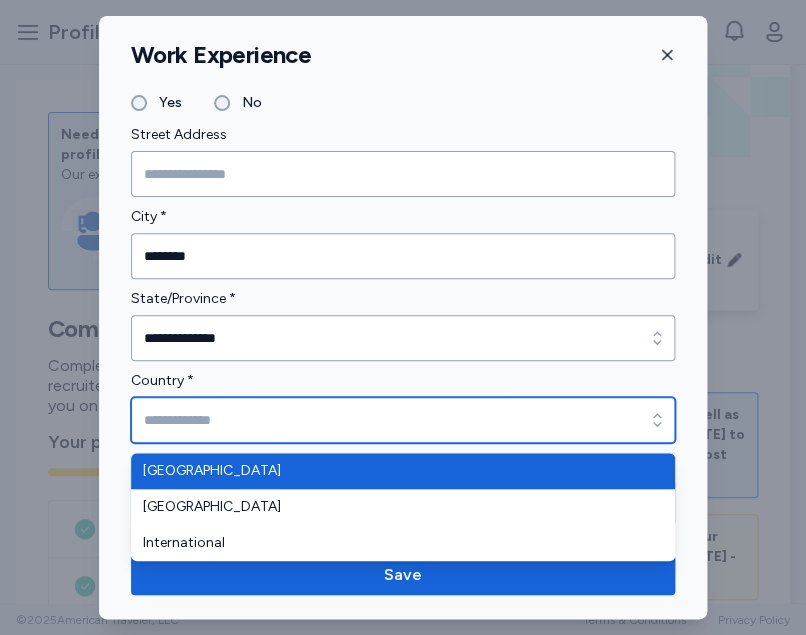 click on "Country *" at bounding box center (403, 420) 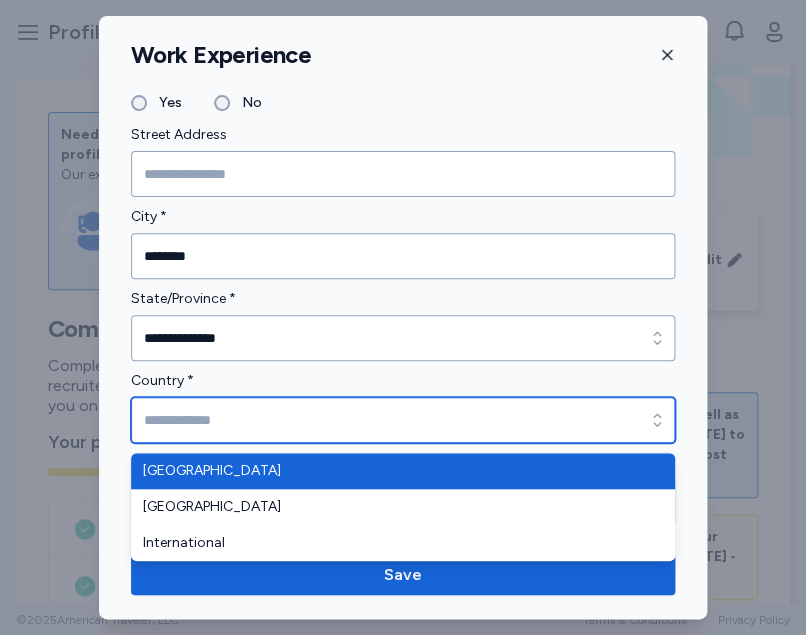 type on "**********" 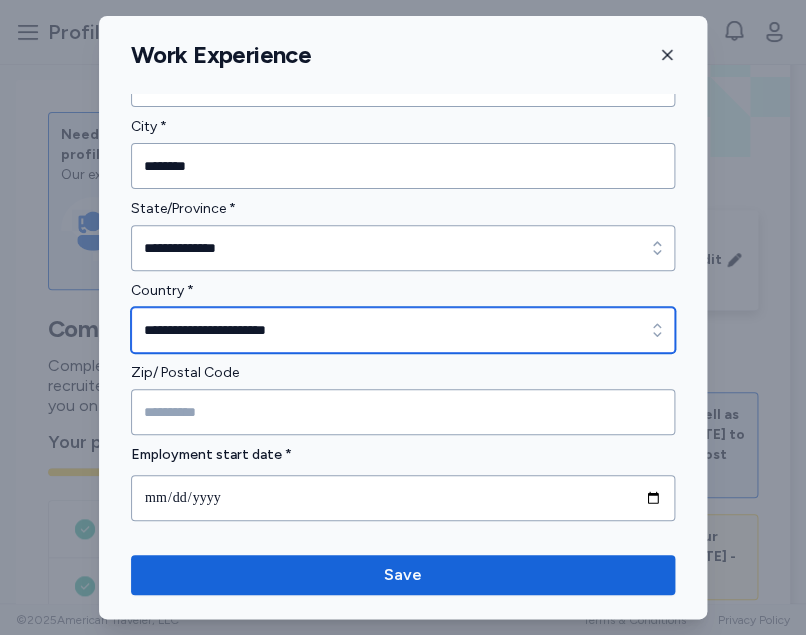 scroll, scrollTop: 533, scrollLeft: 0, axis: vertical 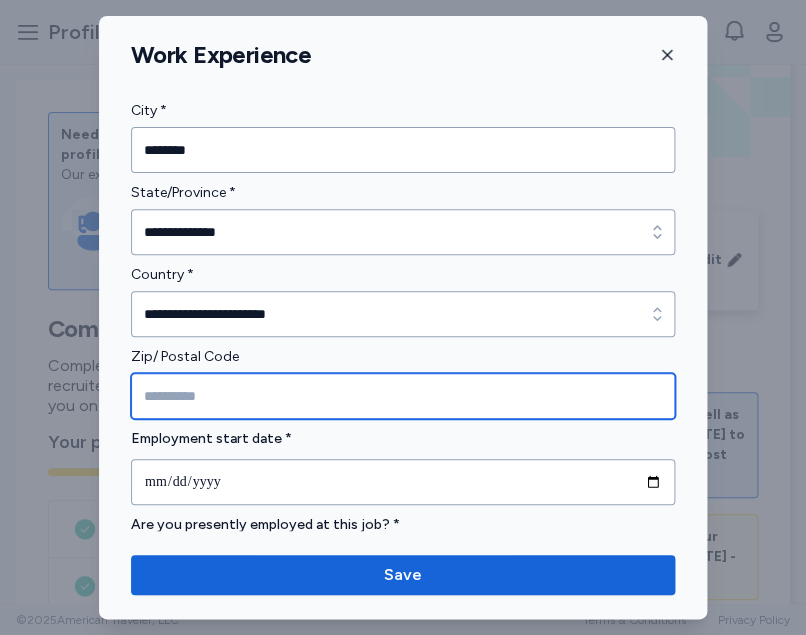 click at bounding box center [403, 396] 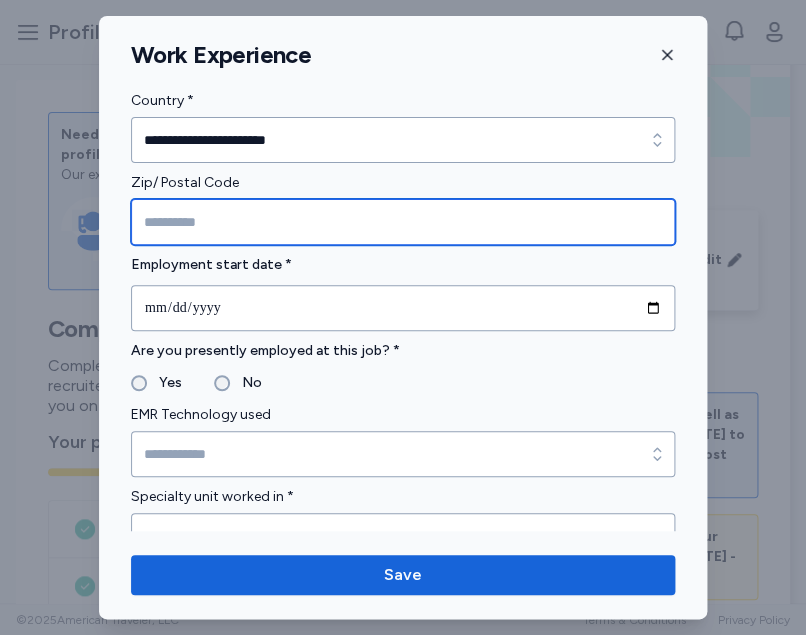 scroll, scrollTop: 712, scrollLeft: 0, axis: vertical 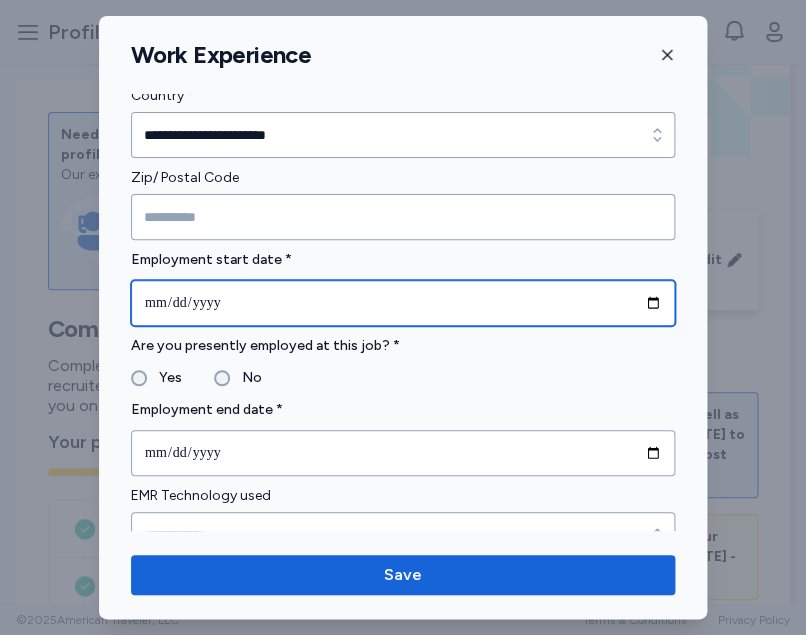 click at bounding box center (403, 303) 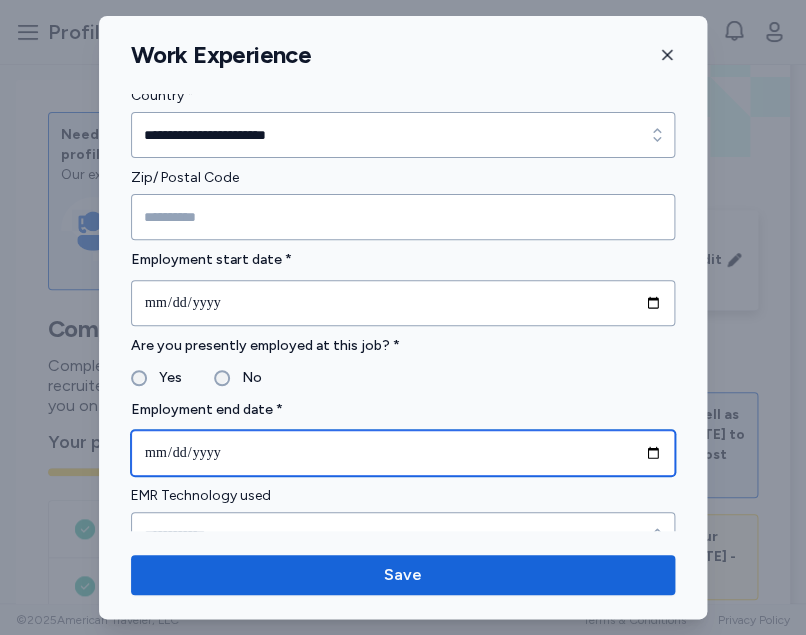 click at bounding box center [403, 453] 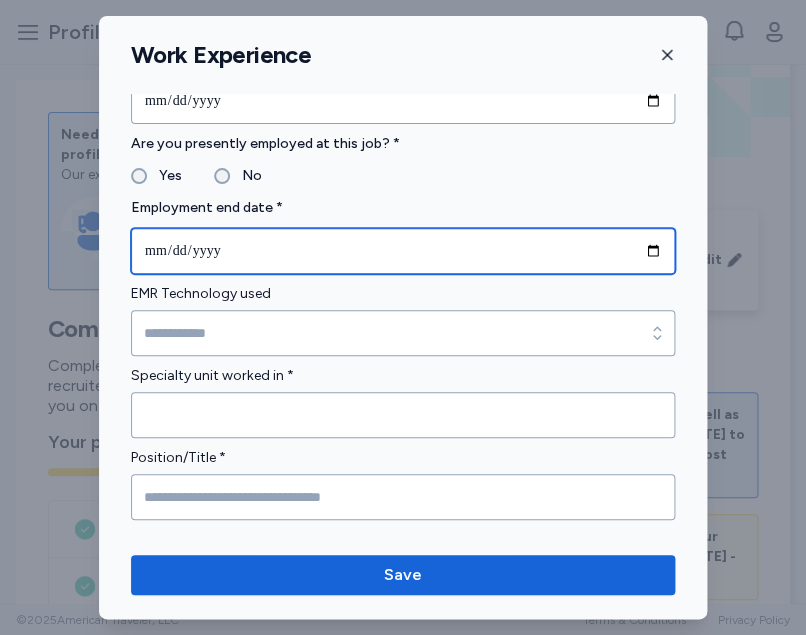 scroll, scrollTop: 926, scrollLeft: 0, axis: vertical 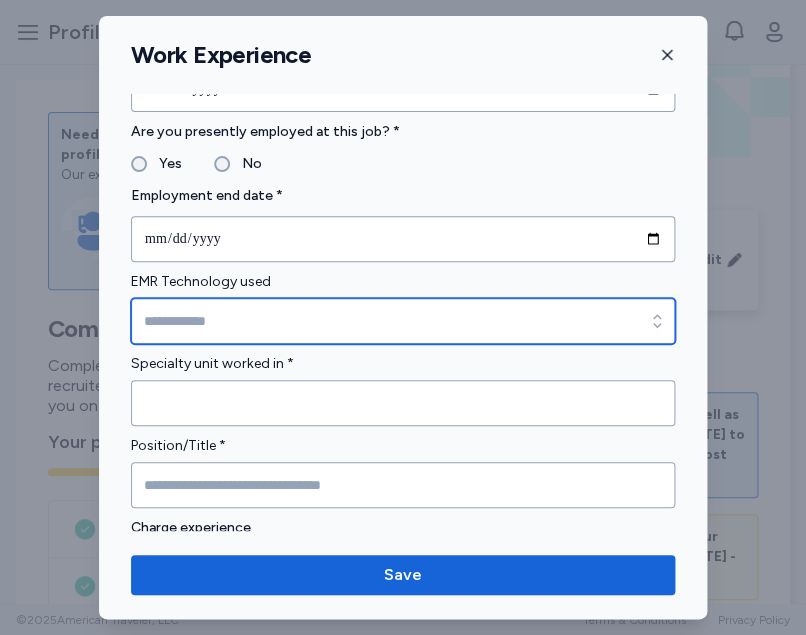 click on "EMR Technology used" at bounding box center (403, 321) 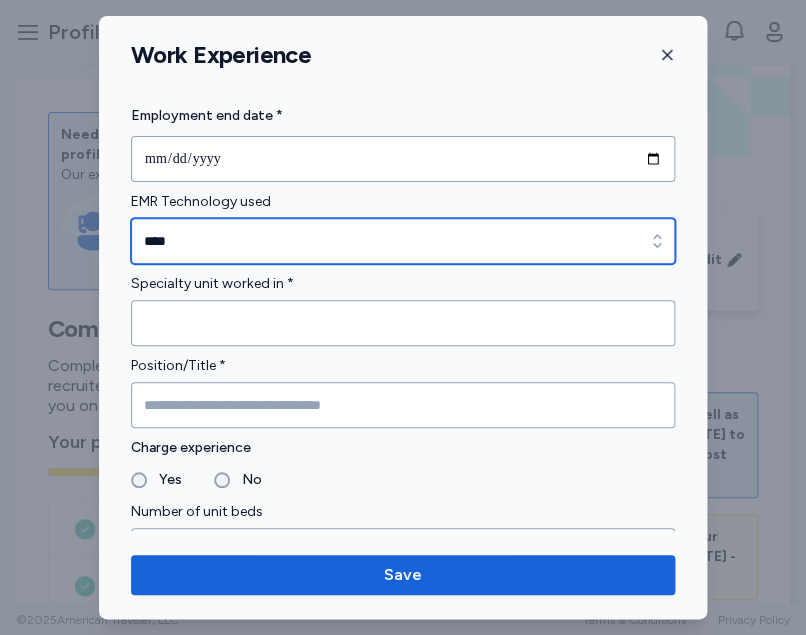 scroll, scrollTop: 1086, scrollLeft: 0, axis: vertical 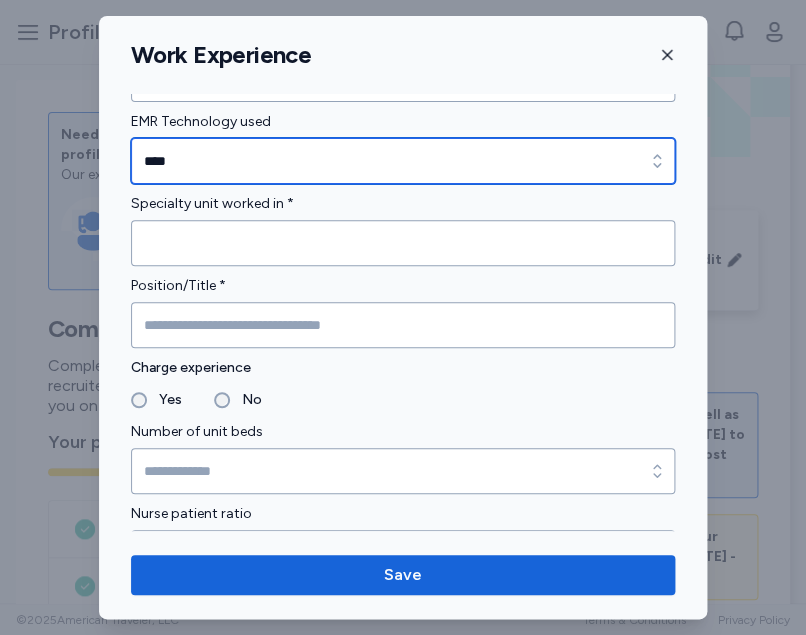 type on "****" 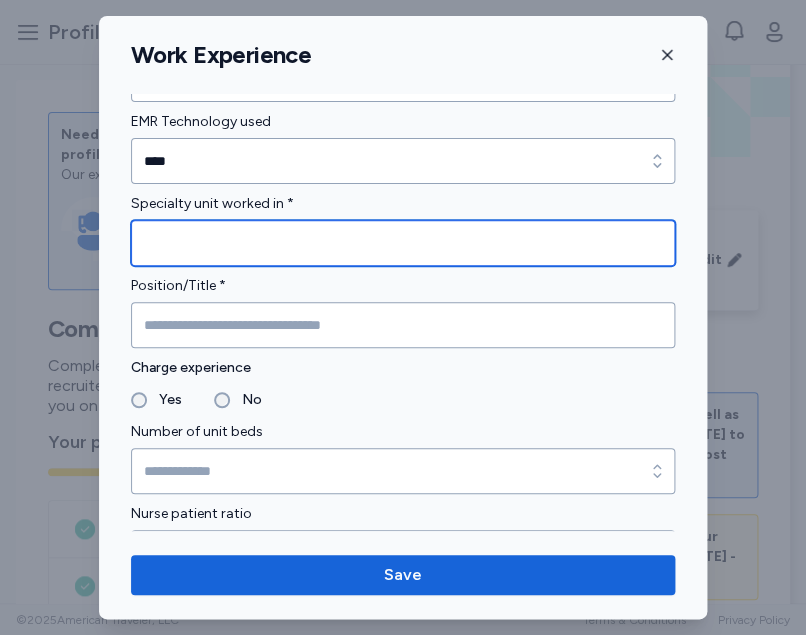 click at bounding box center (403, 243) 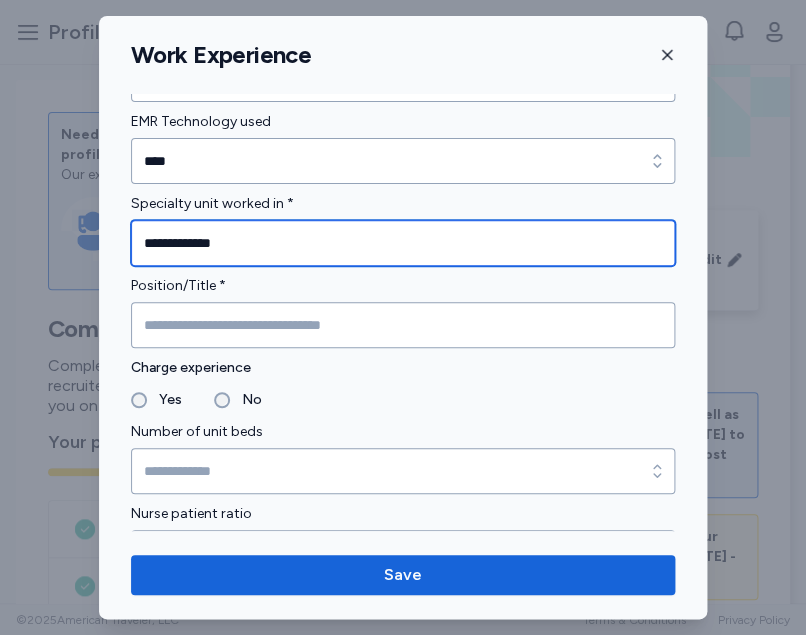 type on "**********" 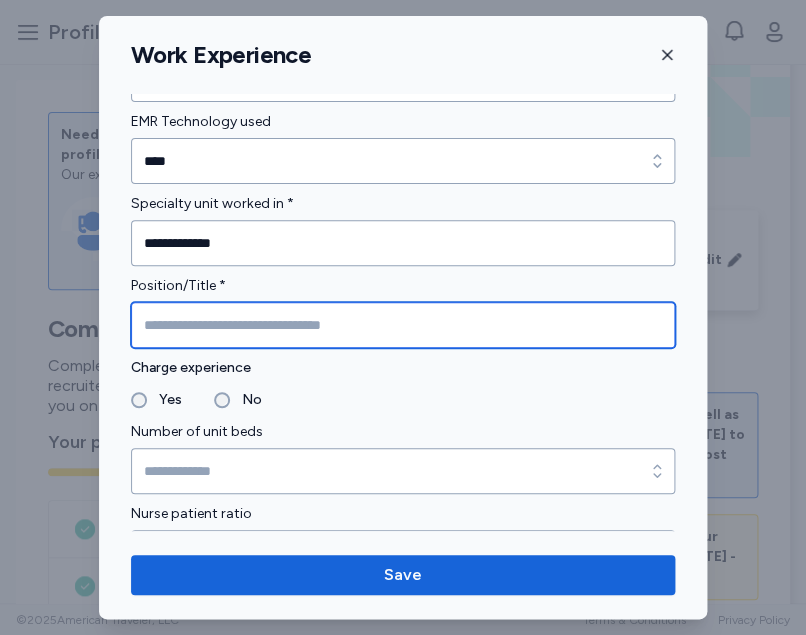 click at bounding box center [403, 325] 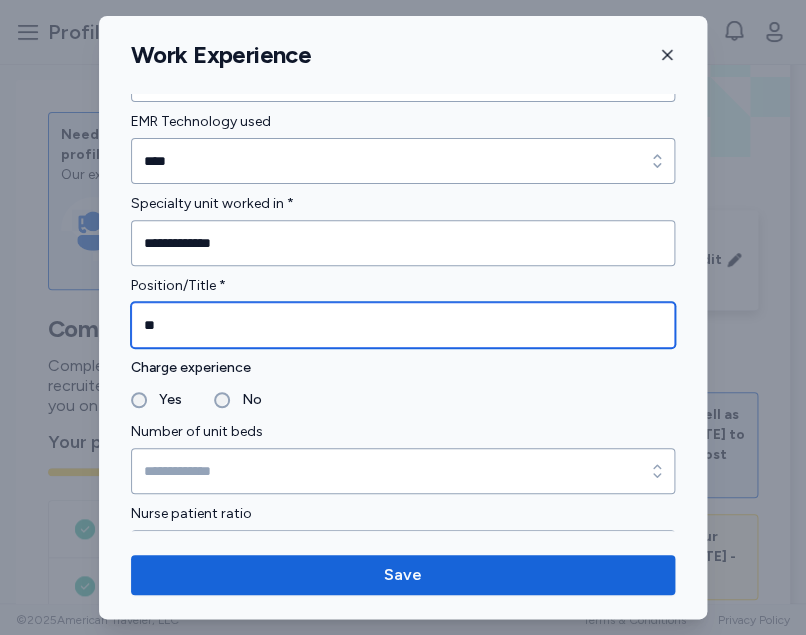 type on "**" 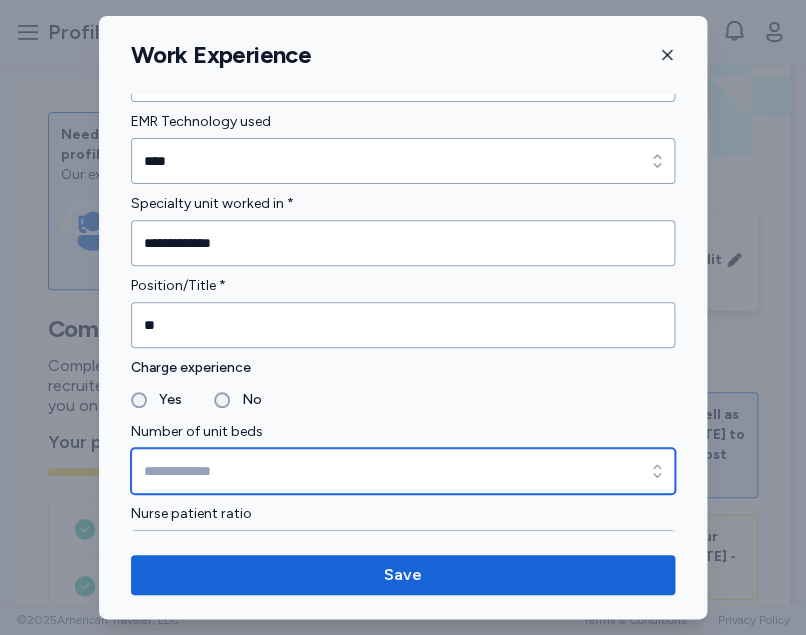 click on "Number of unit beds" at bounding box center (403, 471) 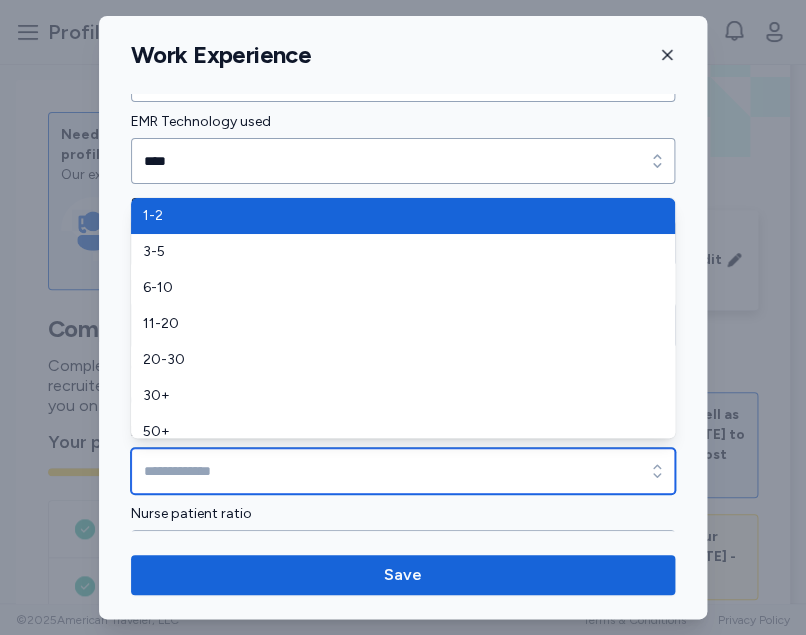 type on "***" 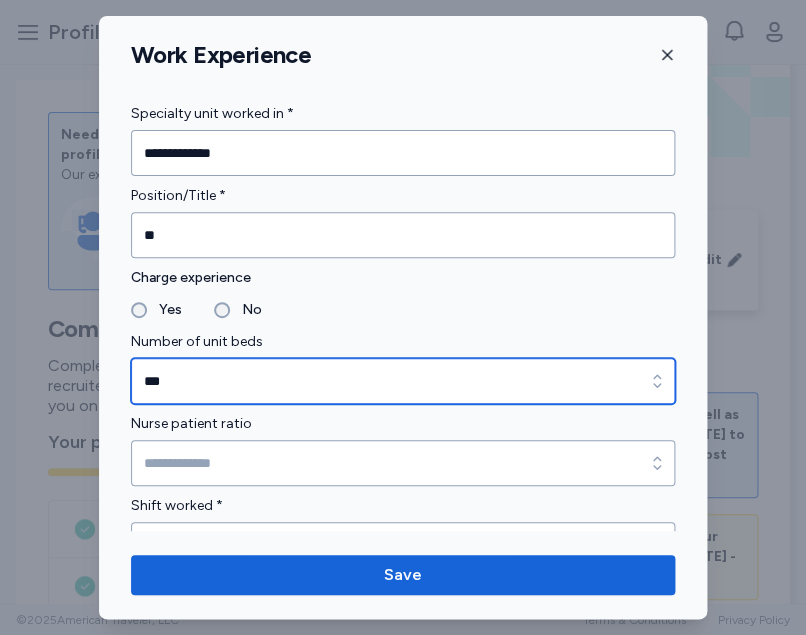 scroll, scrollTop: 1181, scrollLeft: 0, axis: vertical 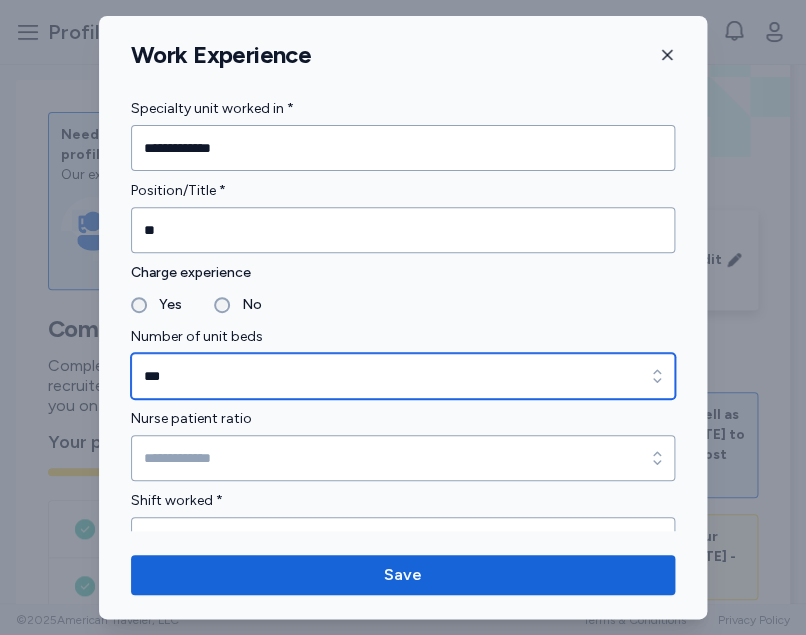click on "***" at bounding box center (403, 376) 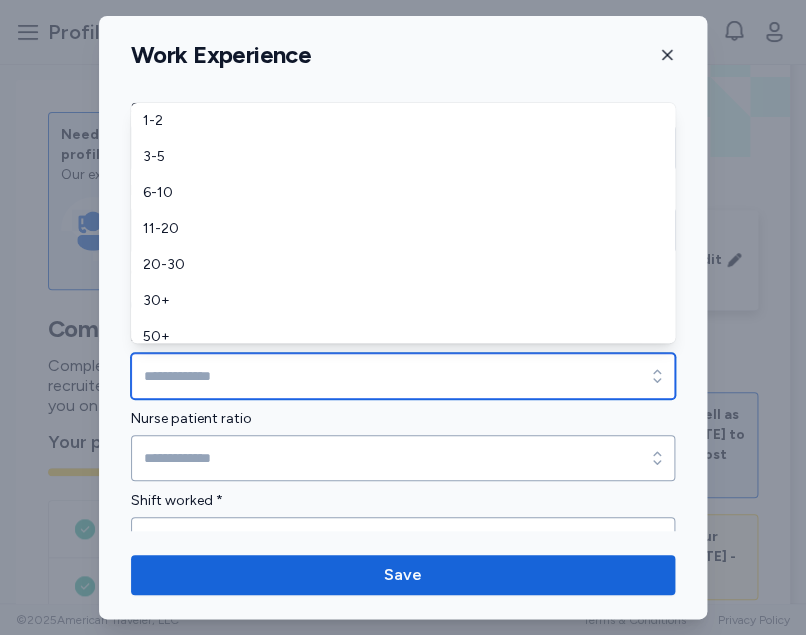click on "Number of unit beds" at bounding box center [403, 376] 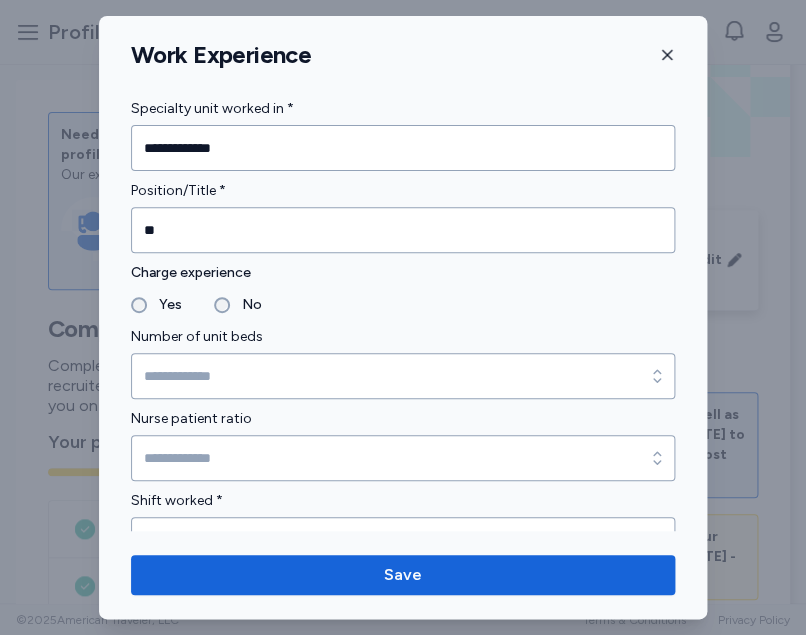 click on "**********" at bounding box center [403, 244] 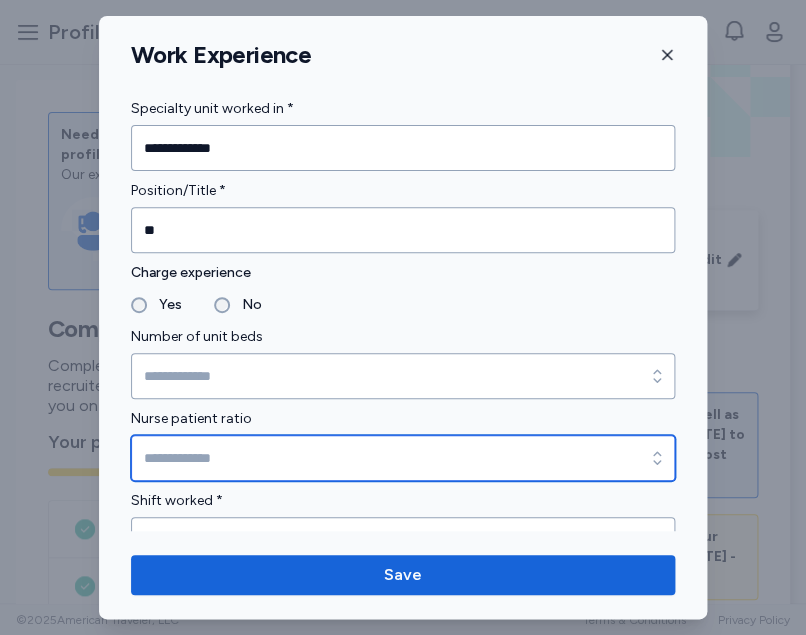 click on "Nurse patient ratio" at bounding box center (403, 458) 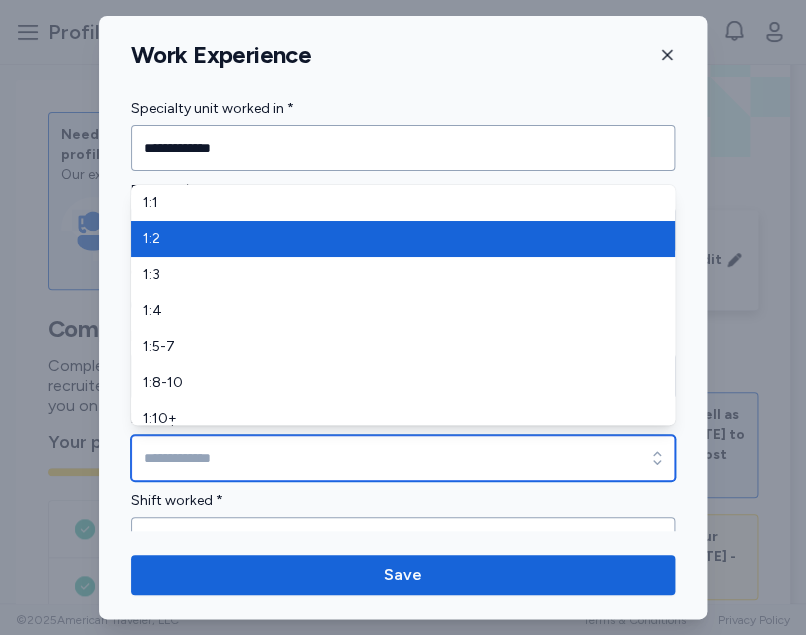 type on "***" 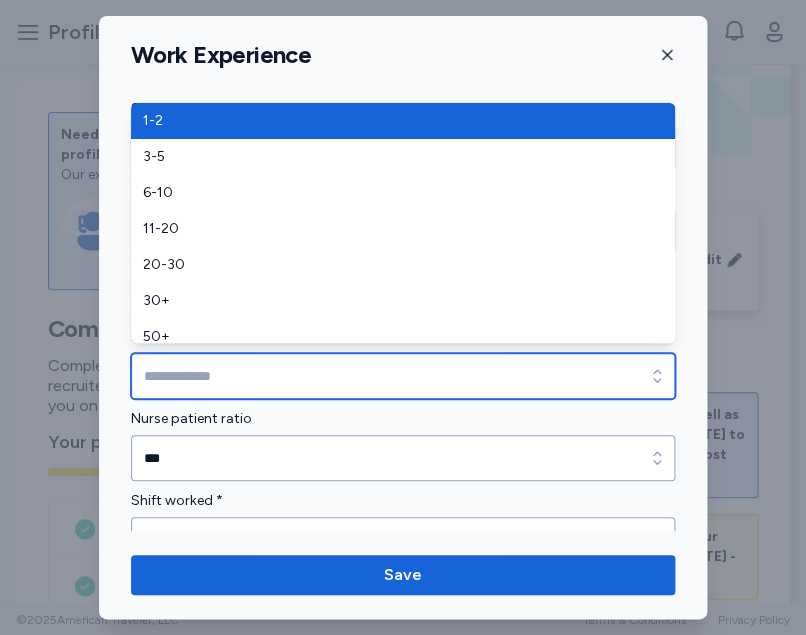click on "Number of unit beds" at bounding box center (403, 376) 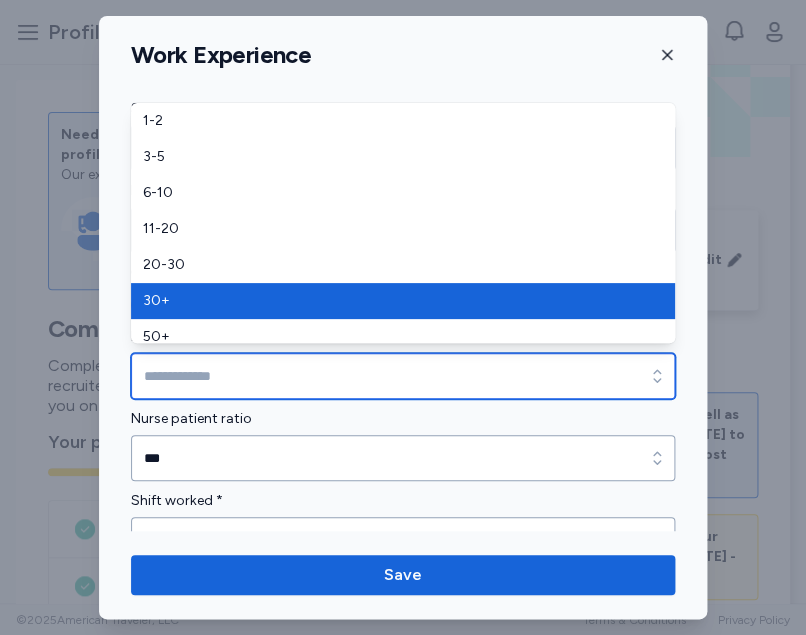 type on "***" 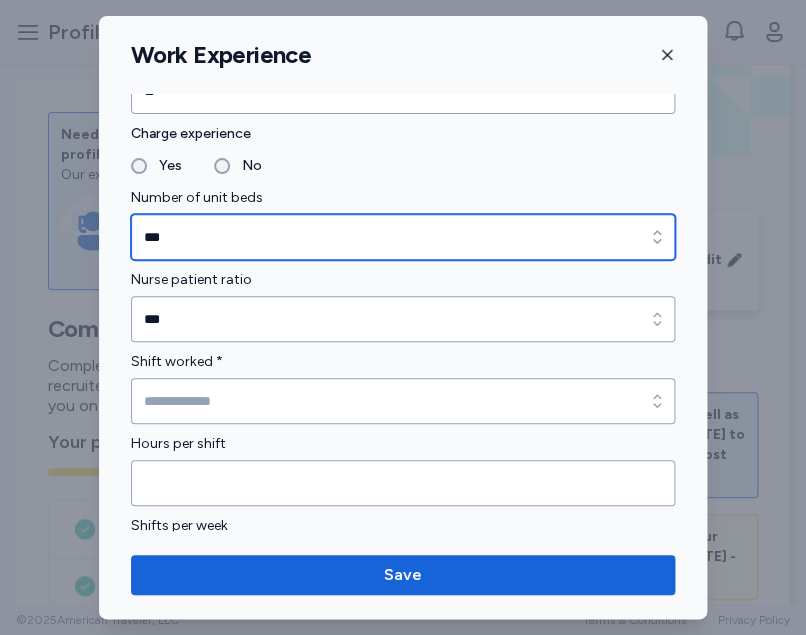 scroll, scrollTop: 1354, scrollLeft: 0, axis: vertical 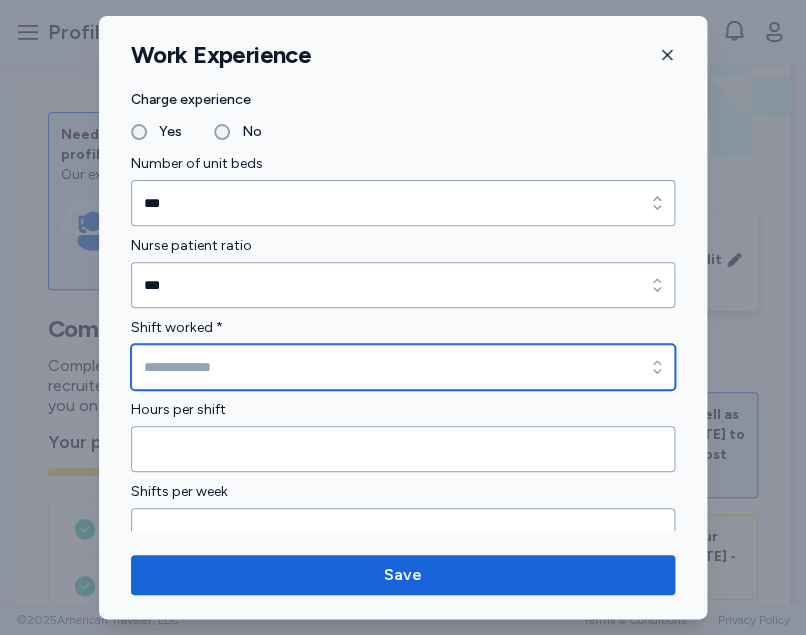 click on "Shift worked *" at bounding box center (403, 367) 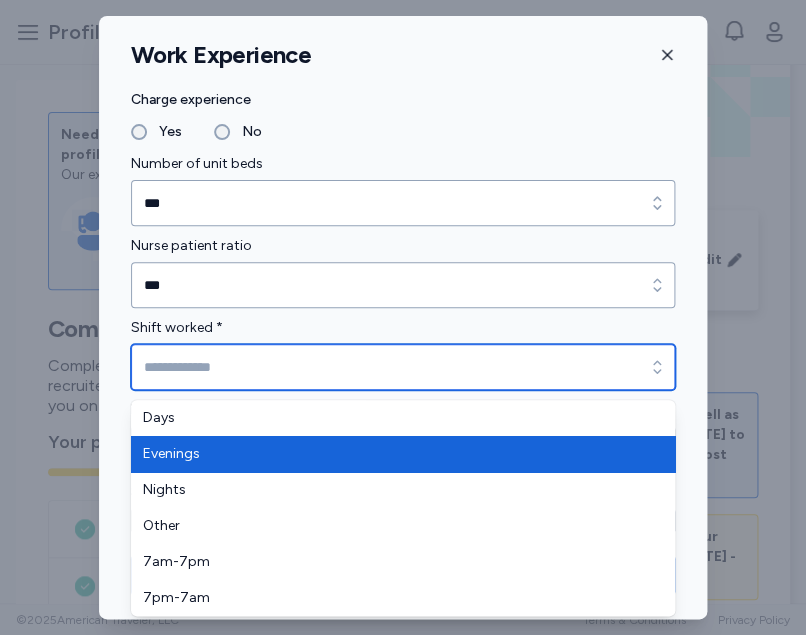 type on "********" 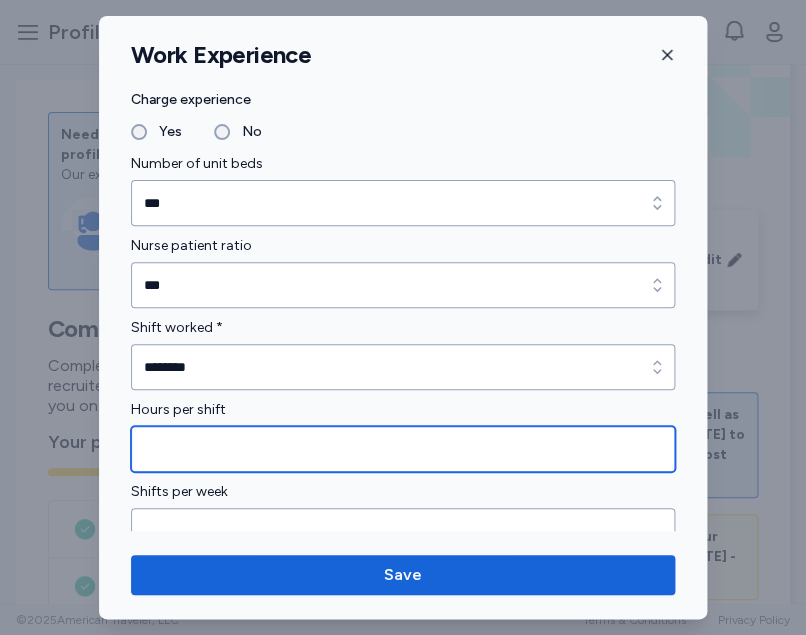 click at bounding box center (403, 449) 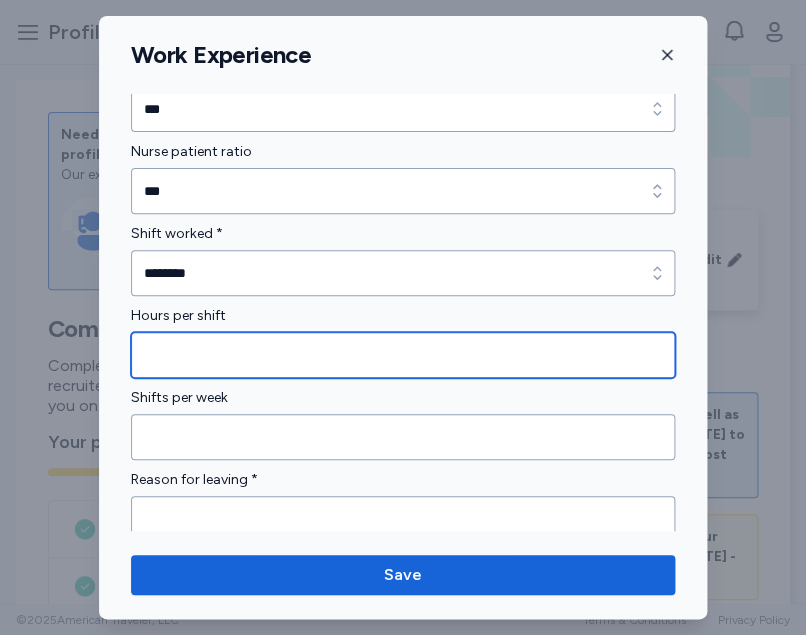 scroll, scrollTop: 1458, scrollLeft: 0, axis: vertical 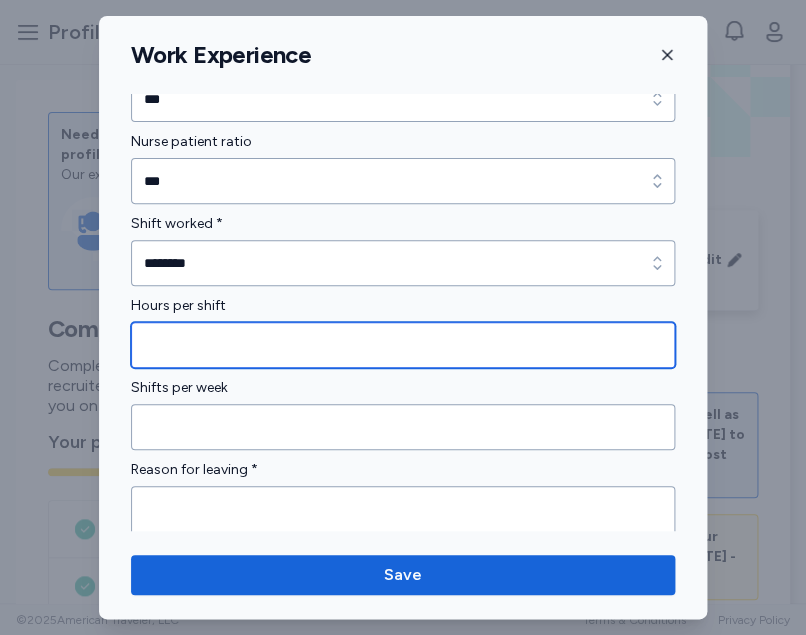 type on "**" 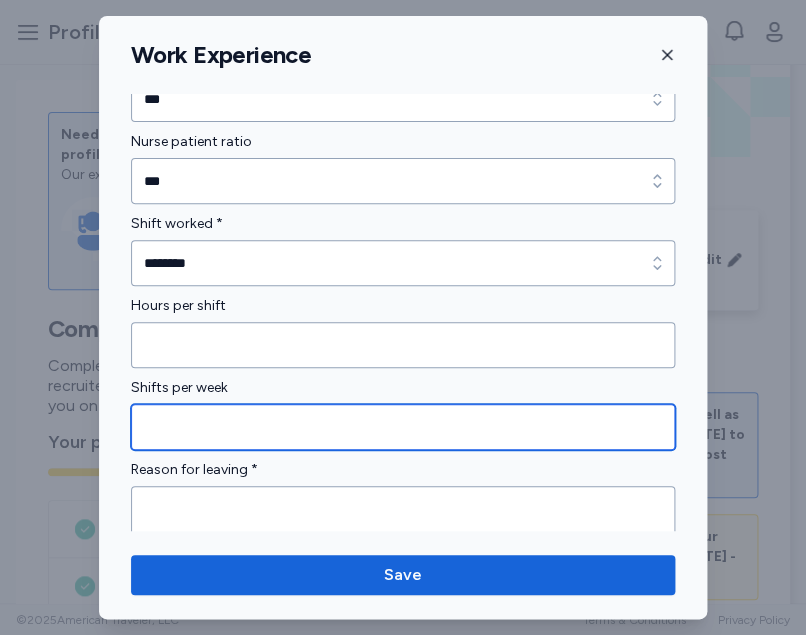 click at bounding box center [403, 427] 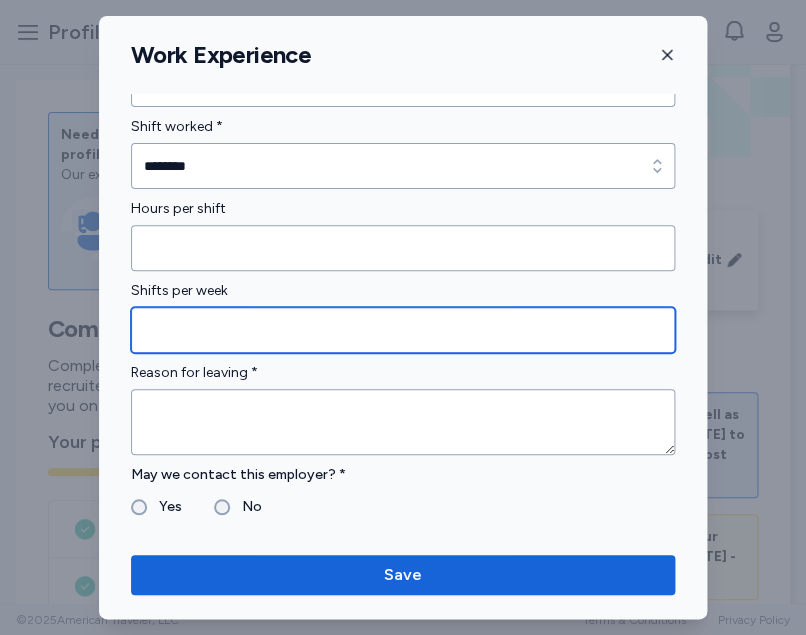 scroll, scrollTop: 1592, scrollLeft: 0, axis: vertical 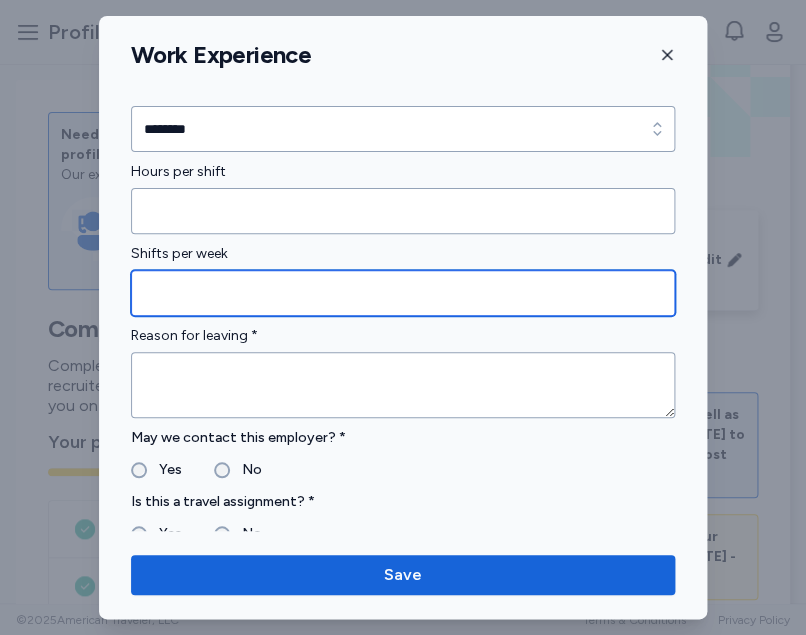 type on "*" 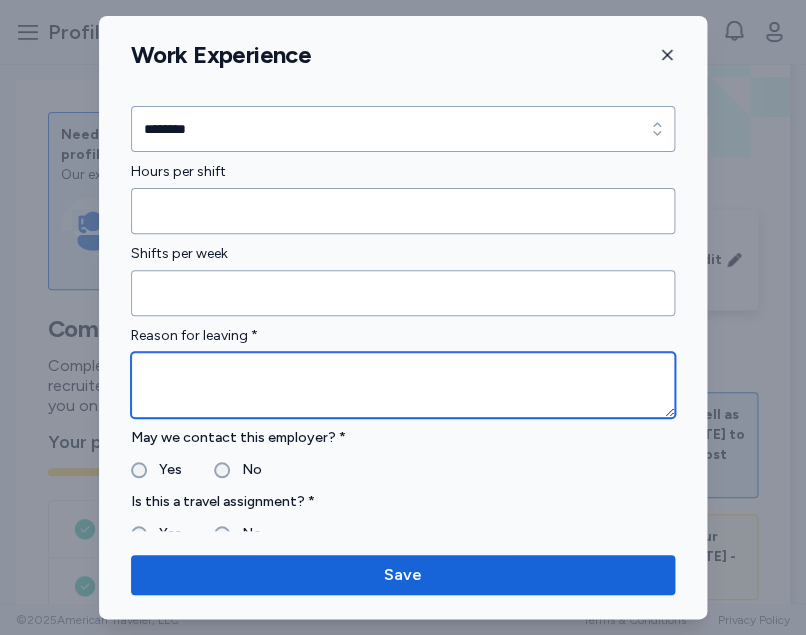 click at bounding box center [403, 385] 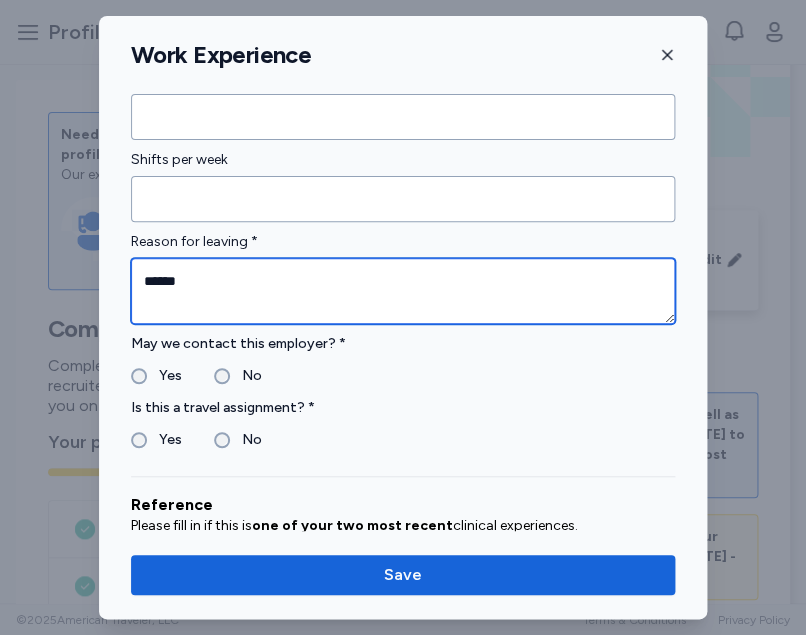 scroll, scrollTop: 1715, scrollLeft: 0, axis: vertical 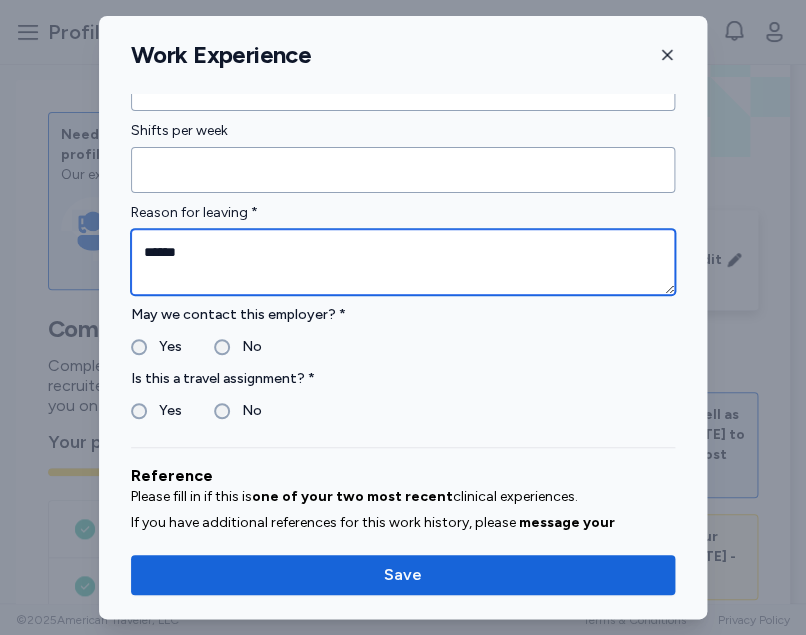 type on "******" 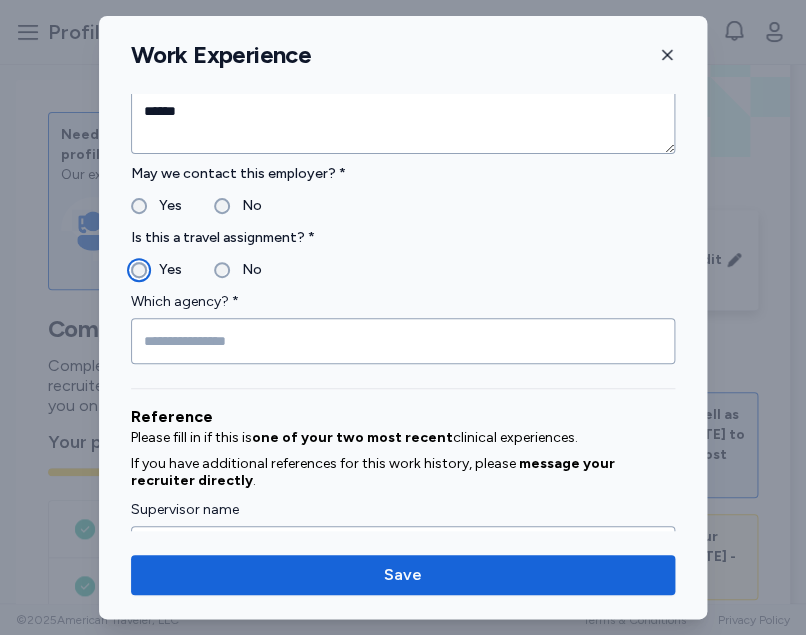 scroll, scrollTop: 1949, scrollLeft: 0, axis: vertical 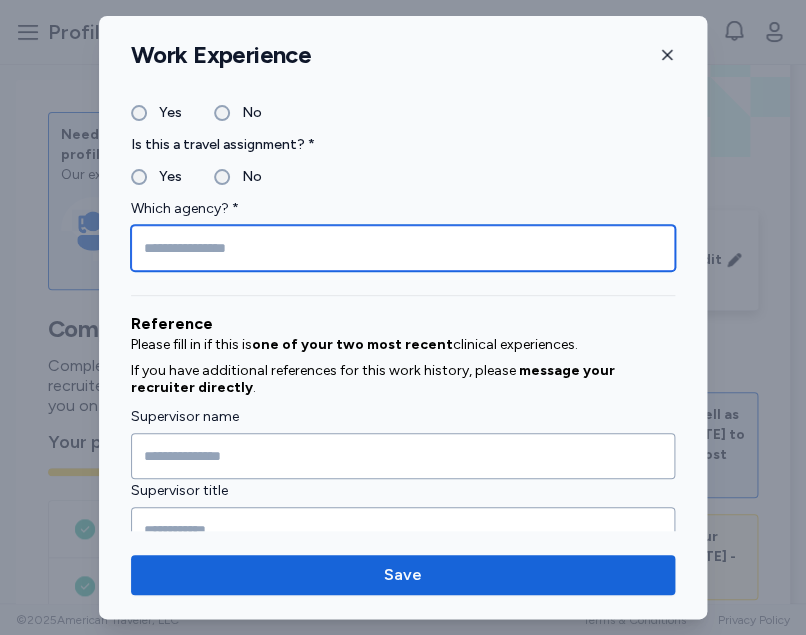 click at bounding box center [403, 248] 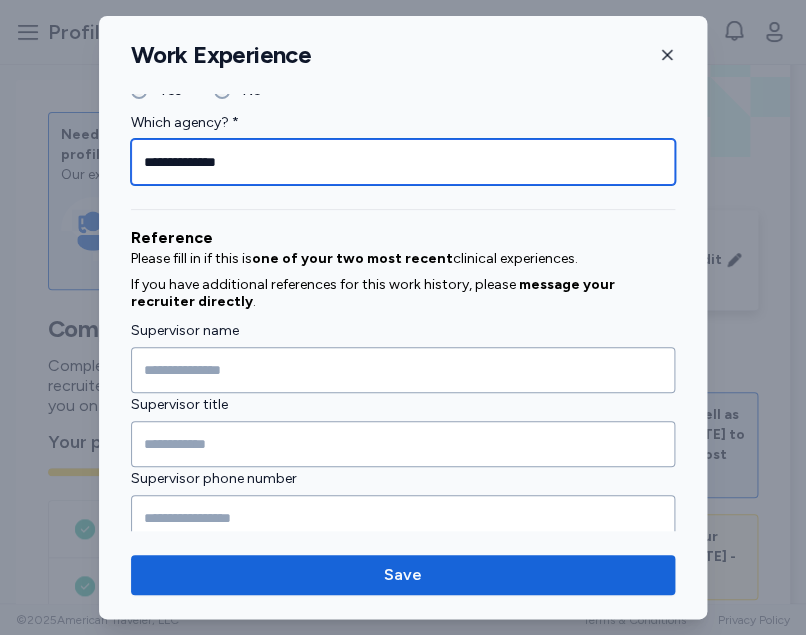 scroll, scrollTop: 2229, scrollLeft: 0, axis: vertical 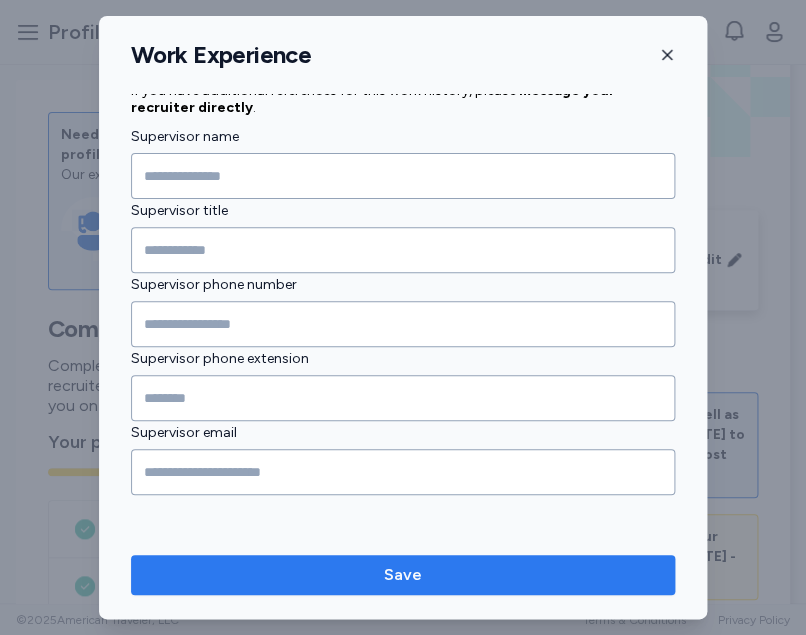 type on "**********" 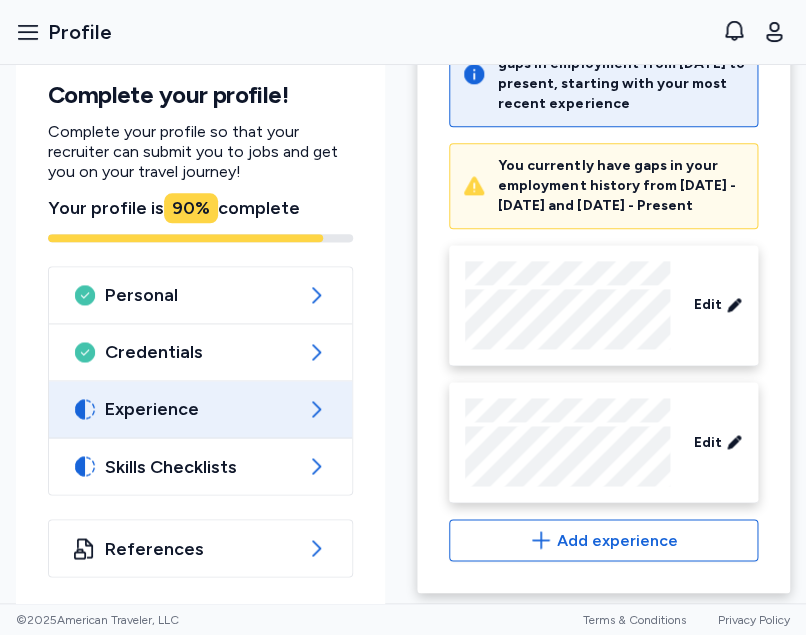 scroll, scrollTop: 433, scrollLeft: 0, axis: vertical 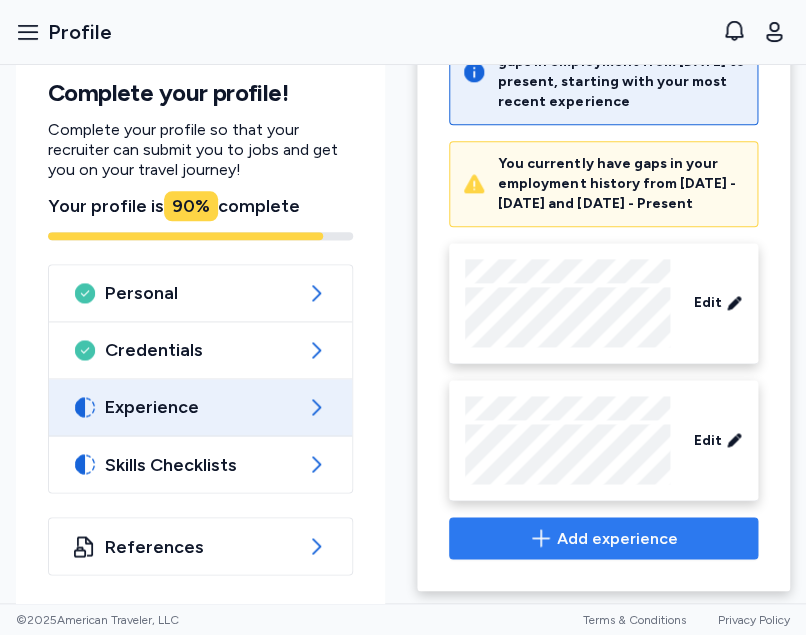 click on "Add experience" at bounding box center [603, 538] 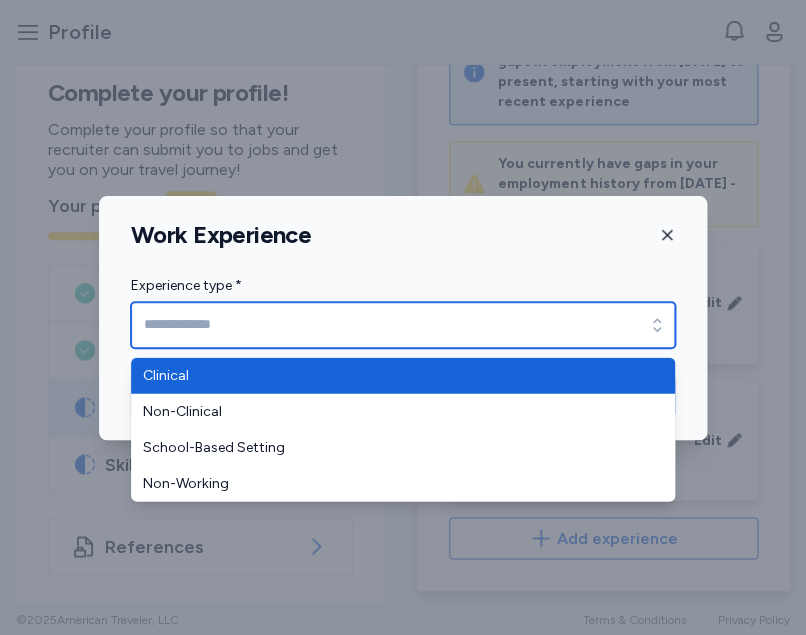 click on "Experience type *" at bounding box center [403, 325] 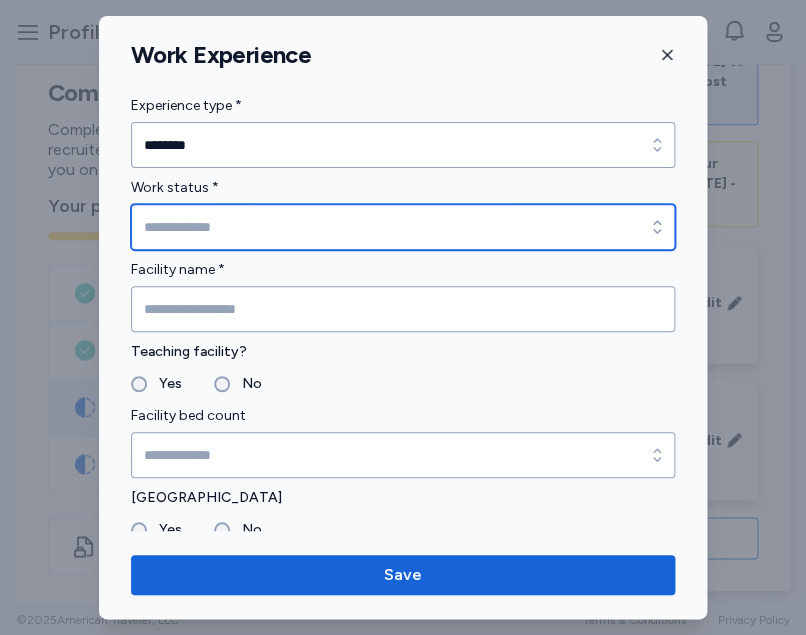 click on "Work status *" at bounding box center (403, 227) 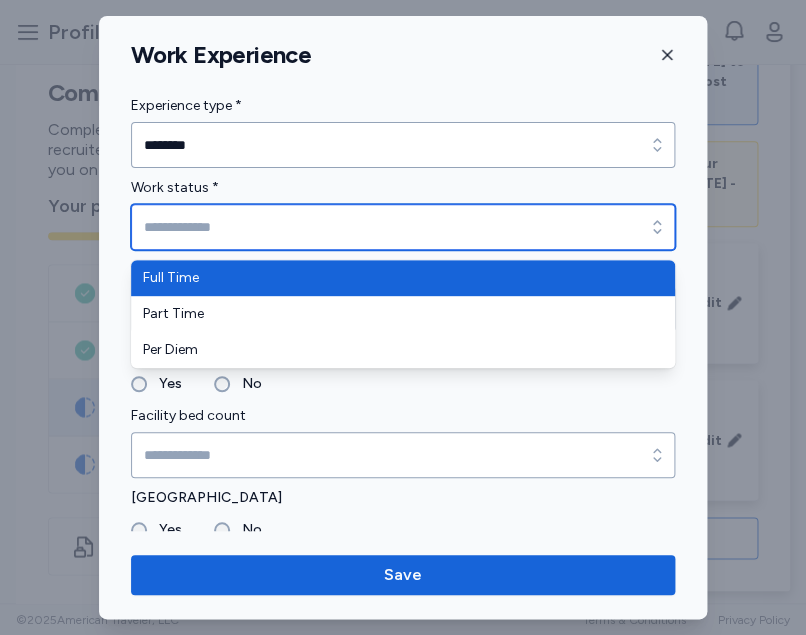 type on "*********" 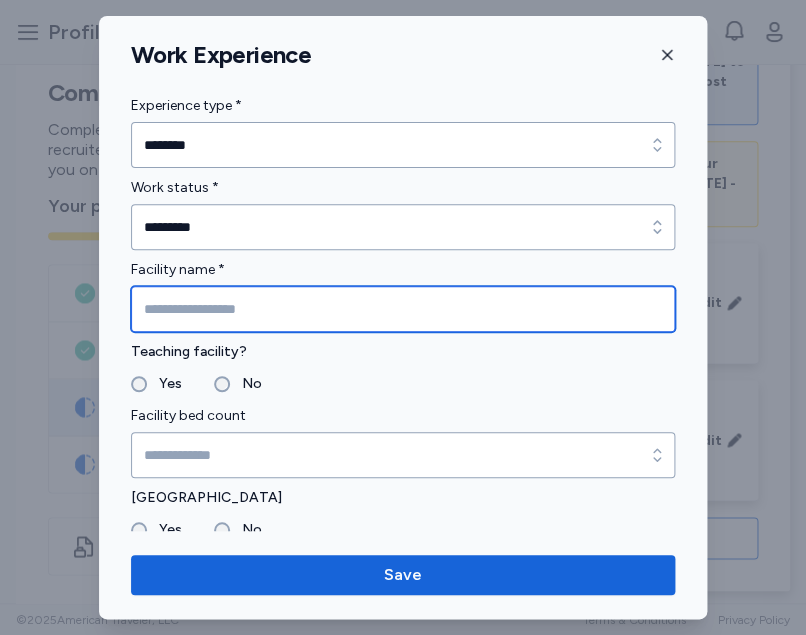 click at bounding box center (403, 309) 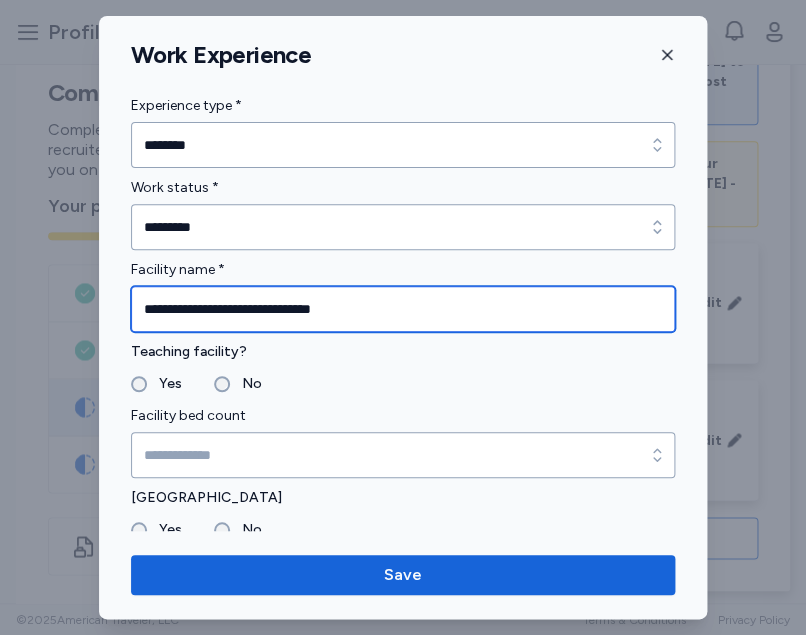 type on "**********" 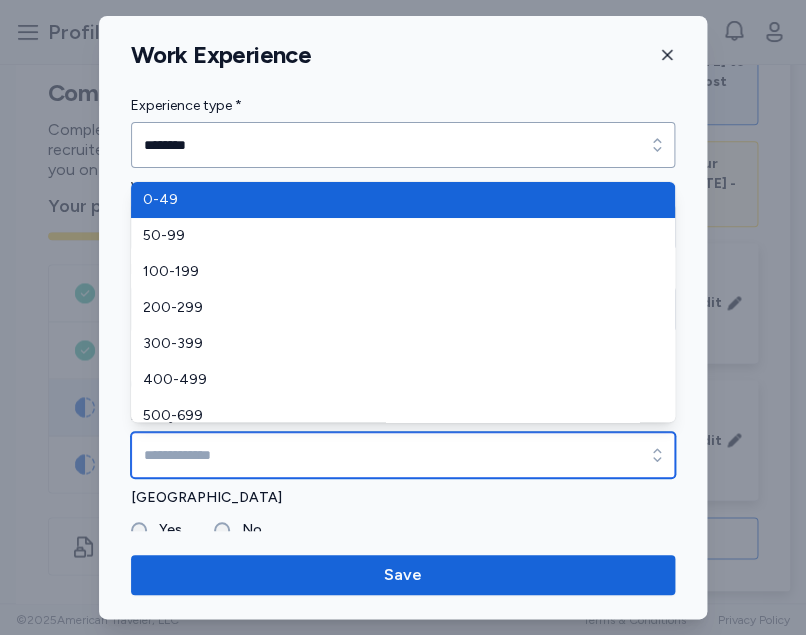 click on "Facility bed count" at bounding box center [403, 455] 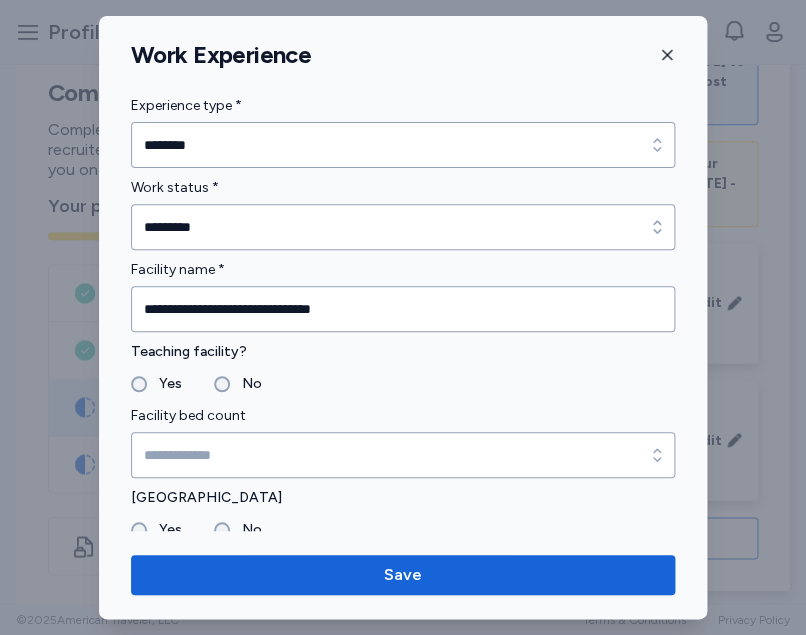 click on "**********" at bounding box center (403, 317) 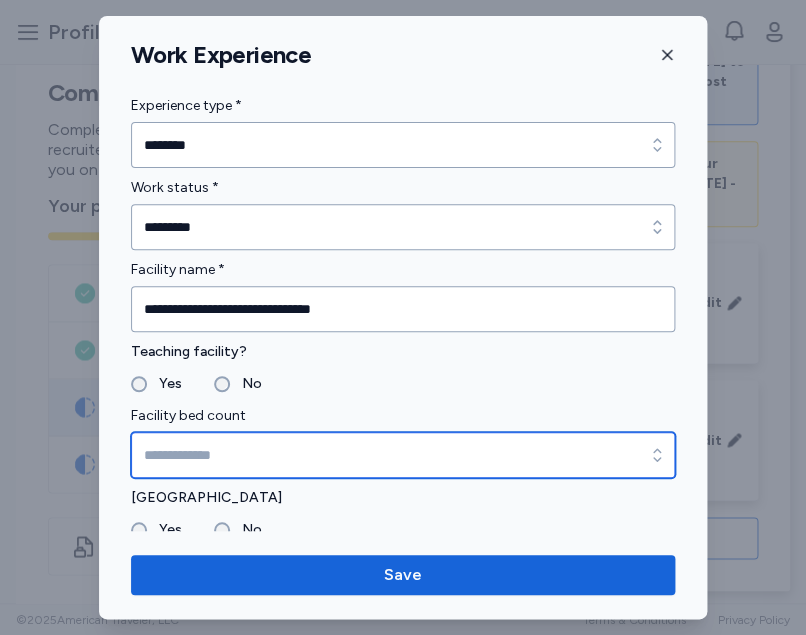 click on "Facility bed count" at bounding box center [403, 455] 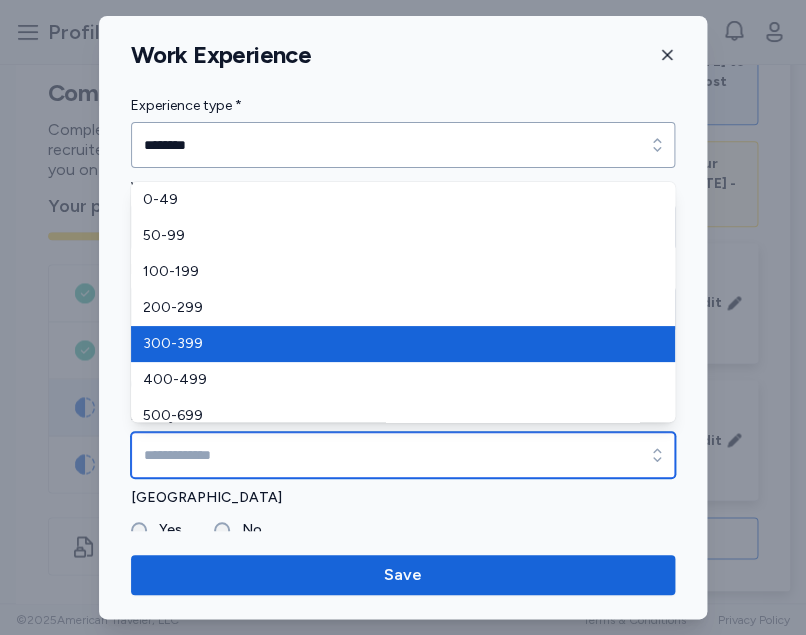 type on "*******" 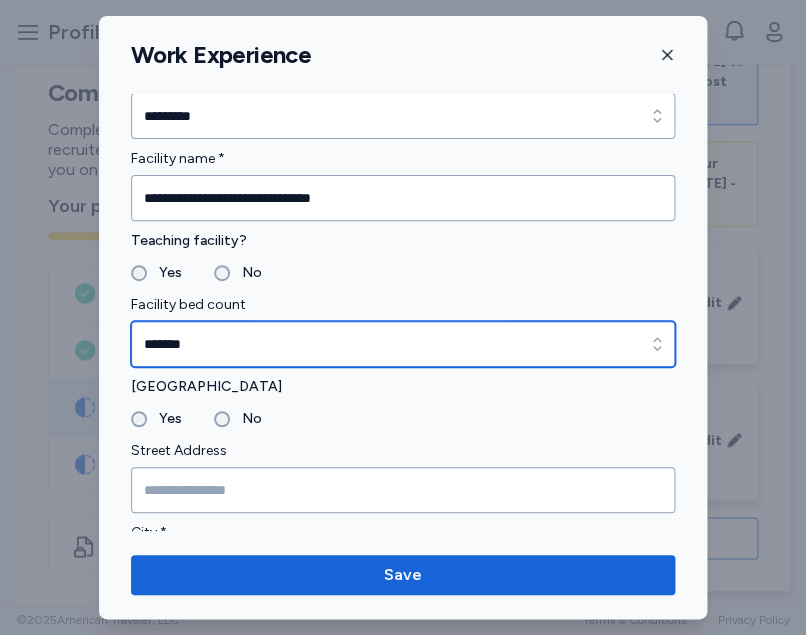 scroll, scrollTop: 138, scrollLeft: 0, axis: vertical 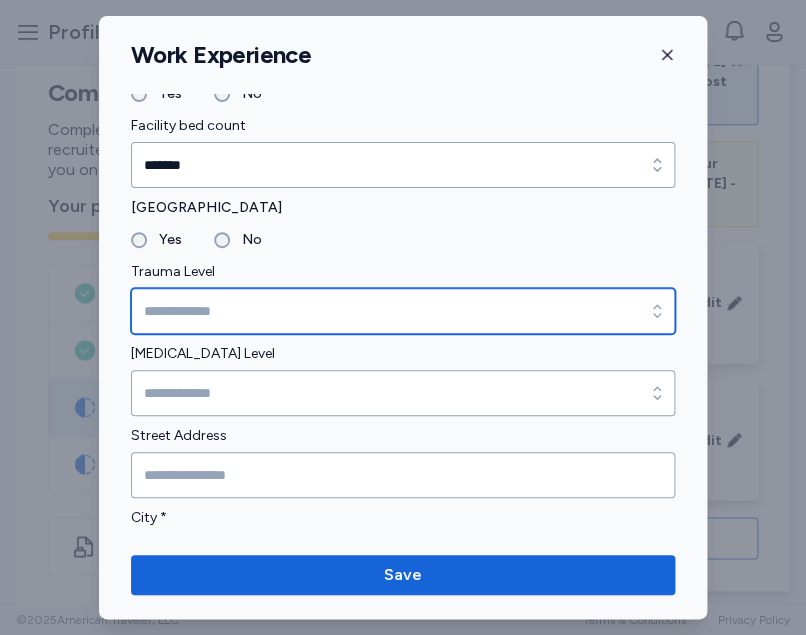click on "Trauma Level" at bounding box center [403, 311] 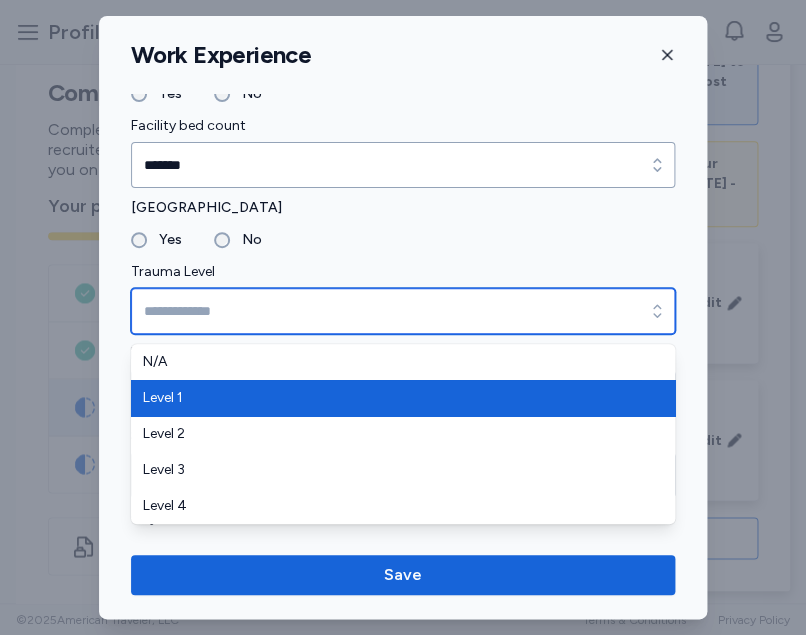 type on "*******" 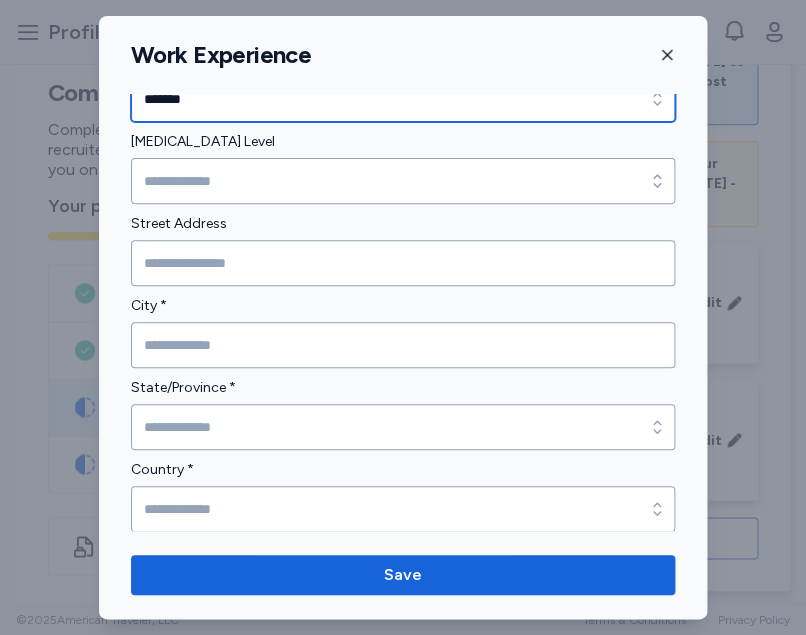 scroll, scrollTop: 567, scrollLeft: 0, axis: vertical 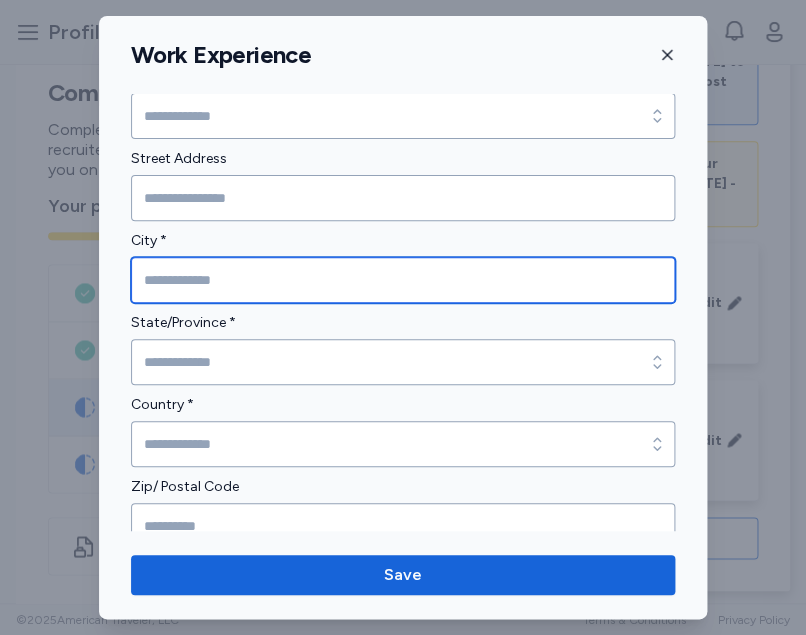 click at bounding box center [403, 280] 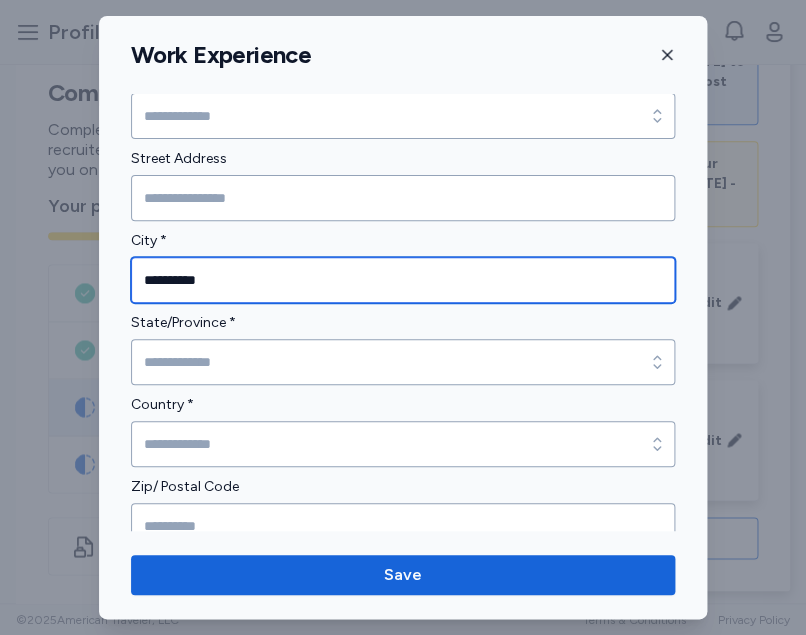 type on "**********" 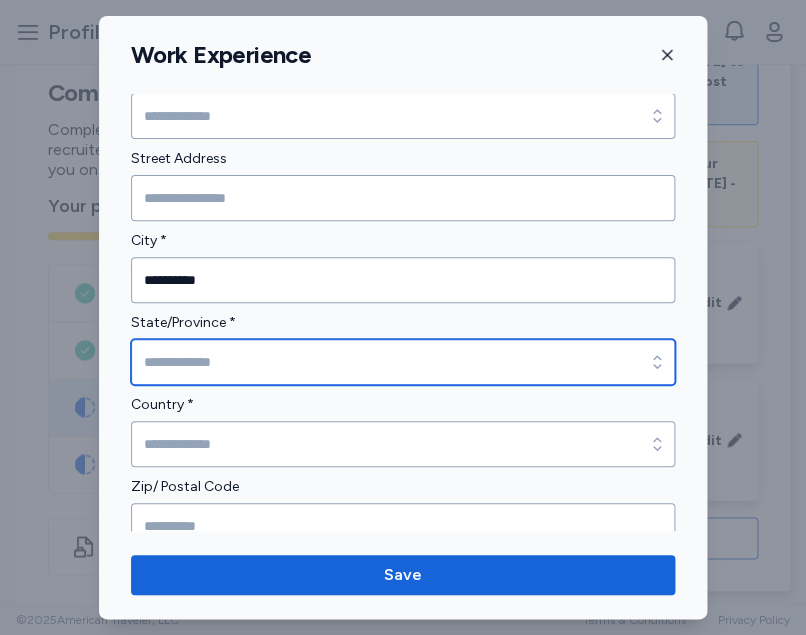 click on "State/Province *" at bounding box center [403, 362] 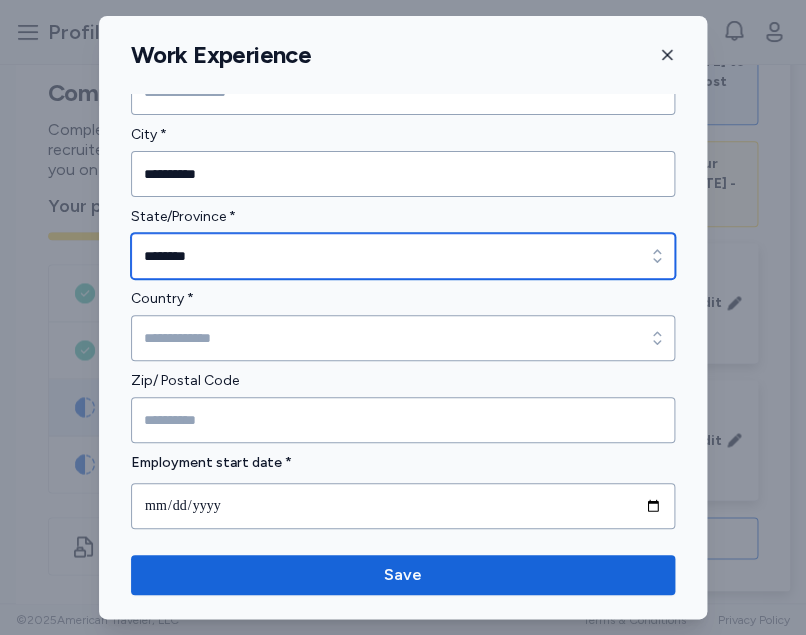 scroll, scrollTop: 715, scrollLeft: 0, axis: vertical 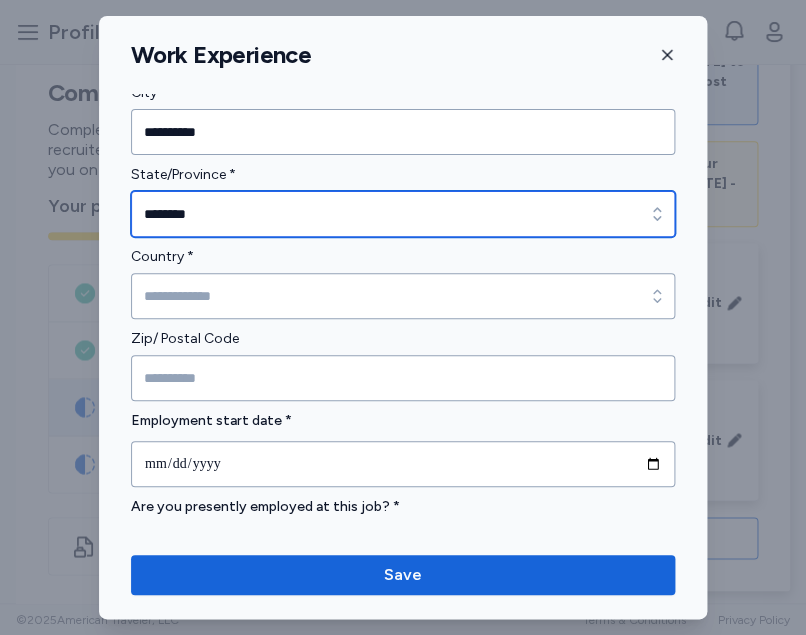 type on "********" 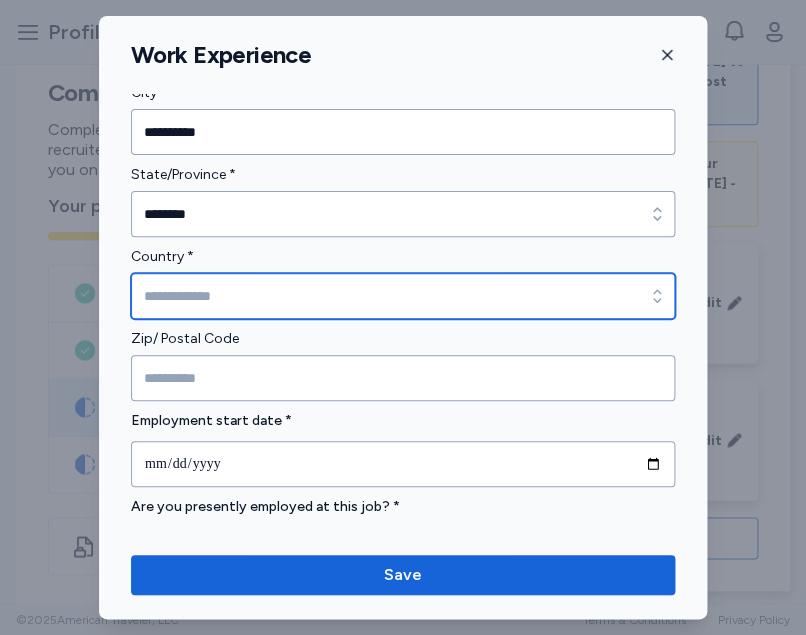click on "Country *" at bounding box center (403, 296) 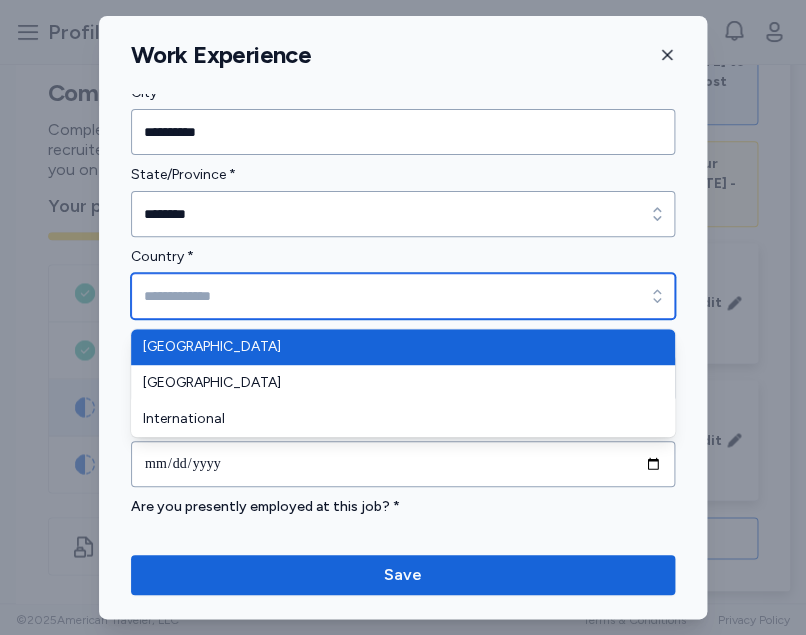 type on "**********" 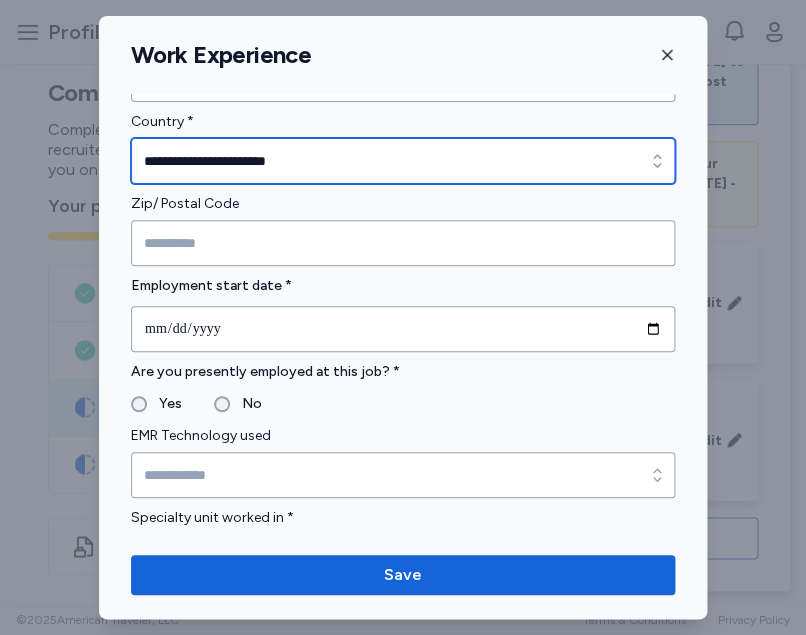 scroll, scrollTop: 897, scrollLeft: 0, axis: vertical 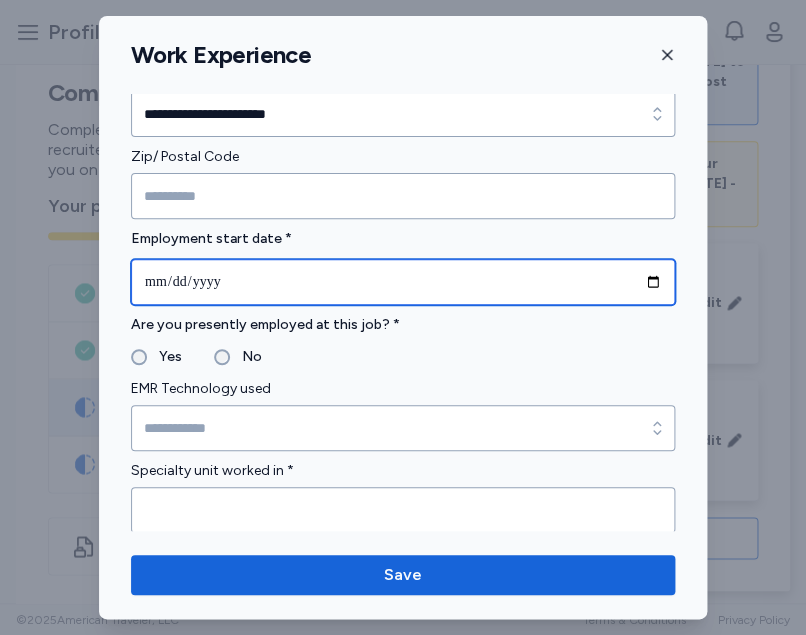 click at bounding box center [403, 282] 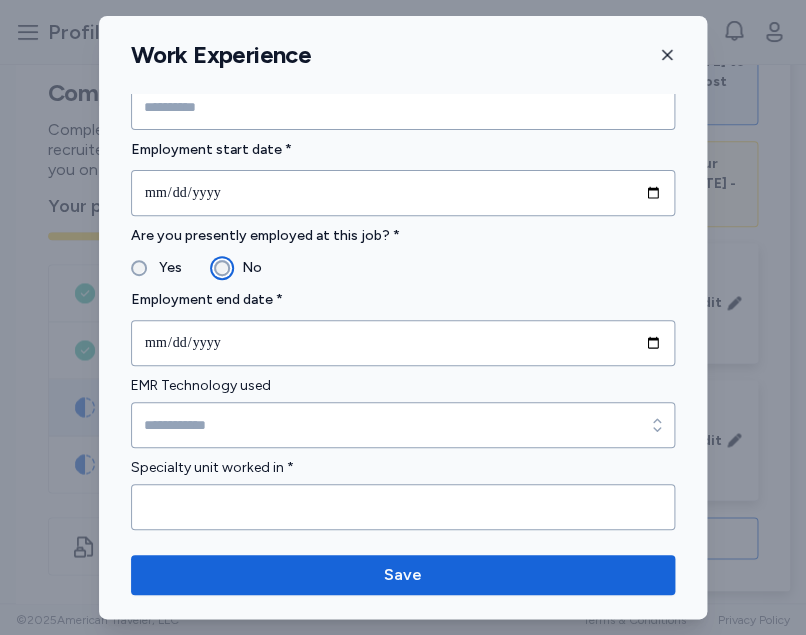 scroll, scrollTop: 1009, scrollLeft: 0, axis: vertical 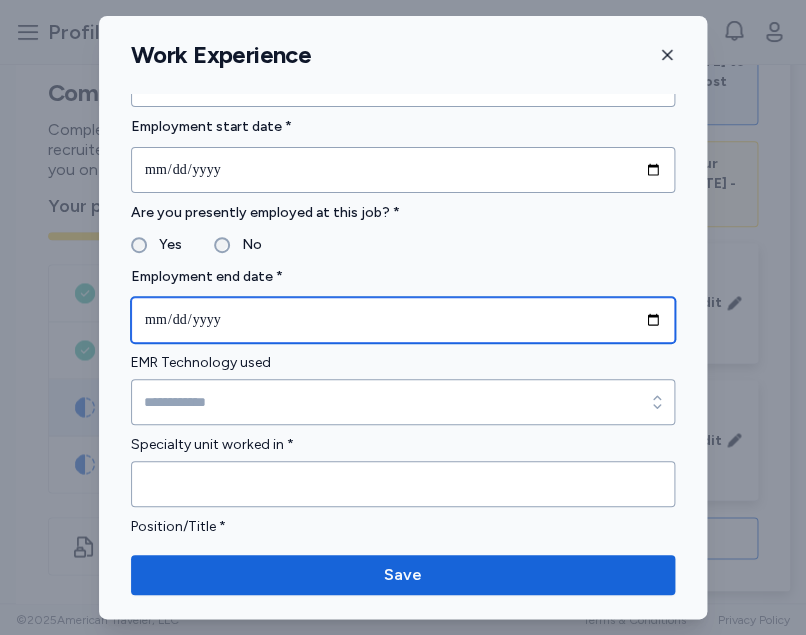 click at bounding box center [403, 320] 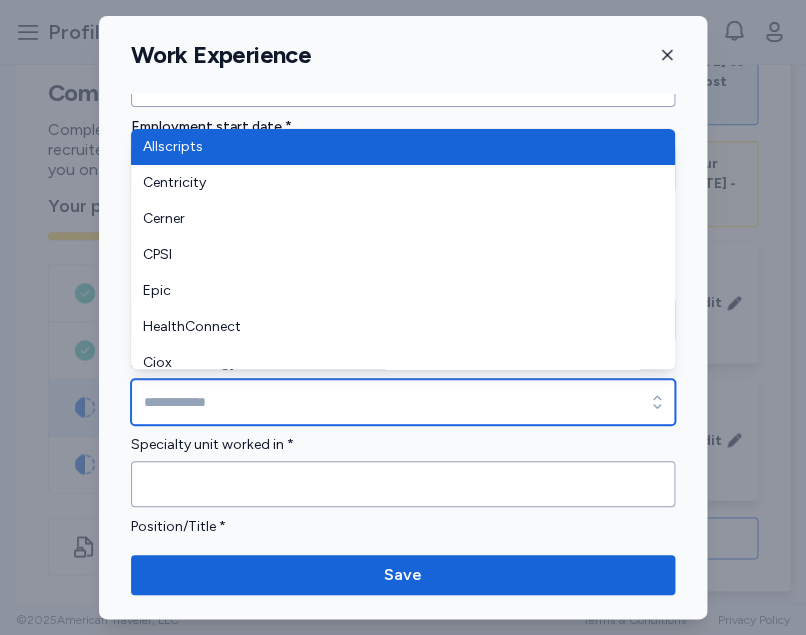 click on "EMR Technology used" at bounding box center (403, 402) 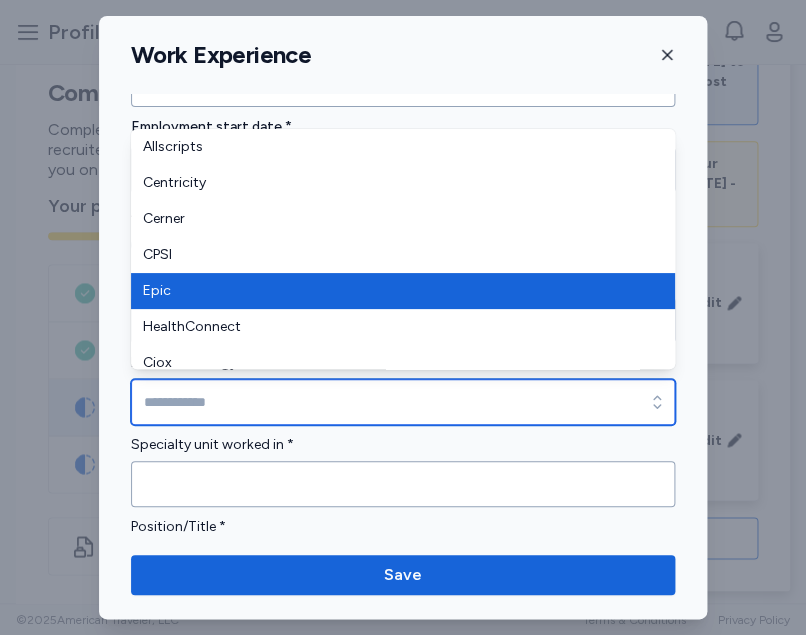type on "****" 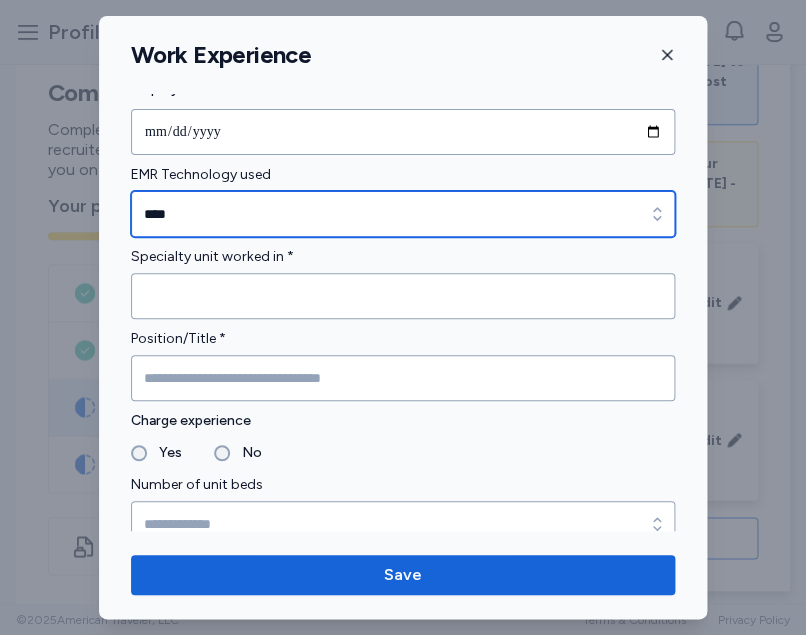 scroll, scrollTop: 1201, scrollLeft: 0, axis: vertical 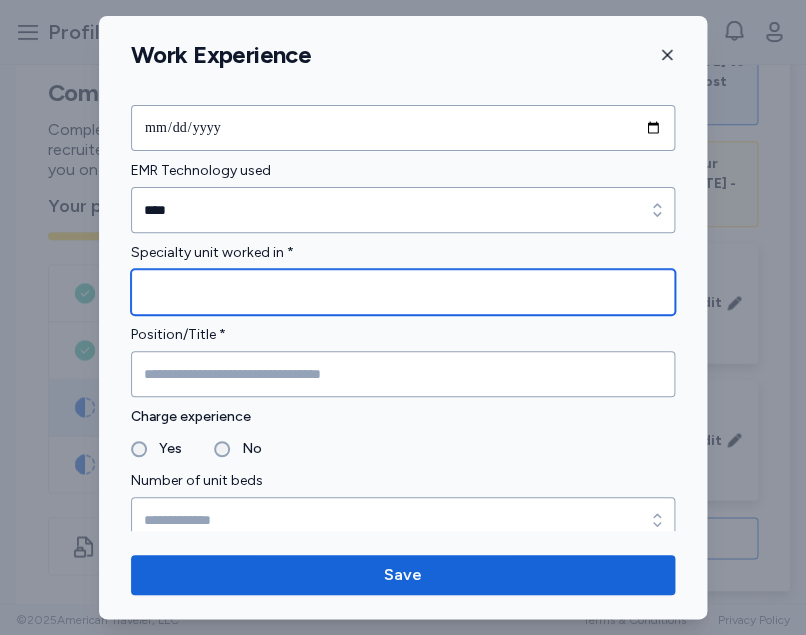 click at bounding box center (403, 292) 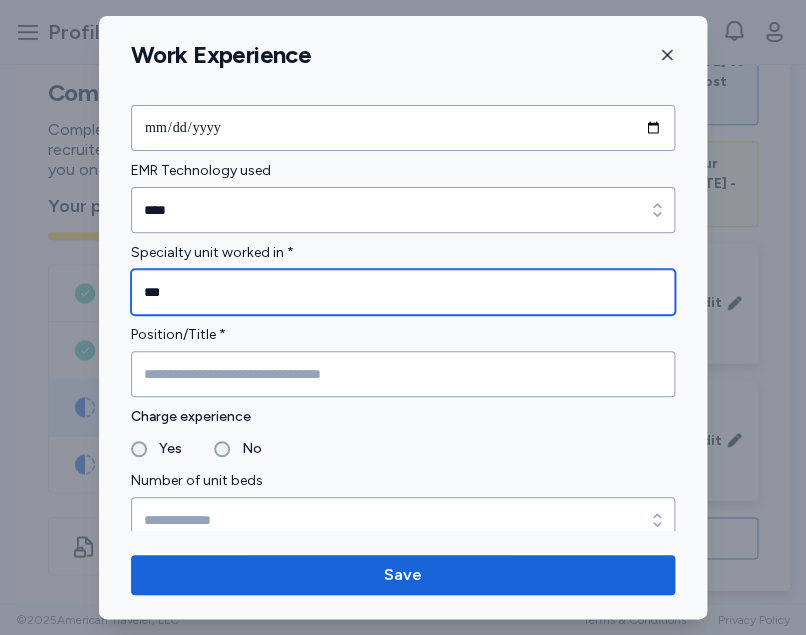 type on "***" 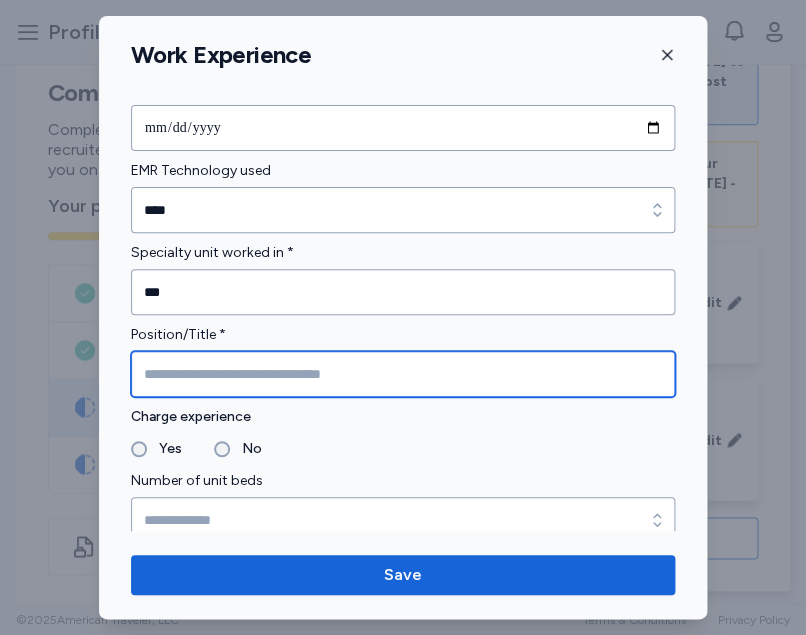 click at bounding box center (403, 374) 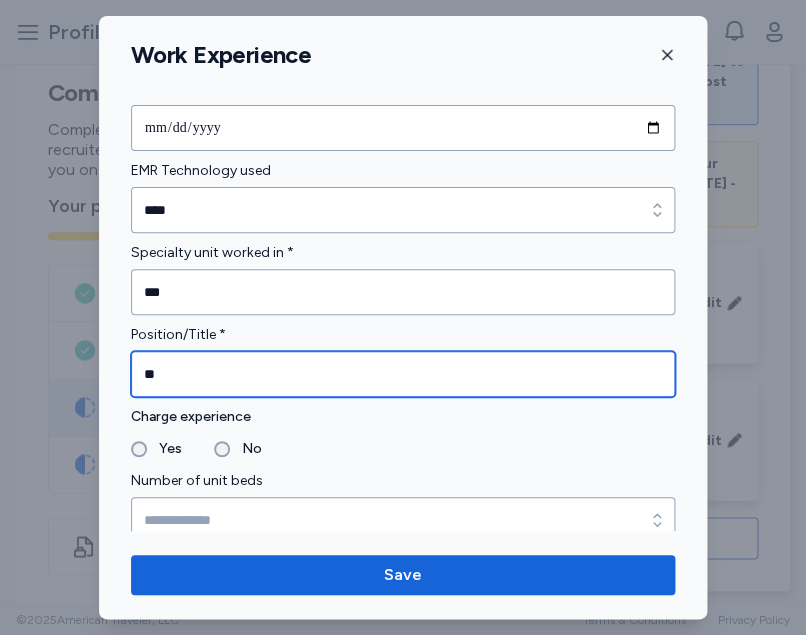 type on "**" 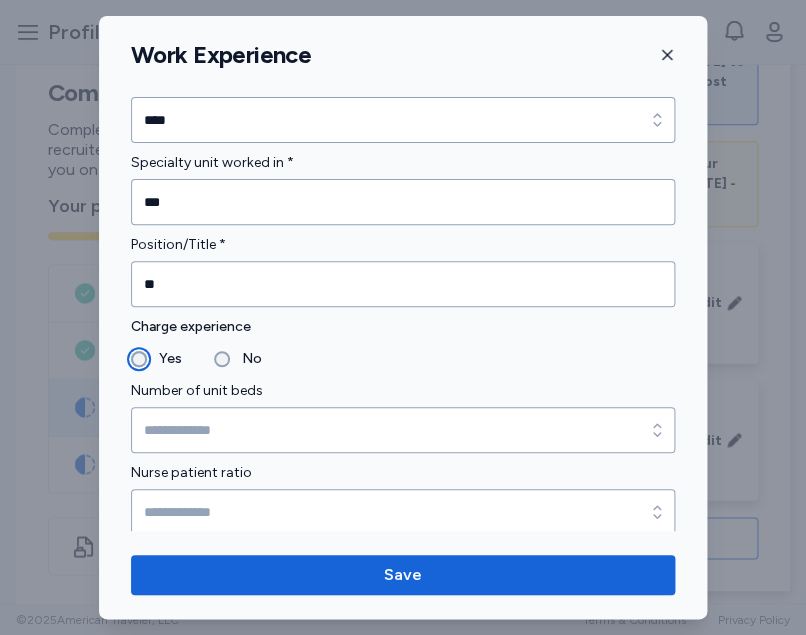 scroll, scrollTop: 1293, scrollLeft: 0, axis: vertical 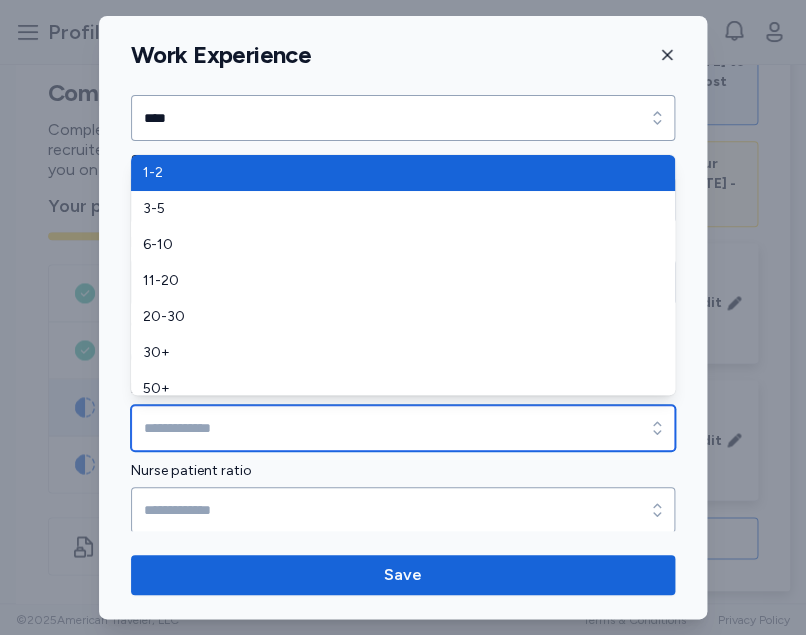 click on "Number of unit beds" at bounding box center (403, 428) 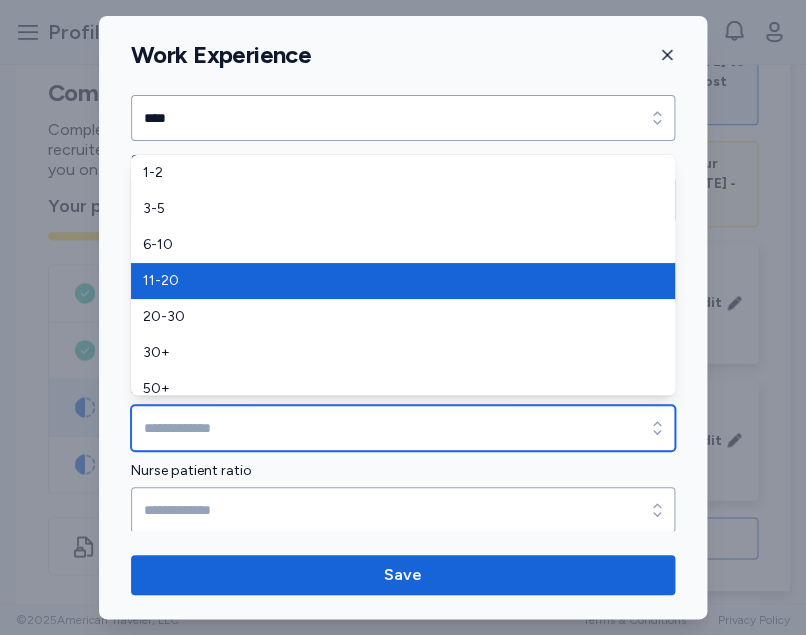 type on "*****" 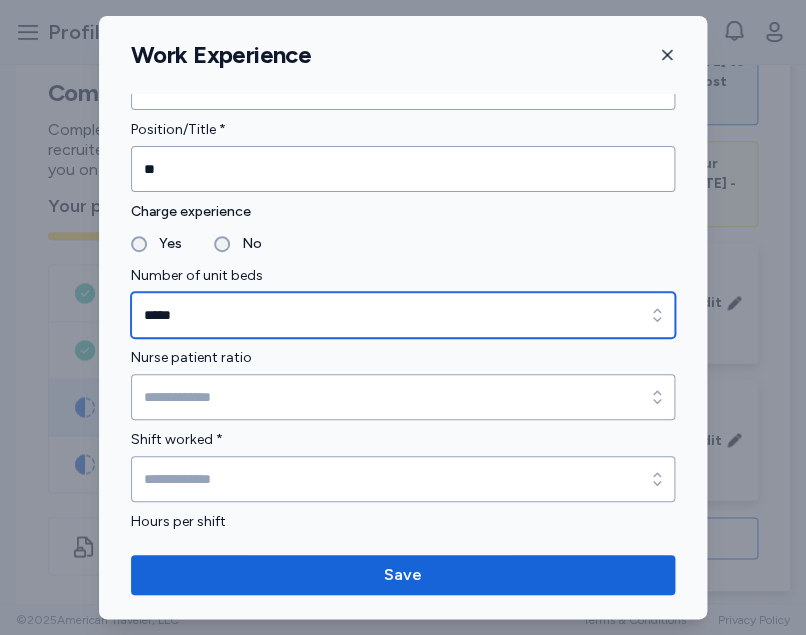 scroll, scrollTop: 1433, scrollLeft: 0, axis: vertical 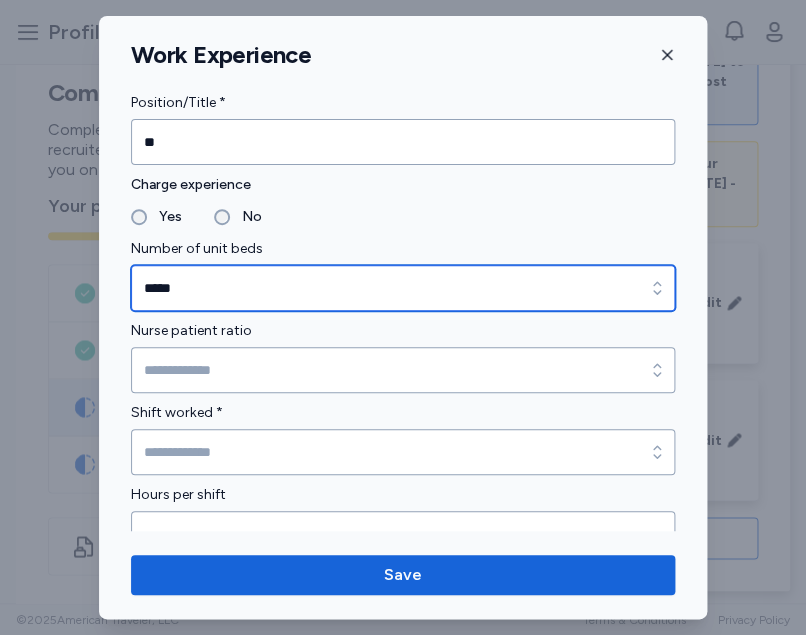 click on "*****" at bounding box center (403, 288) 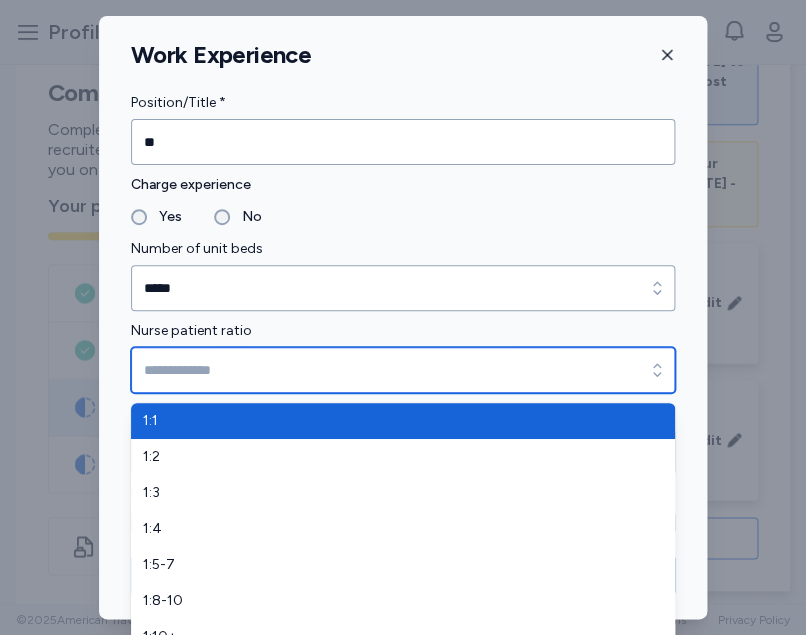 click on "Nurse patient ratio" at bounding box center [403, 370] 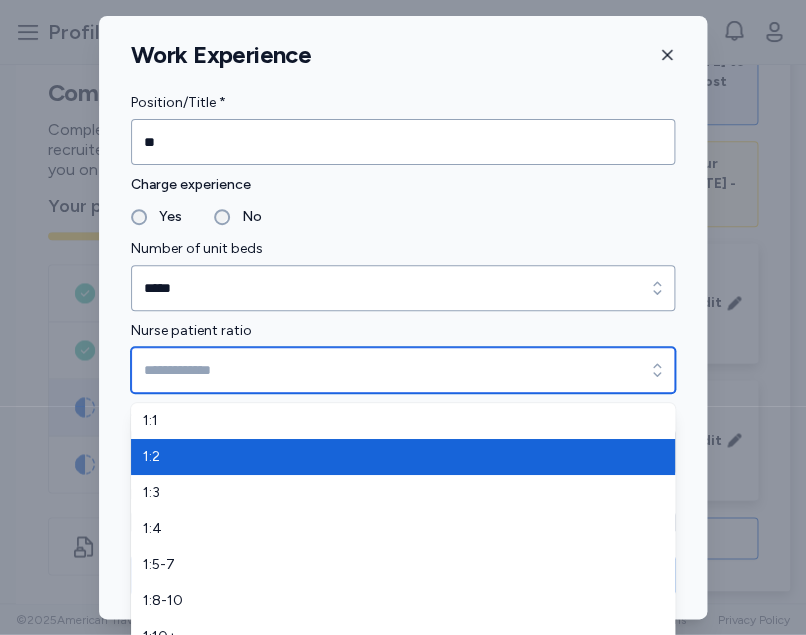 type on "***" 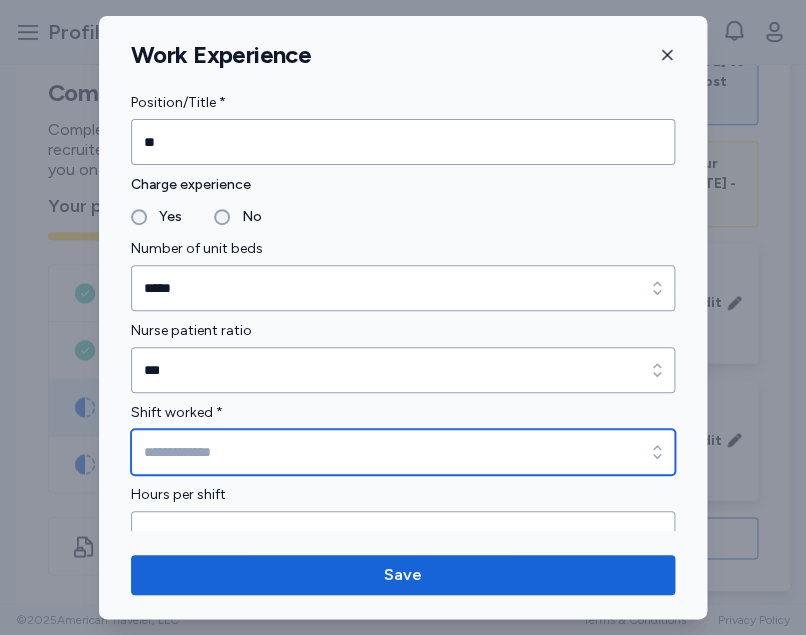click on "Shift worked *" at bounding box center [403, 452] 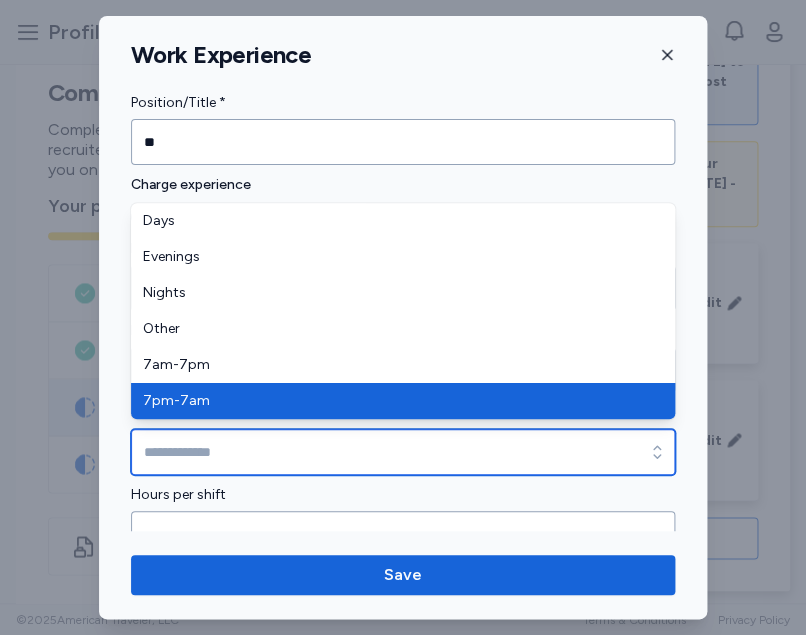type on "*******" 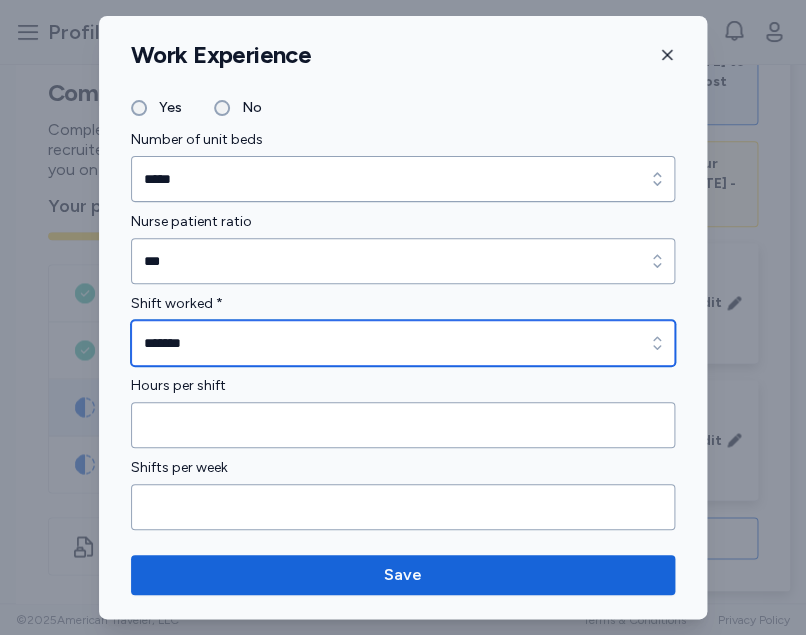 scroll, scrollTop: 1615, scrollLeft: 0, axis: vertical 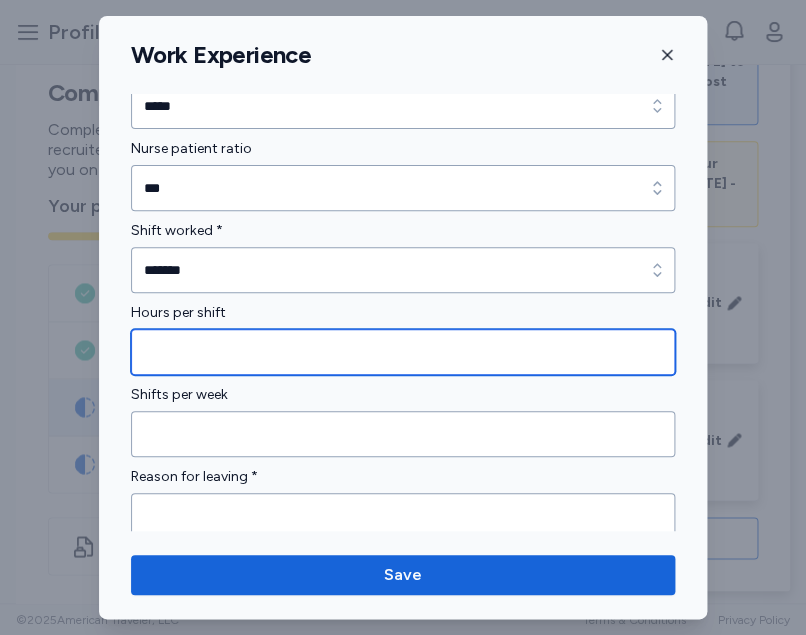 click at bounding box center (403, 352) 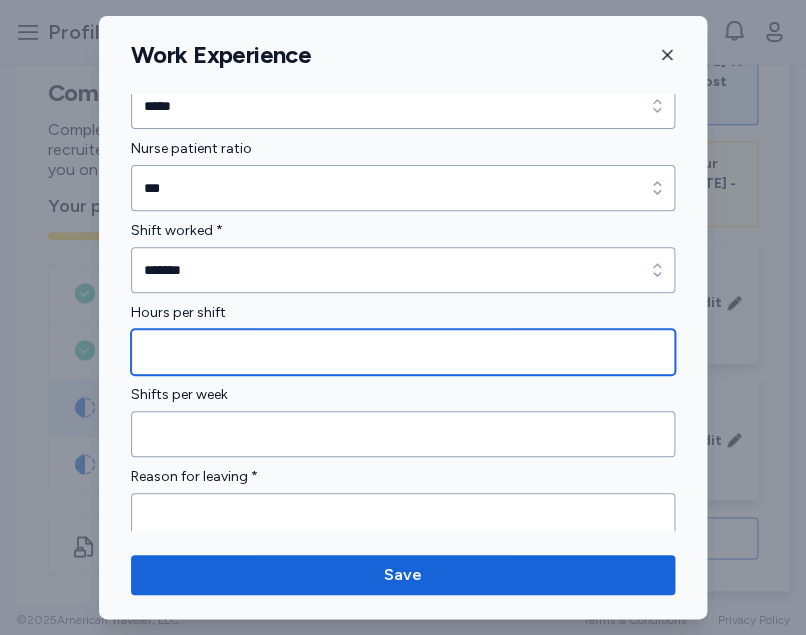 type on "**" 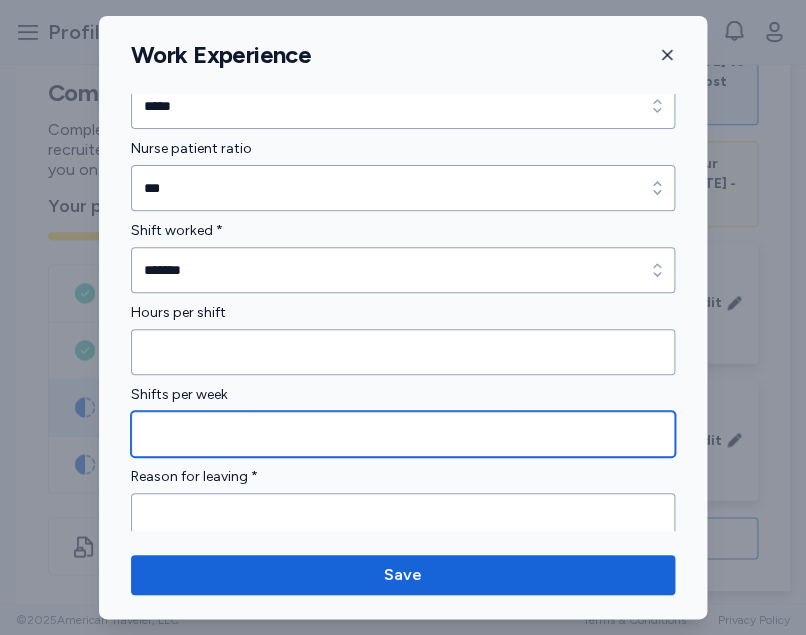 click at bounding box center (403, 434) 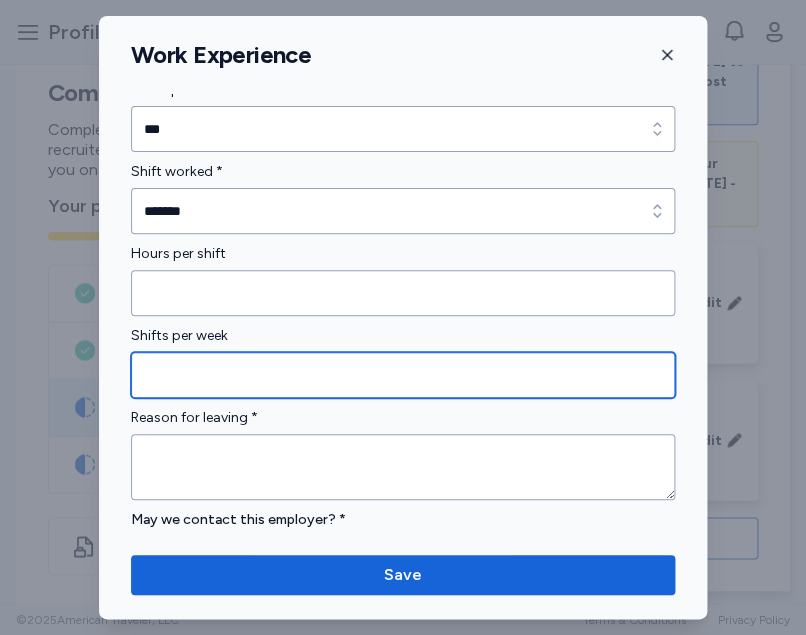 scroll, scrollTop: 1689, scrollLeft: 0, axis: vertical 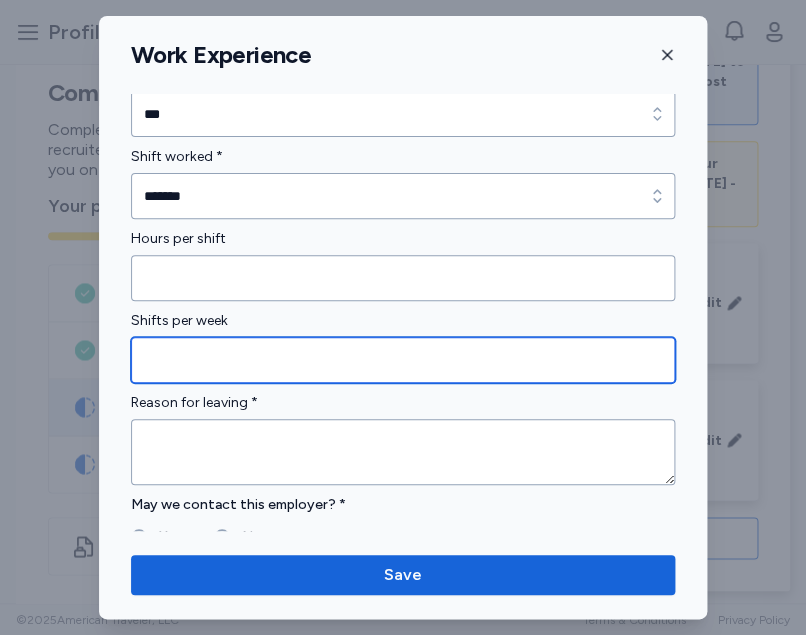type on "*" 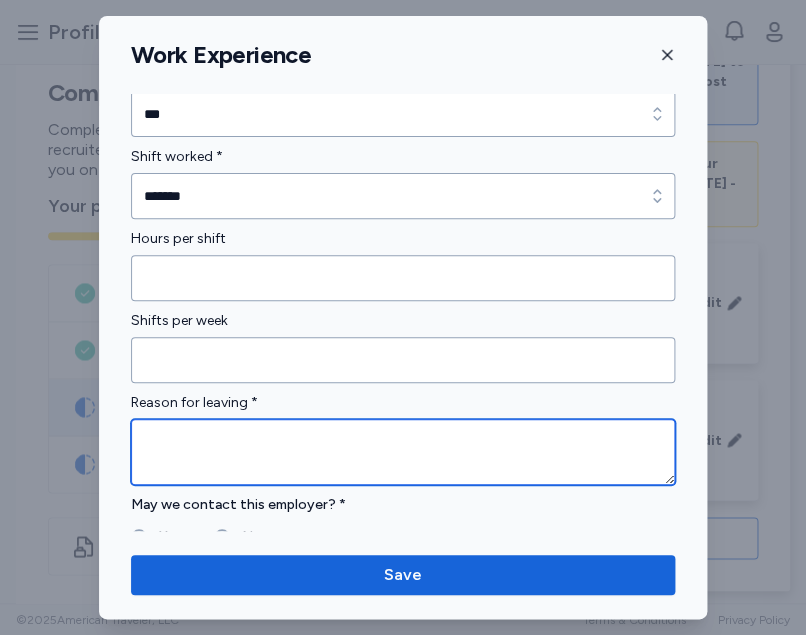 click at bounding box center (403, 452) 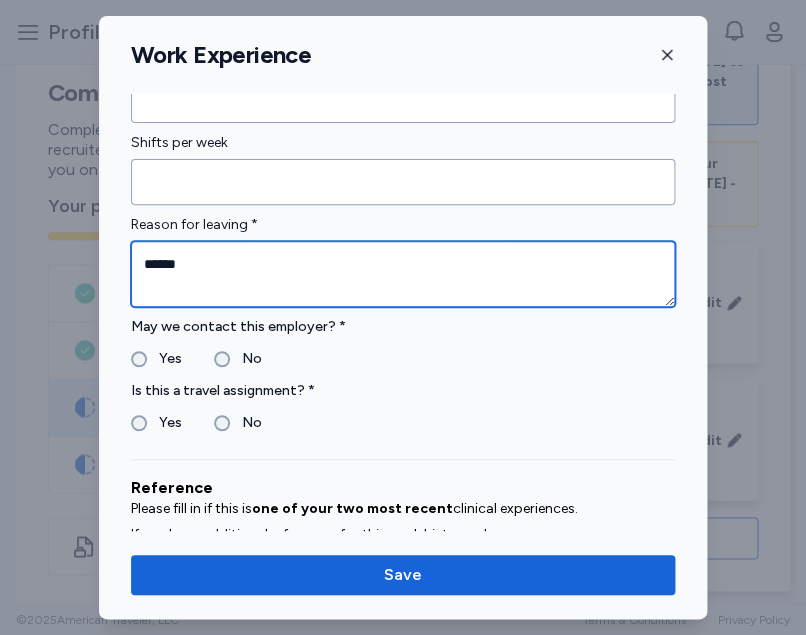 scroll, scrollTop: 1875, scrollLeft: 0, axis: vertical 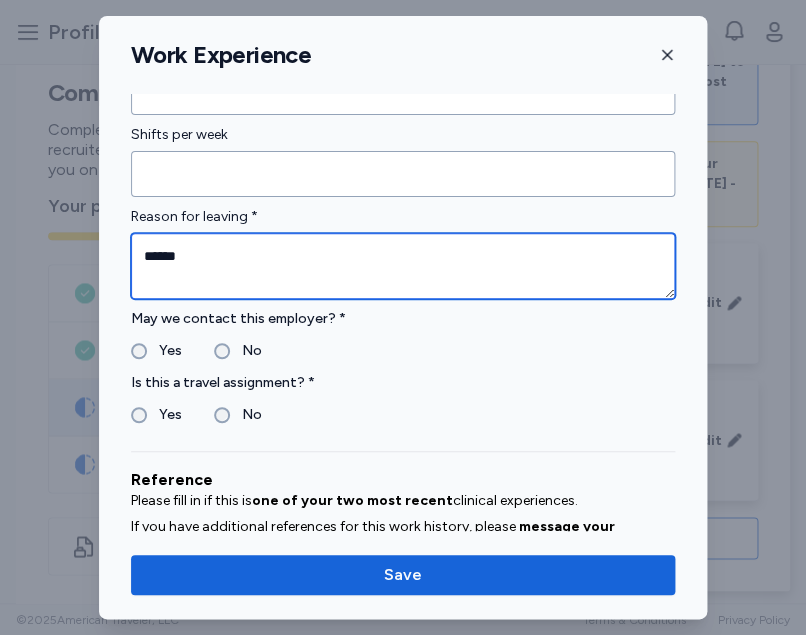 type on "******" 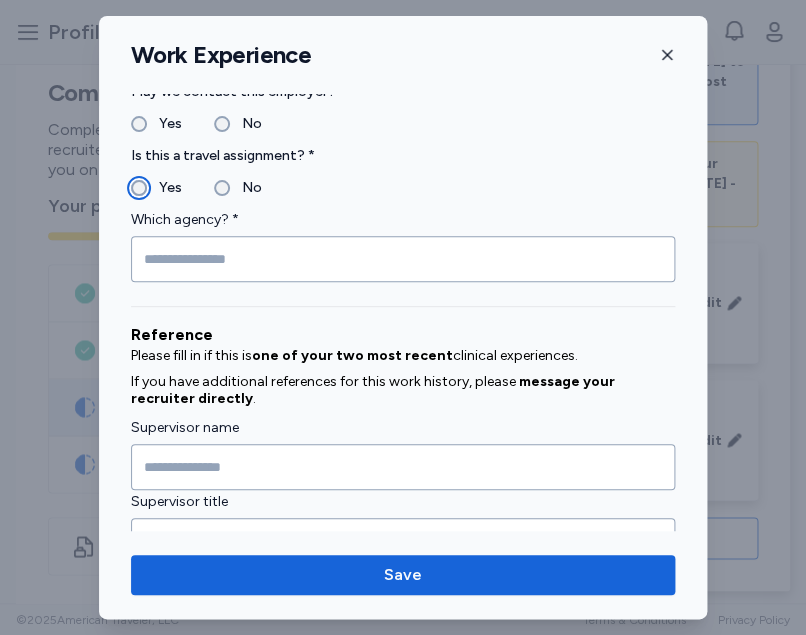 scroll, scrollTop: 2118, scrollLeft: 0, axis: vertical 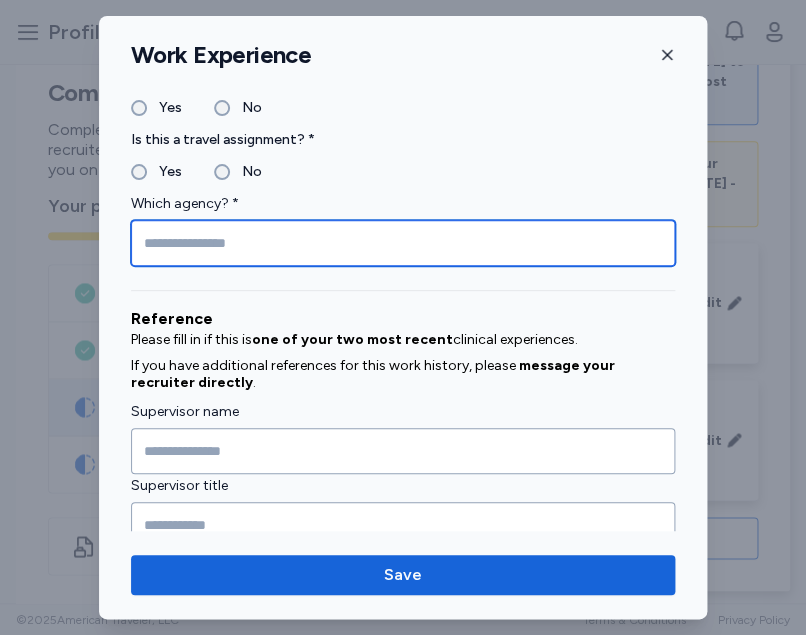 click at bounding box center [403, 243] 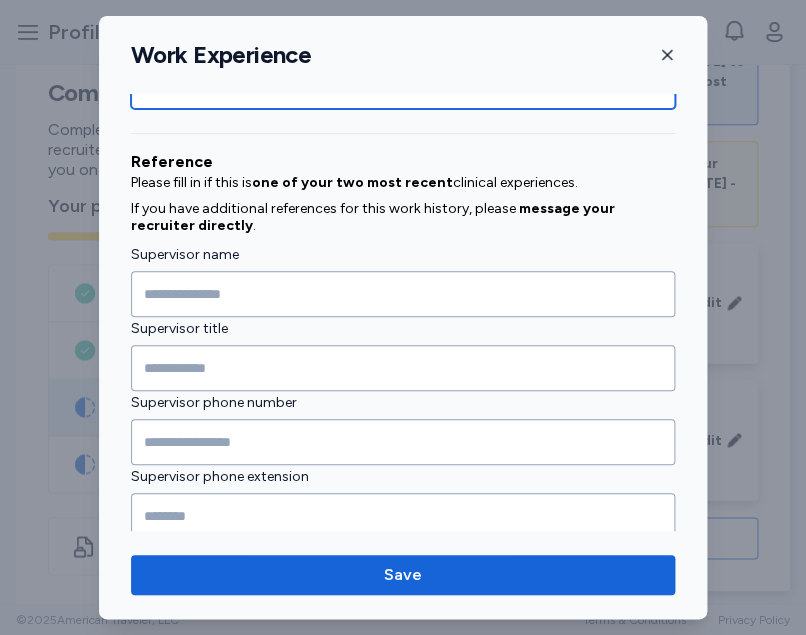 scroll, scrollTop: 2393, scrollLeft: 0, axis: vertical 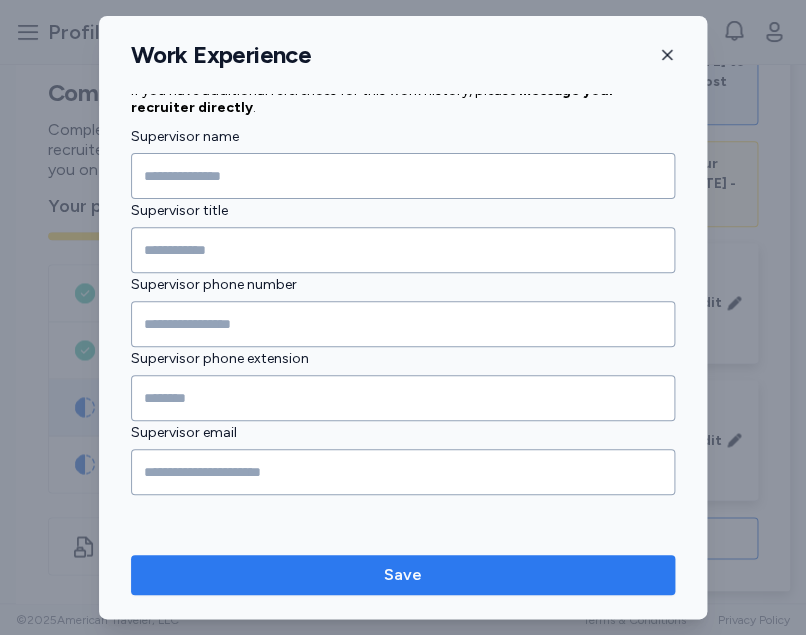 type on "********" 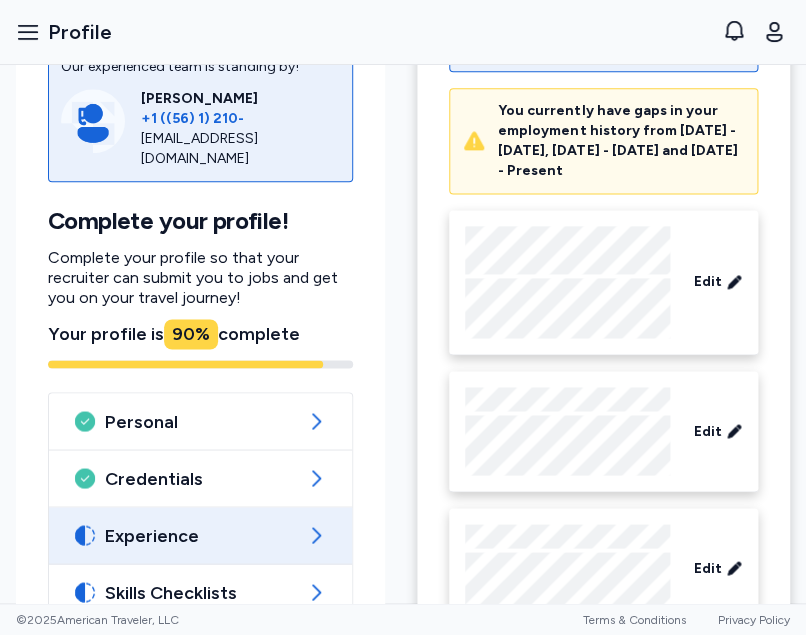 scroll, scrollTop: 619, scrollLeft: 0, axis: vertical 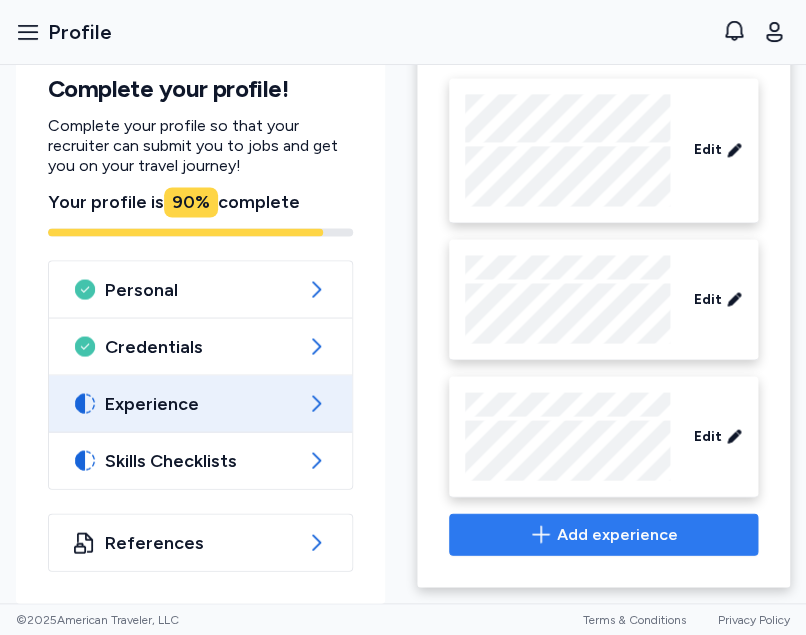 click 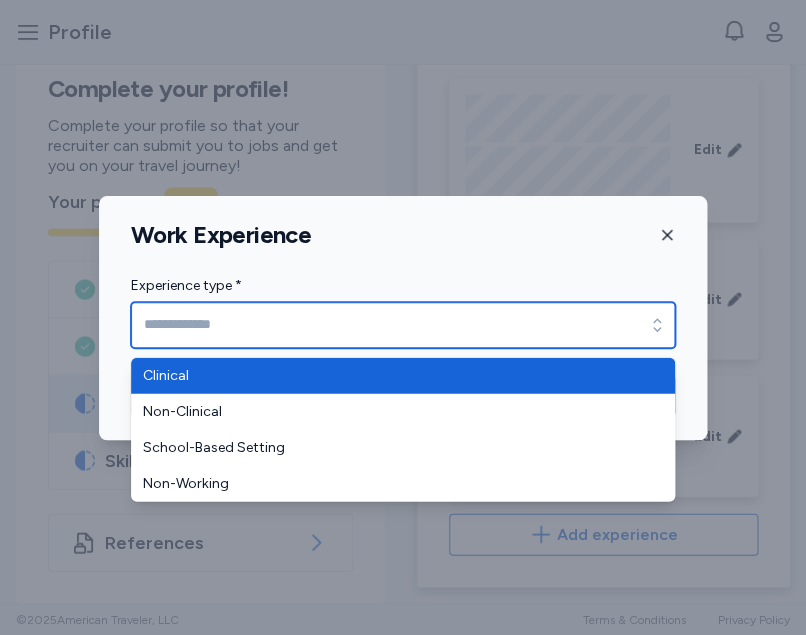 click on "Experience type *" at bounding box center (403, 325) 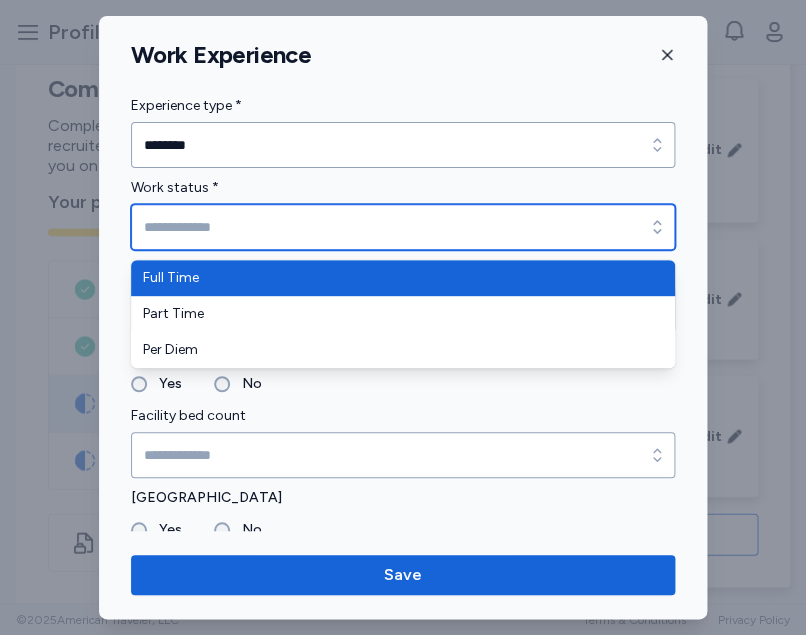 click on "Work status *" at bounding box center [403, 227] 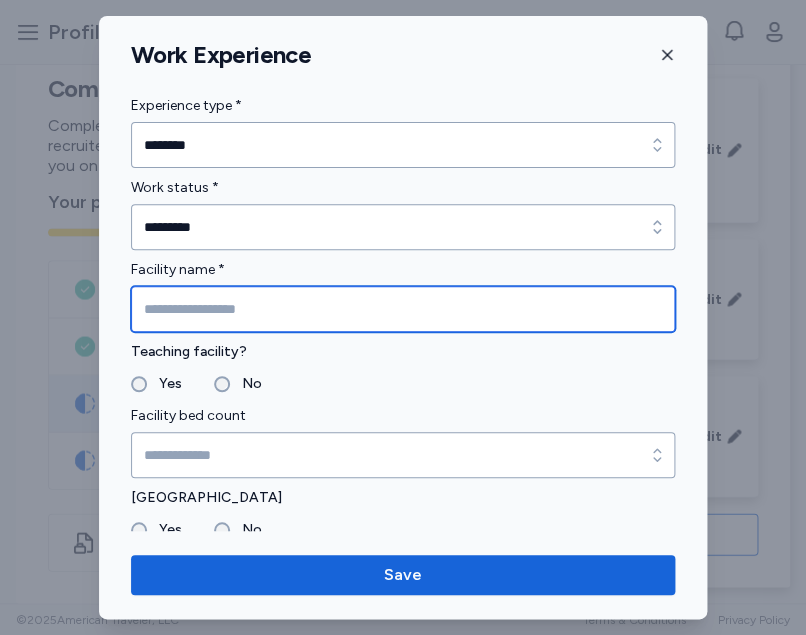 click at bounding box center [403, 309] 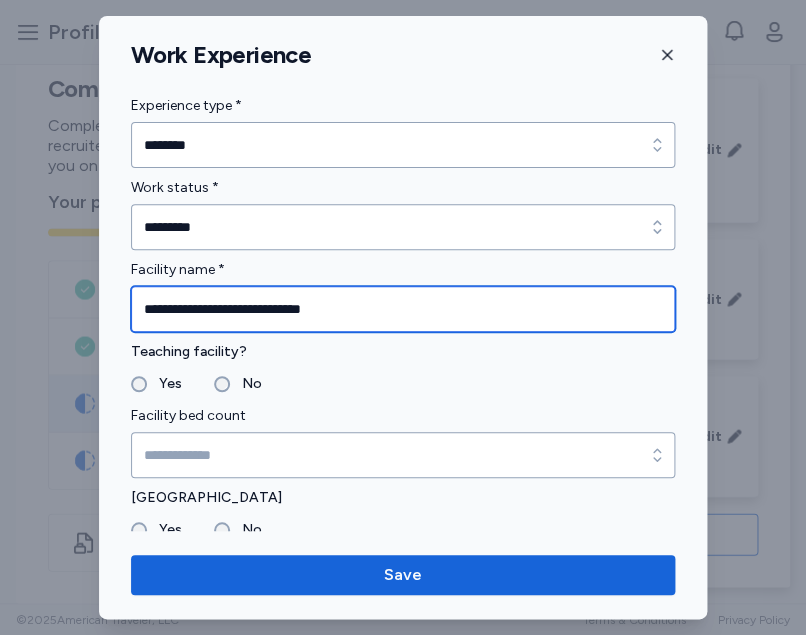 type on "**********" 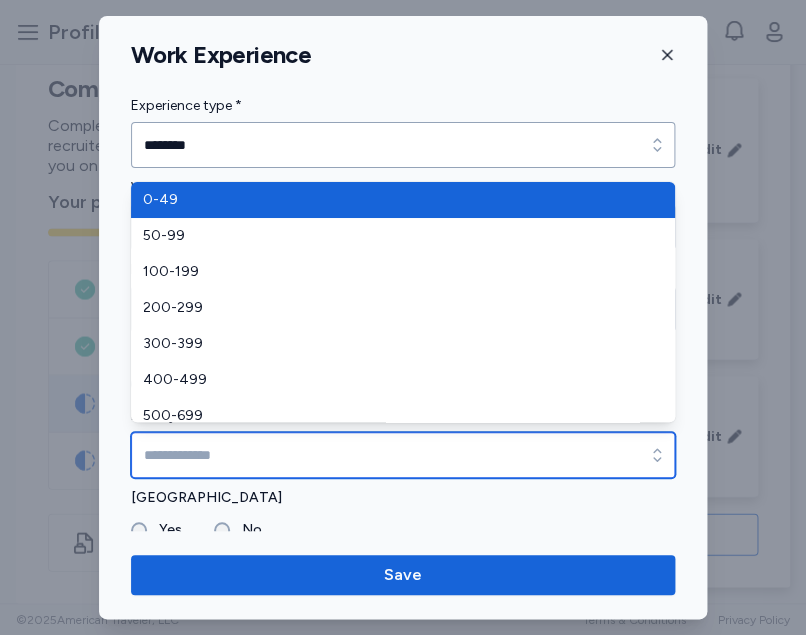 click on "Facility bed count" at bounding box center (403, 455) 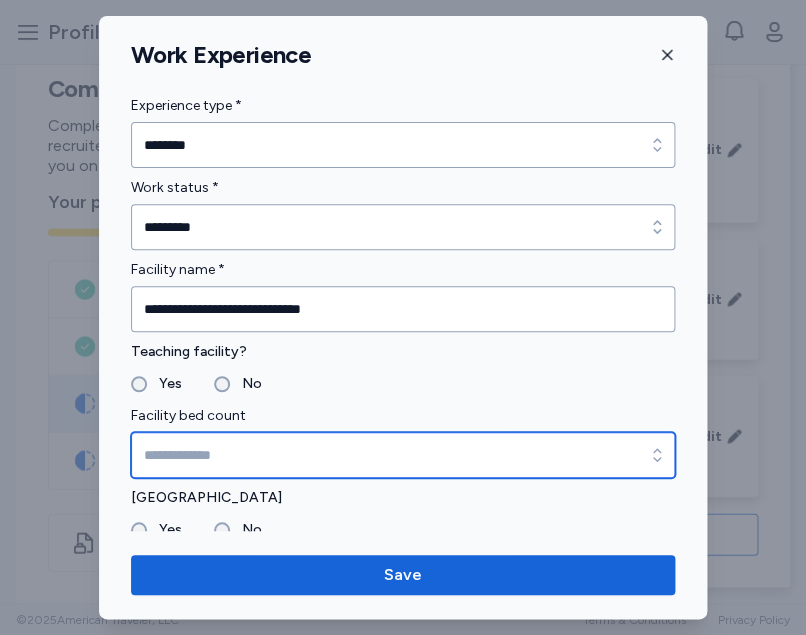 type on "*******" 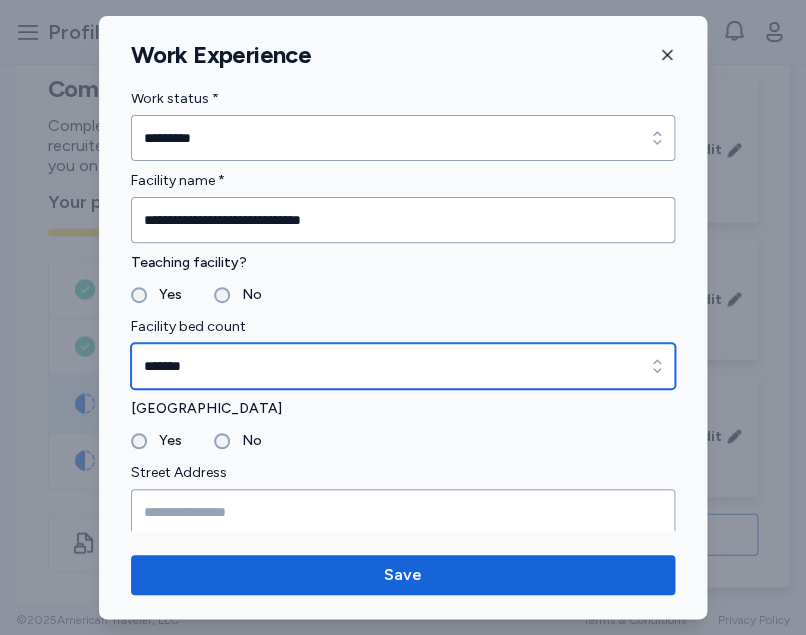 scroll, scrollTop: 145, scrollLeft: 0, axis: vertical 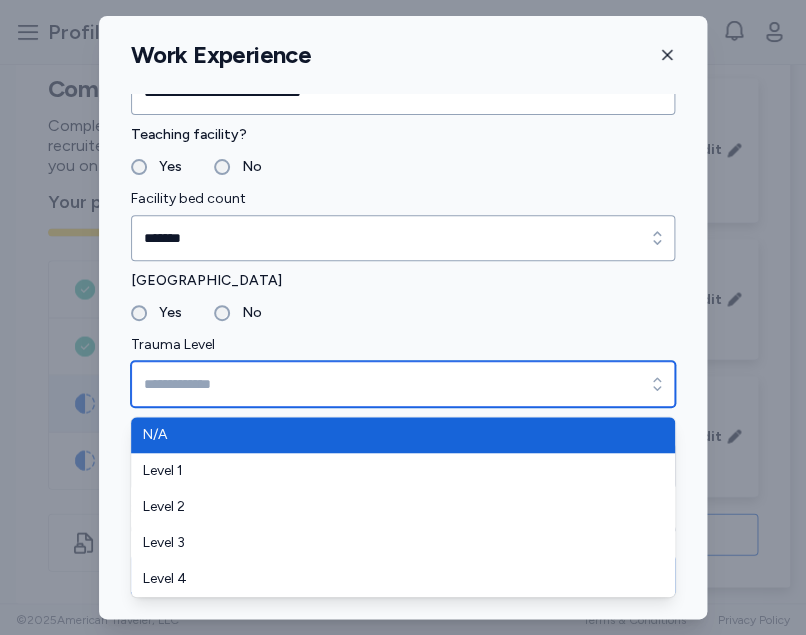 click on "Trauma Level" at bounding box center (403, 384) 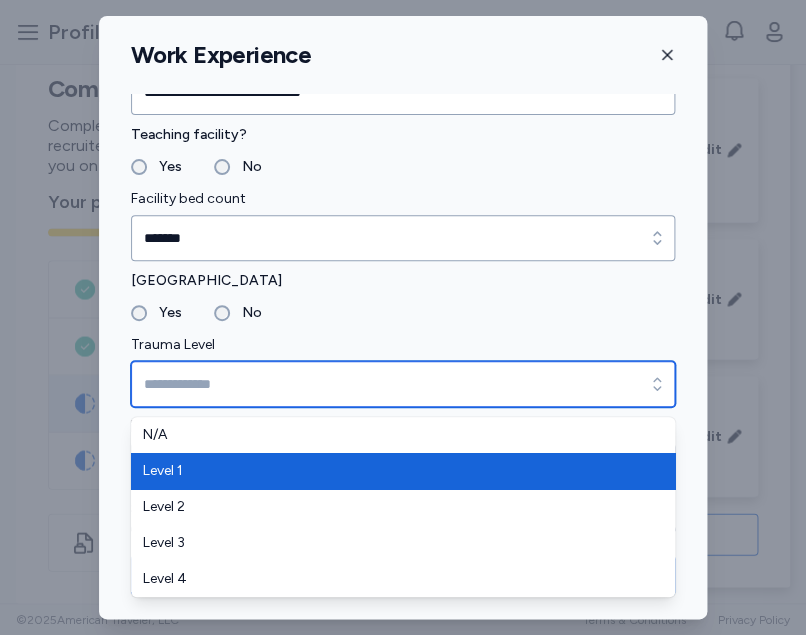 type on "*******" 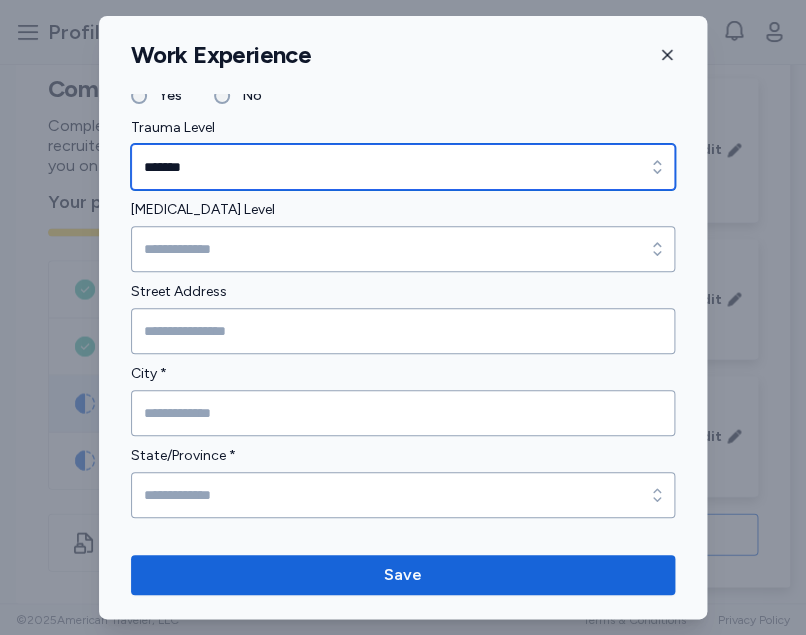 scroll, scrollTop: 435, scrollLeft: 0, axis: vertical 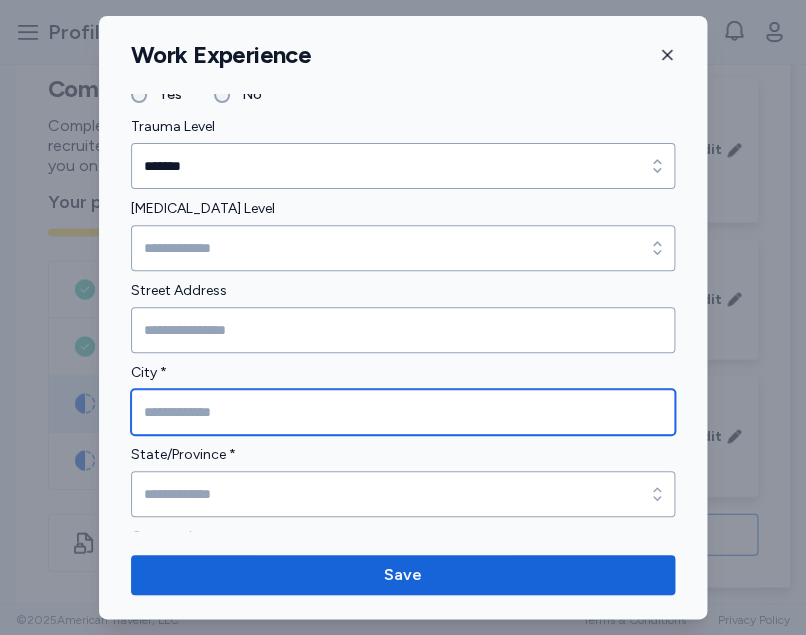click at bounding box center [403, 412] 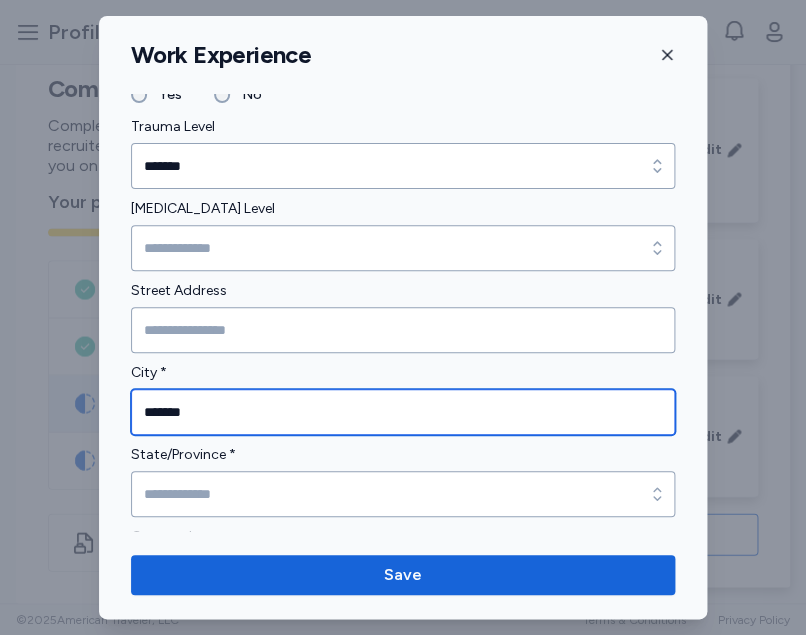 scroll, scrollTop: 532, scrollLeft: 0, axis: vertical 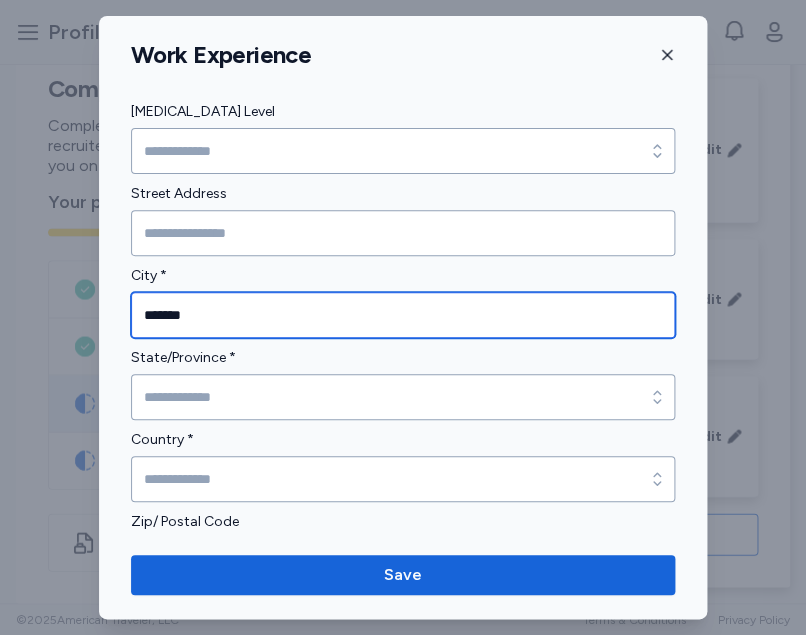 type on "*******" 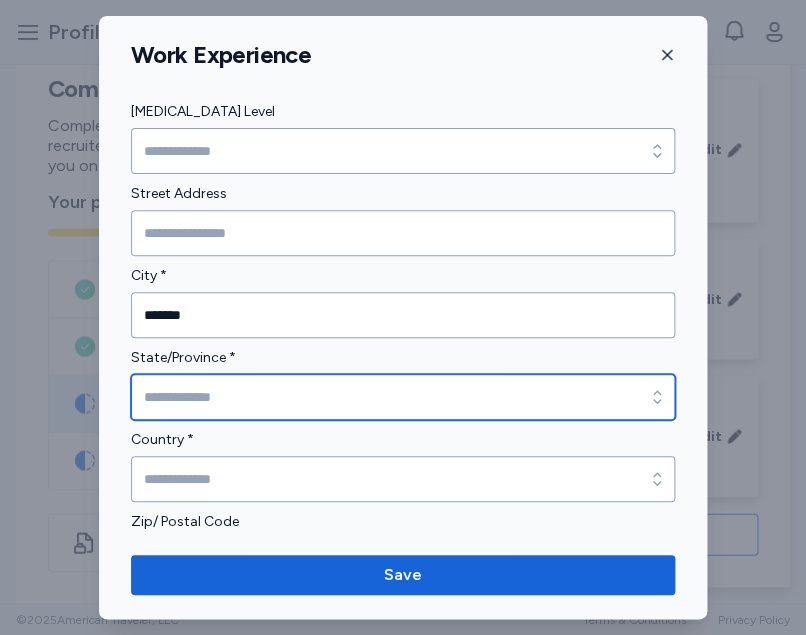 click on "State/Province *" at bounding box center [403, 397] 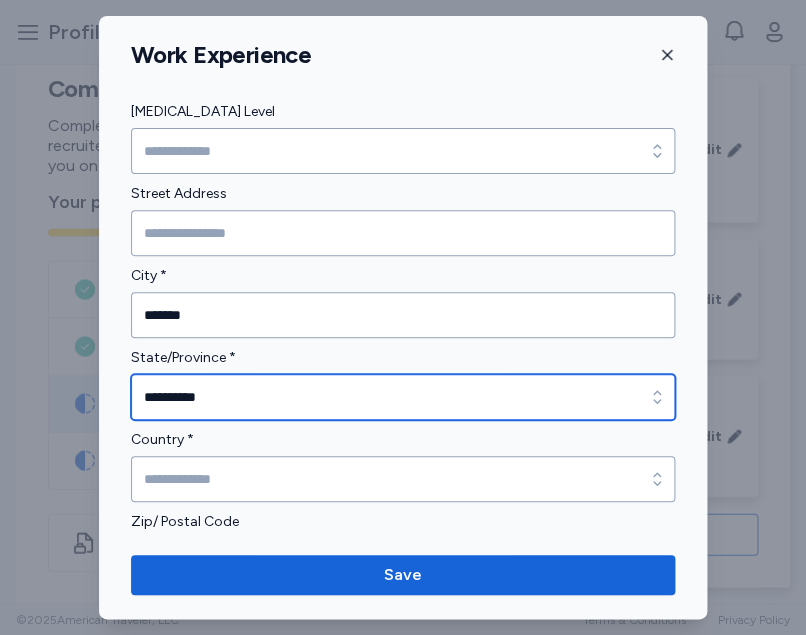 click on "**********" at bounding box center [403, 397] 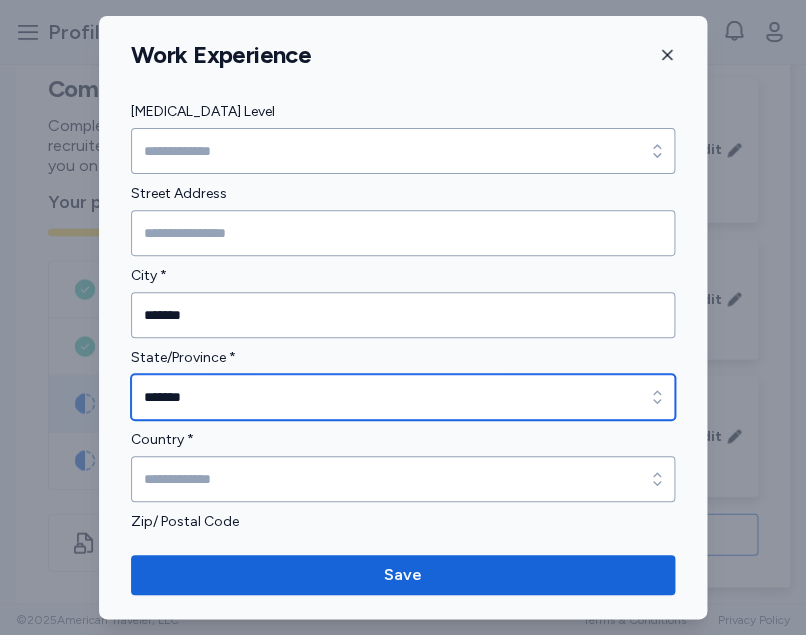 type on "*******" 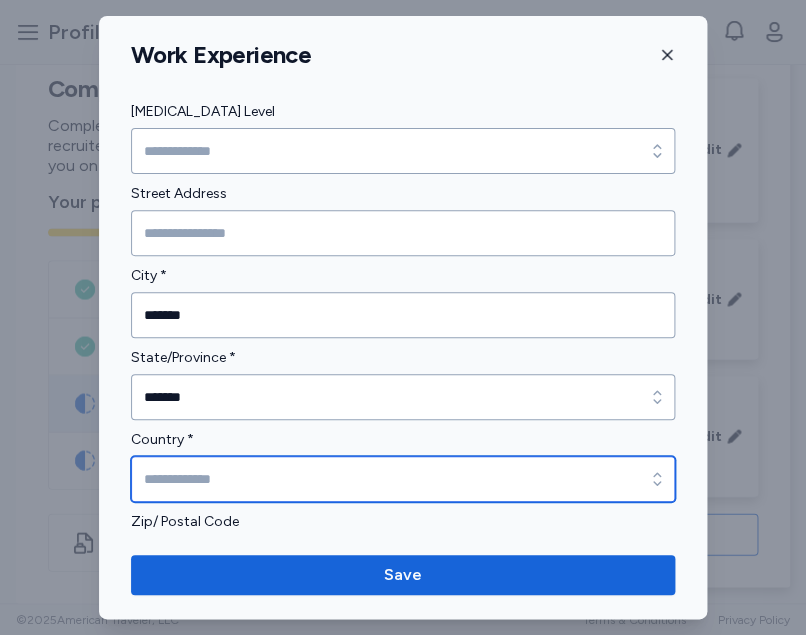 click on "Country *" at bounding box center (403, 479) 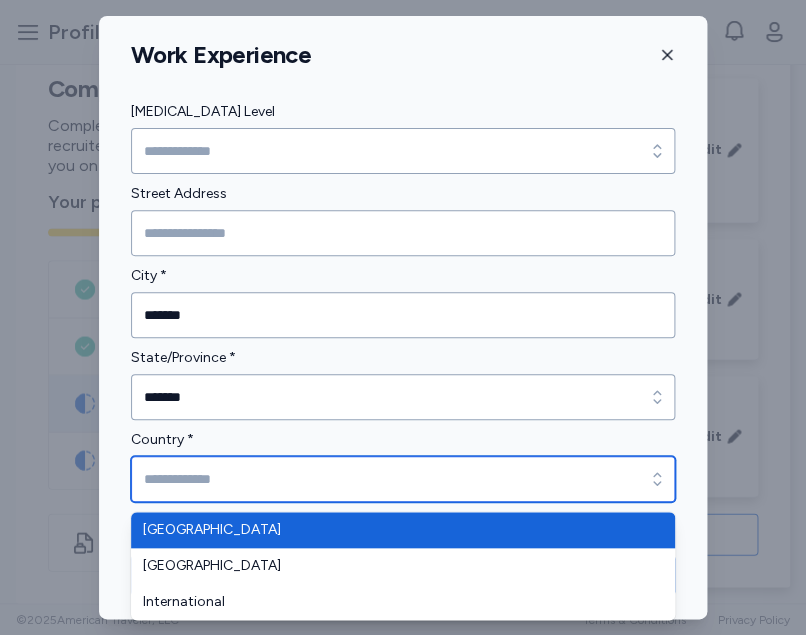 type on "**********" 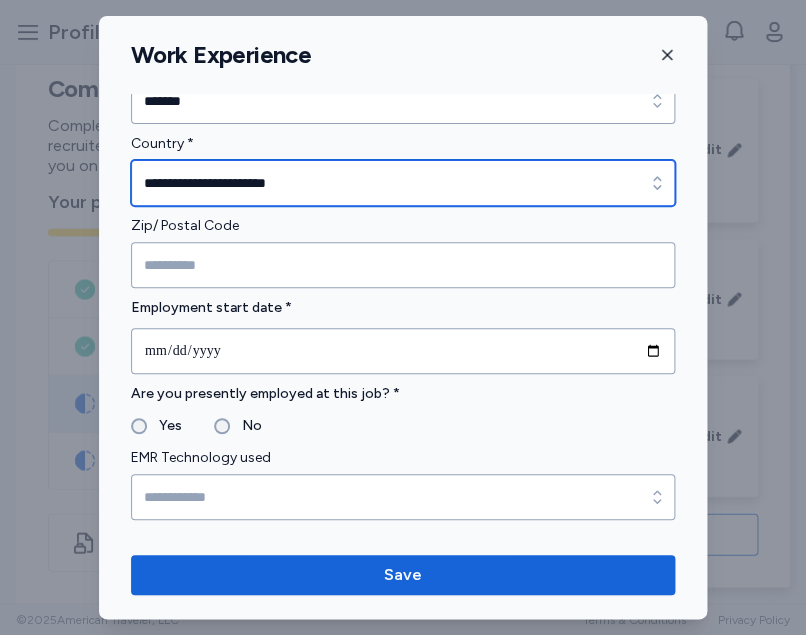 scroll, scrollTop: 829, scrollLeft: 0, axis: vertical 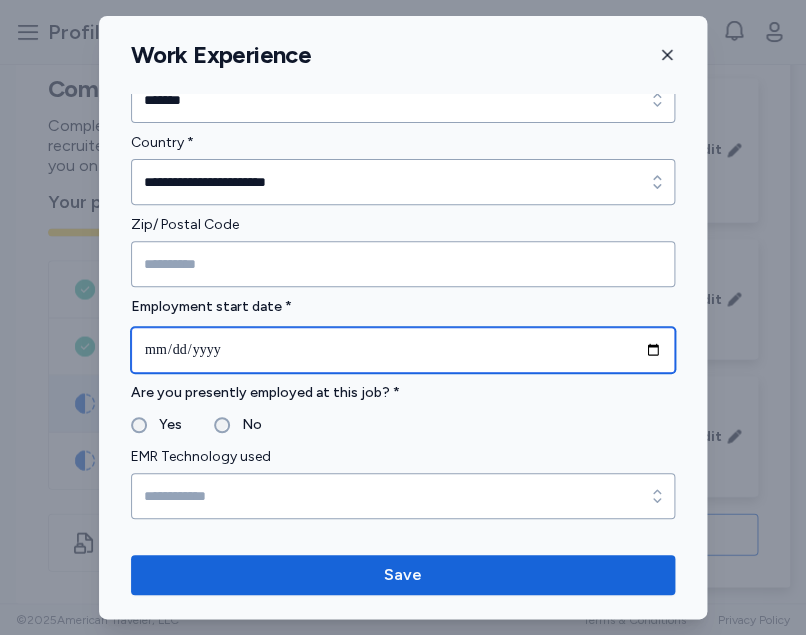 click at bounding box center (403, 350) 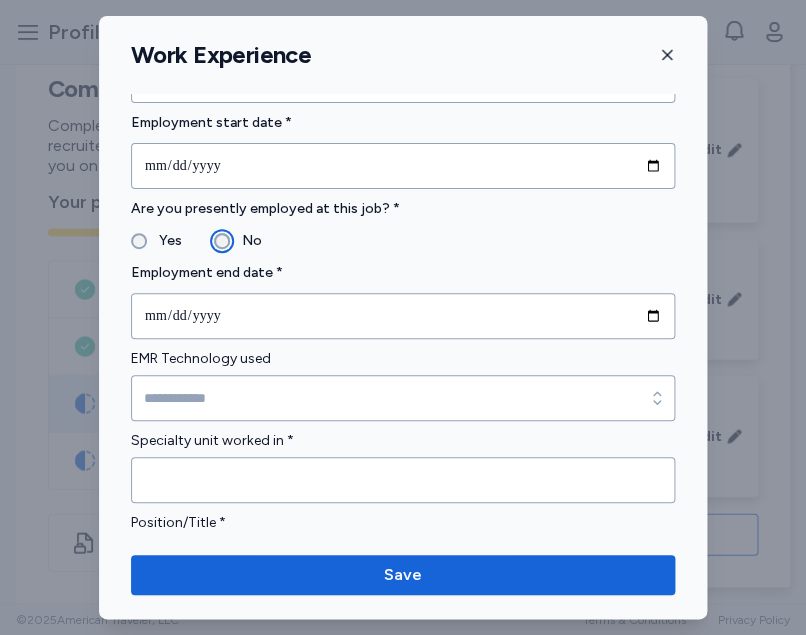 scroll, scrollTop: 1016, scrollLeft: 0, axis: vertical 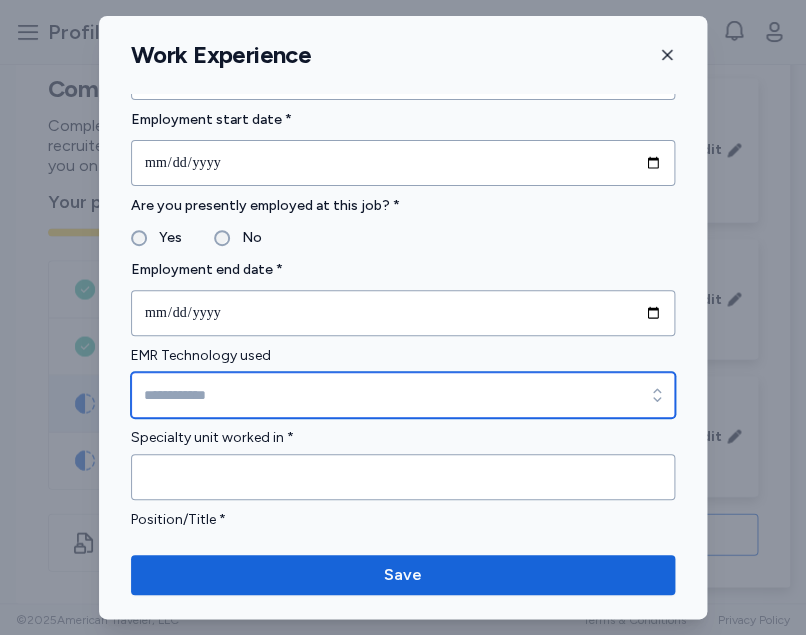 click on "EMR Technology used" at bounding box center (403, 395) 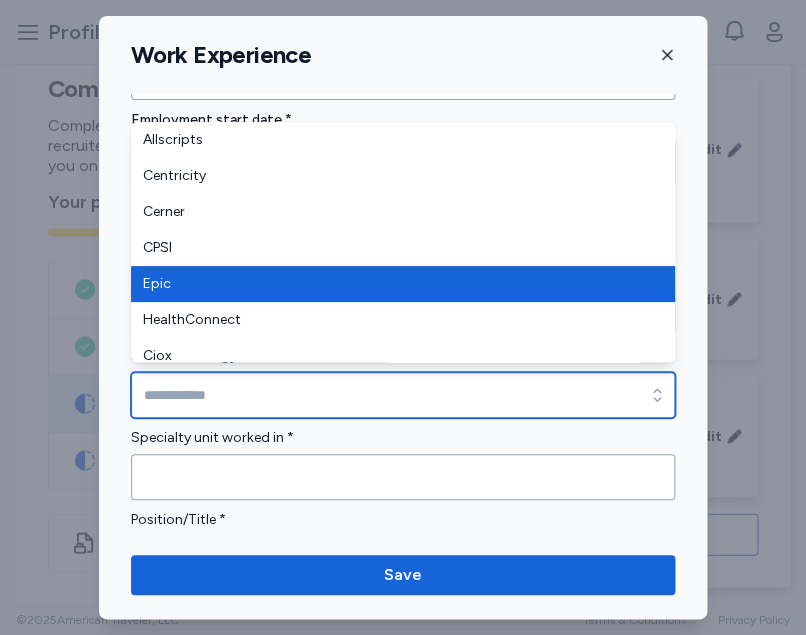 type on "****" 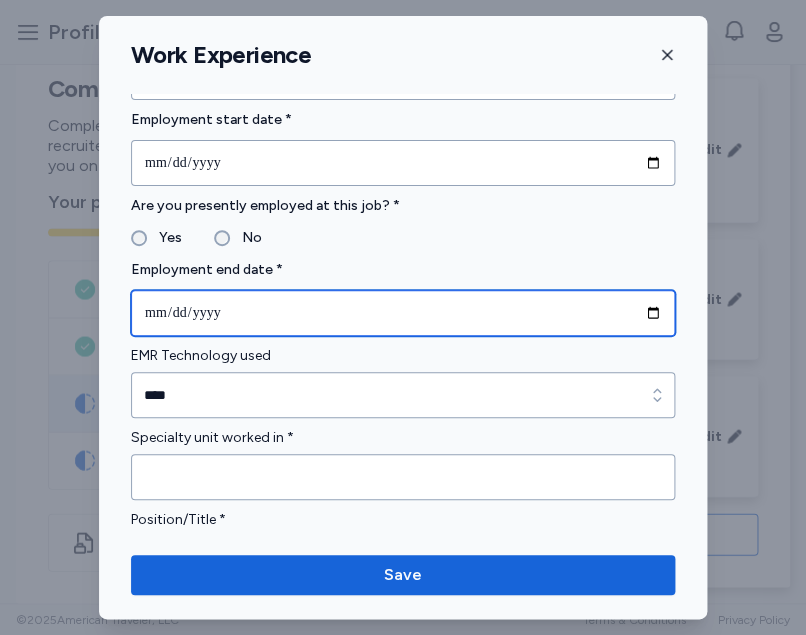click at bounding box center [403, 313] 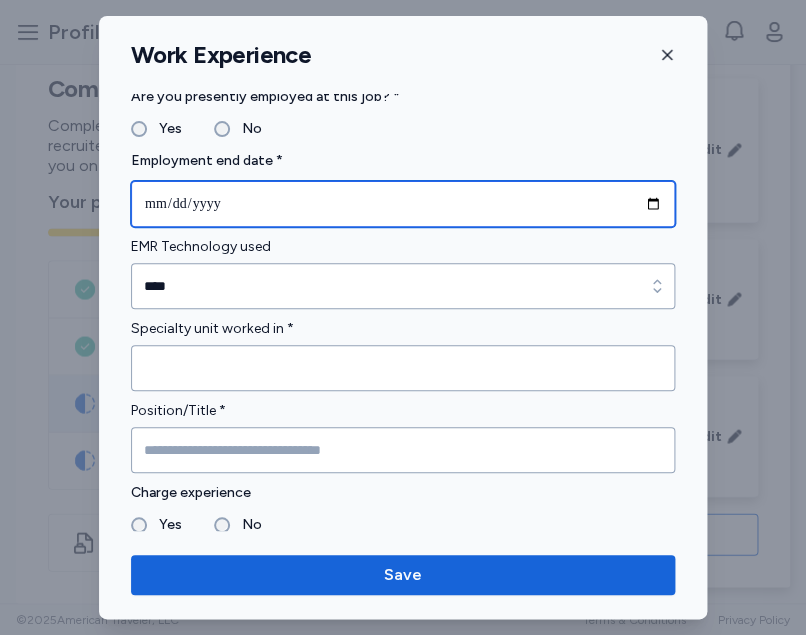 scroll, scrollTop: 1163, scrollLeft: 0, axis: vertical 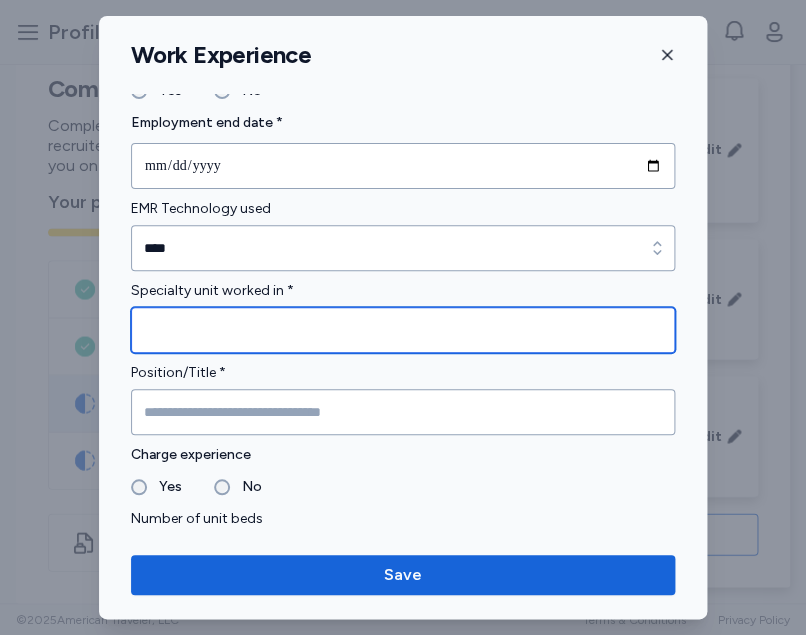 click at bounding box center (403, 330) 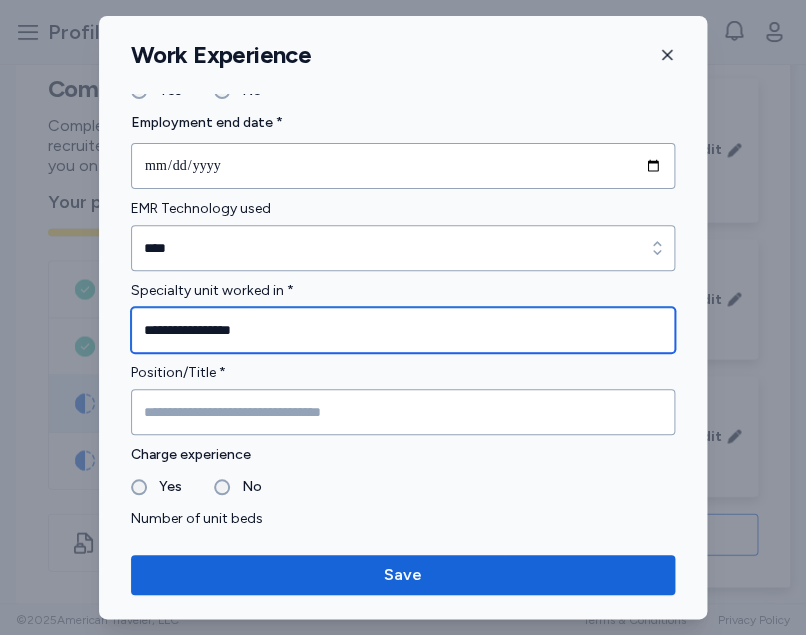 type on "**********" 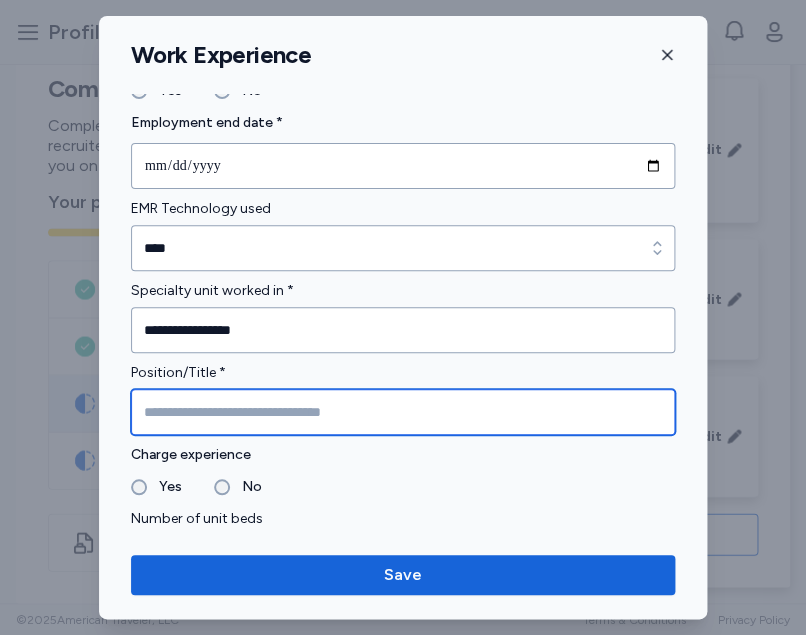 click at bounding box center [403, 412] 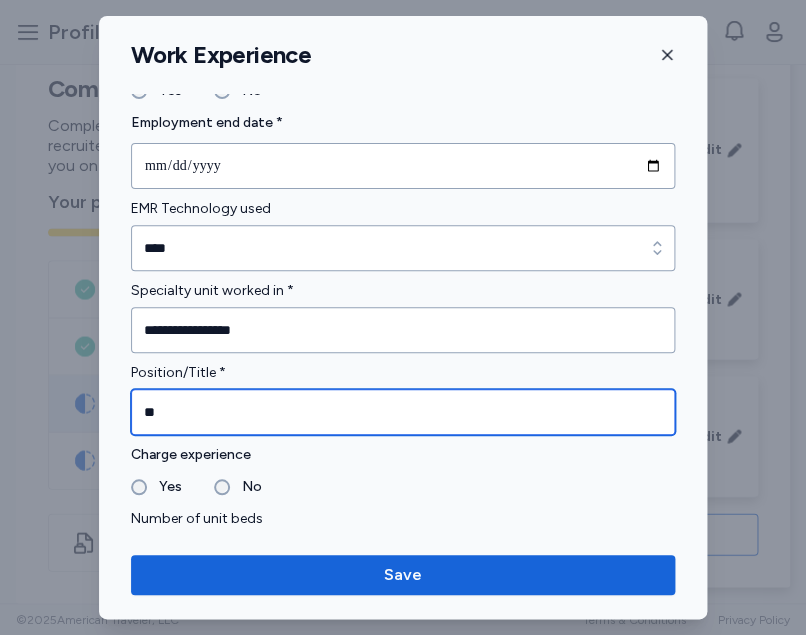 type on "**" 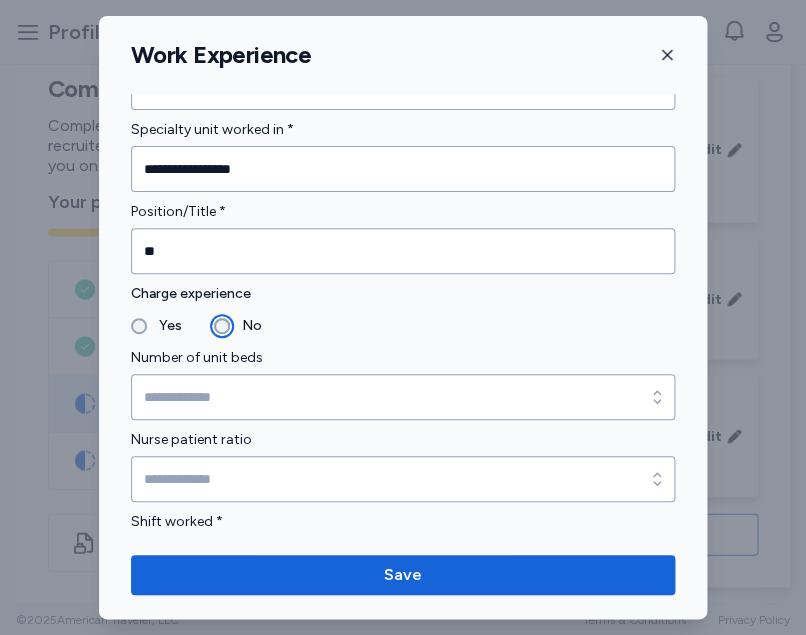 scroll, scrollTop: 1339, scrollLeft: 0, axis: vertical 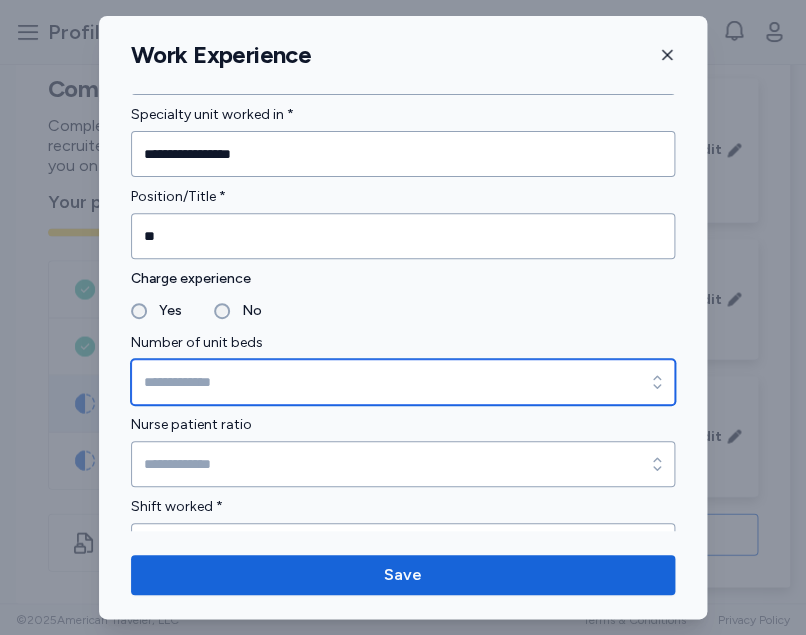 click on "Number of unit beds" at bounding box center (403, 382) 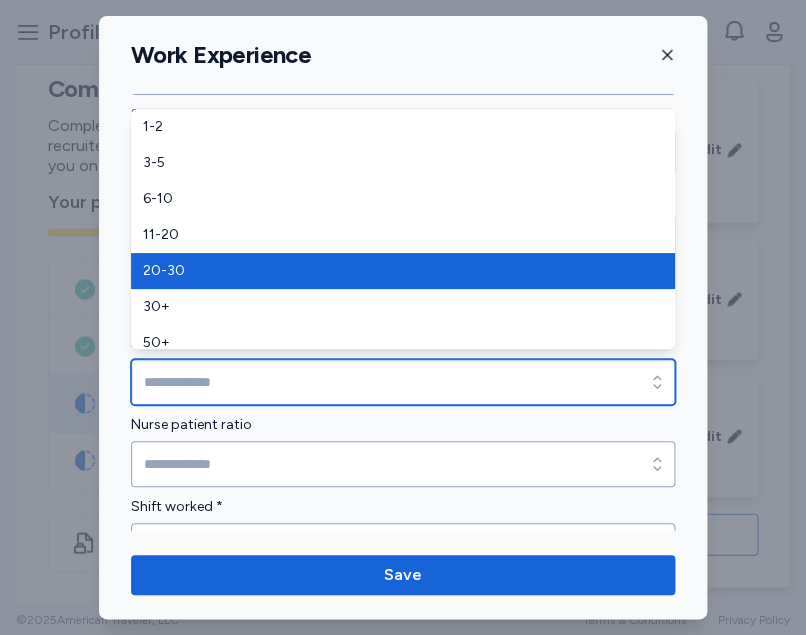 type on "*****" 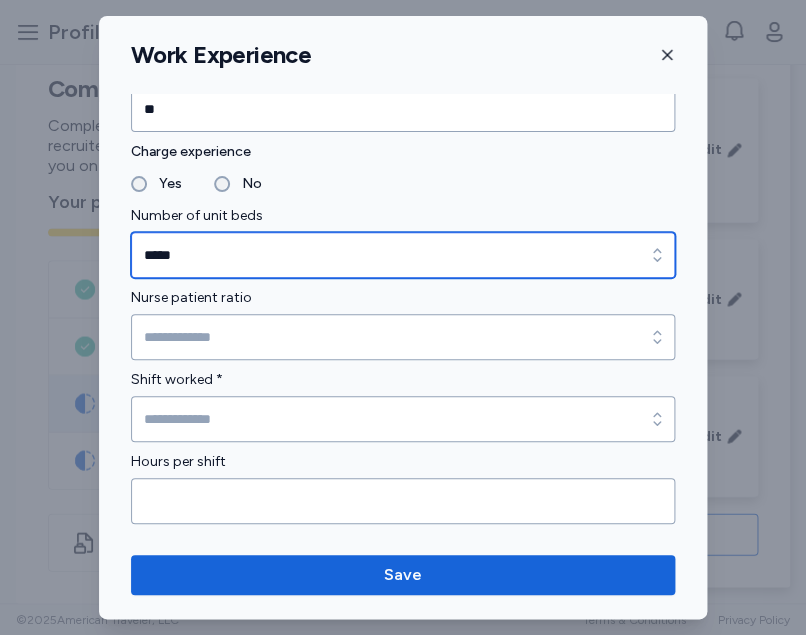 scroll, scrollTop: 1480, scrollLeft: 0, axis: vertical 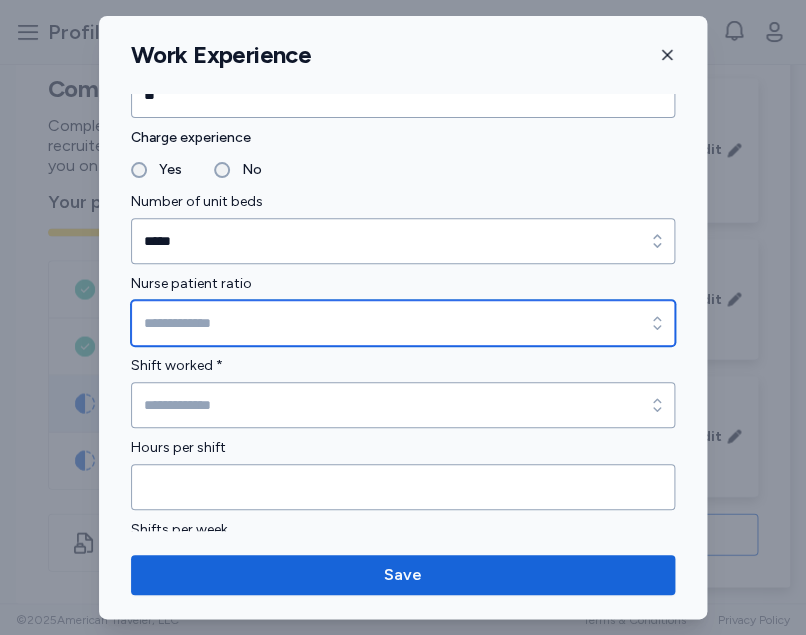 click on "Nurse patient ratio" at bounding box center (403, 323) 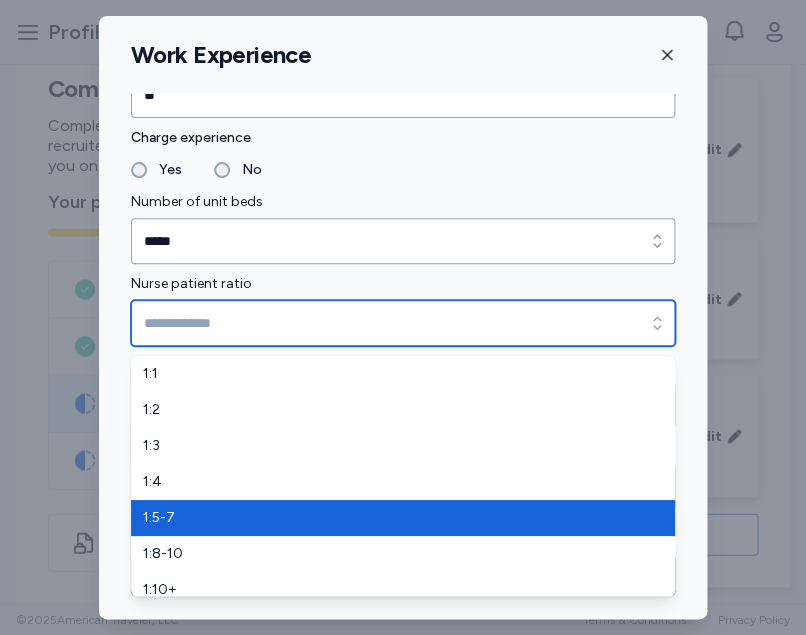 type on "*****" 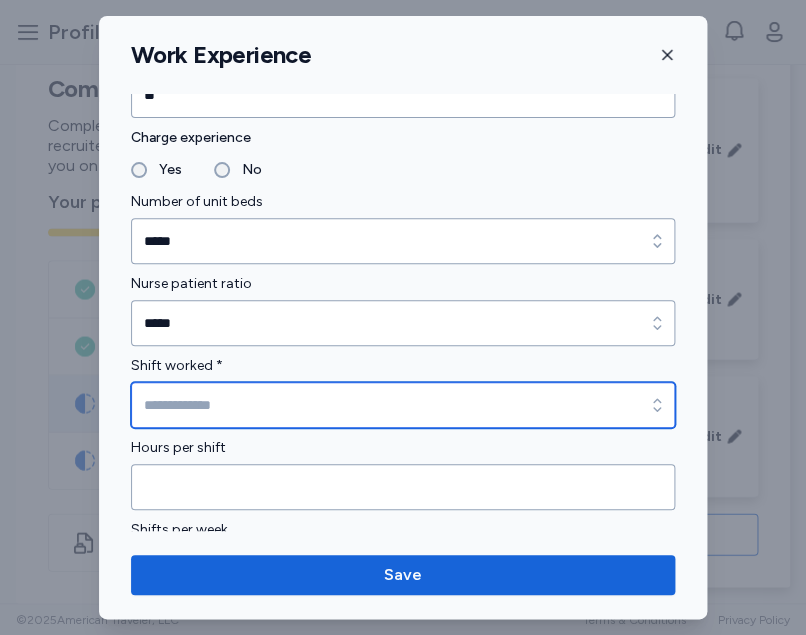 click on "Shift worked *" at bounding box center [403, 405] 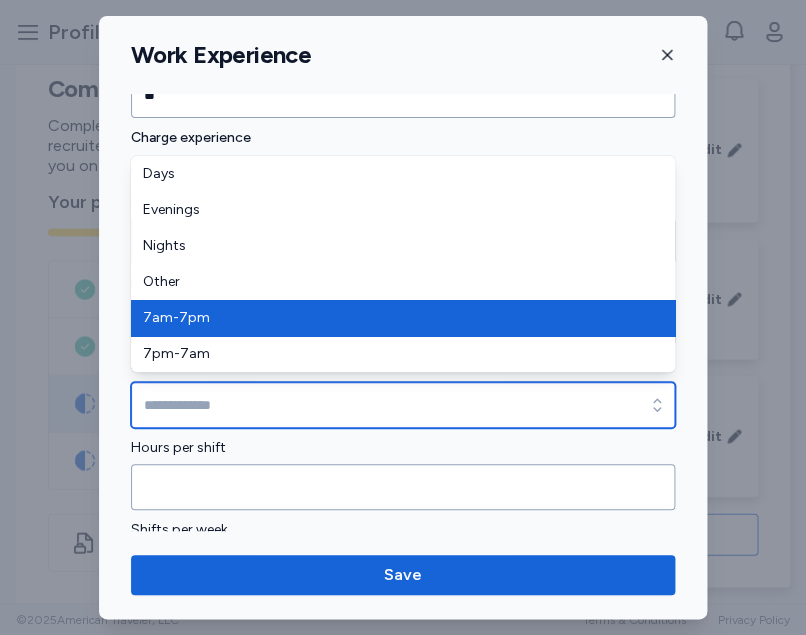 type on "*******" 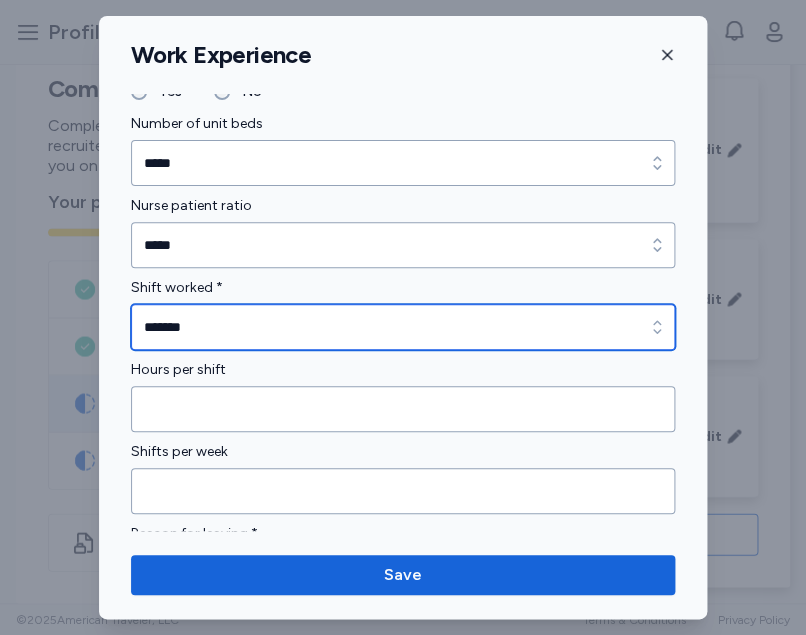 scroll, scrollTop: 1646, scrollLeft: 0, axis: vertical 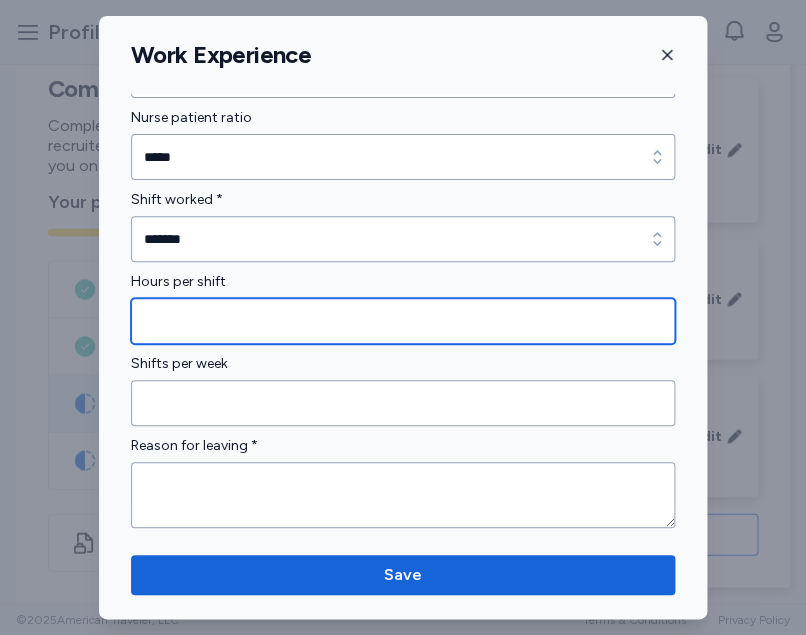 click at bounding box center [403, 321] 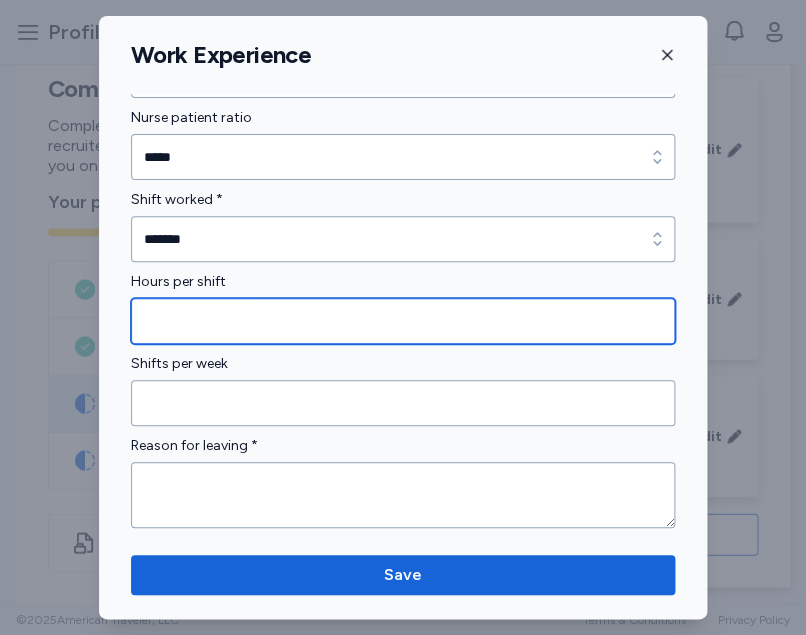 type on "**" 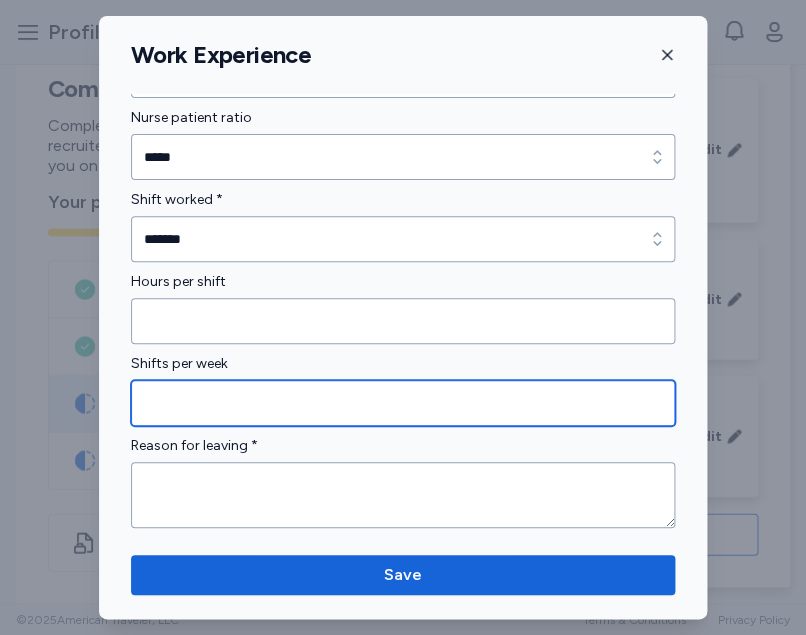 click at bounding box center [403, 403] 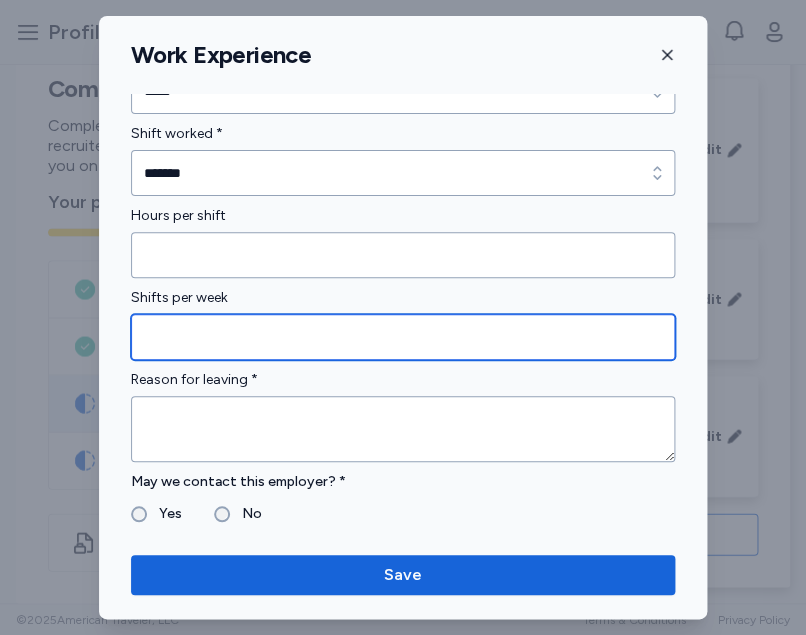 scroll, scrollTop: 1728, scrollLeft: 0, axis: vertical 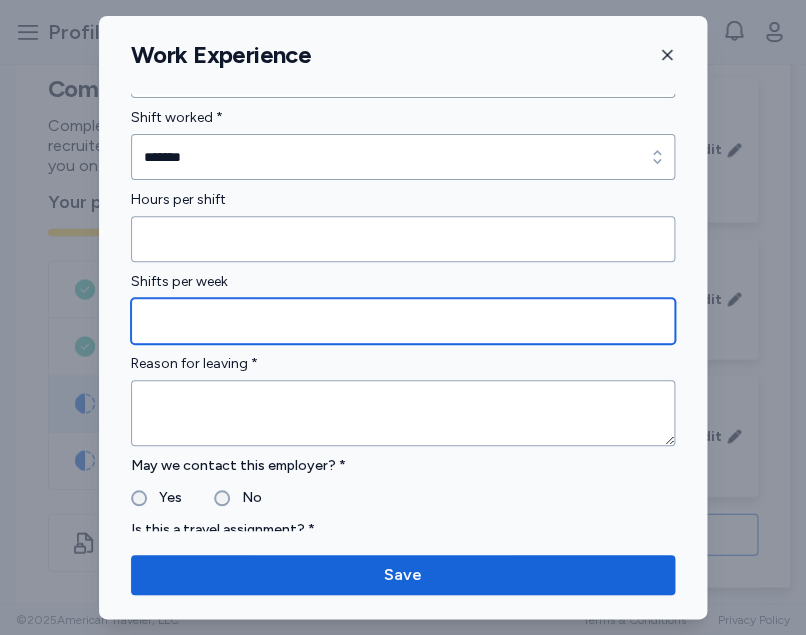 type on "*" 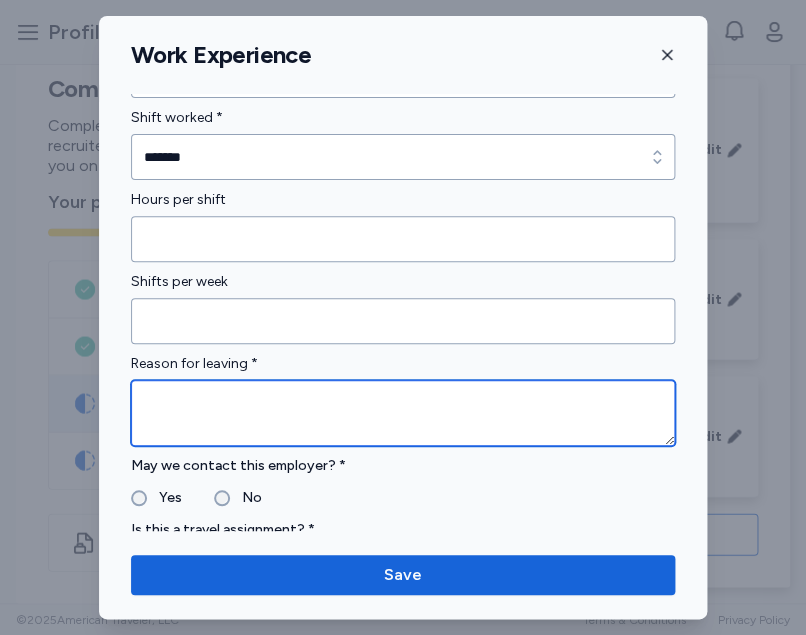 click at bounding box center (403, 413) 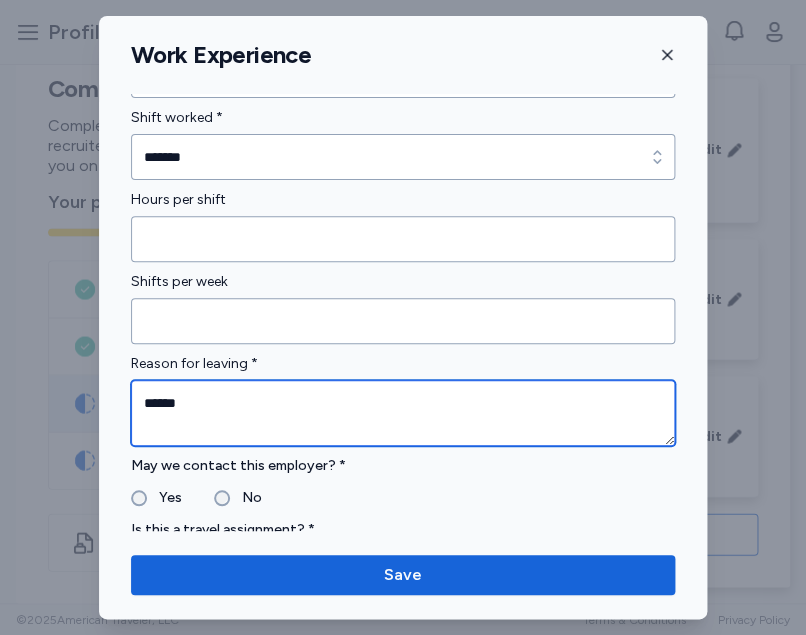 type on "******" 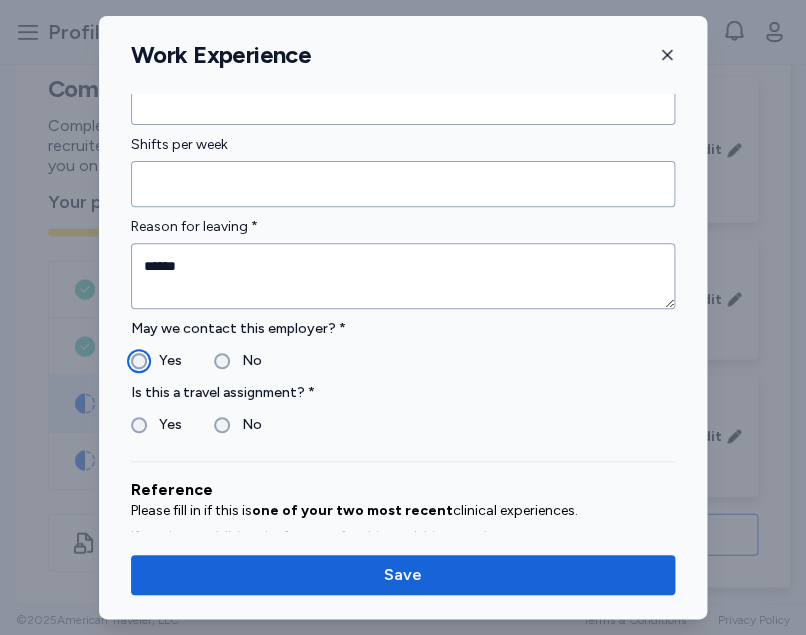 scroll, scrollTop: 1912, scrollLeft: 0, axis: vertical 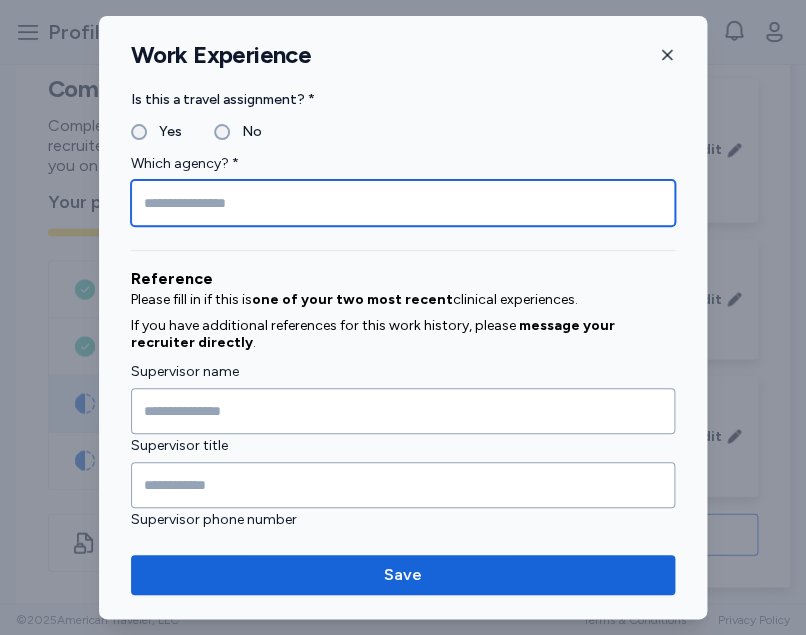 click at bounding box center [403, 203] 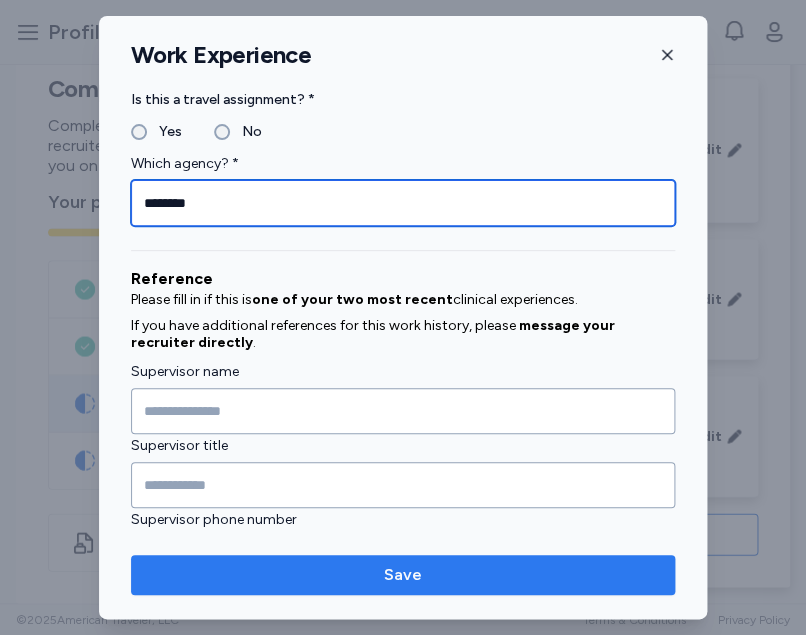 type on "********" 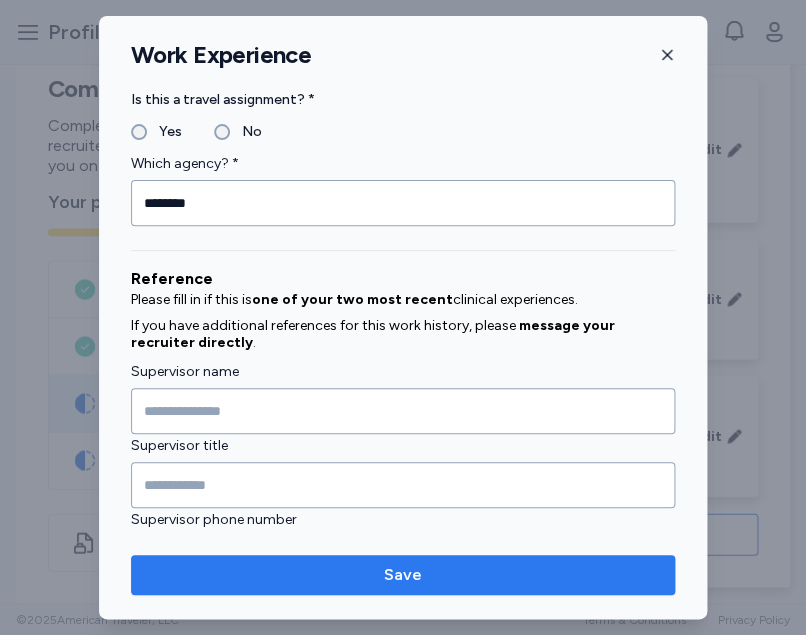 click on "Save" at bounding box center [403, 575] 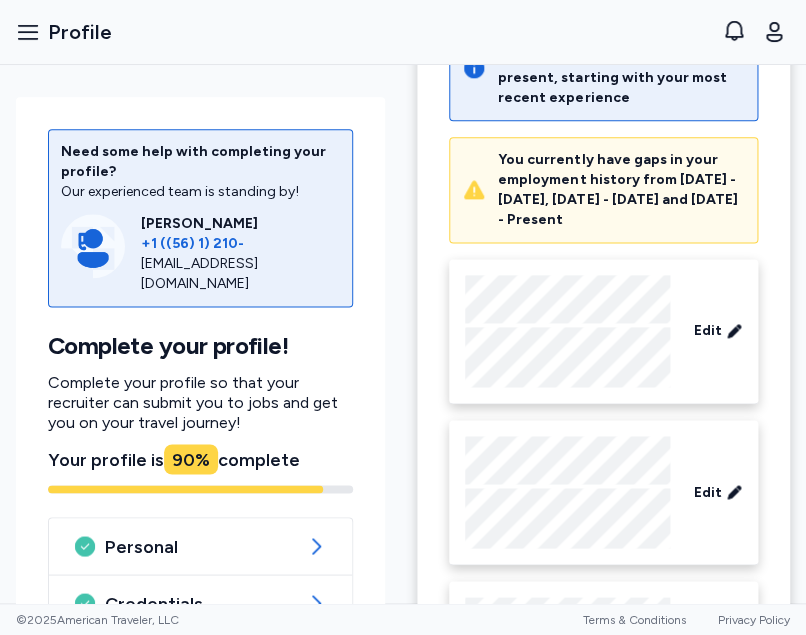 scroll, scrollTop: 438, scrollLeft: 0, axis: vertical 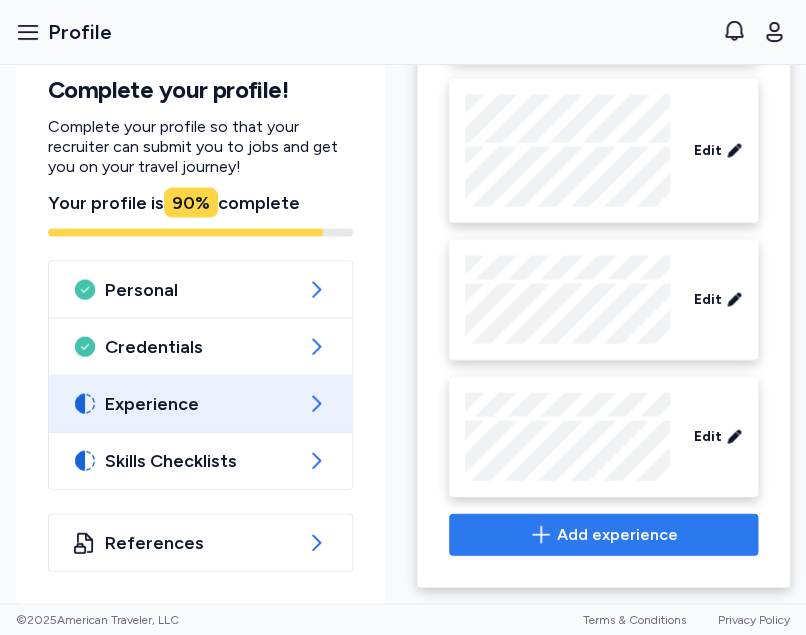 click on "Add experience" at bounding box center [617, 534] 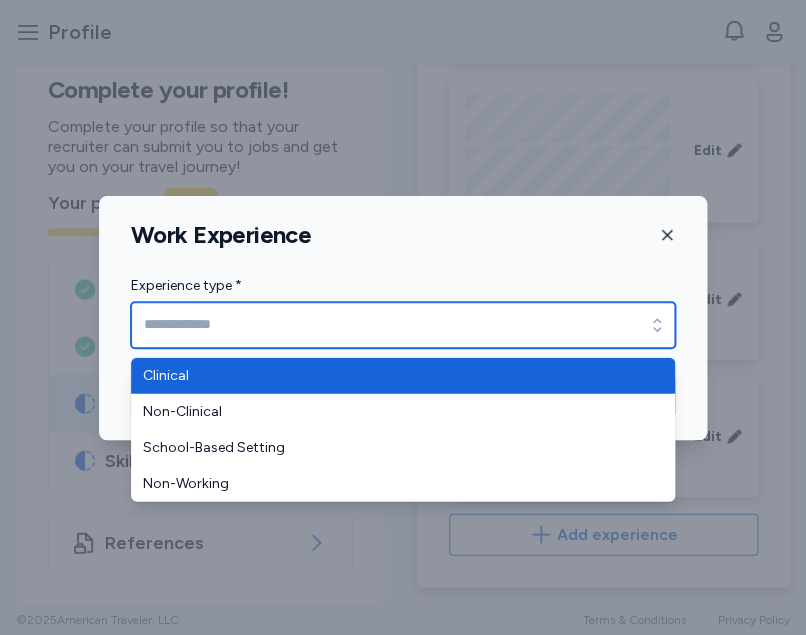 click on "Experience type *" at bounding box center (403, 325) 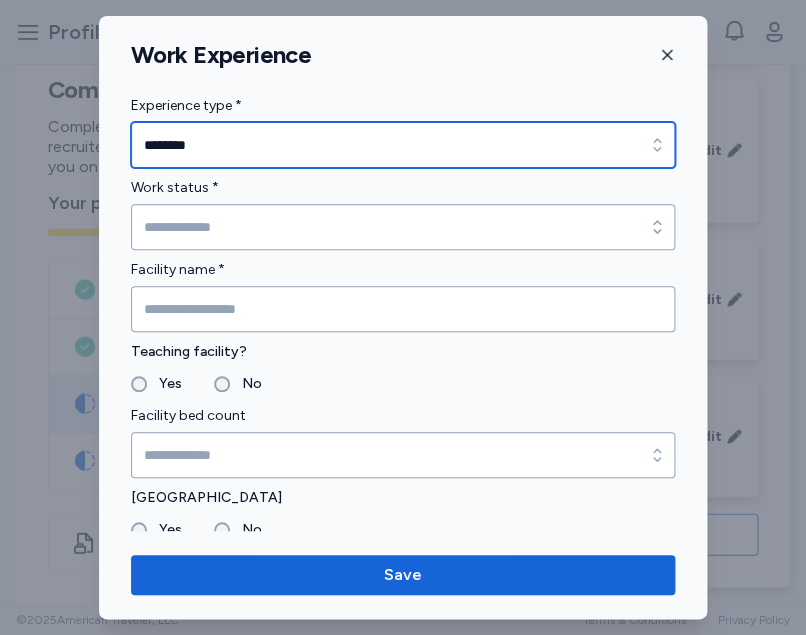 type on "********" 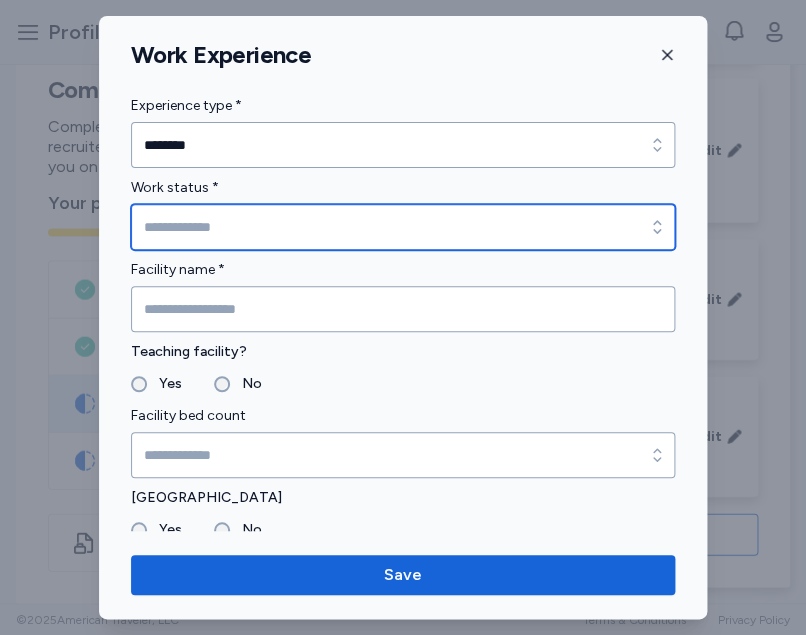 click on "Work status *" at bounding box center (403, 227) 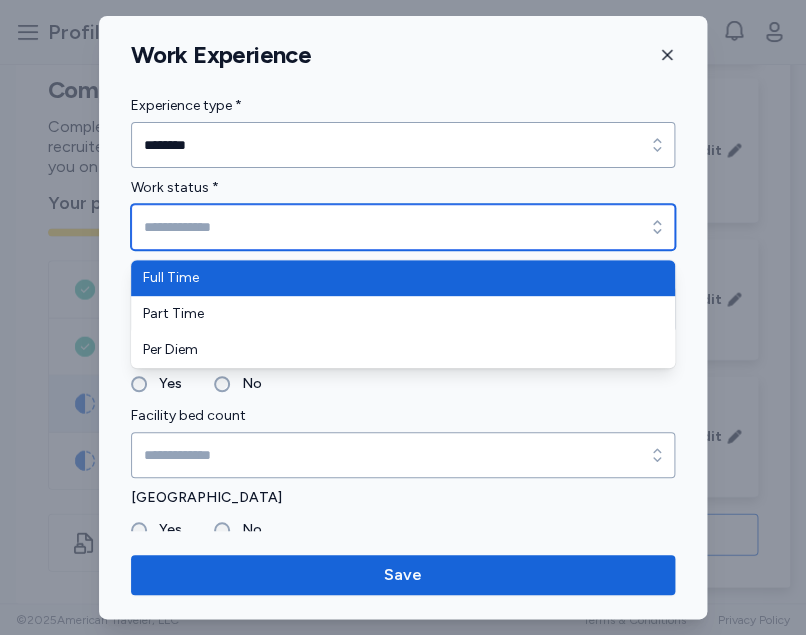 type on "*********" 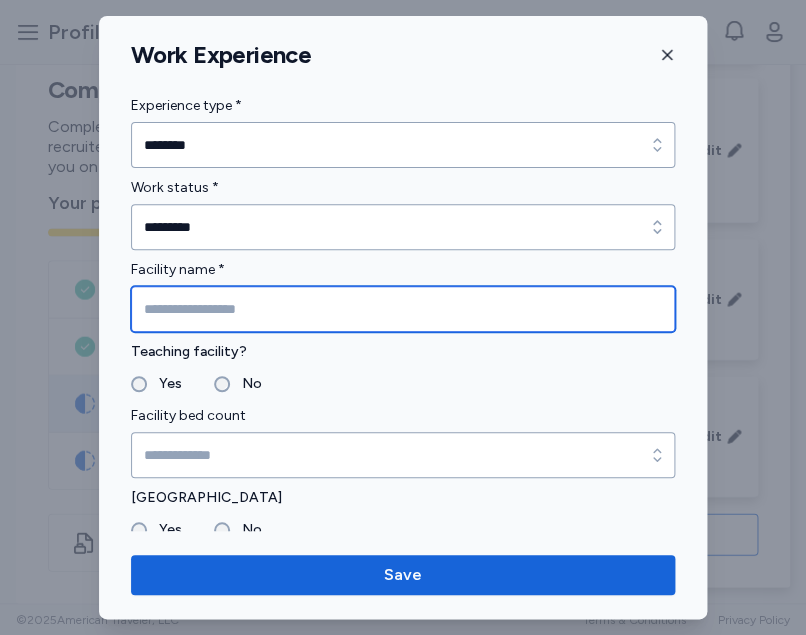 click at bounding box center [403, 309] 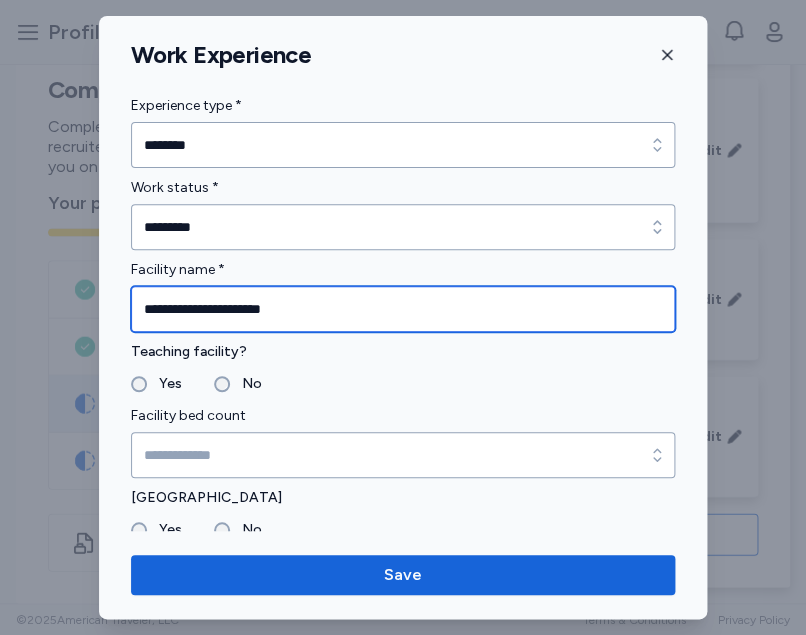 type on "**********" 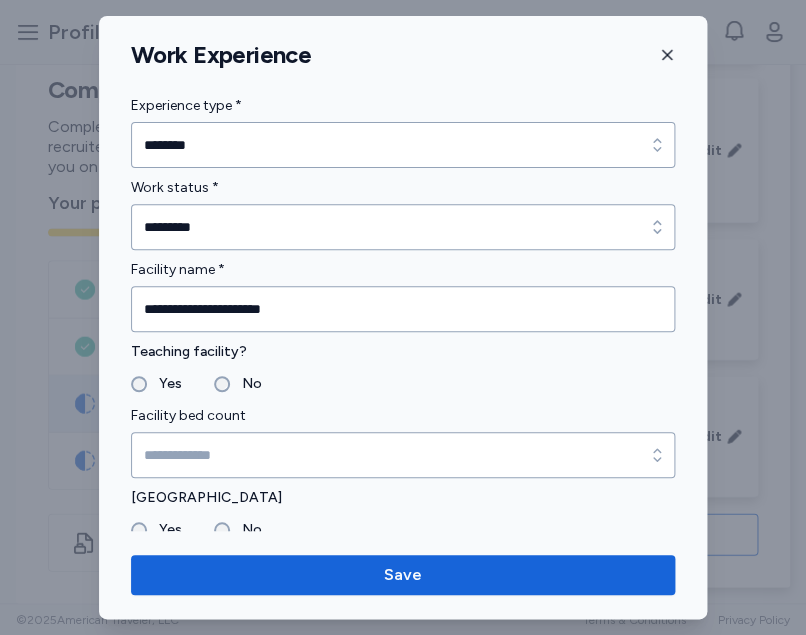 click on "No" at bounding box center [238, 384] 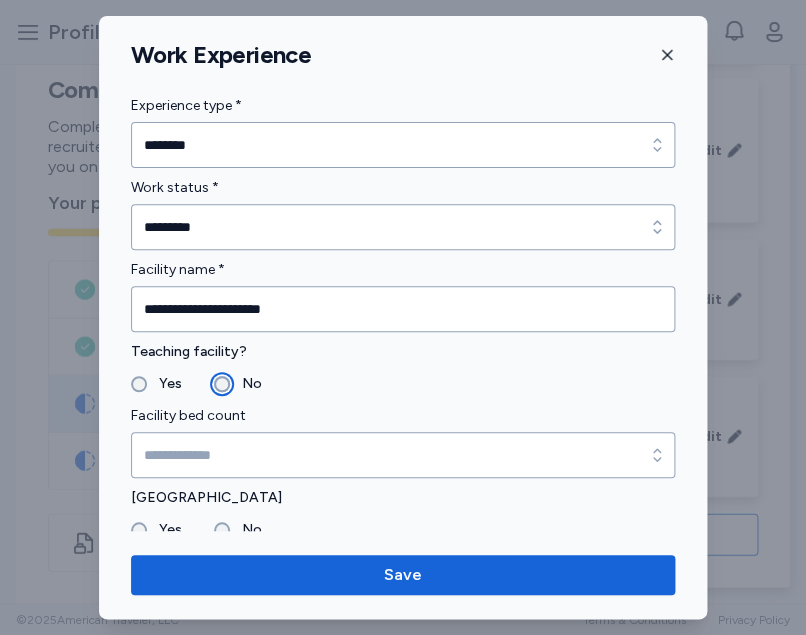 scroll, scrollTop: 82, scrollLeft: 0, axis: vertical 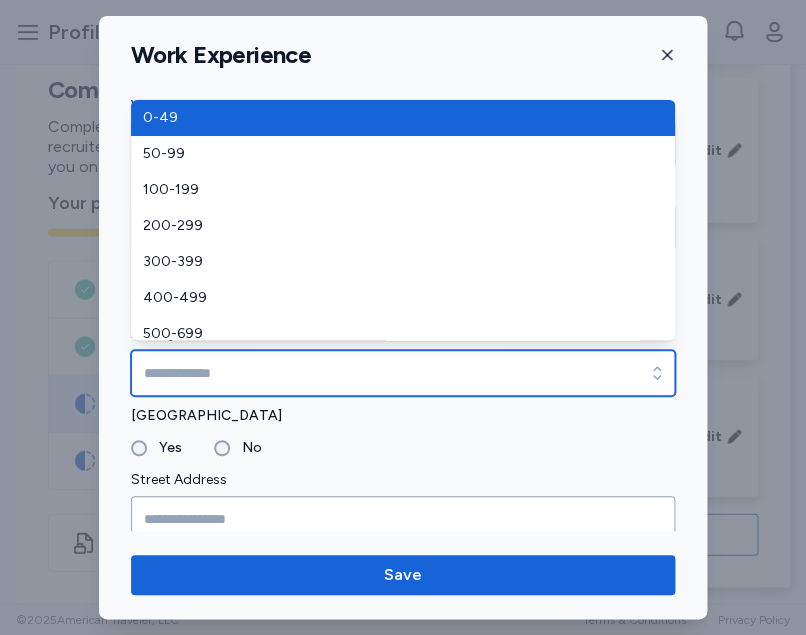 click on "Facility bed count" at bounding box center (403, 373) 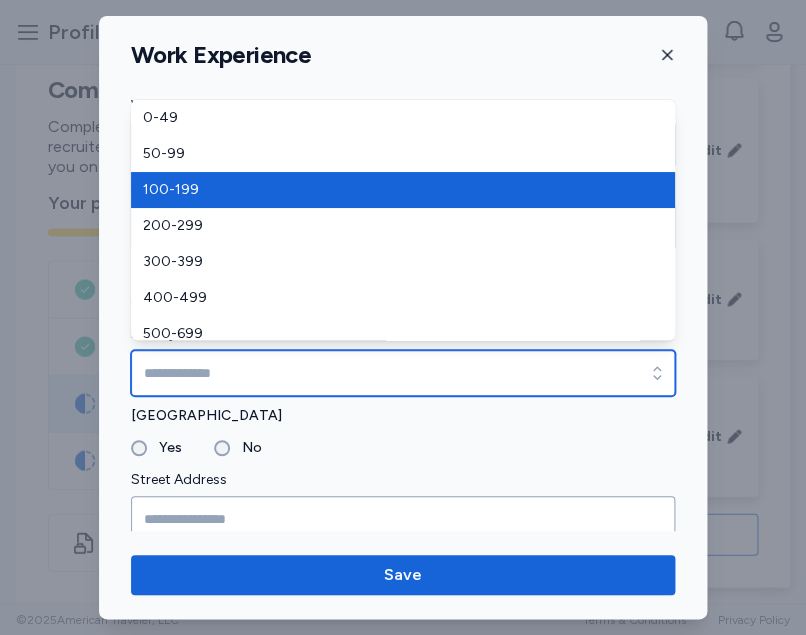 type on "*******" 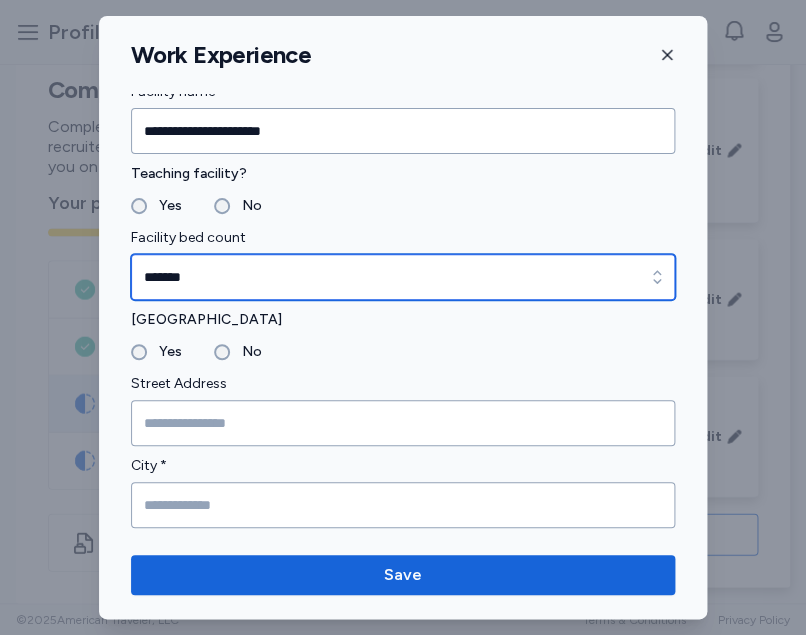 scroll, scrollTop: 224, scrollLeft: 0, axis: vertical 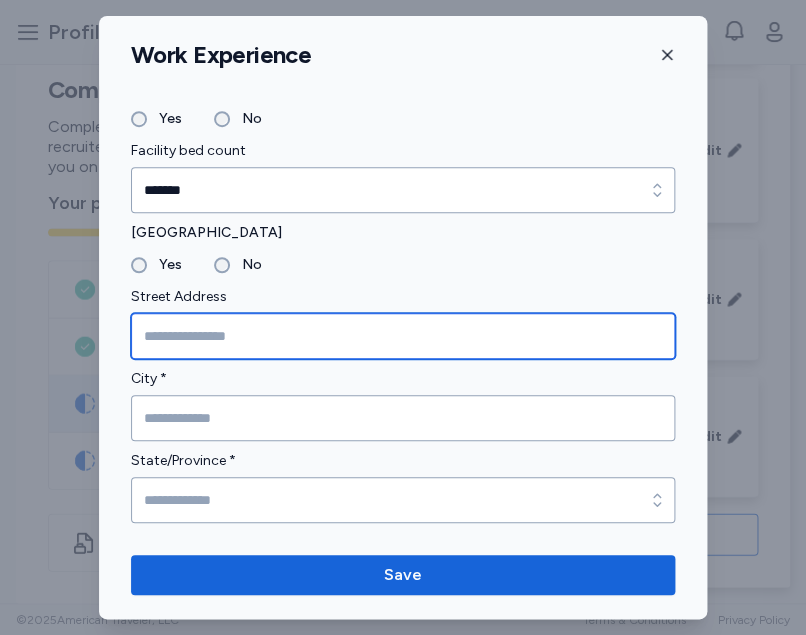 click at bounding box center [403, 336] 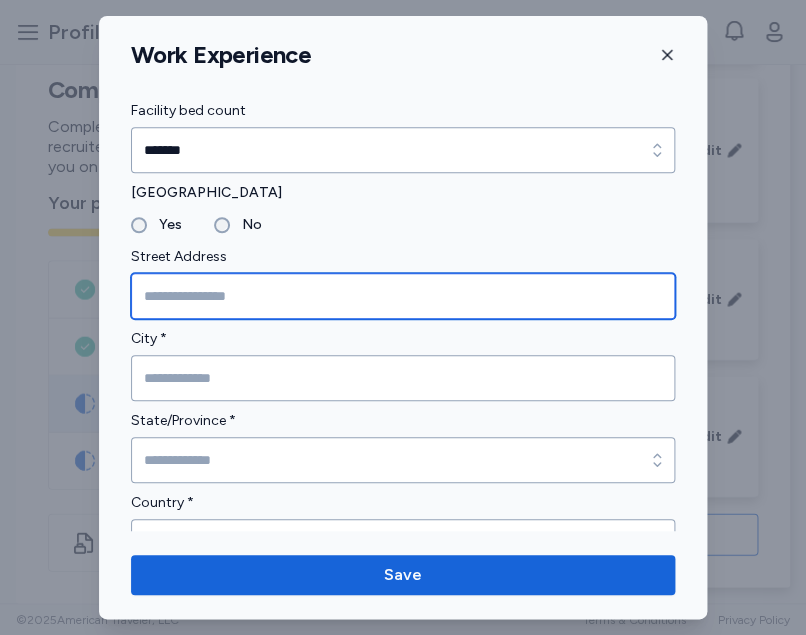 scroll, scrollTop: 306, scrollLeft: 0, axis: vertical 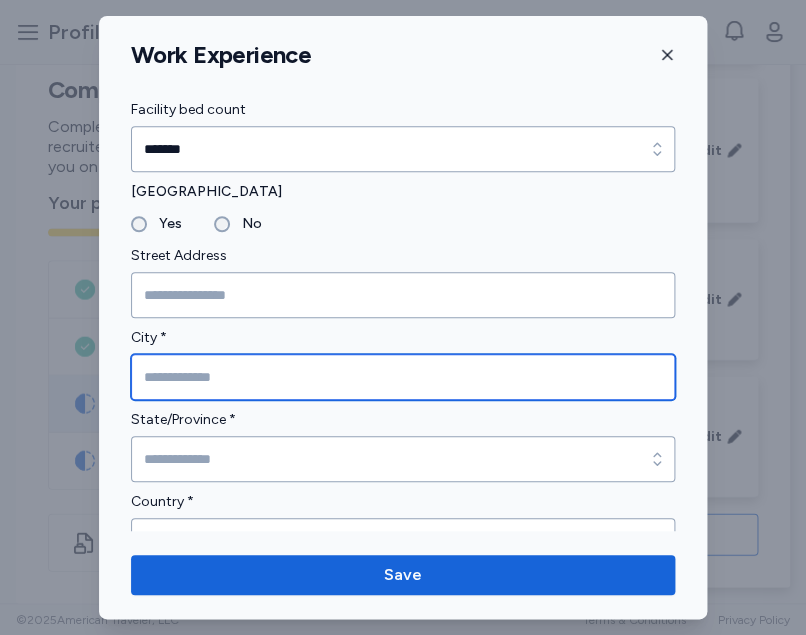 click at bounding box center [403, 377] 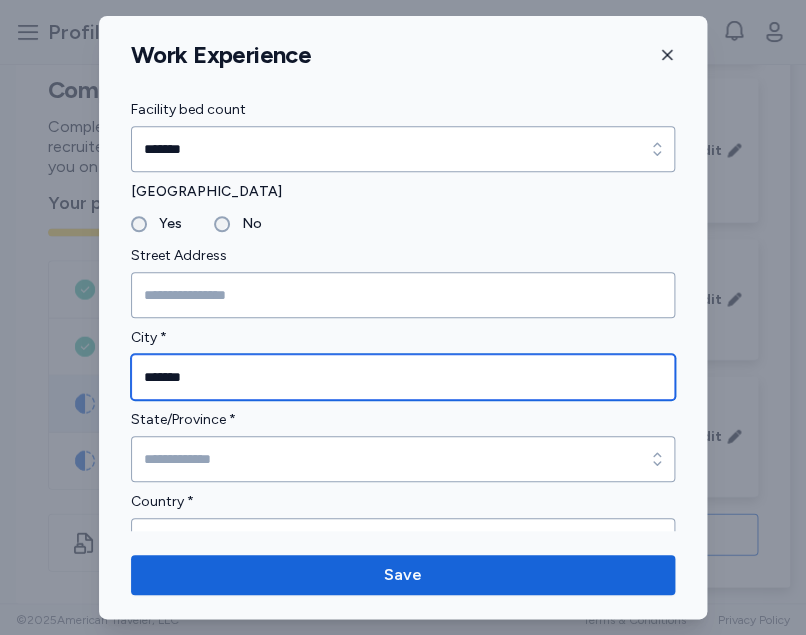 type on "*******" 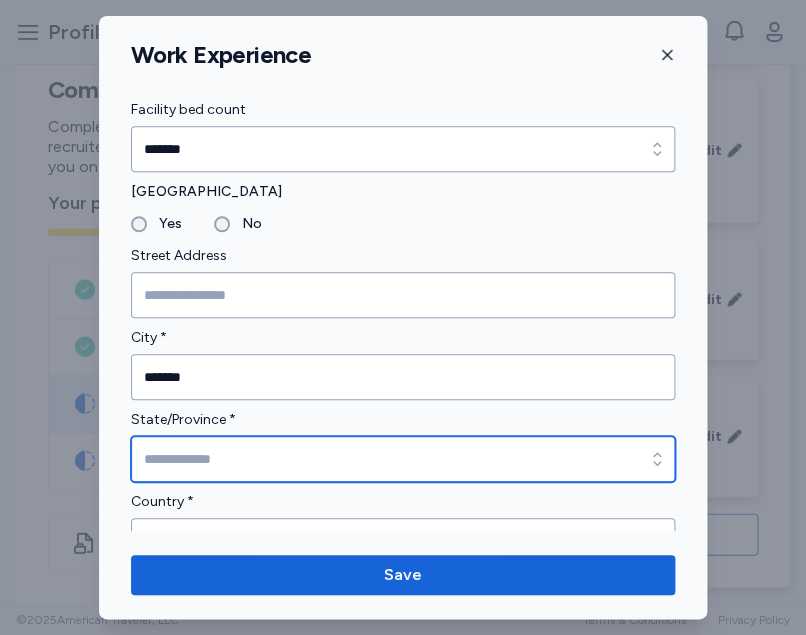 click on "State/Province *" at bounding box center (403, 459) 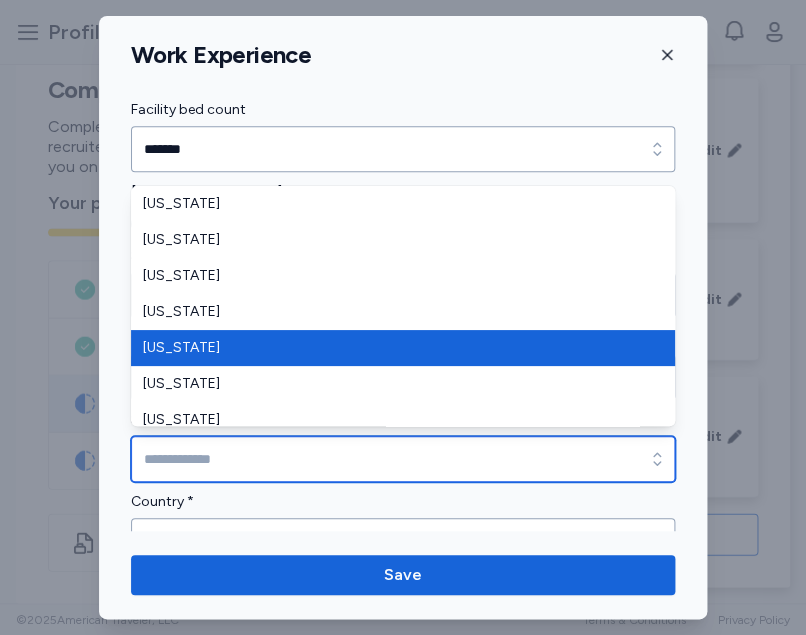 type on "**********" 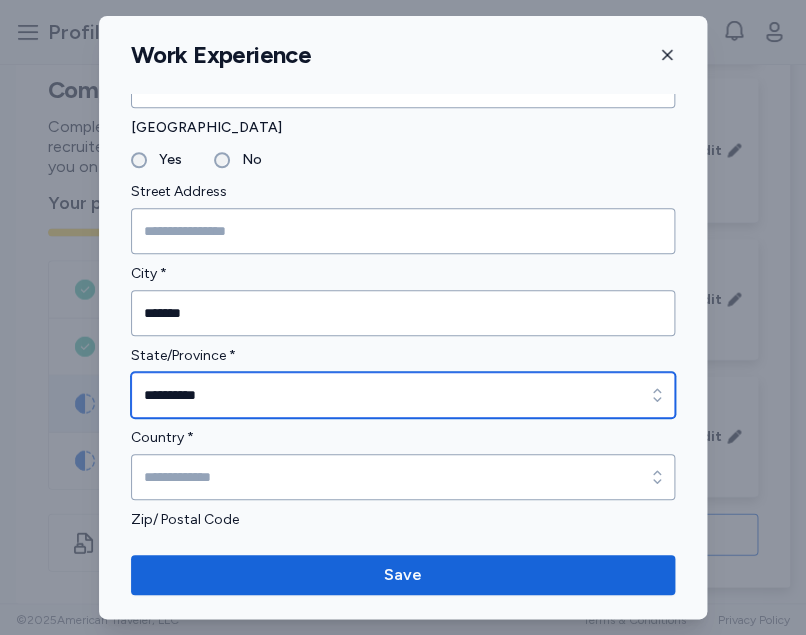 scroll, scrollTop: 530, scrollLeft: 0, axis: vertical 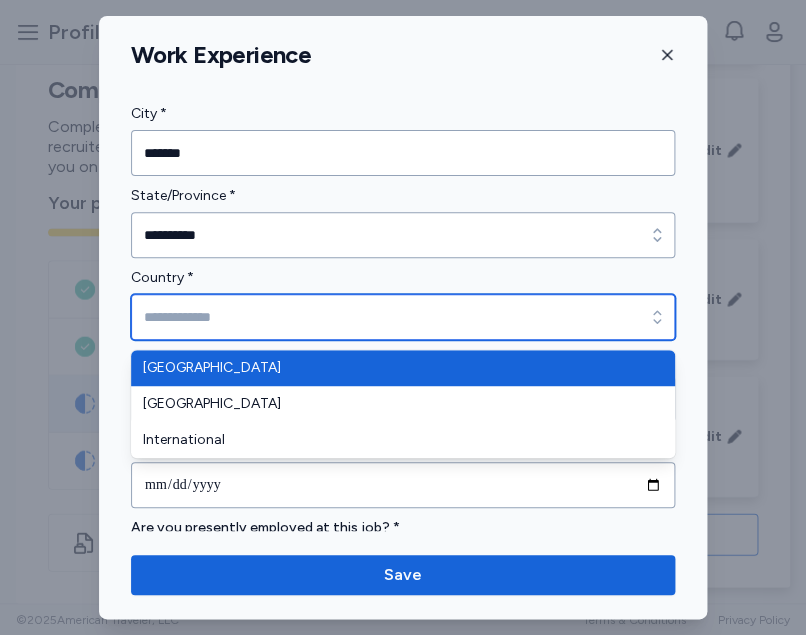 click on "Country *" at bounding box center (403, 317) 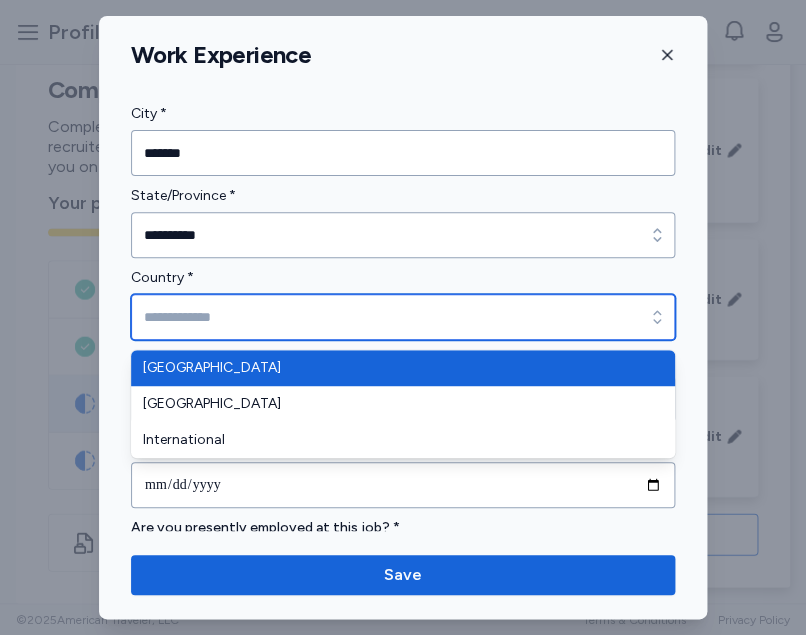 type on "**********" 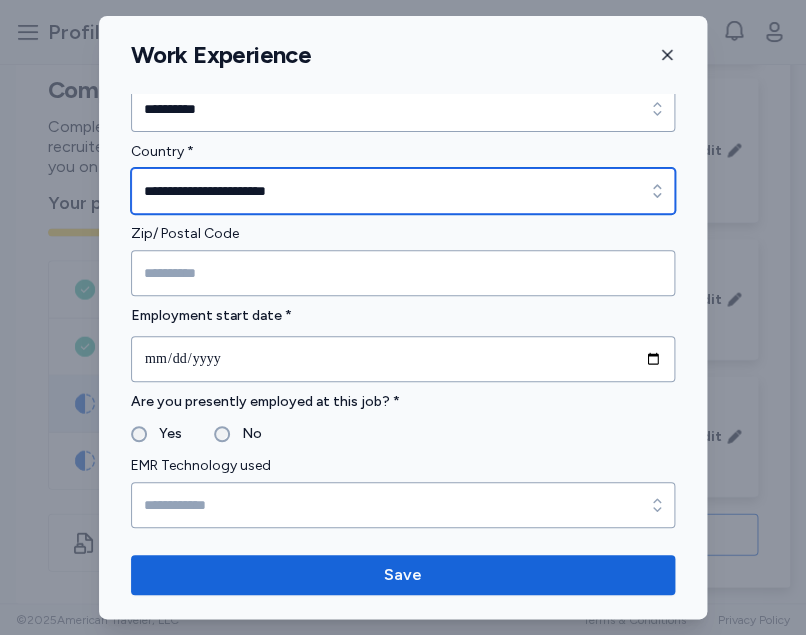 scroll, scrollTop: 681, scrollLeft: 0, axis: vertical 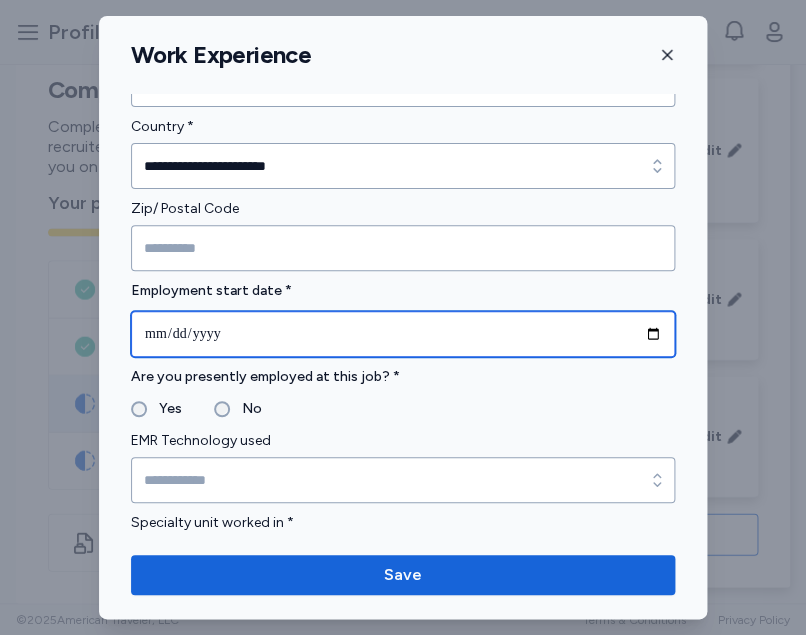 click at bounding box center [403, 334] 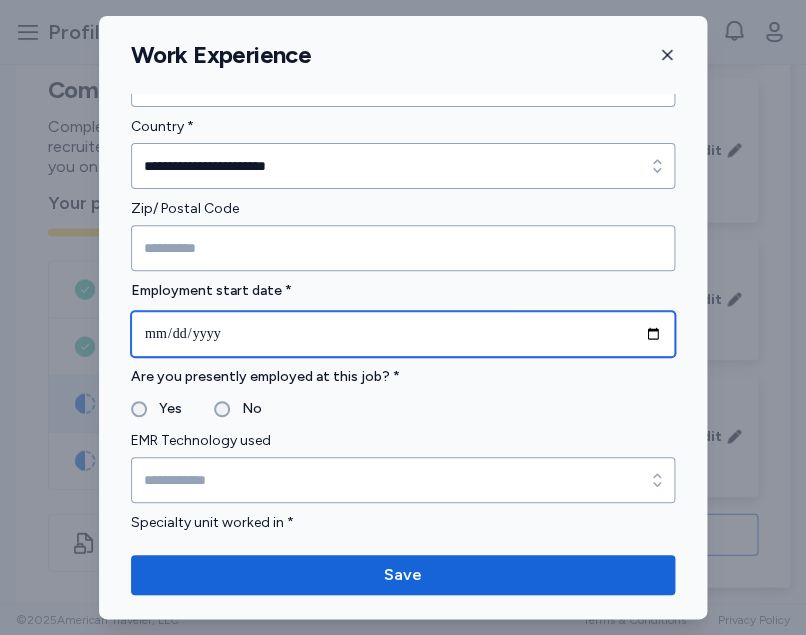 type on "**********" 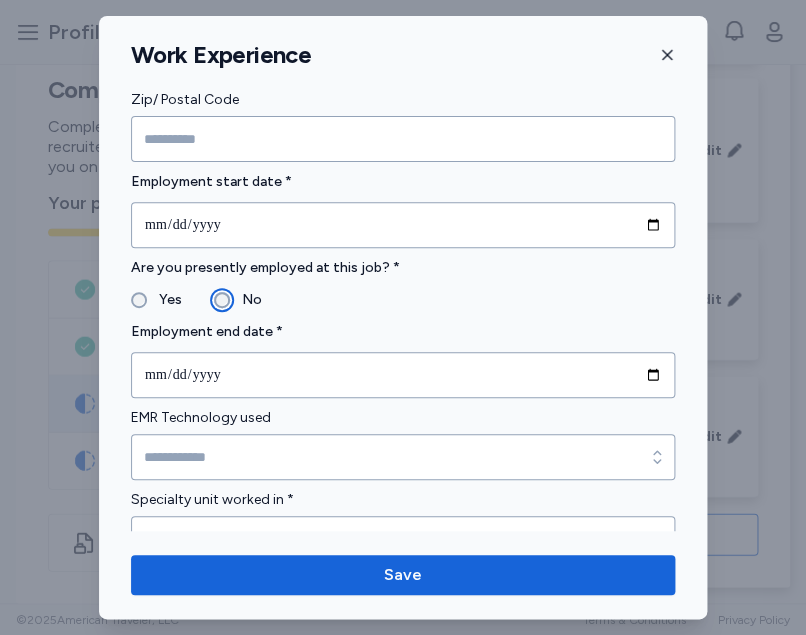 scroll, scrollTop: 855, scrollLeft: 0, axis: vertical 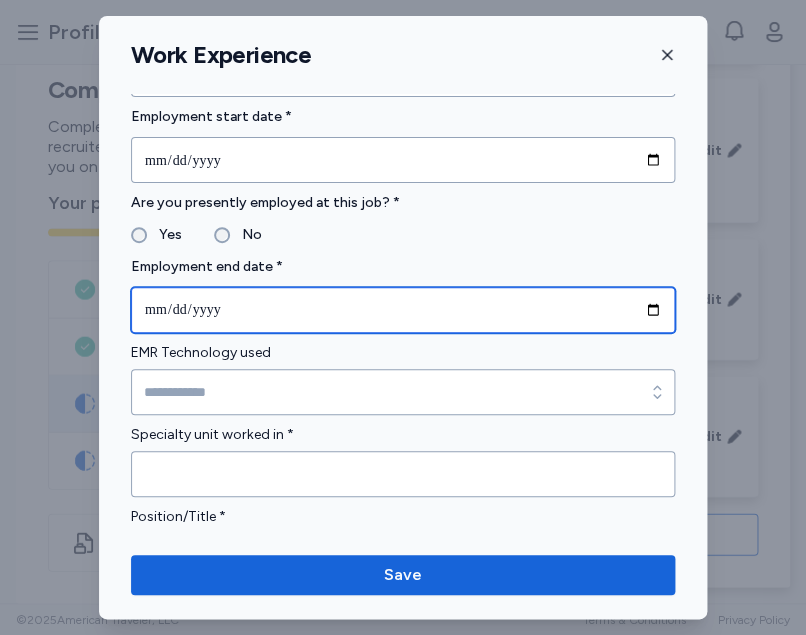 click at bounding box center (403, 310) 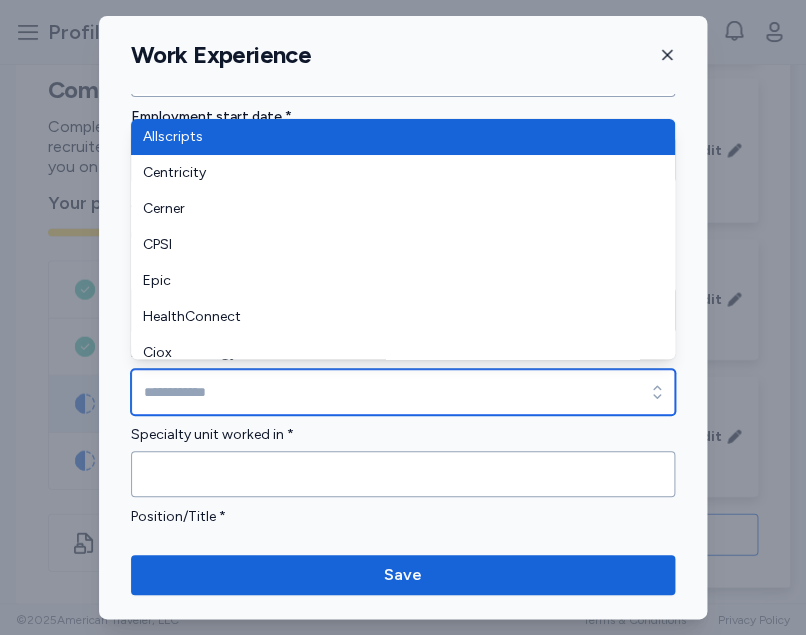 click on "EMR Technology used" at bounding box center [403, 392] 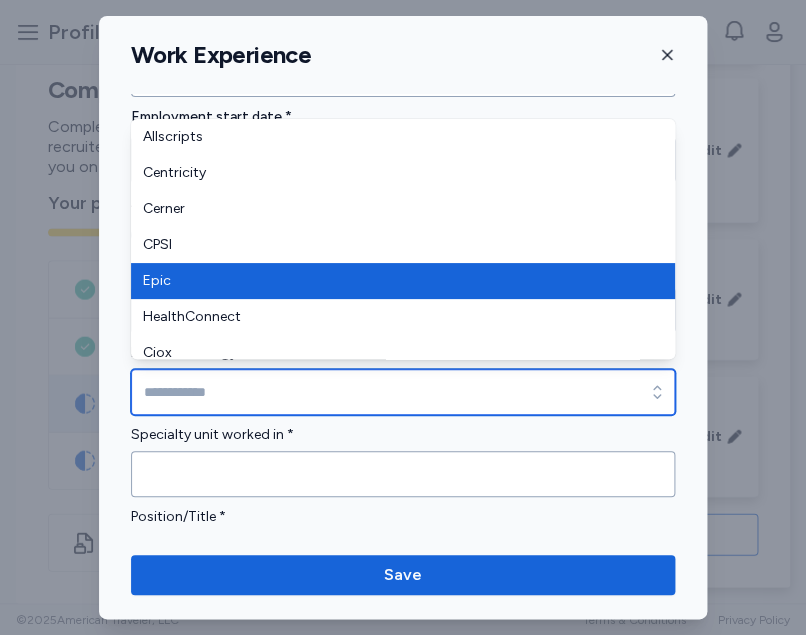 type on "****" 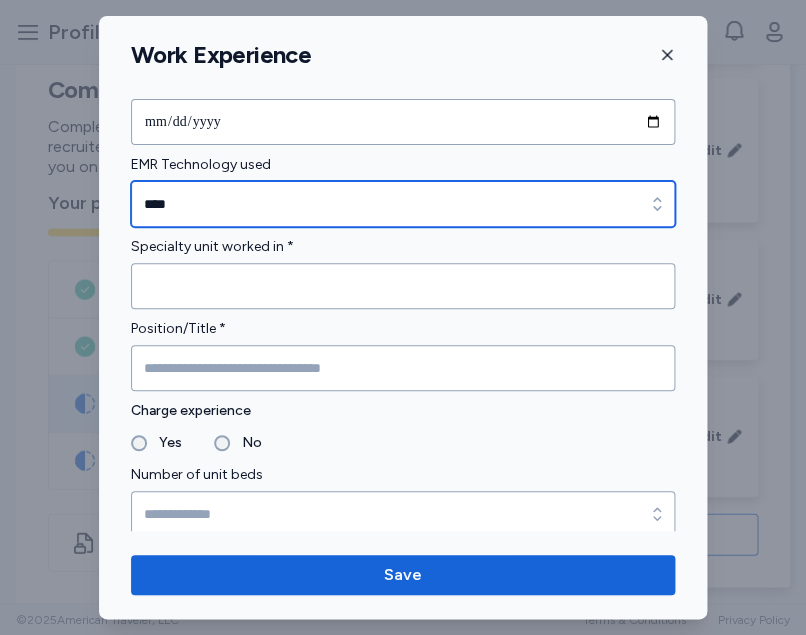 scroll, scrollTop: 1096, scrollLeft: 0, axis: vertical 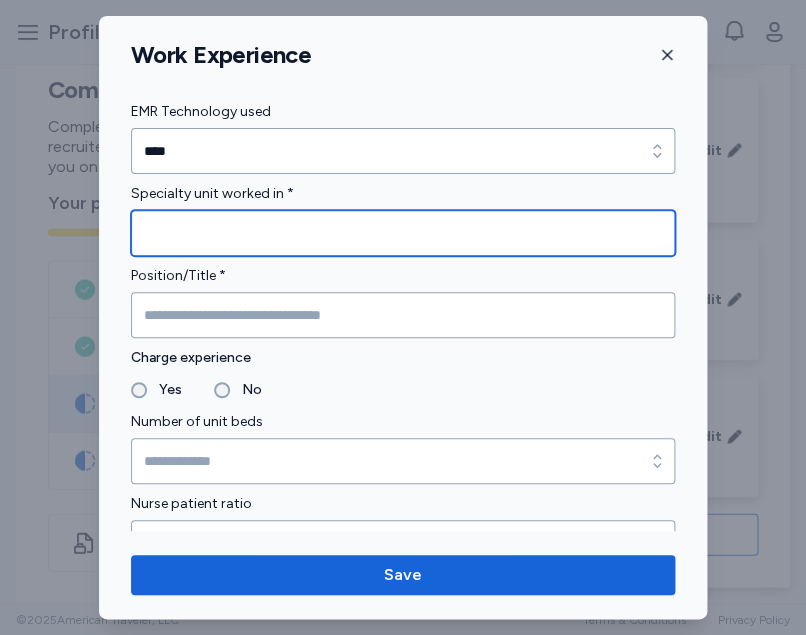 click at bounding box center [403, 233] 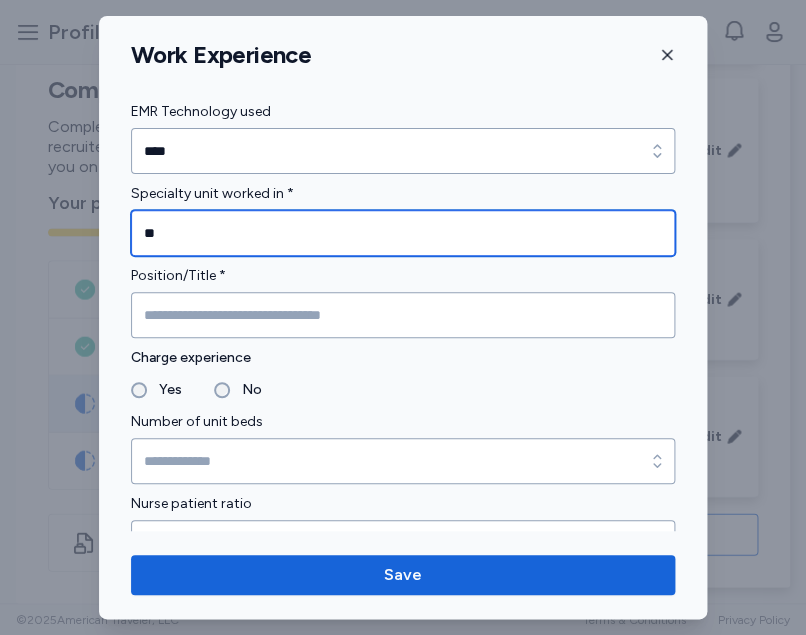 type on "*" 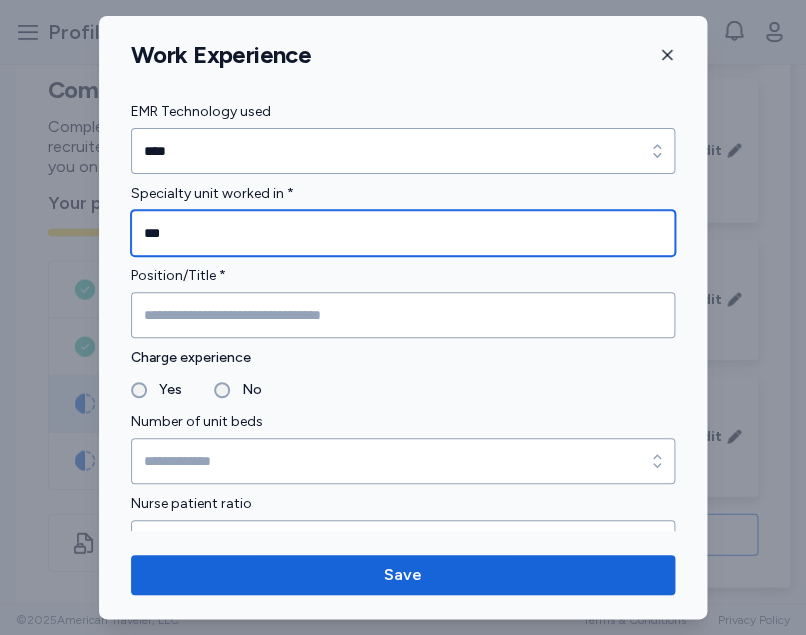 type on "***" 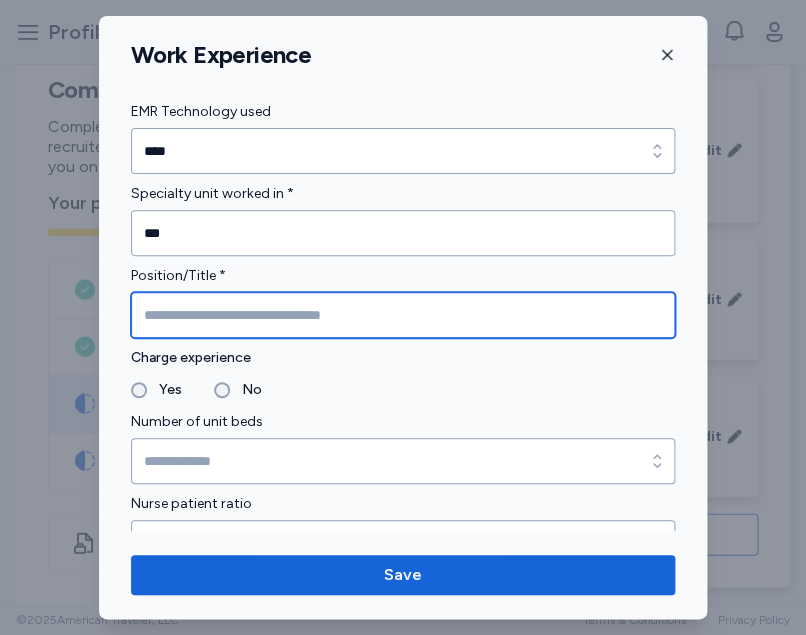click at bounding box center (403, 315) 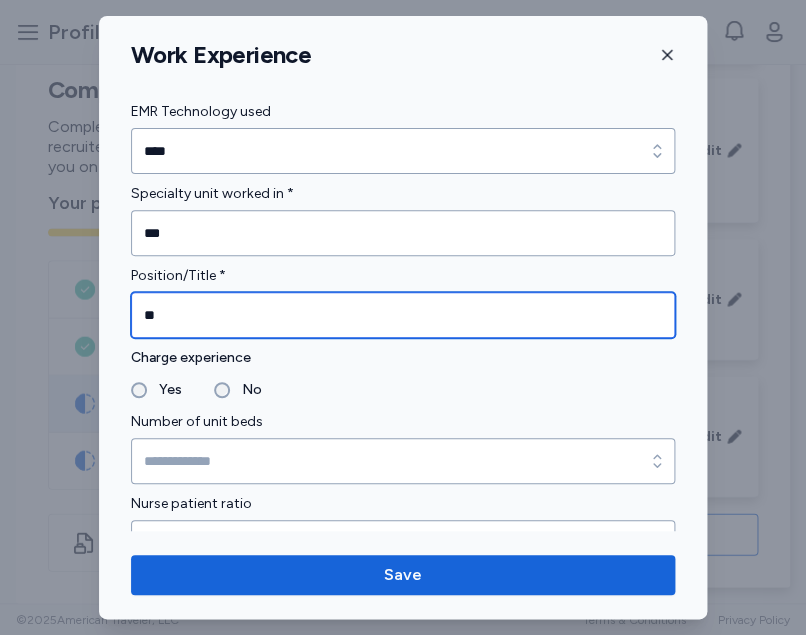 type on "**" 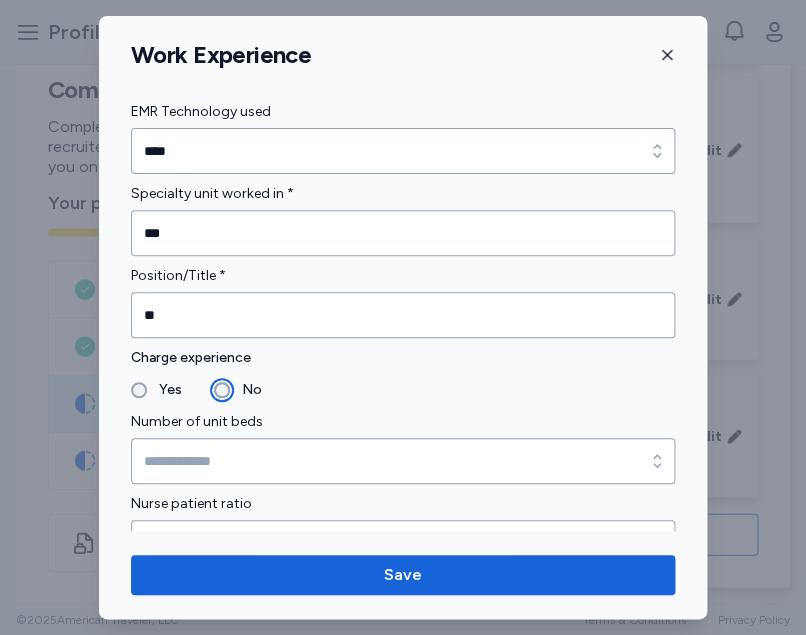 scroll, scrollTop: 1277, scrollLeft: 0, axis: vertical 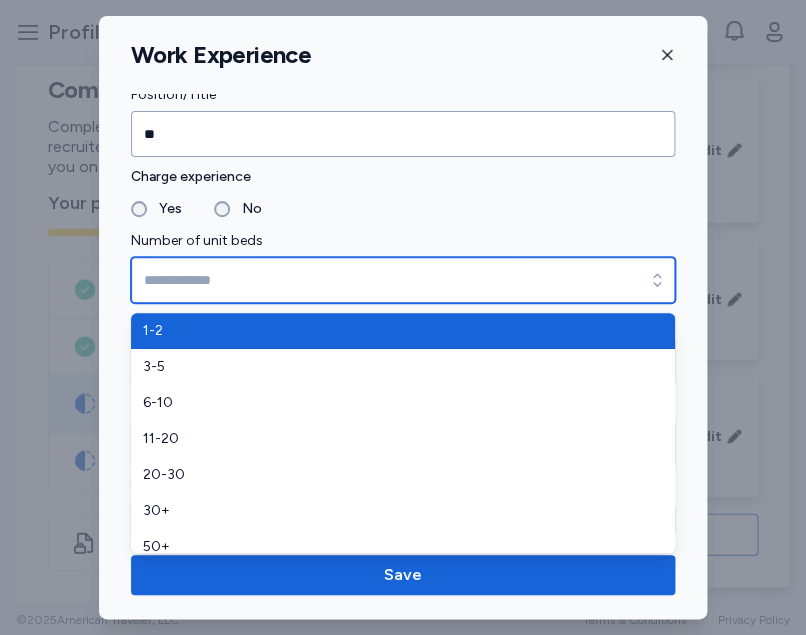 click on "Number of unit beds" at bounding box center (403, 280) 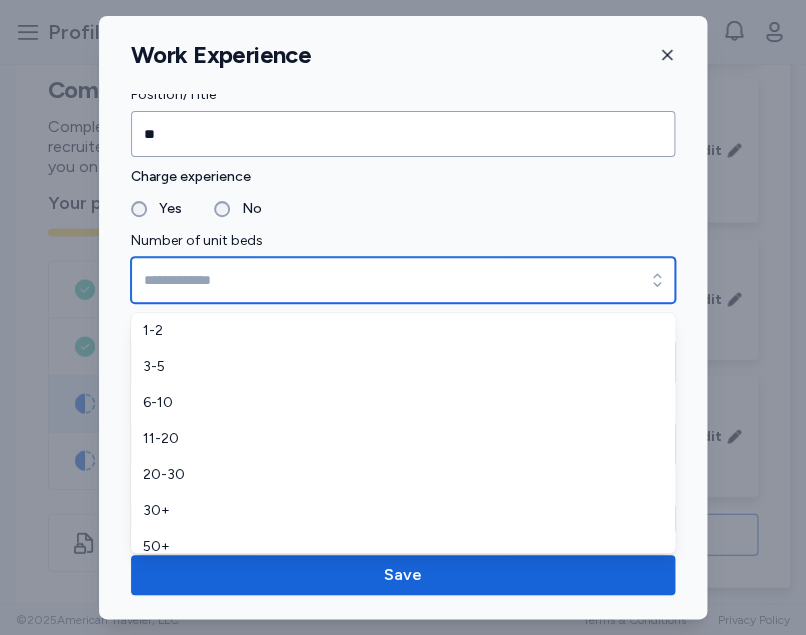 type on "*****" 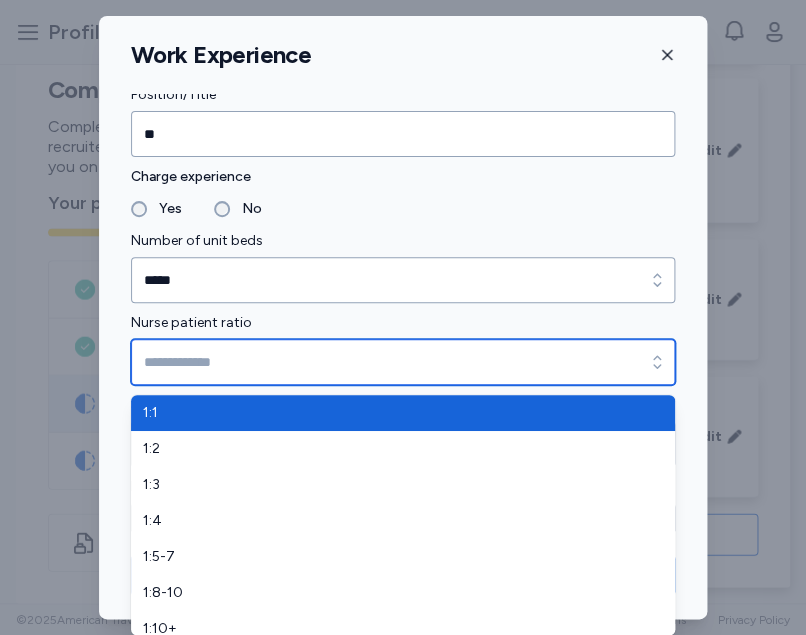 click on "Nurse patient ratio" at bounding box center (403, 362) 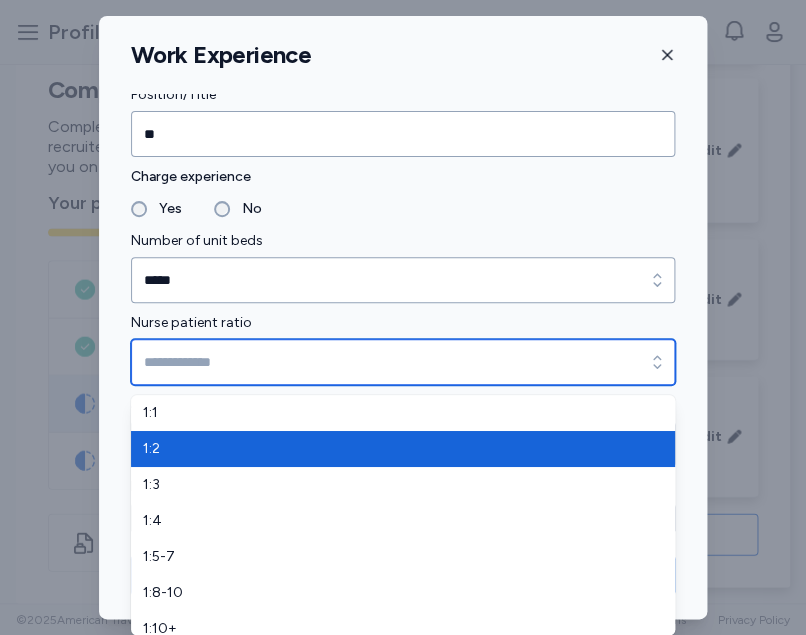 type on "***" 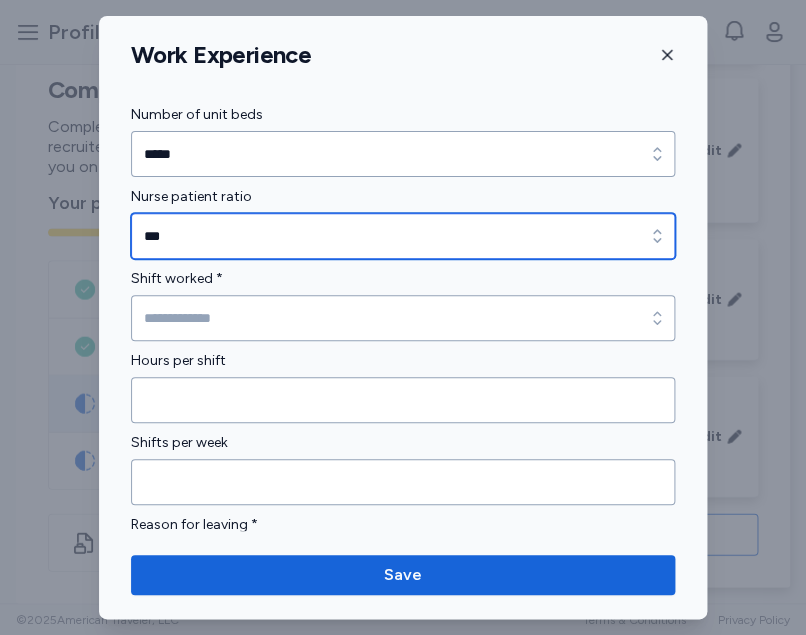 scroll, scrollTop: 1426, scrollLeft: 0, axis: vertical 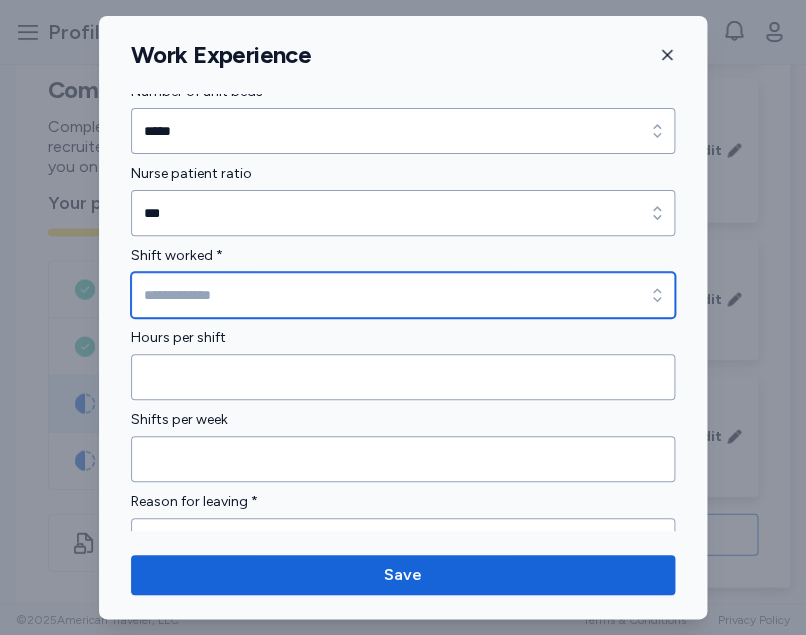 click on "Shift worked *" at bounding box center [403, 295] 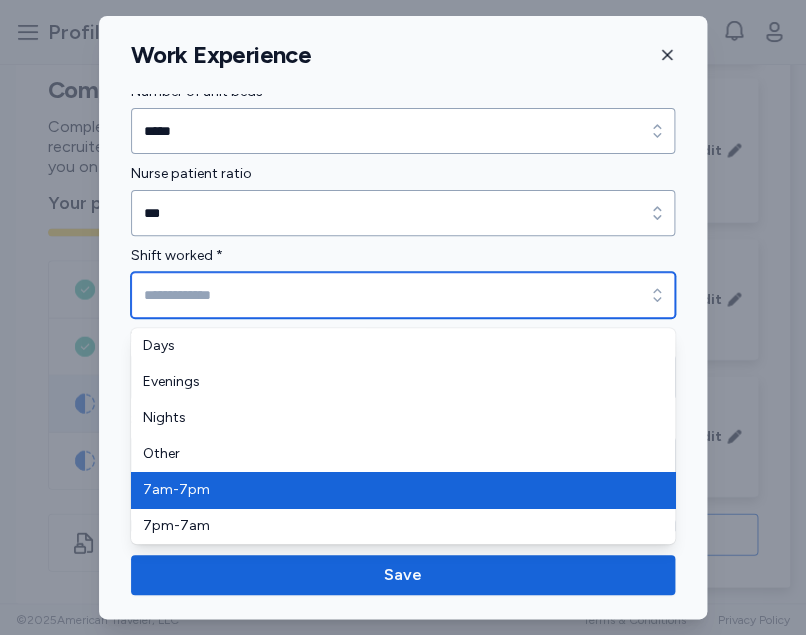 type on "*******" 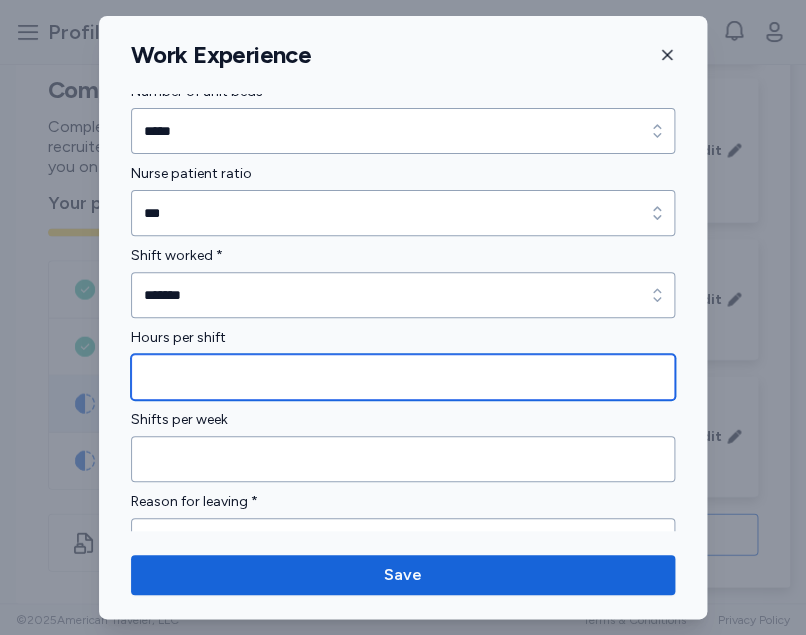 click at bounding box center [403, 377] 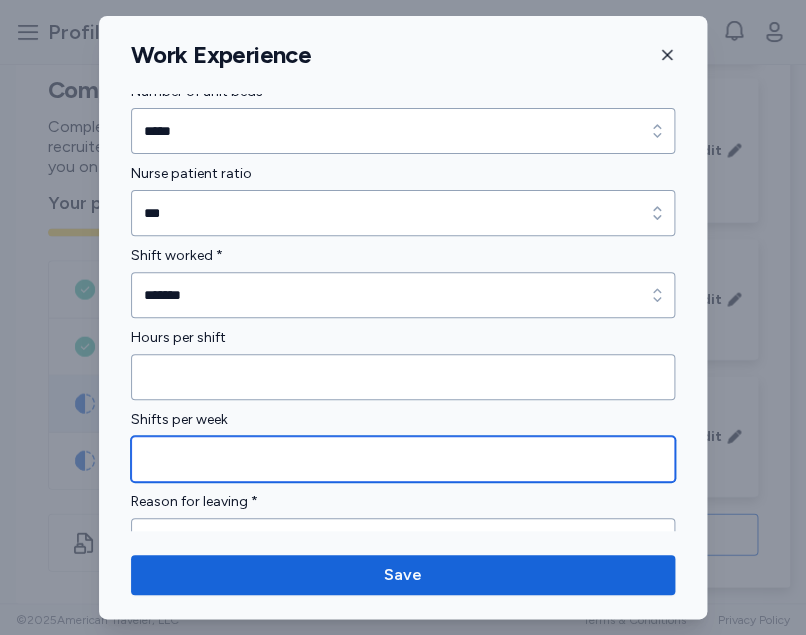 click at bounding box center (403, 459) 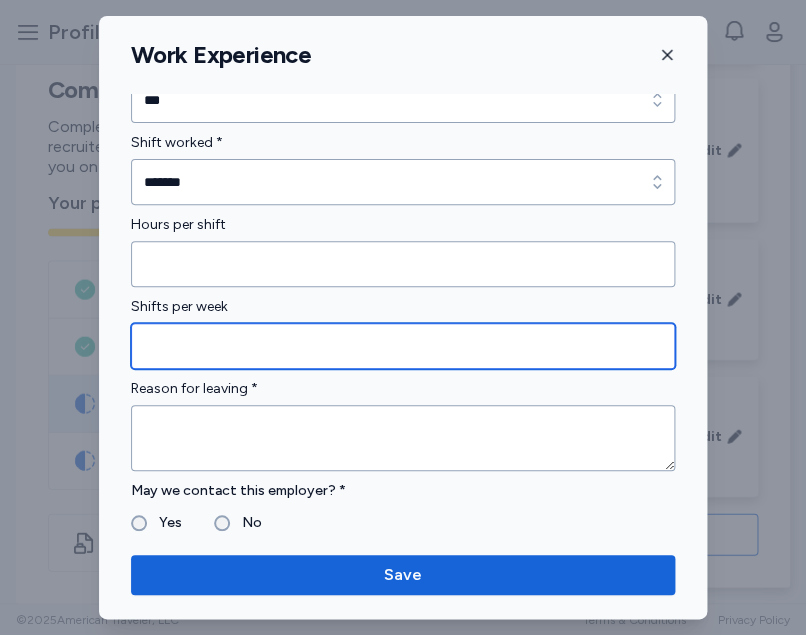scroll, scrollTop: 1585, scrollLeft: 0, axis: vertical 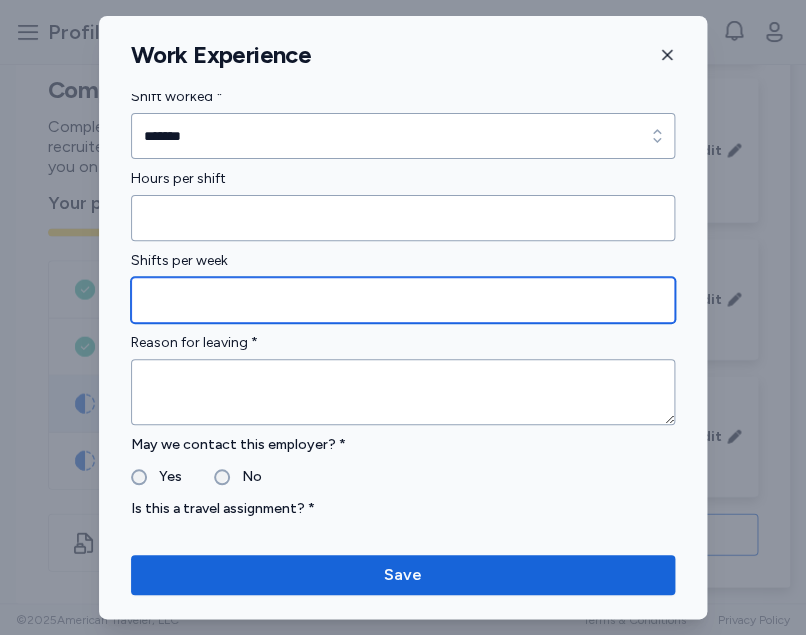 type on "*" 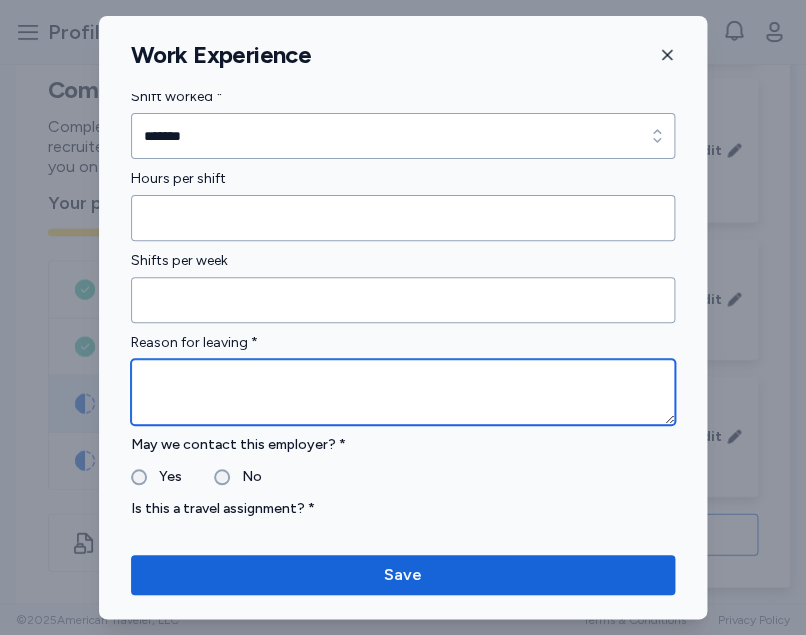 click at bounding box center [403, 392] 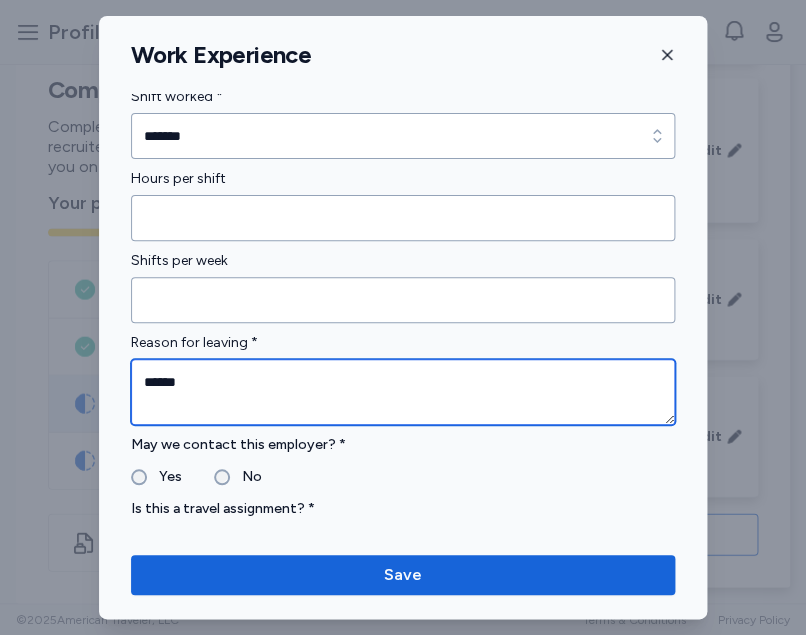 type on "******" 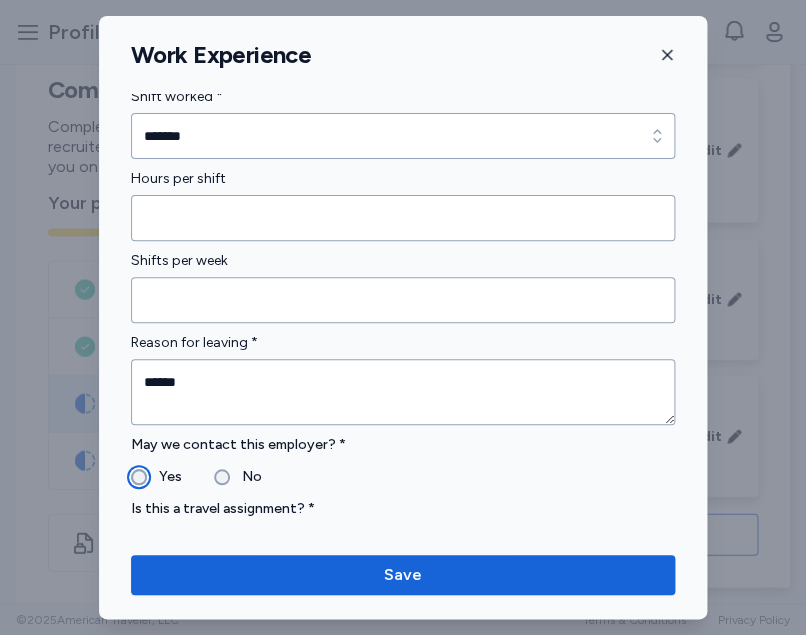 scroll, scrollTop: 1787, scrollLeft: 0, axis: vertical 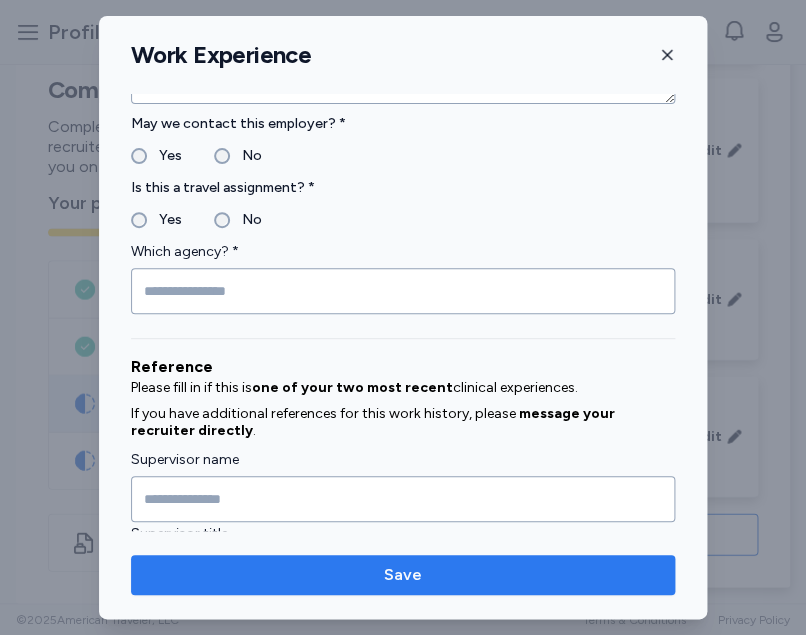 click on "Save" at bounding box center (403, 575) 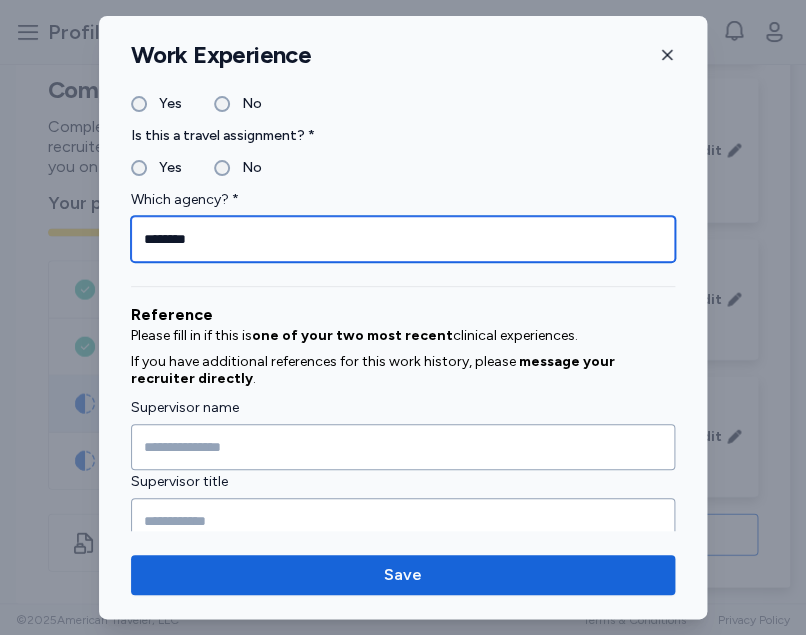 scroll, scrollTop: 1982, scrollLeft: 0, axis: vertical 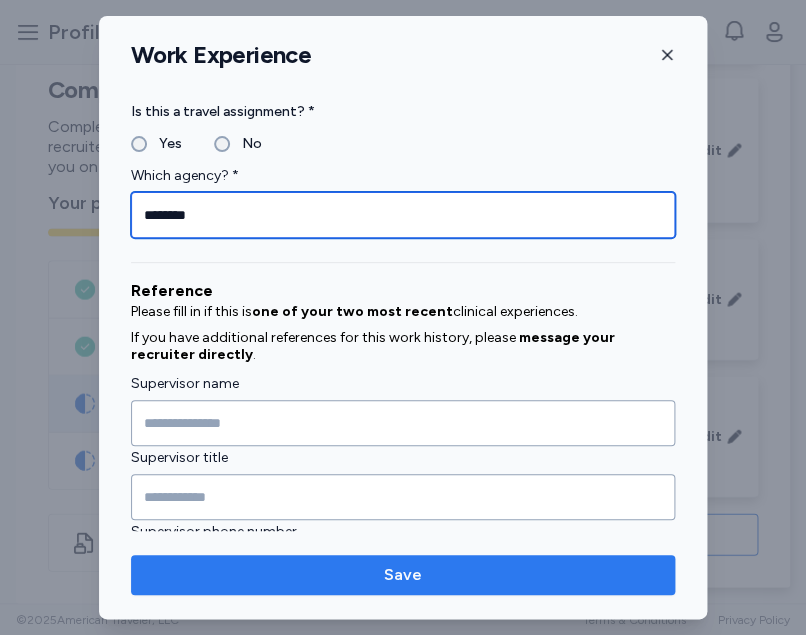type on "********" 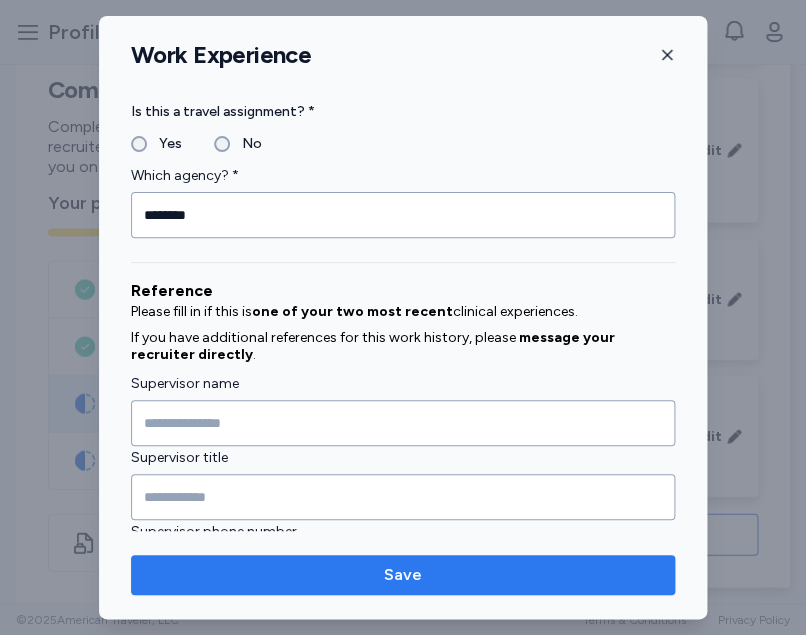 click on "Save" at bounding box center [403, 575] 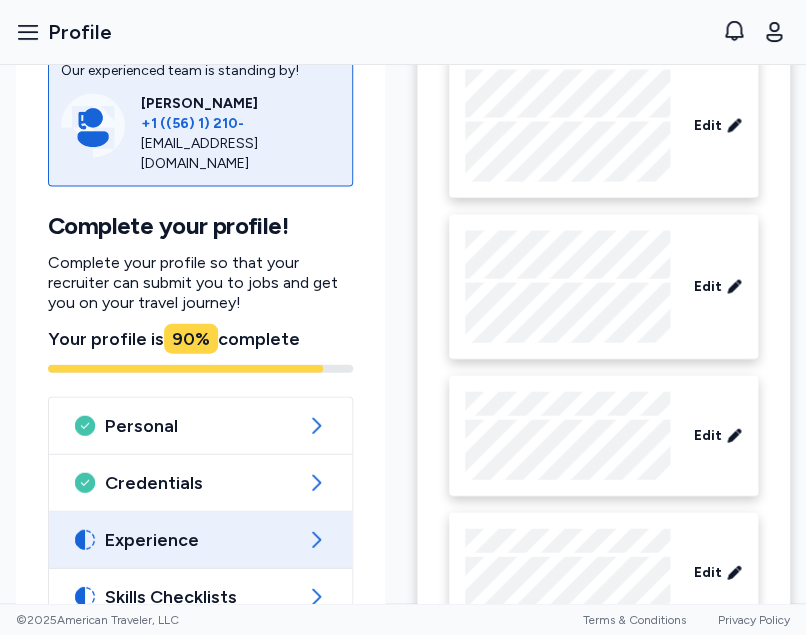 scroll, scrollTop: 937, scrollLeft: 0, axis: vertical 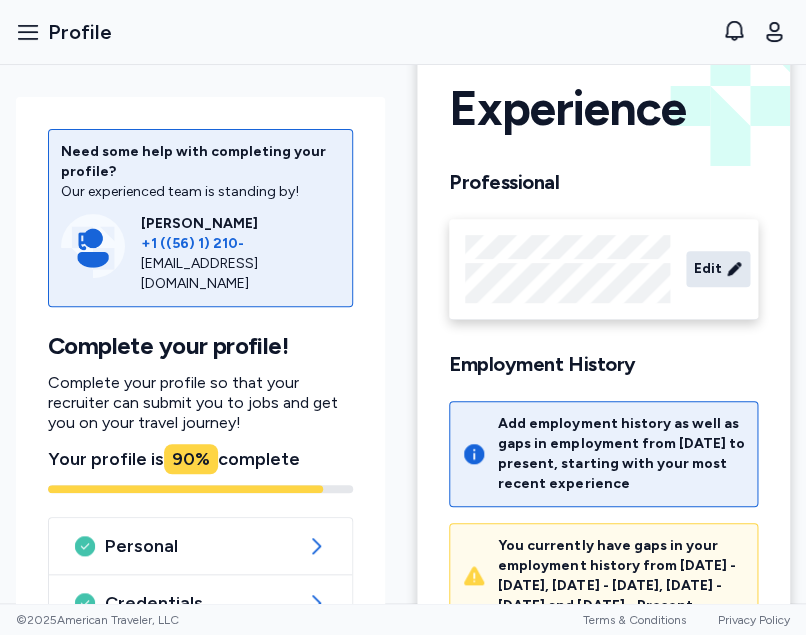 click 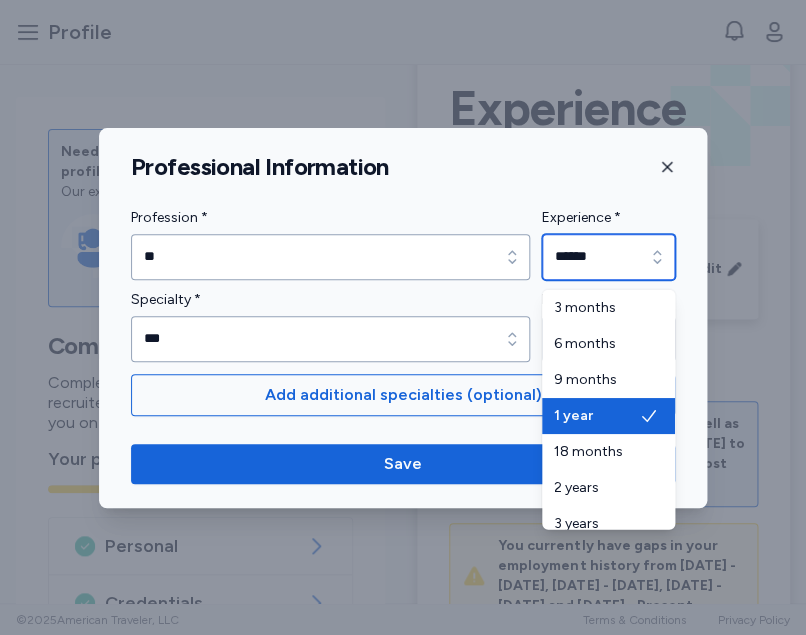 click on "******" at bounding box center [608, 257] 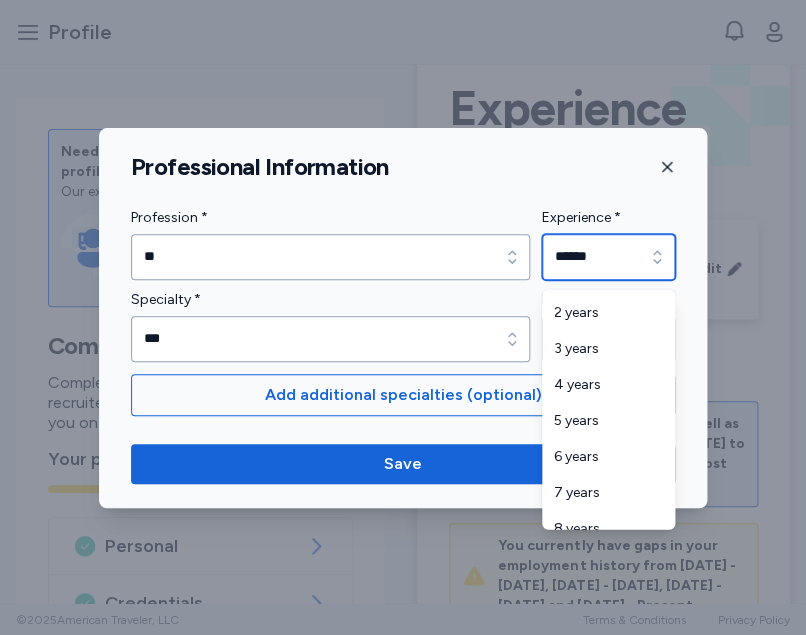 scroll, scrollTop: 176, scrollLeft: 0, axis: vertical 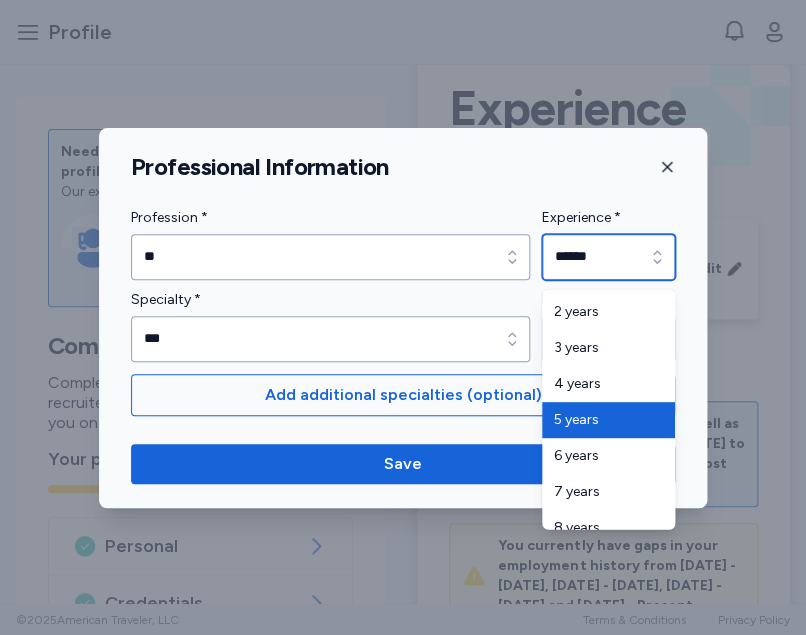type on "*******" 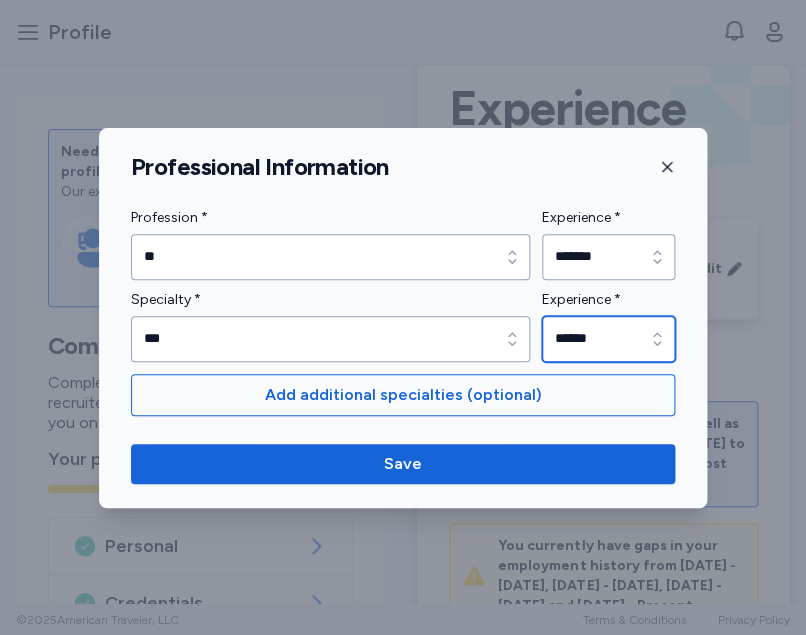 click on "******" at bounding box center [608, 339] 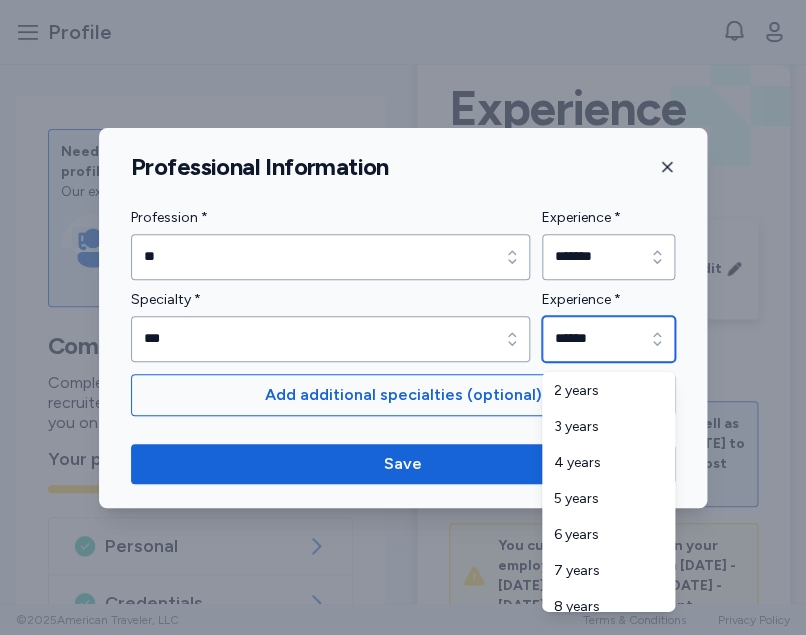 scroll, scrollTop: 237, scrollLeft: 0, axis: vertical 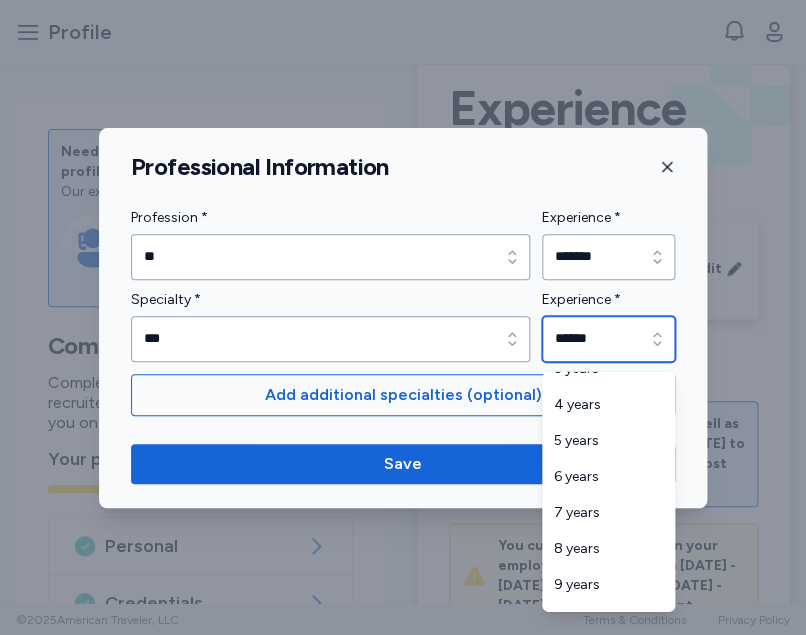 type on "*******" 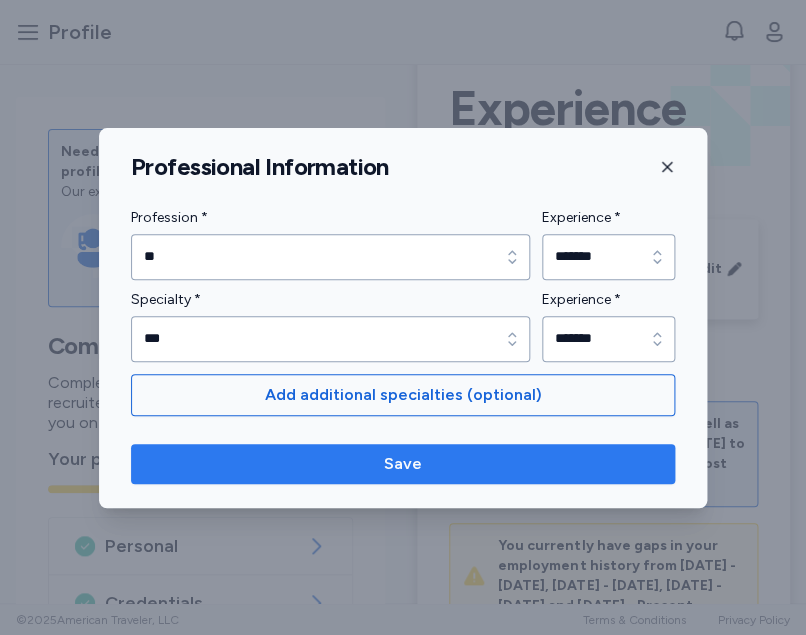 click on "Save" at bounding box center [403, 464] 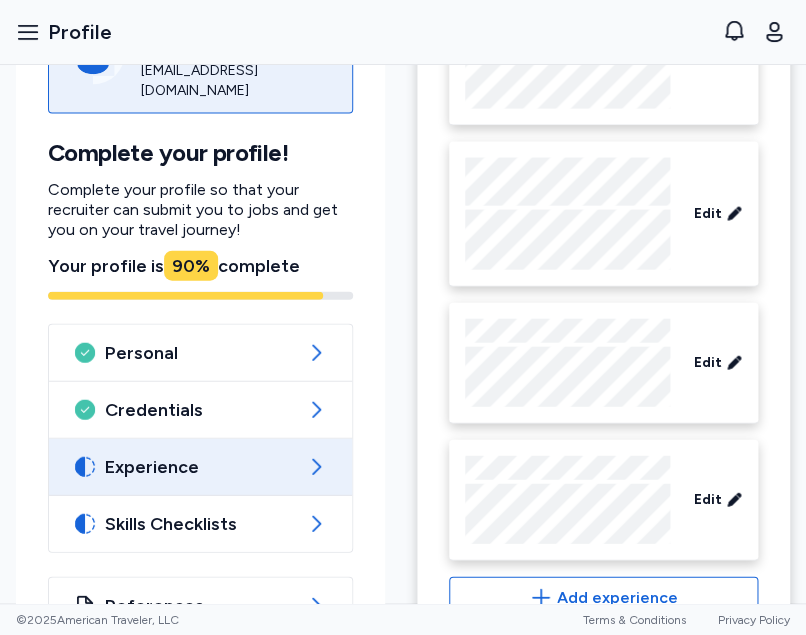 scroll, scrollTop: 937, scrollLeft: 0, axis: vertical 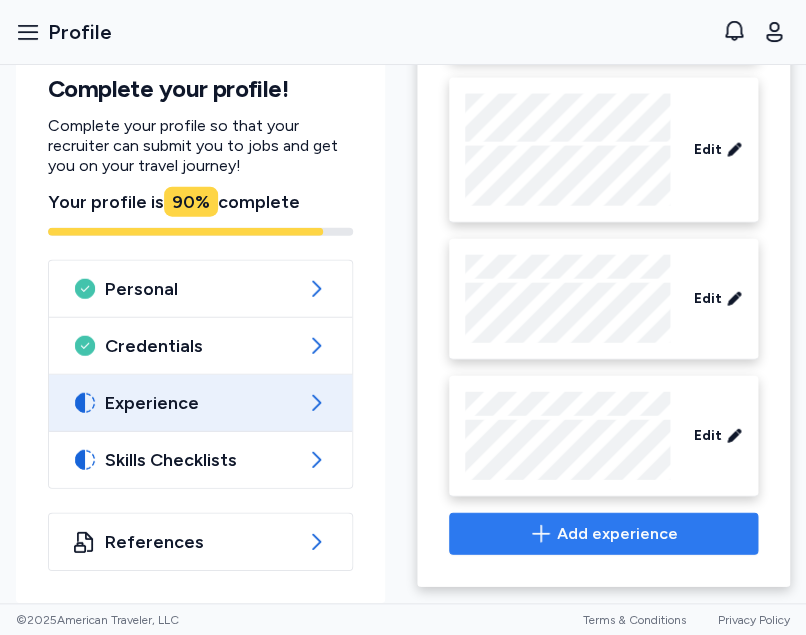 click on "Add experience" at bounding box center (603, 534) 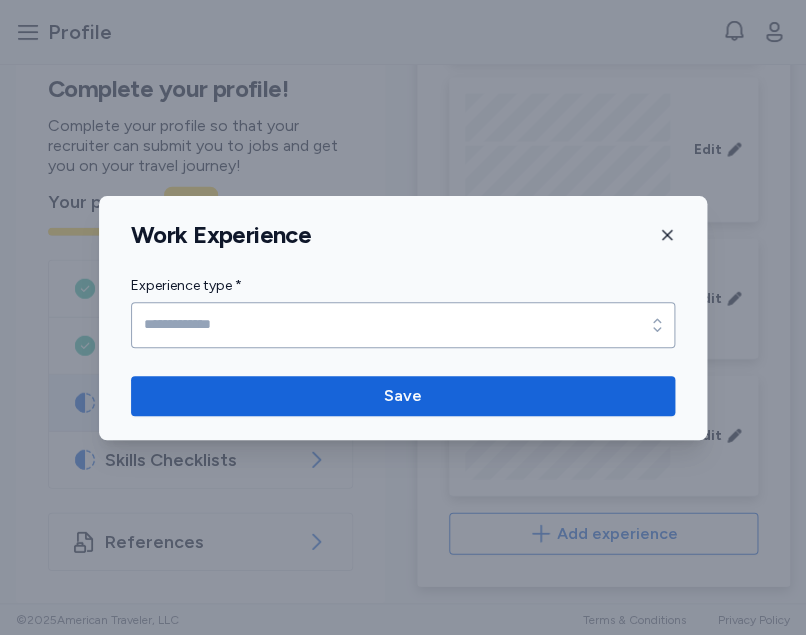 click 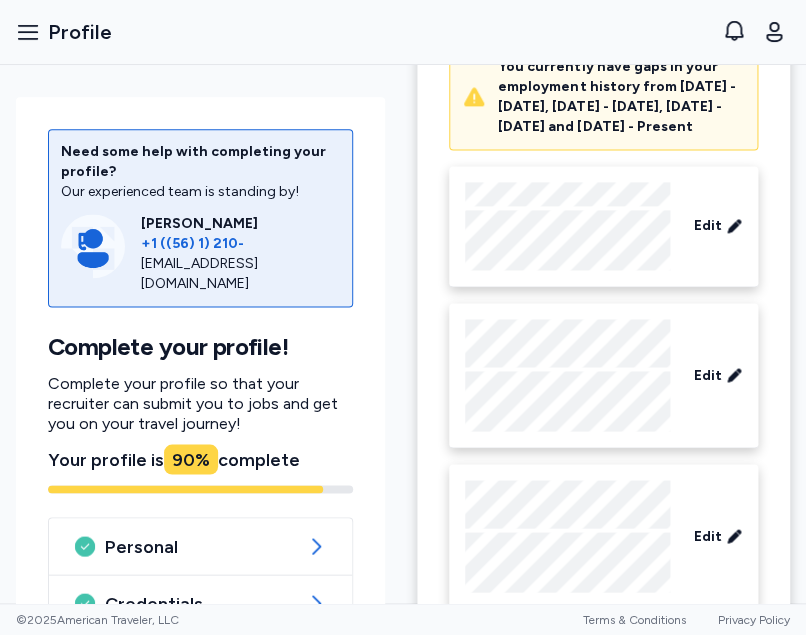 scroll, scrollTop: 937, scrollLeft: 0, axis: vertical 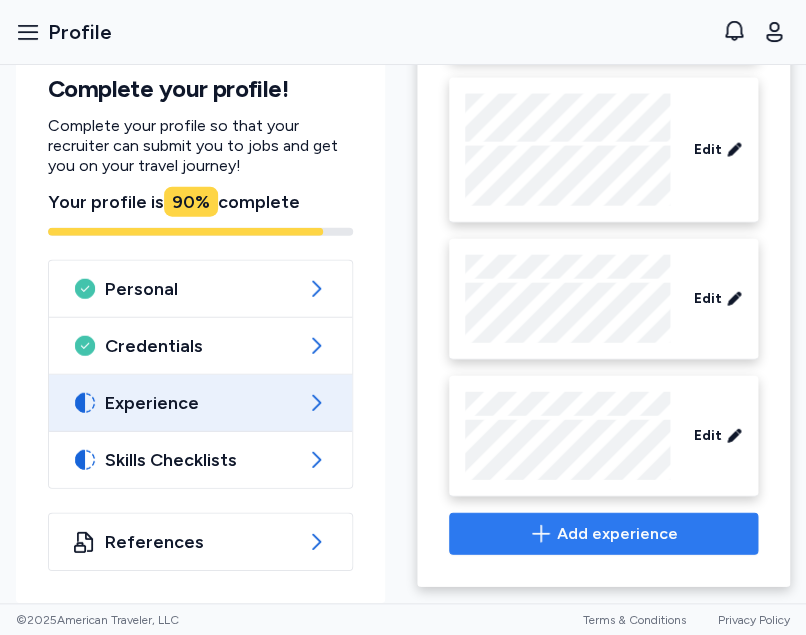 click on "Add experience" at bounding box center (617, 534) 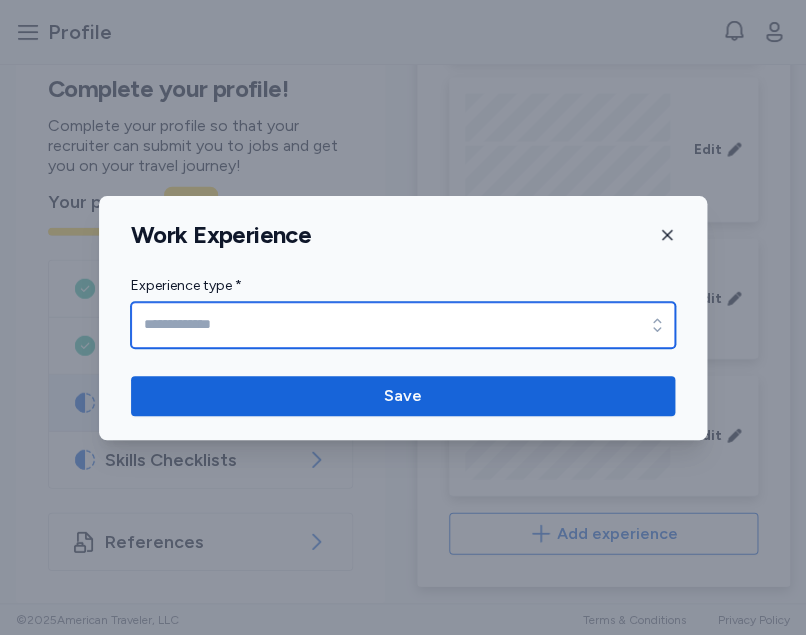 click on "Experience type *" at bounding box center (403, 325) 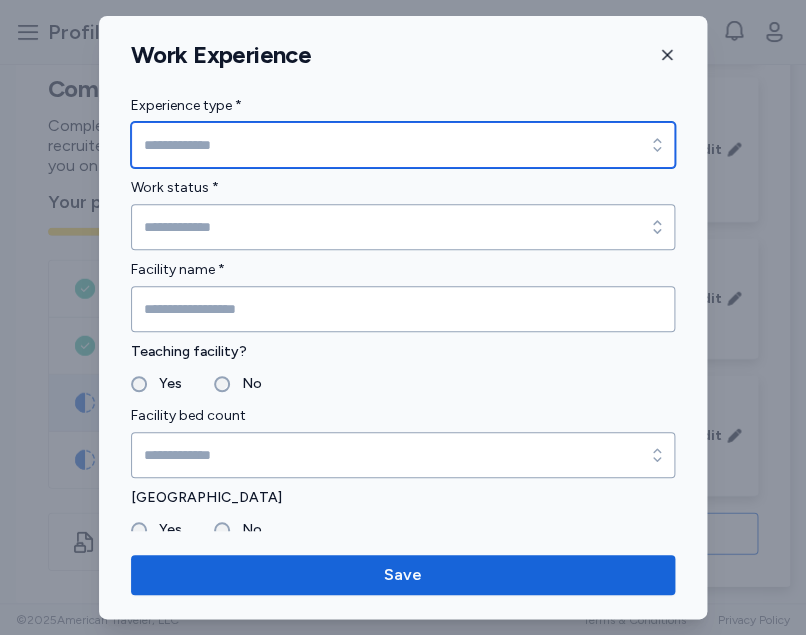 type on "********" 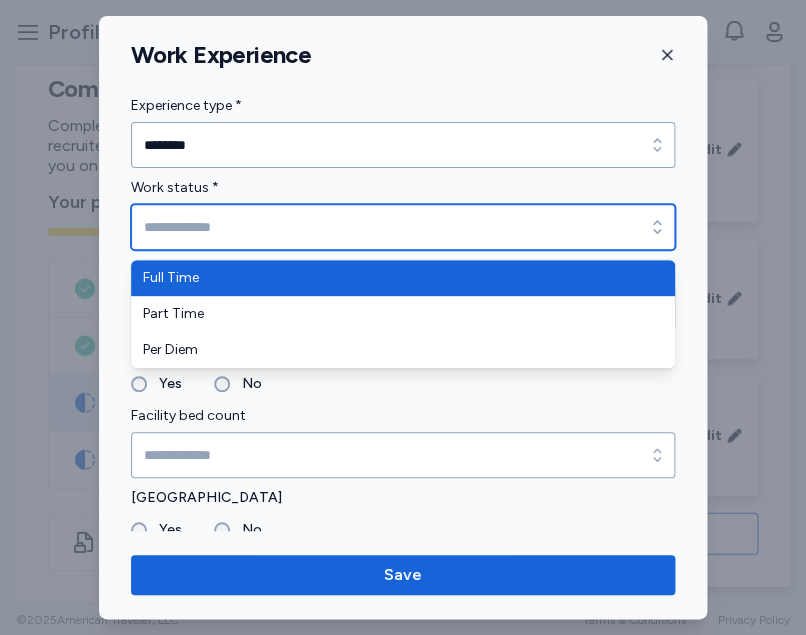click on "Work status *" at bounding box center (403, 227) 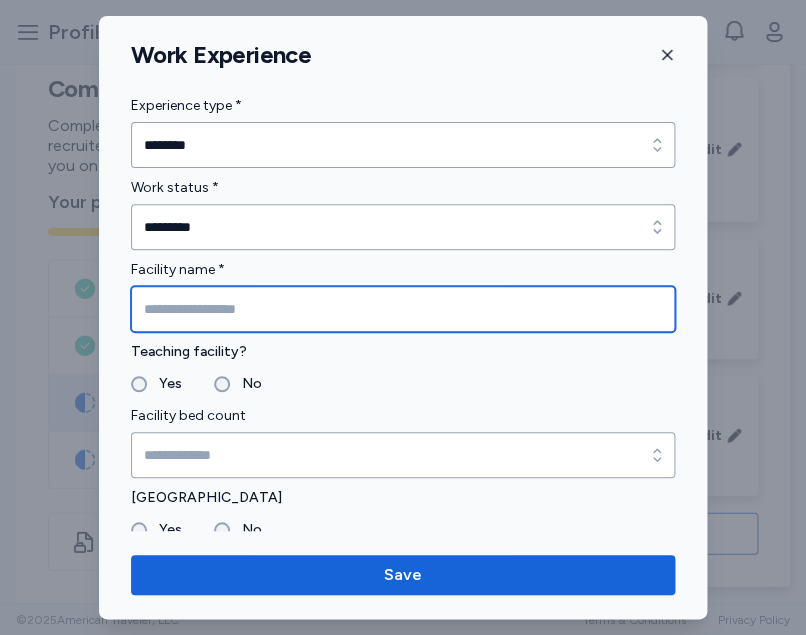 click at bounding box center (403, 309) 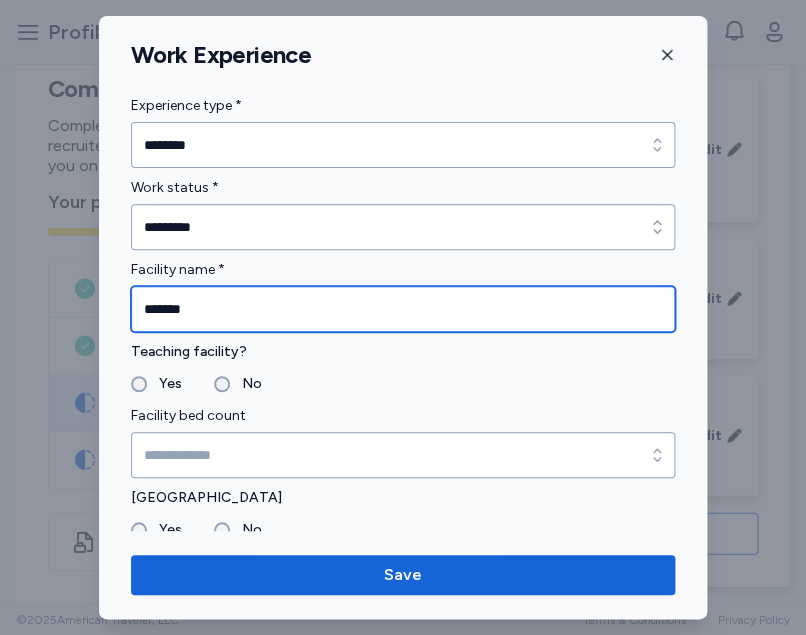 type on "*******" 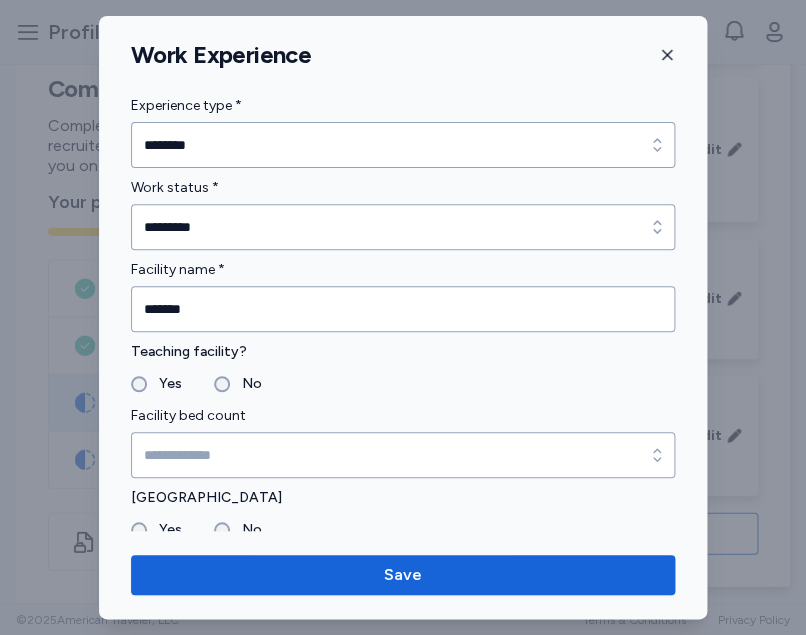 click on "Yes" at bounding box center [156, 384] 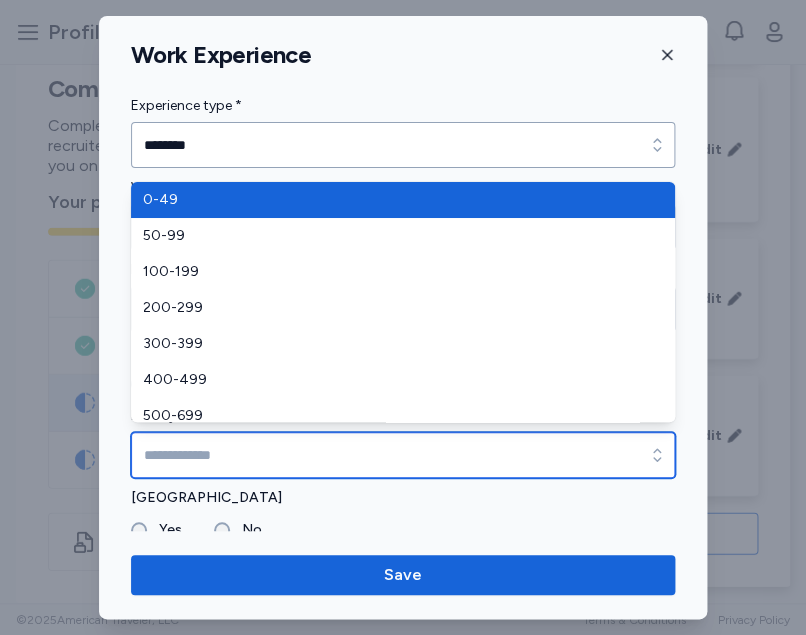click on "Facility bed count" at bounding box center (403, 455) 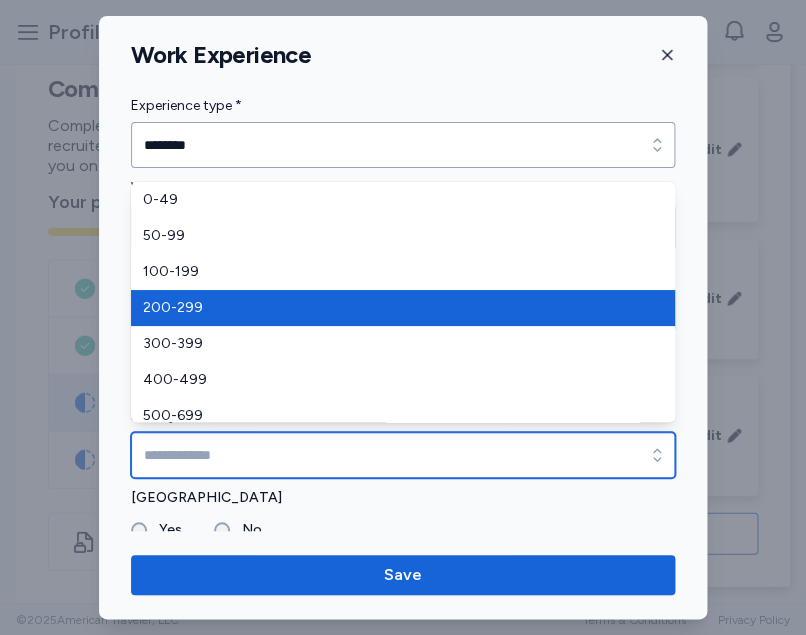 type on "*******" 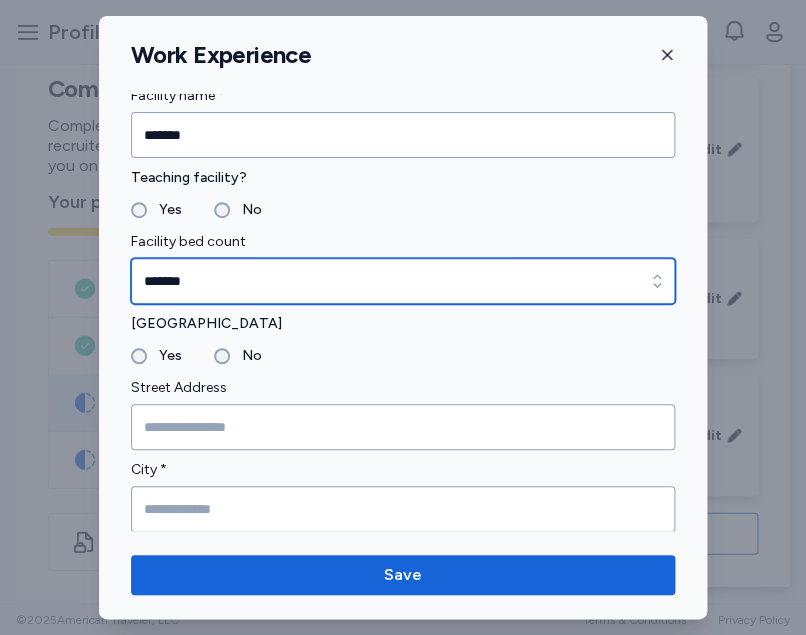scroll, scrollTop: 191, scrollLeft: 0, axis: vertical 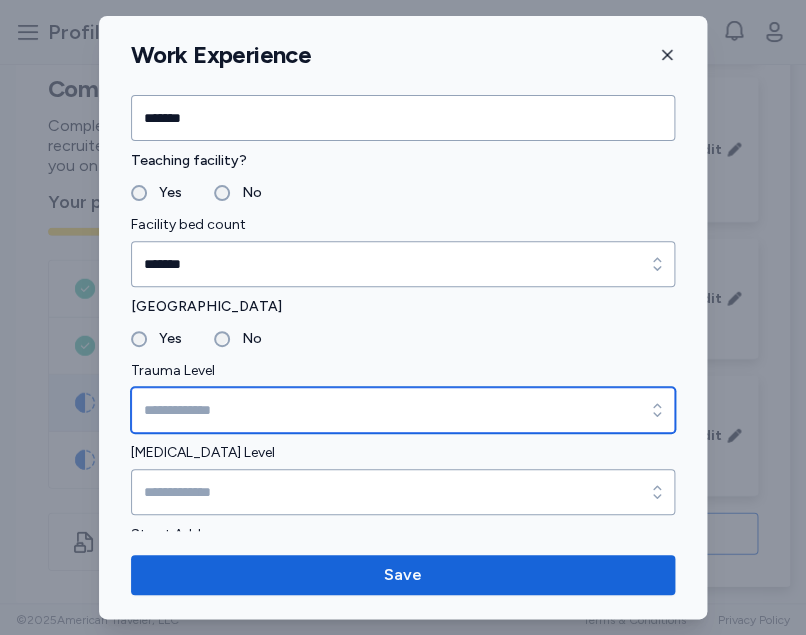 click on "Trauma Level" at bounding box center (403, 410) 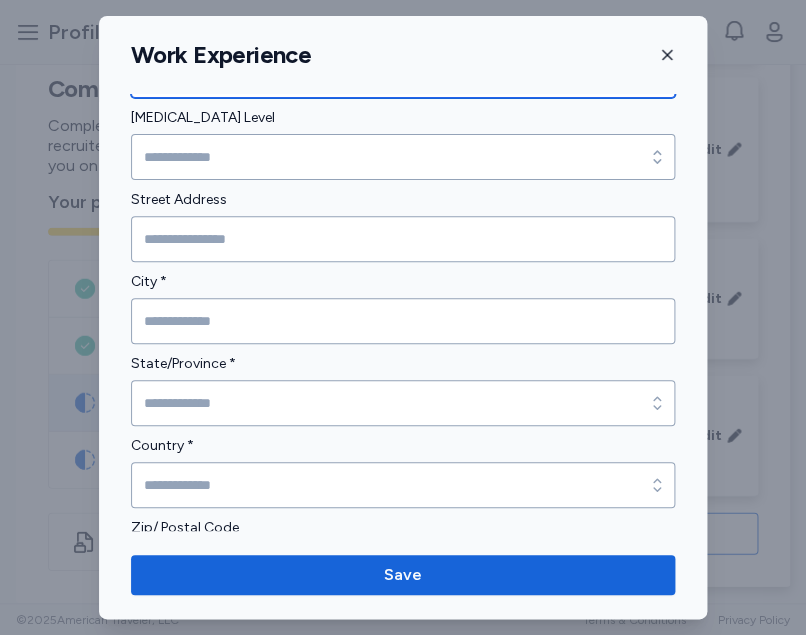 scroll, scrollTop: 530, scrollLeft: 0, axis: vertical 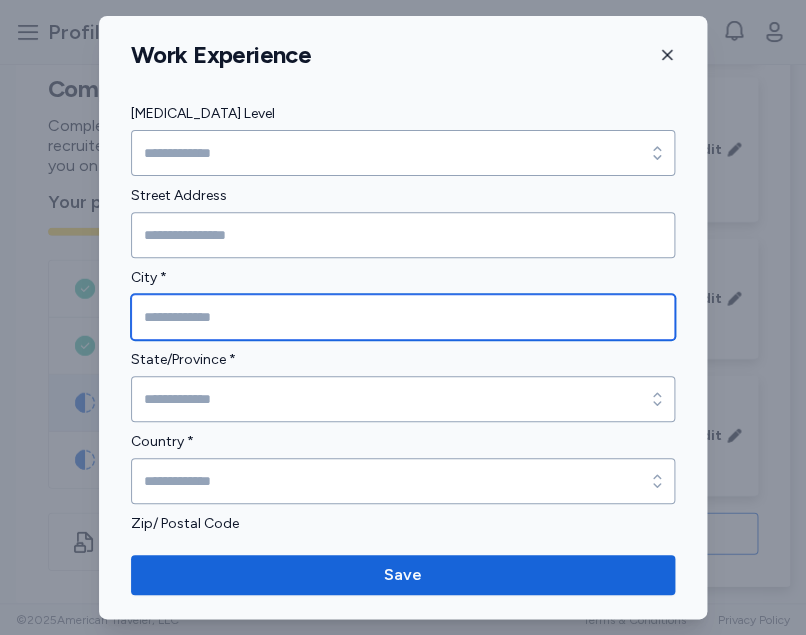 click at bounding box center (403, 317) 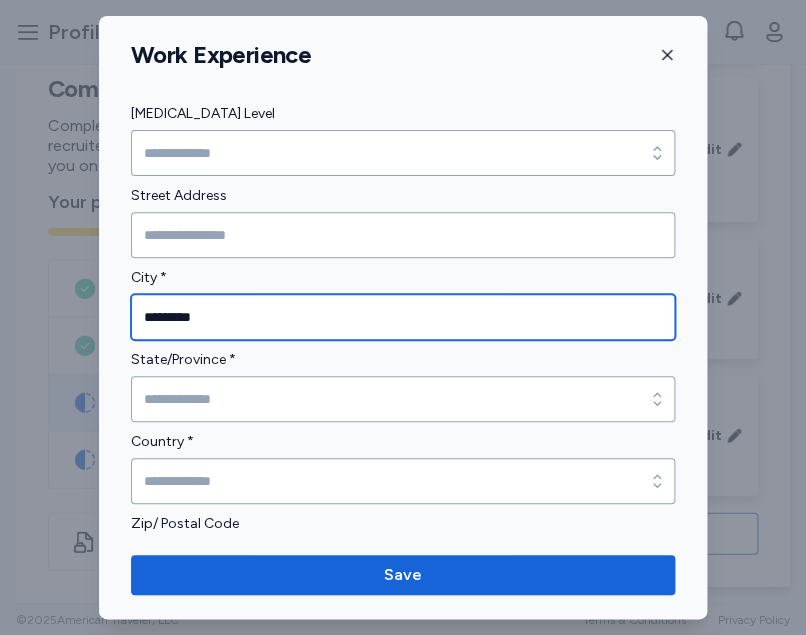 type on "*********" 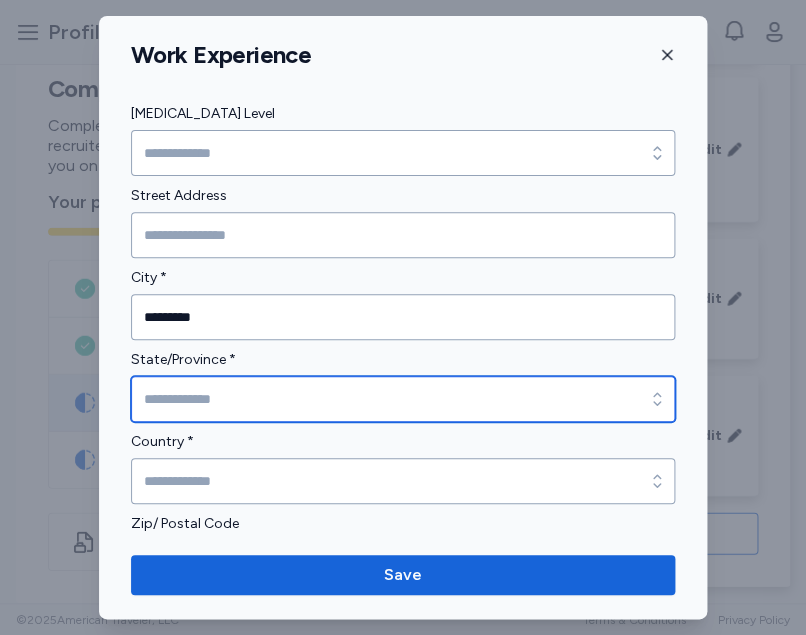 click on "State/Province *" at bounding box center [403, 399] 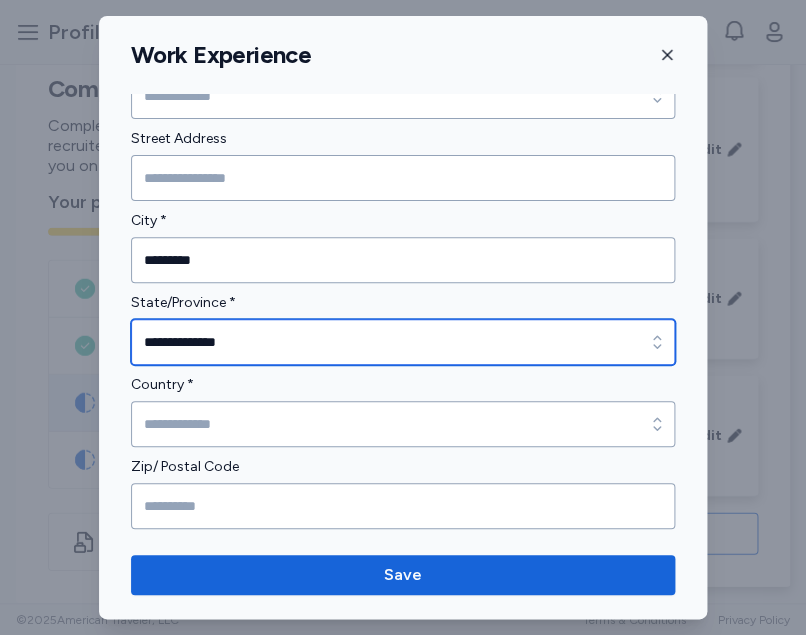 scroll, scrollTop: 594, scrollLeft: 0, axis: vertical 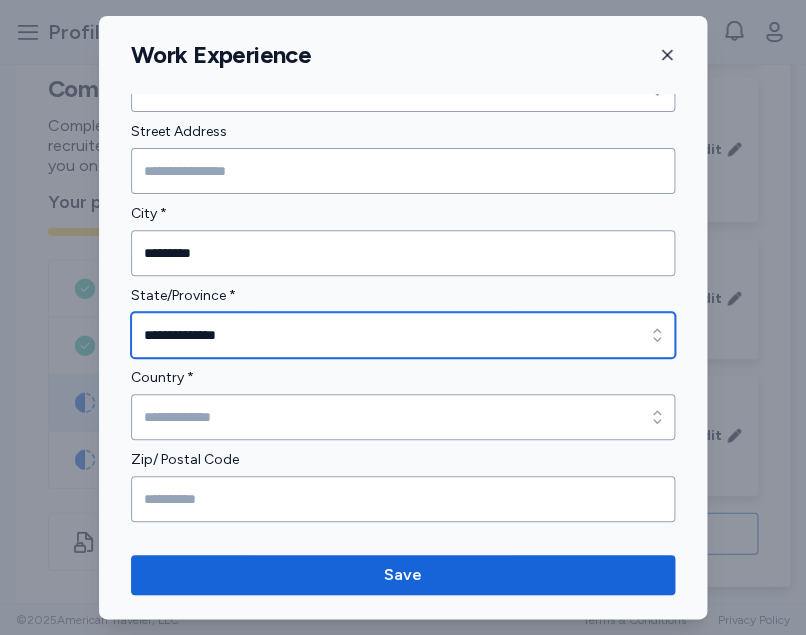 type on "**********" 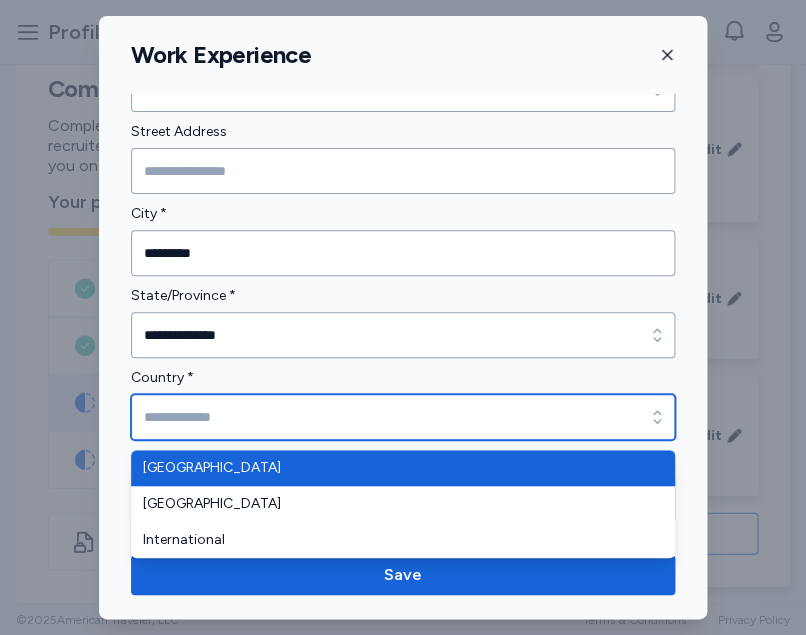 click on "Country *" at bounding box center (403, 417) 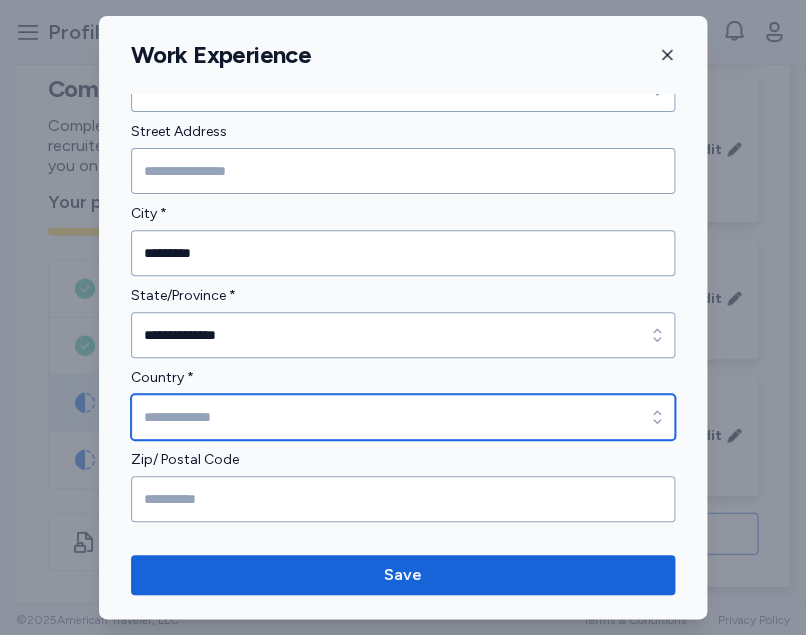 type on "**********" 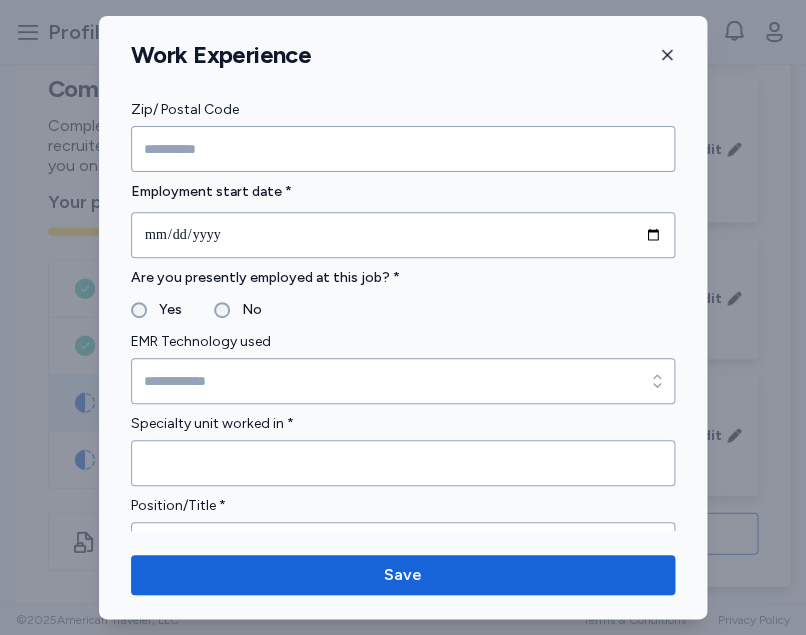 scroll, scrollTop: 970, scrollLeft: 0, axis: vertical 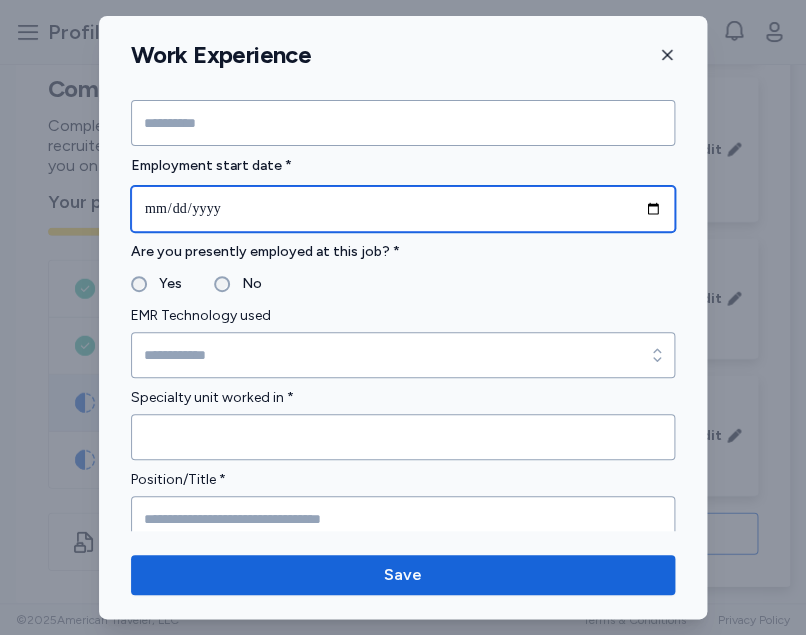 click at bounding box center [403, 209] 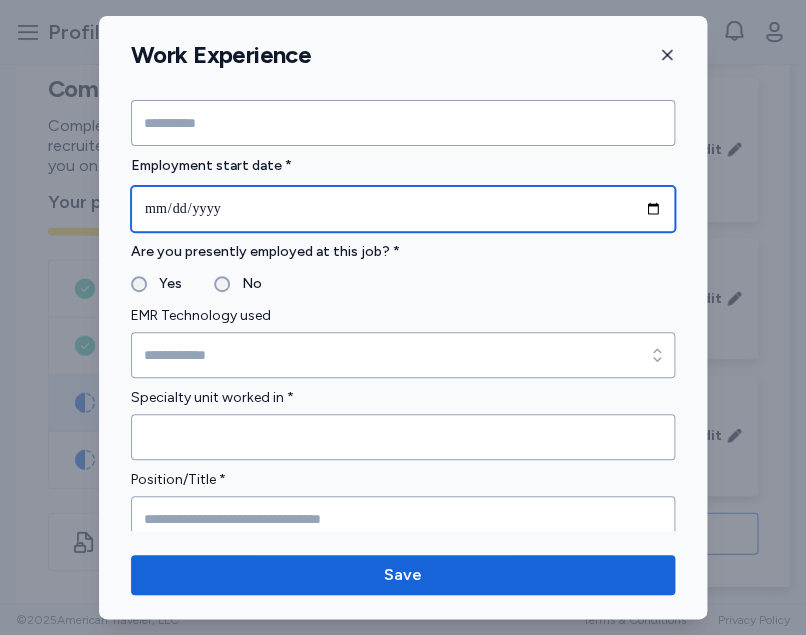 type on "**********" 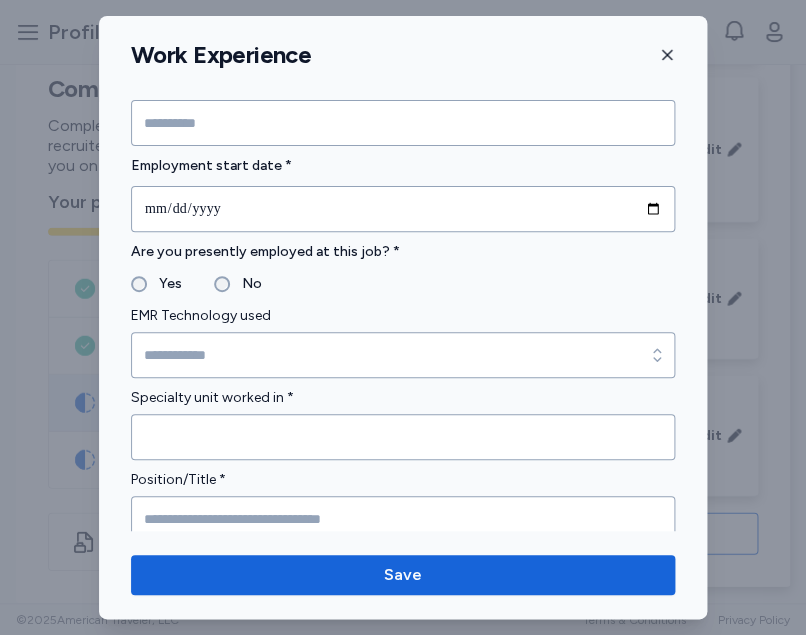 click on "No" at bounding box center [246, 284] 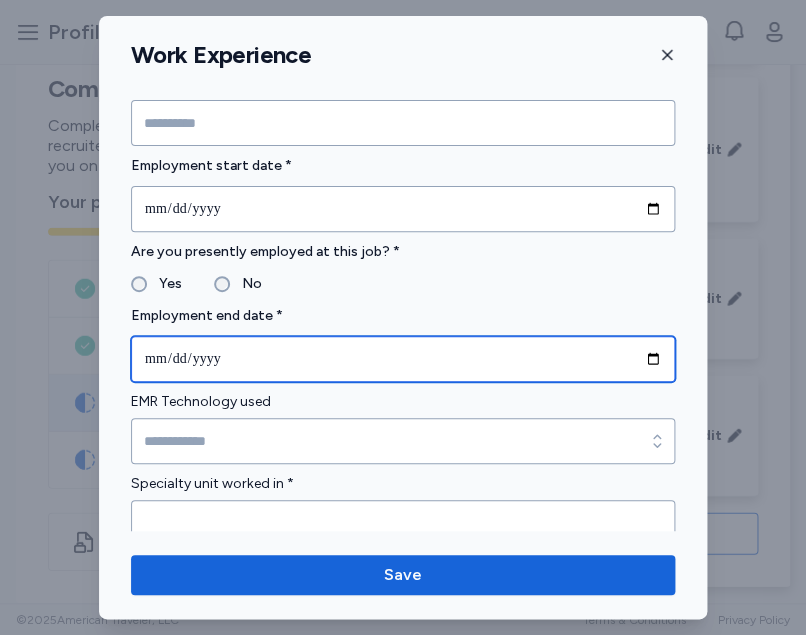 click at bounding box center [403, 359] 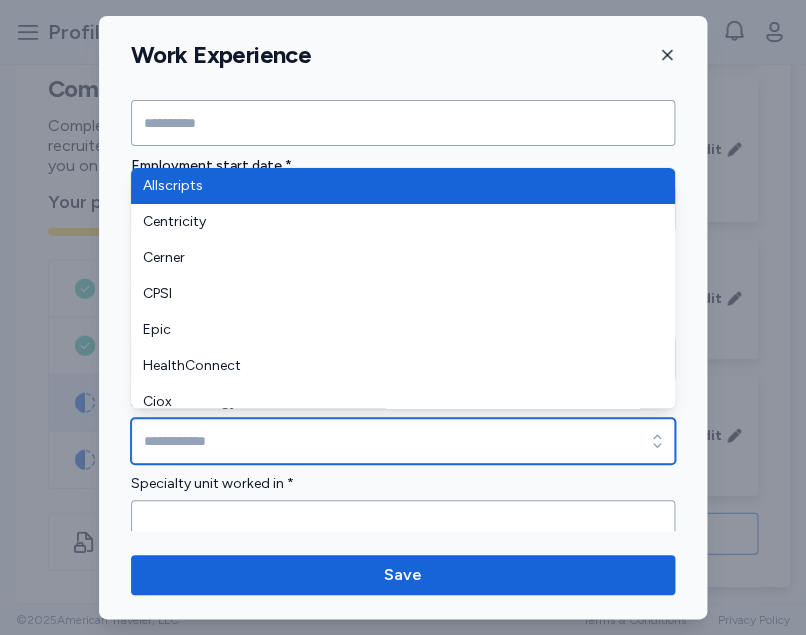 click on "EMR Technology used" at bounding box center (403, 441) 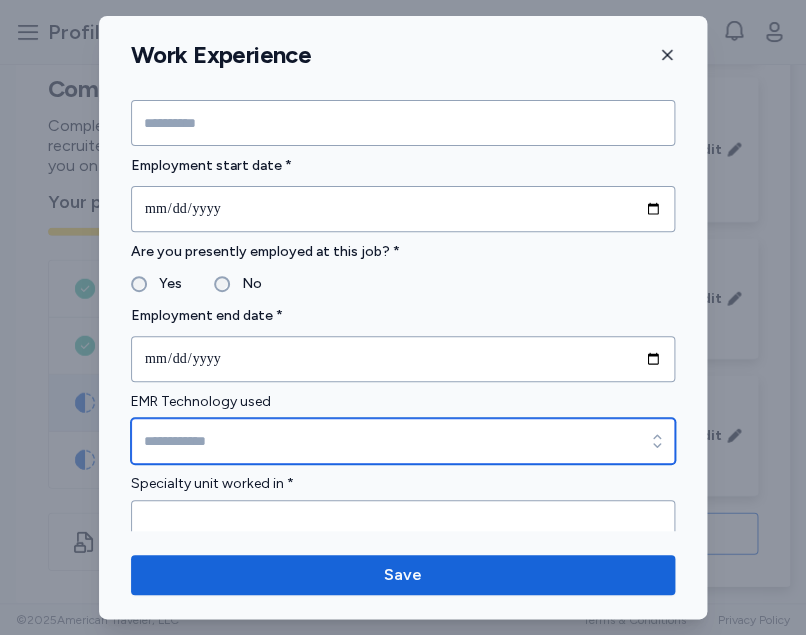 type on "******" 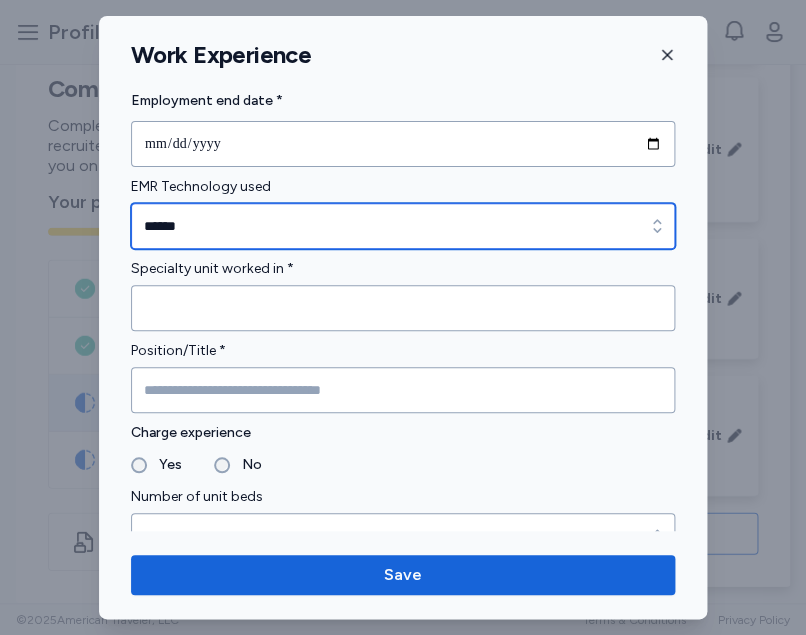 scroll, scrollTop: 1257, scrollLeft: 0, axis: vertical 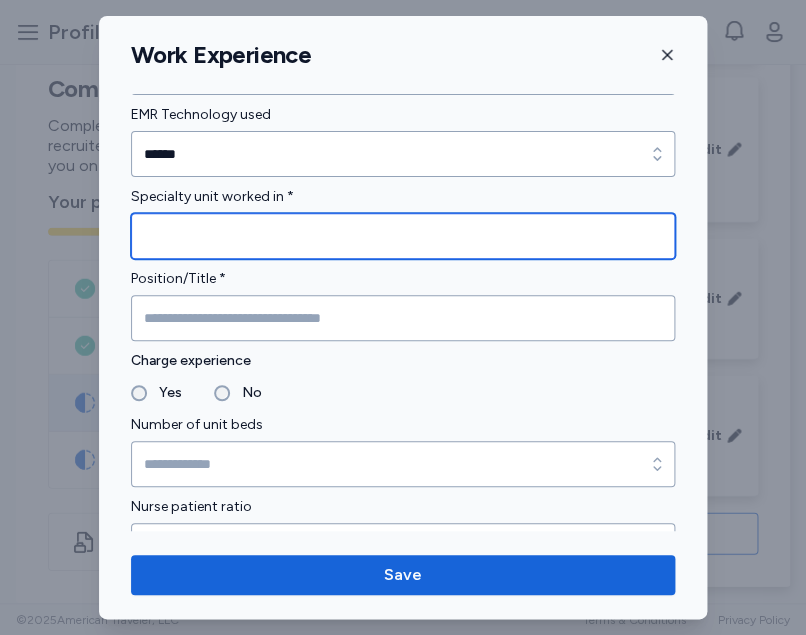 click at bounding box center [403, 236] 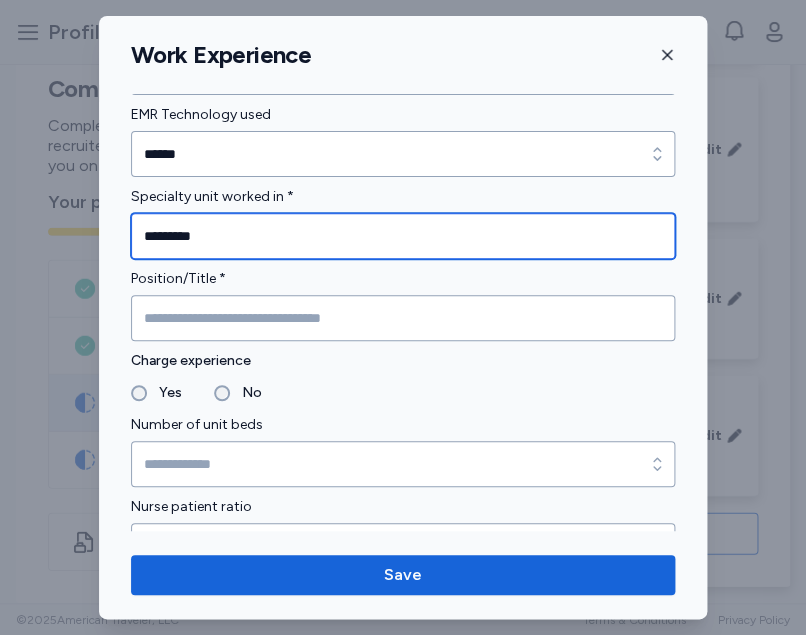 type on "*********" 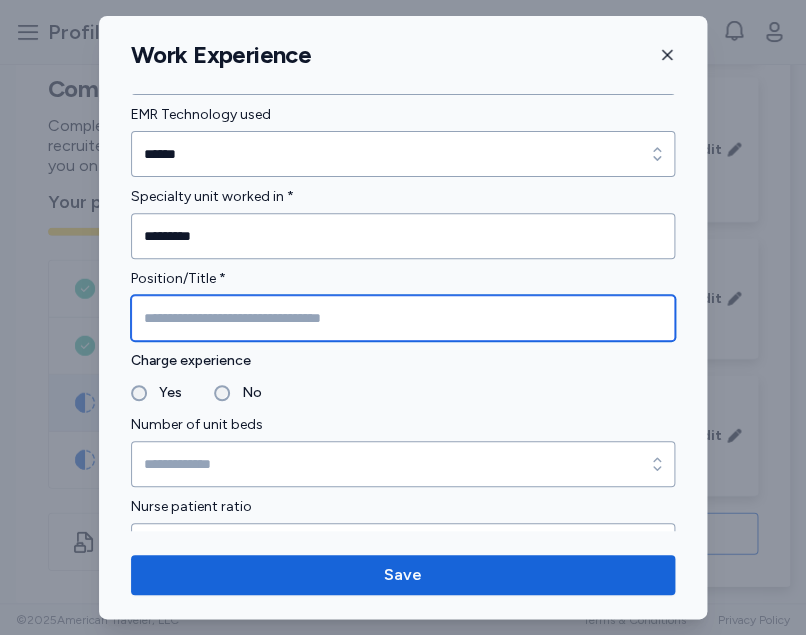 click at bounding box center [403, 318] 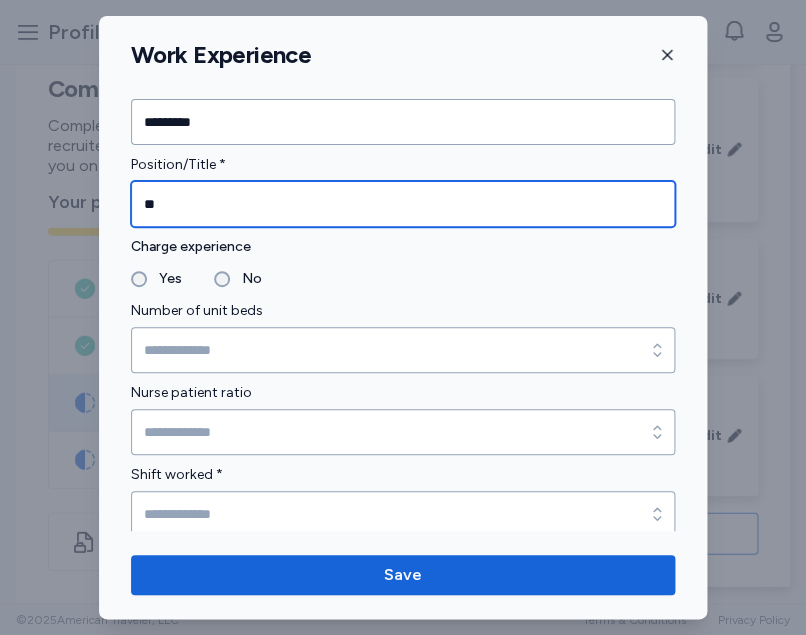 scroll, scrollTop: 1413, scrollLeft: 0, axis: vertical 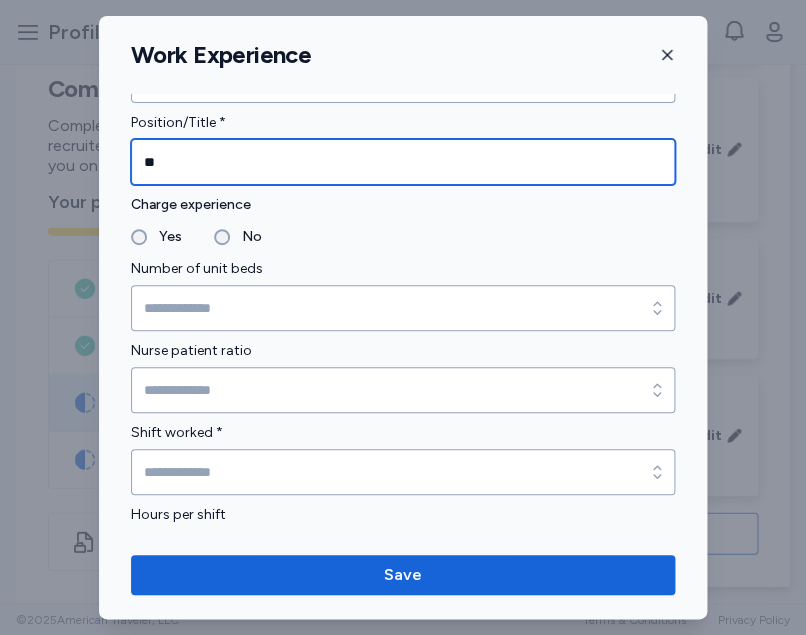 type on "**" 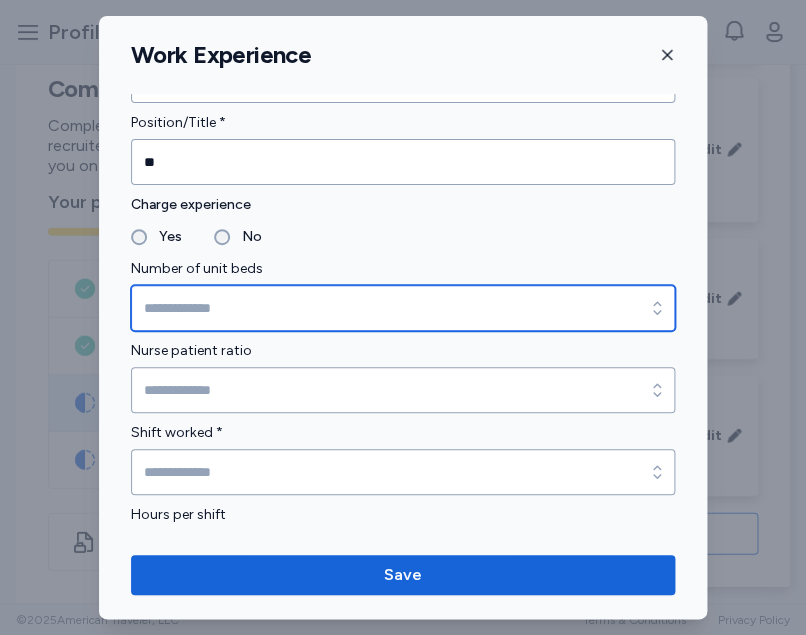 click on "Number of unit beds" at bounding box center [403, 308] 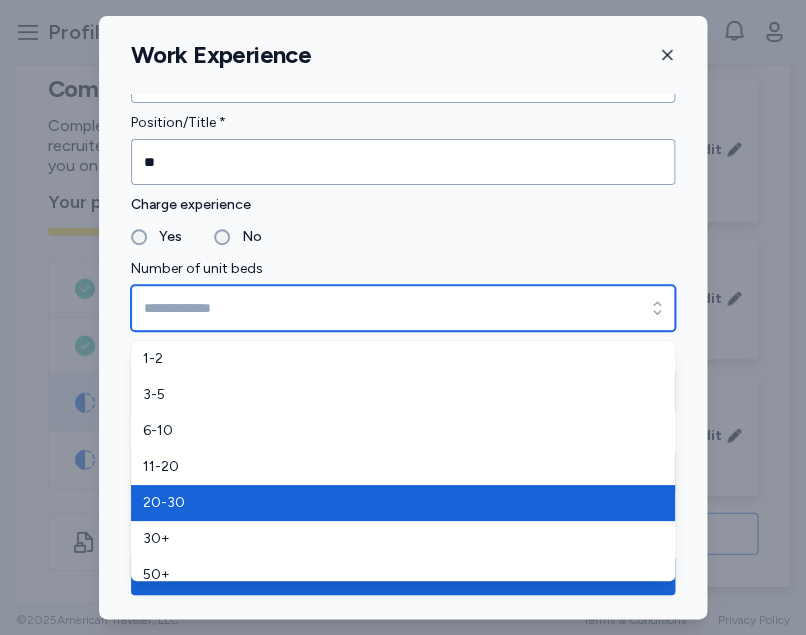 type on "*****" 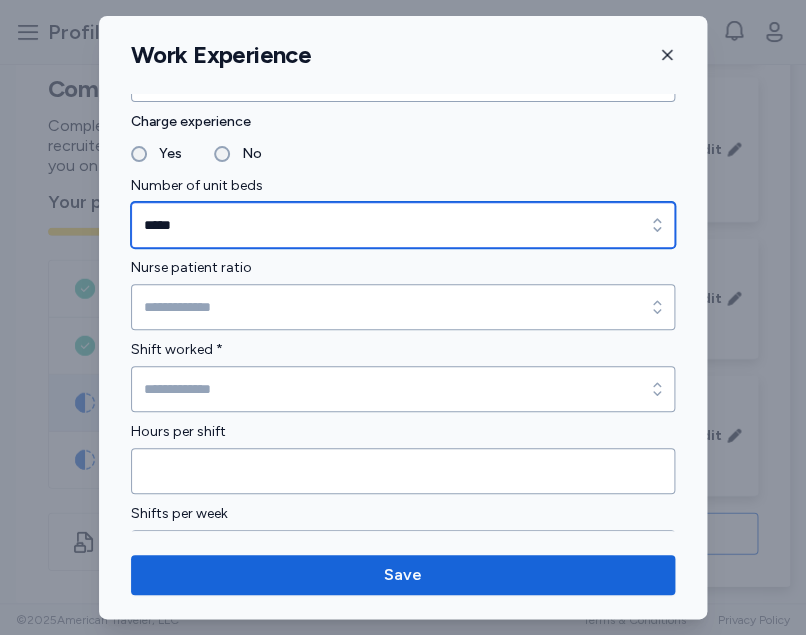 scroll, scrollTop: 1509, scrollLeft: 0, axis: vertical 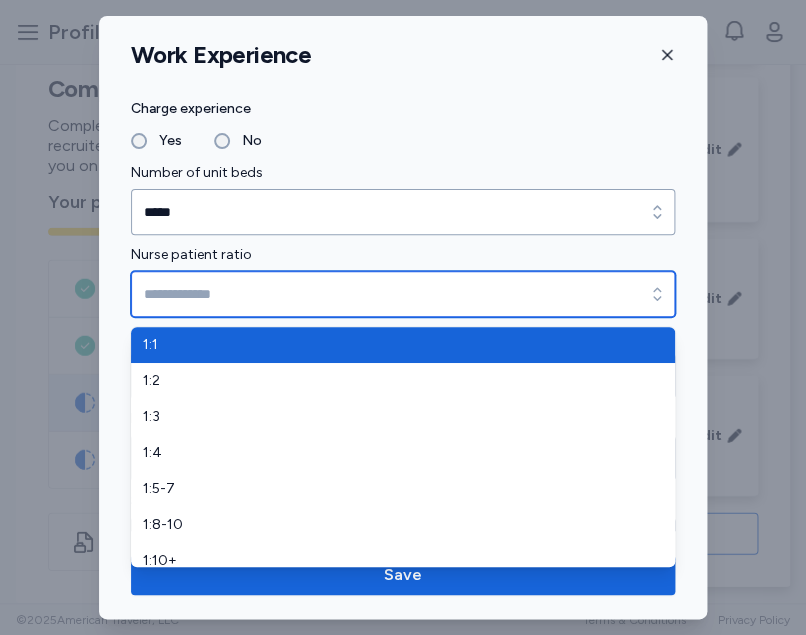 click on "Nurse patient ratio" at bounding box center [403, 294] 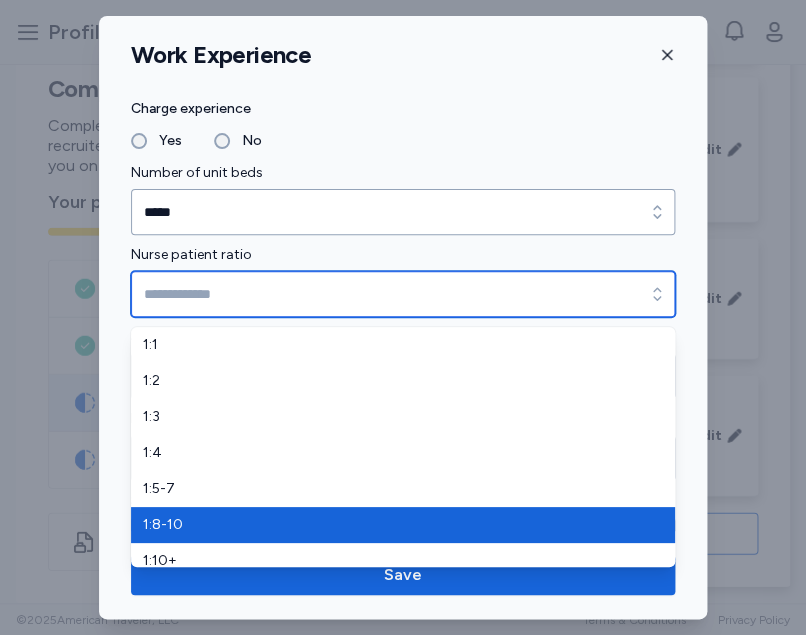 type on "******" 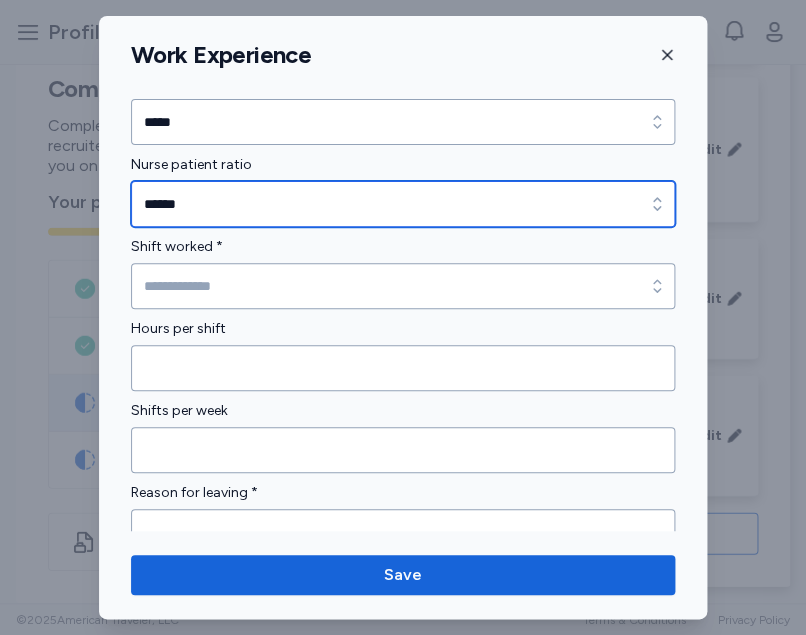scroll, scrollTop: 1601, scrollLeft: 0, axis: vertical 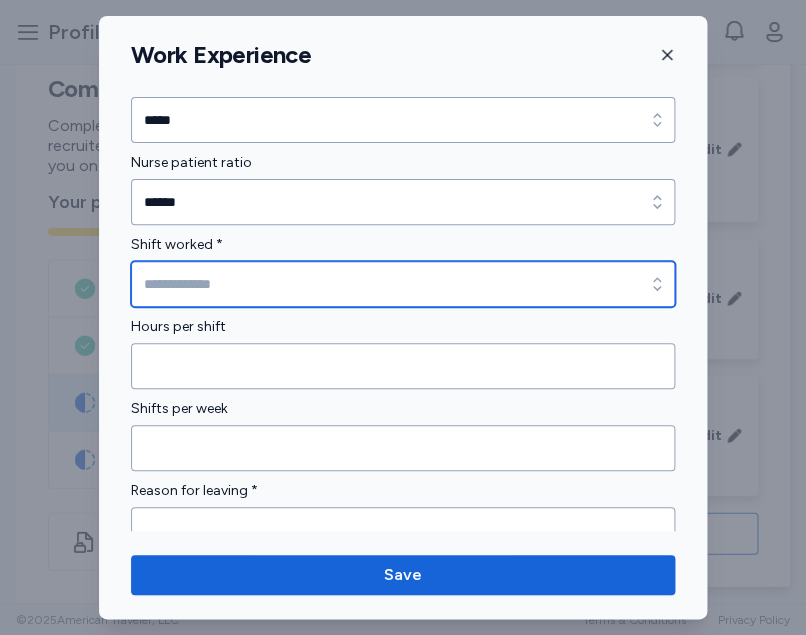click on "Shift worked *" at bounding box center (403, 284) 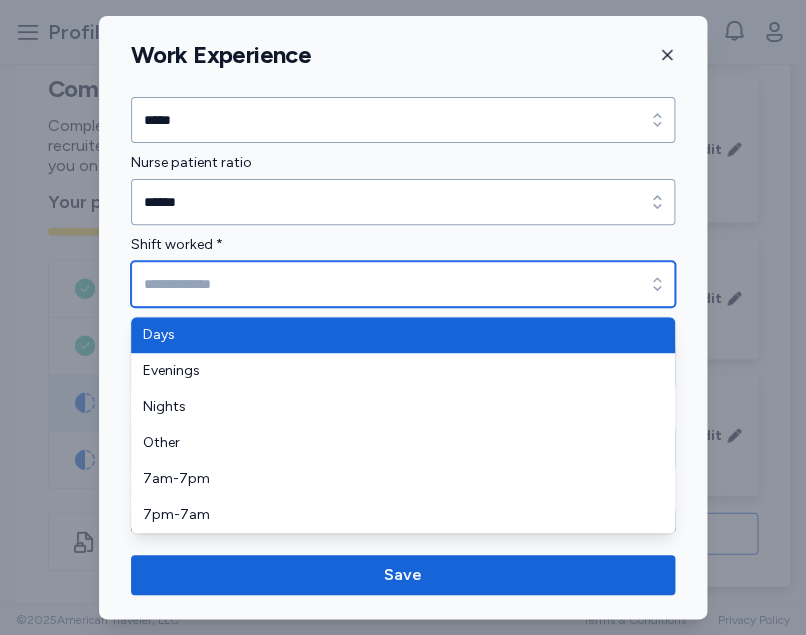 type on "****" 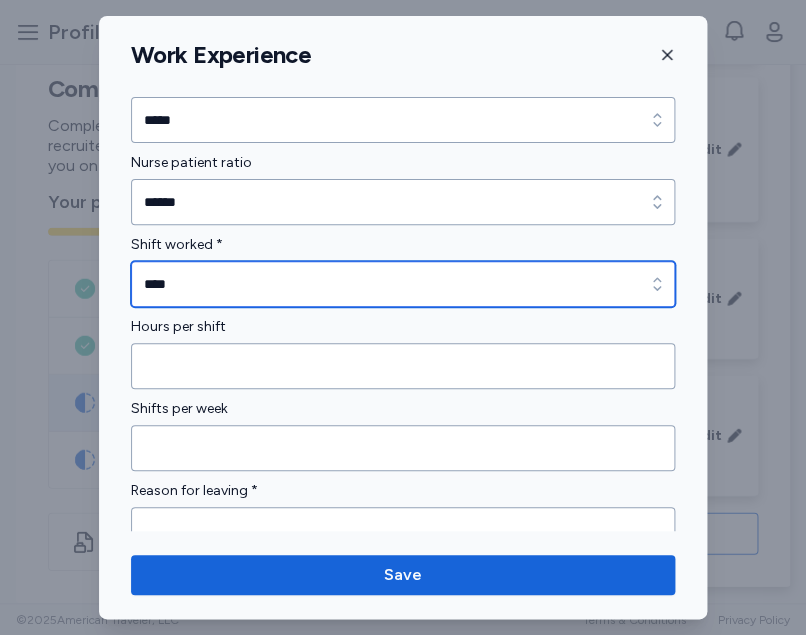 click on "****" at bounding box center [403, 284] 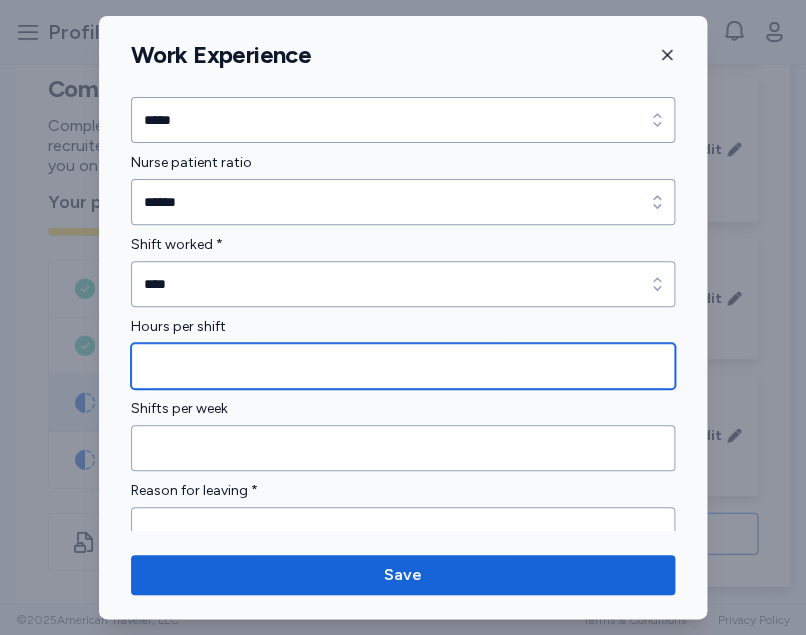 click at bounding box center [403, 366] 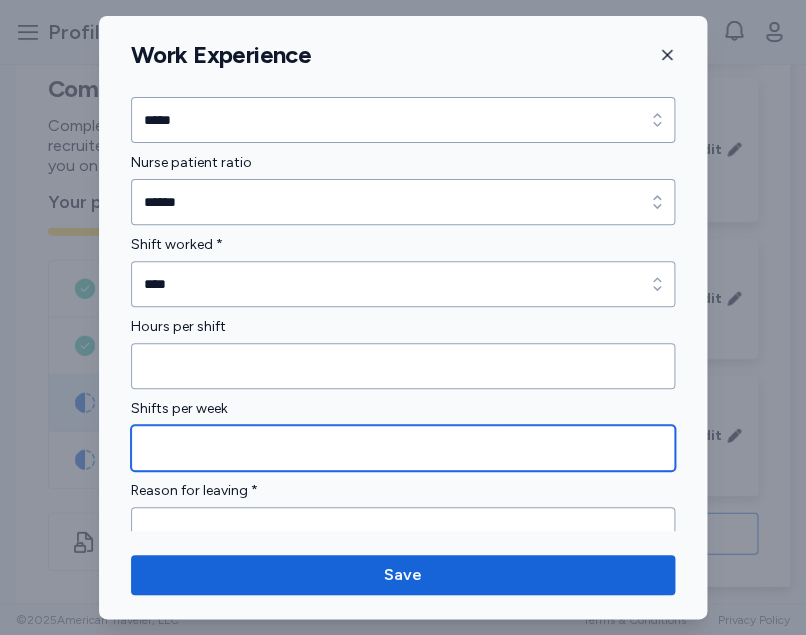 click at bounding box center (403, 448) 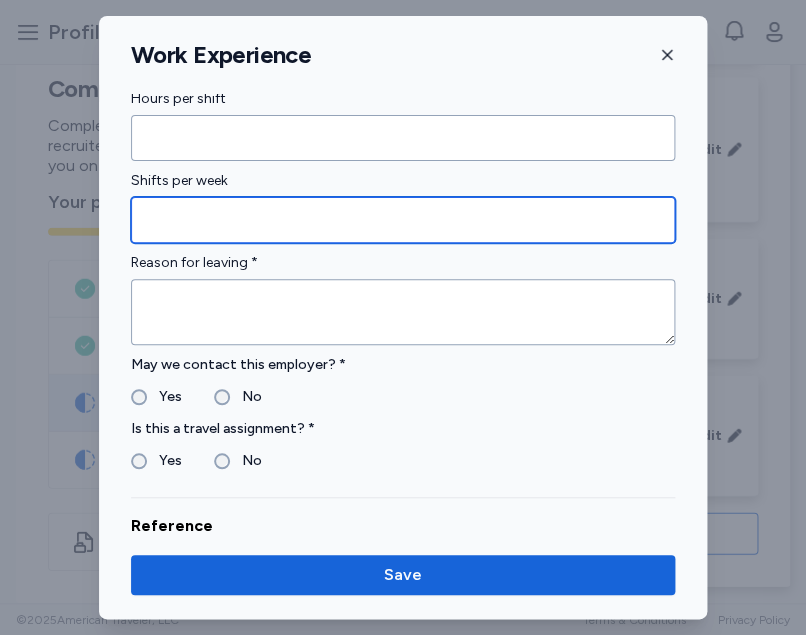 scroll, scrollTop: 1853, scrollLeft: 0, axis: vertical 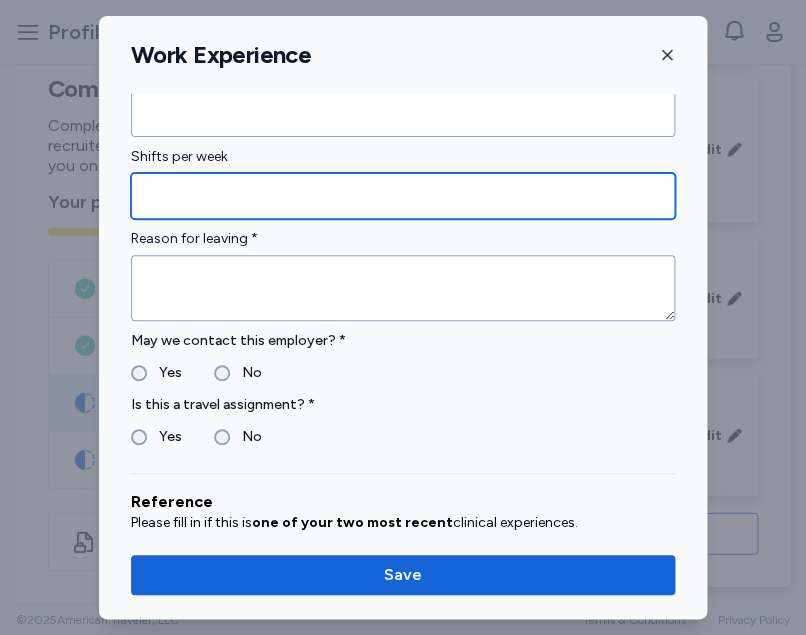 type on "*" 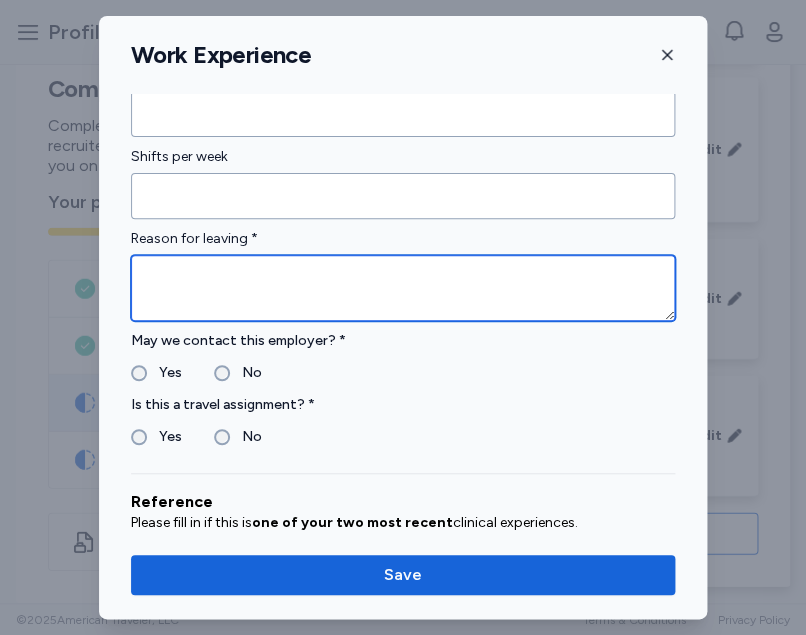 click at bounding box center (403, 288) 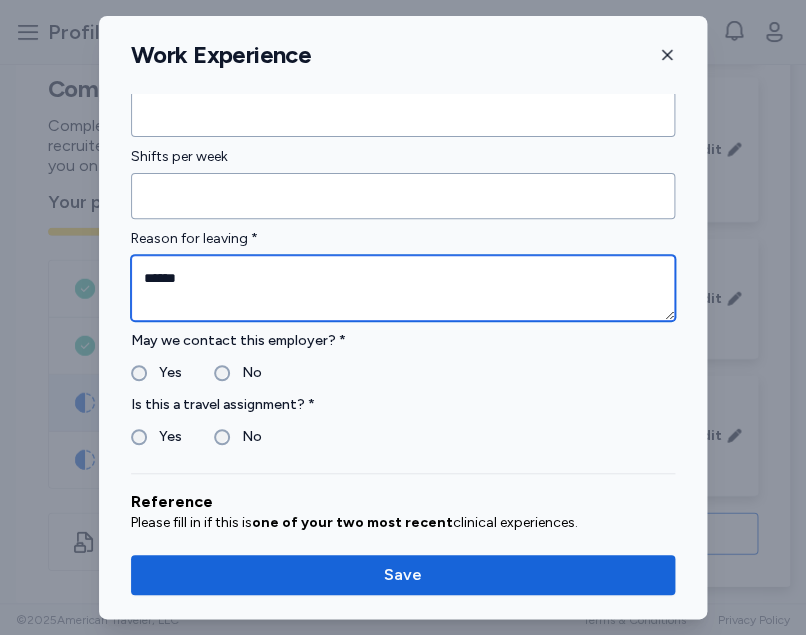 type on "******" 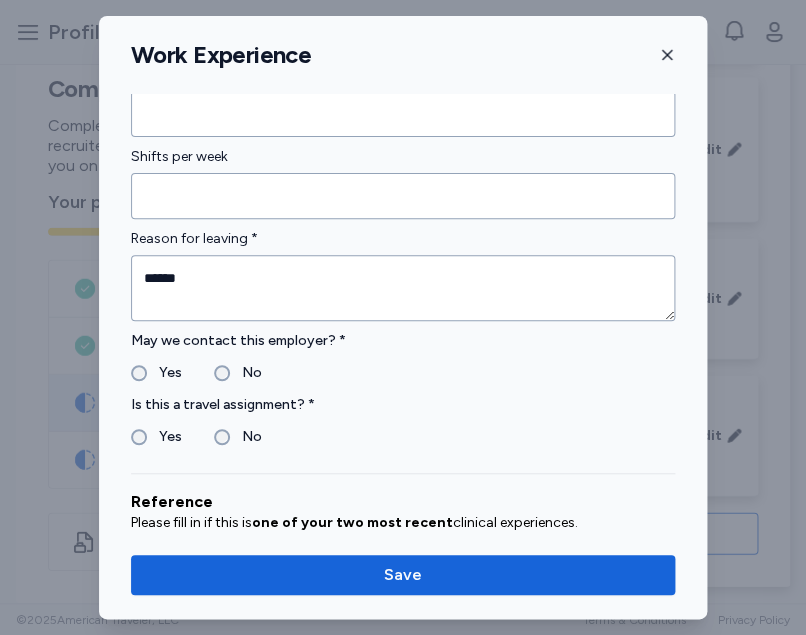 click on "Yes" at bounding box center (156, 437) 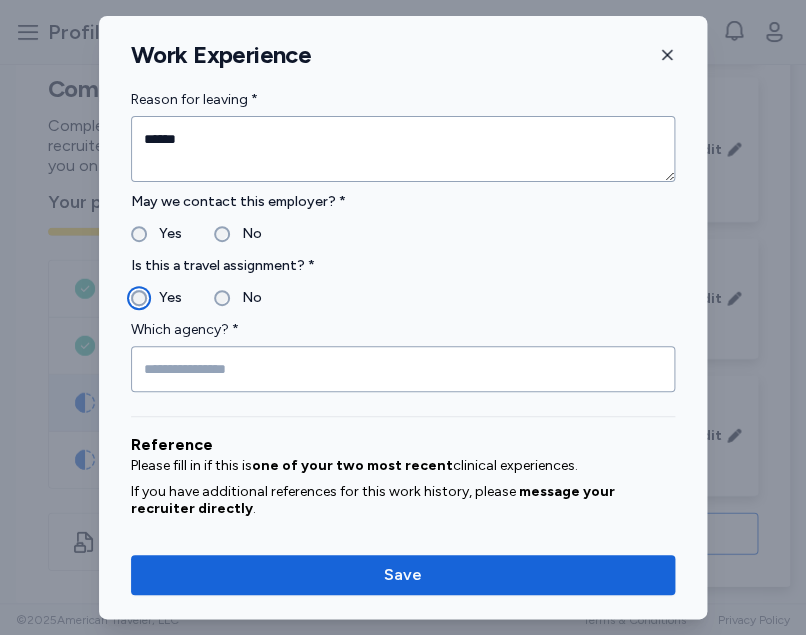 scroll, scrollTop: 2022, scrollLeft: 0, axis: vertical 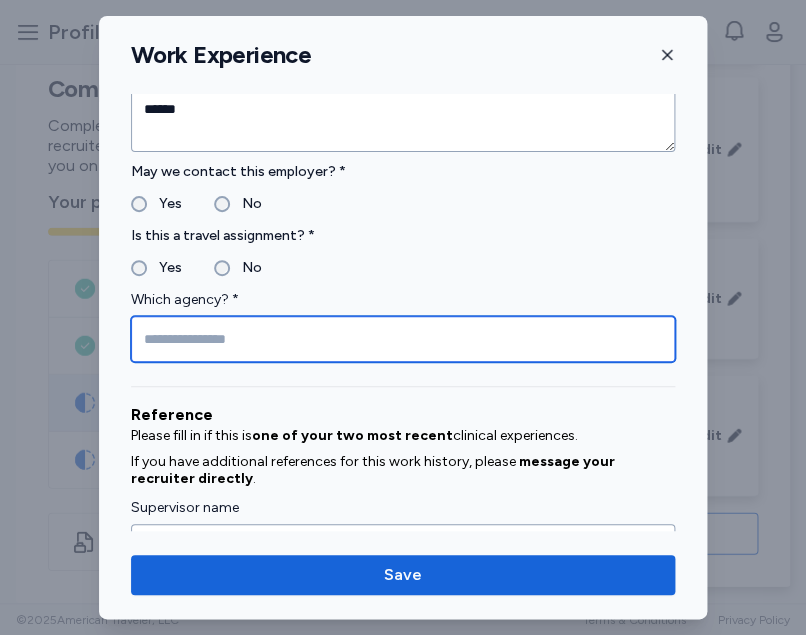 click at bounding box center [403, 339] 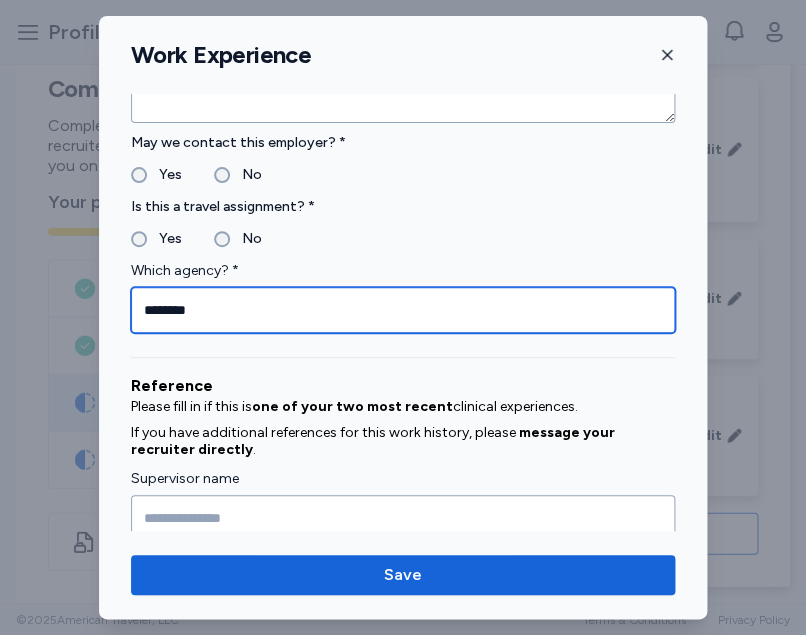 scroll, scrollTop: 2068, scrollLeft: 0, axis: vertical 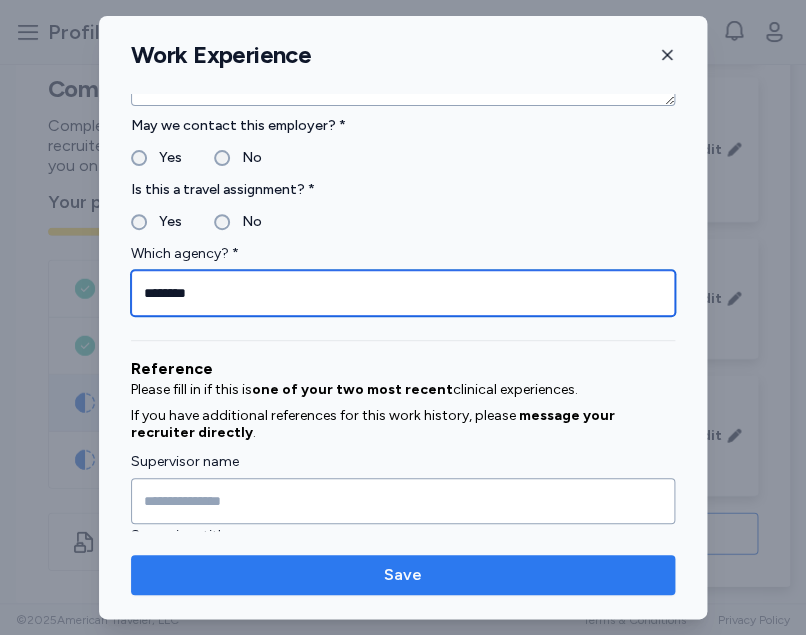 type on "********" 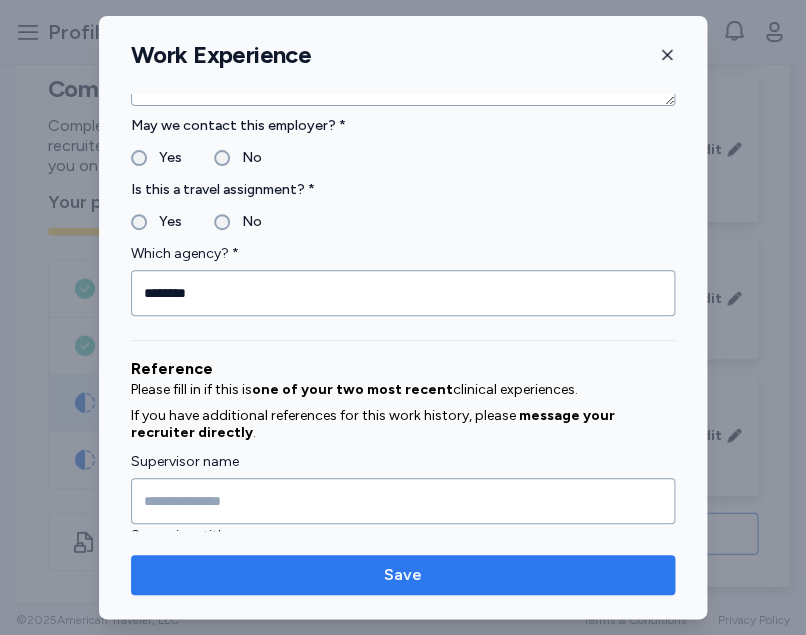 click on "Save" at bounding box center (403, 575) 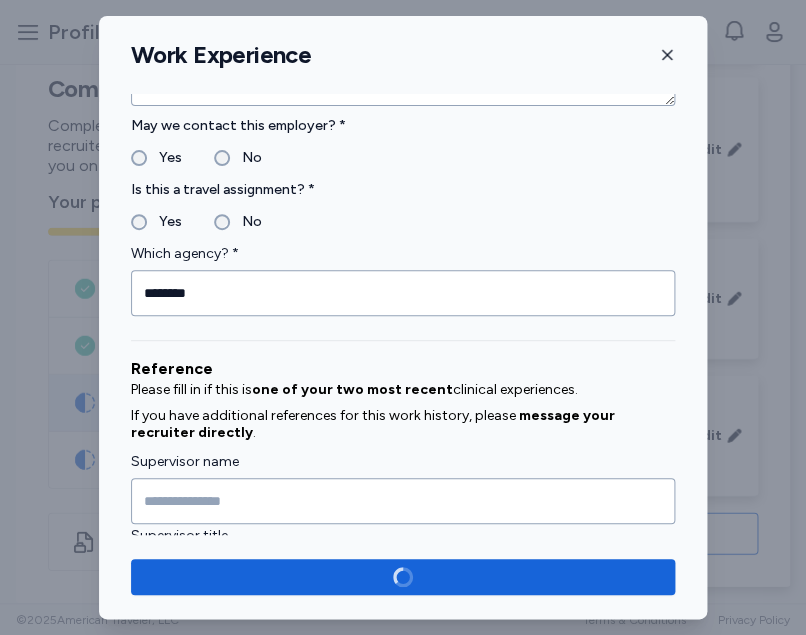 scroll, scrollTop: 1074, scrollLeft: 0, axis: vertical 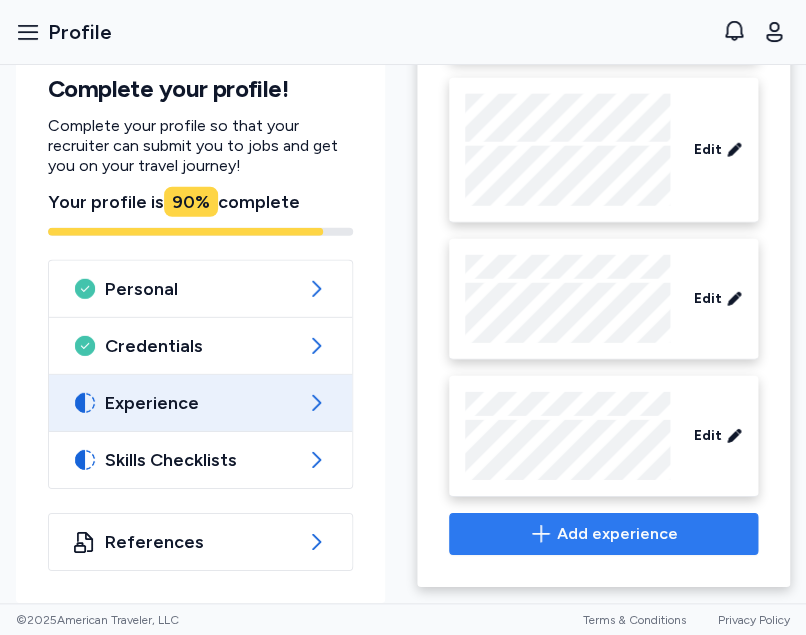 click on "Add experience" at bounding box center [603, 534] 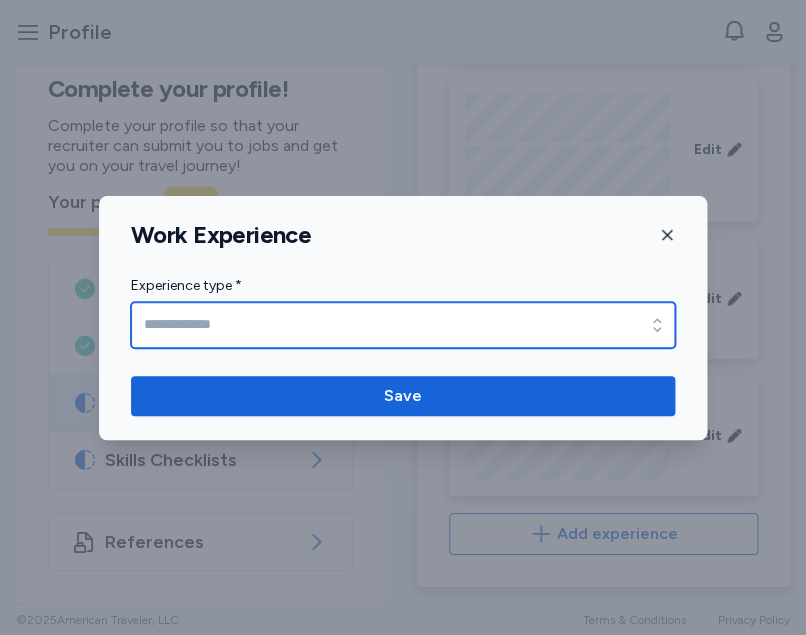 click on "Experience type *" at bounding box center [403, 325] 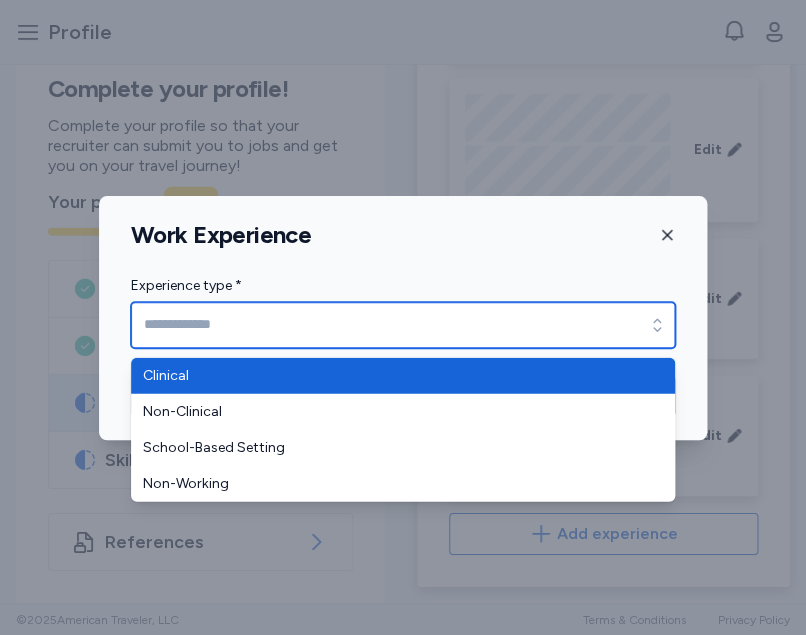 type on "********" 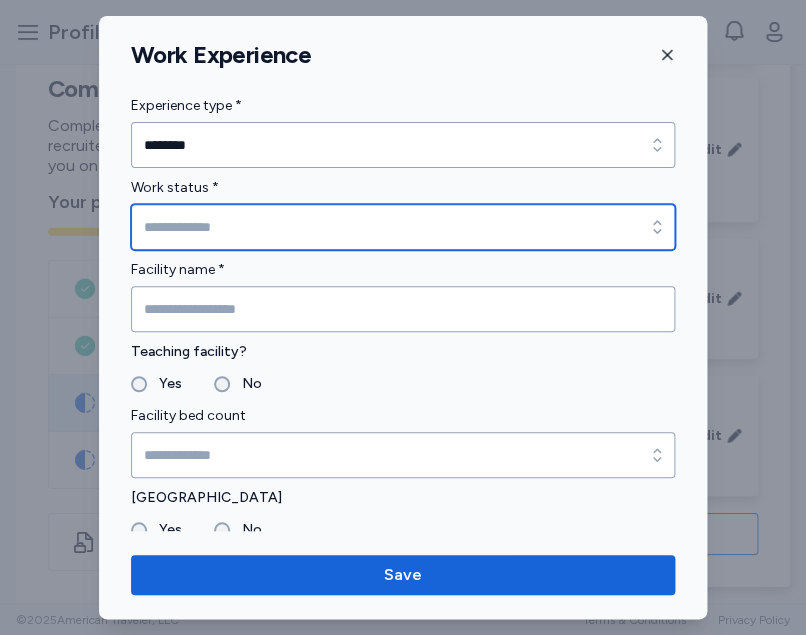 click on "Work status *" at bounding box center (403, 227) 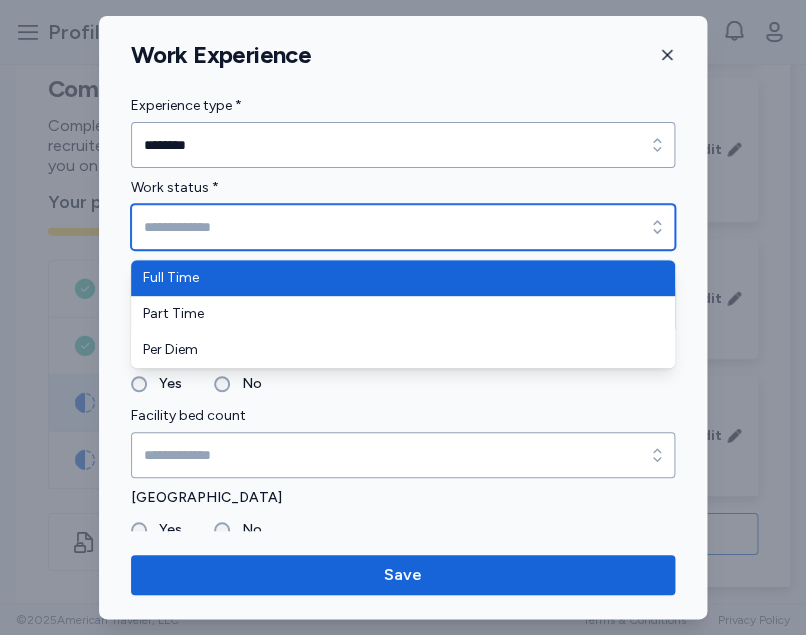 type on "*********" 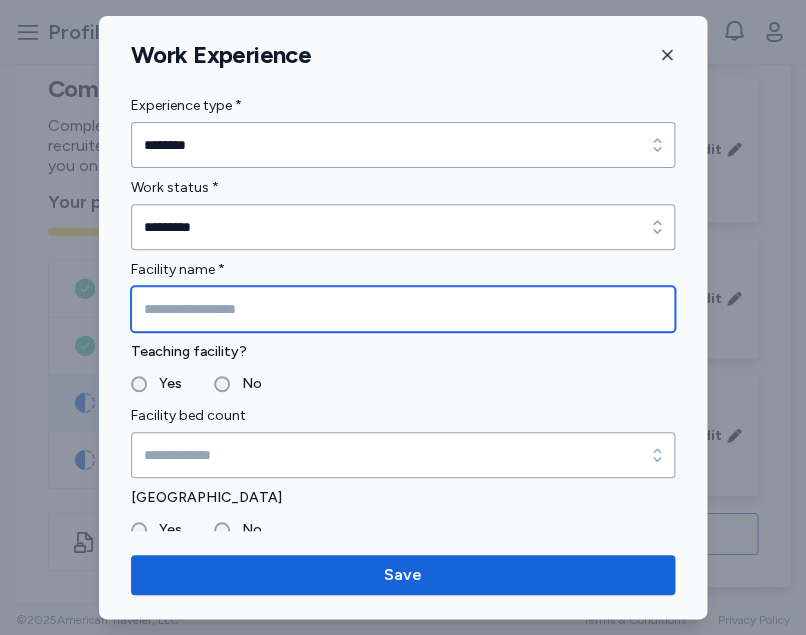 click at bounding box center (403, 309) 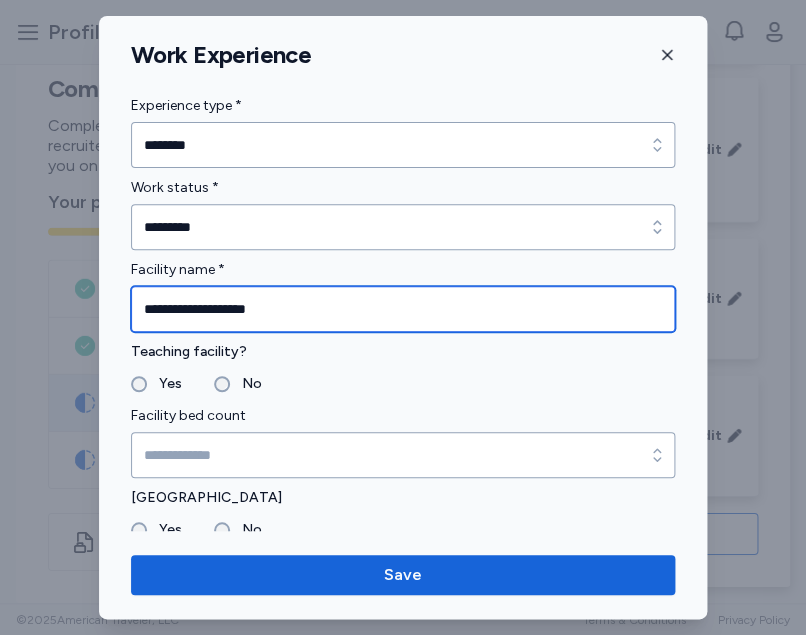 click on "**********" at bounding box center [403, 309] 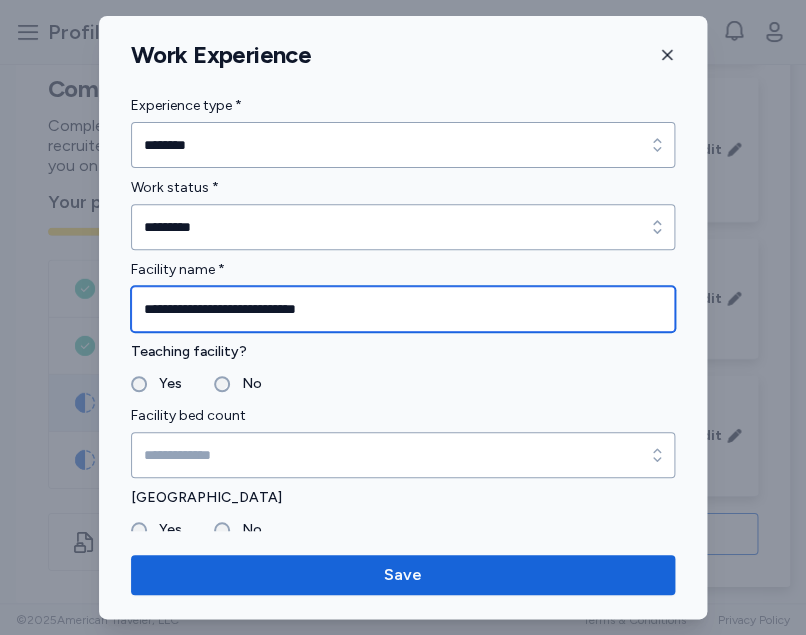 type on "**********" 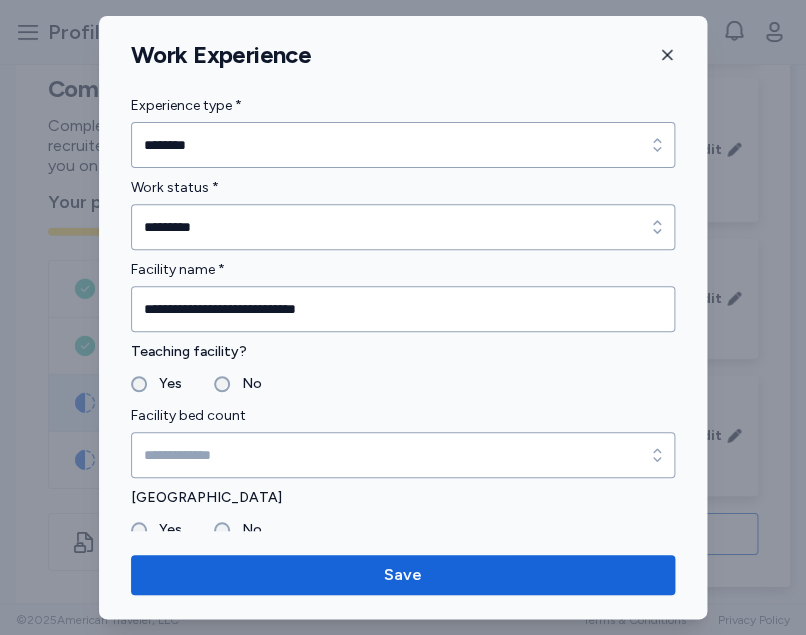 click on "No" at bounding box center [246, 384] 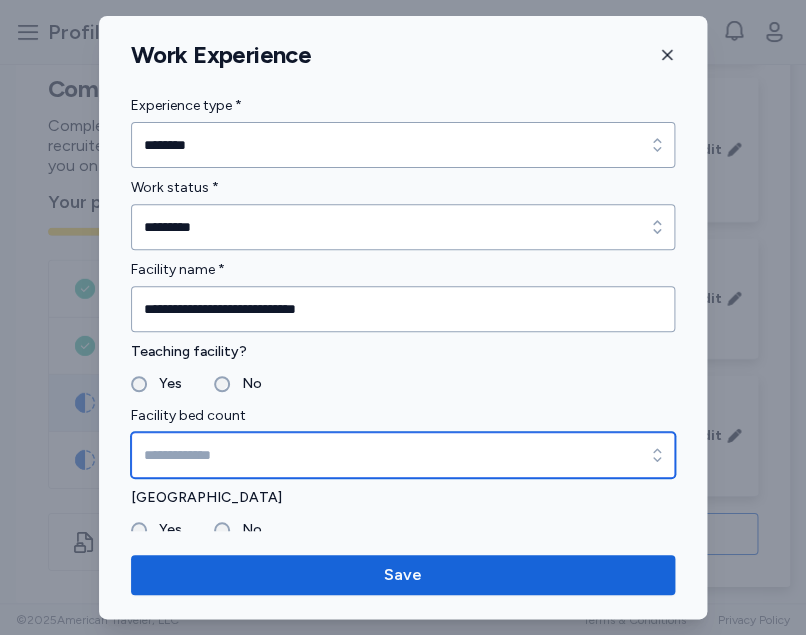 click on "Facility bed count" at bounding box center (403, 455) 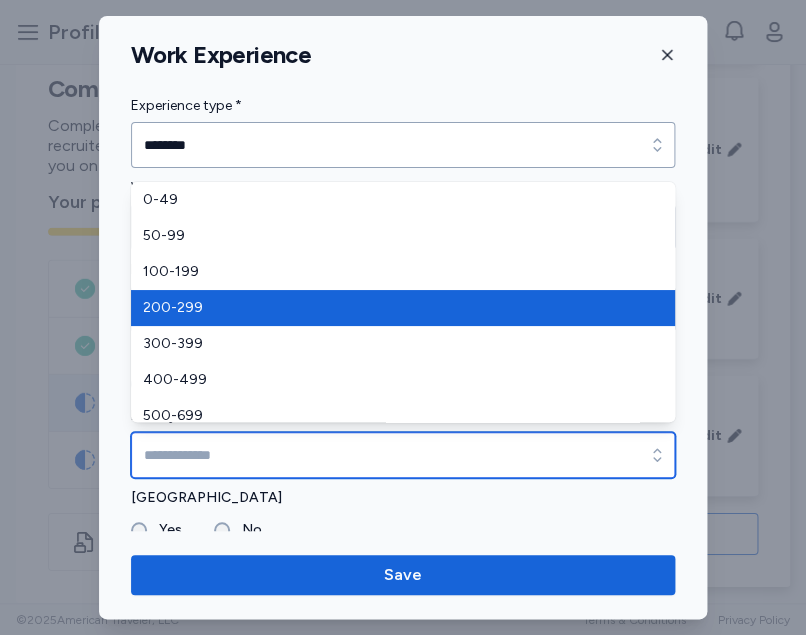 type on "*******" 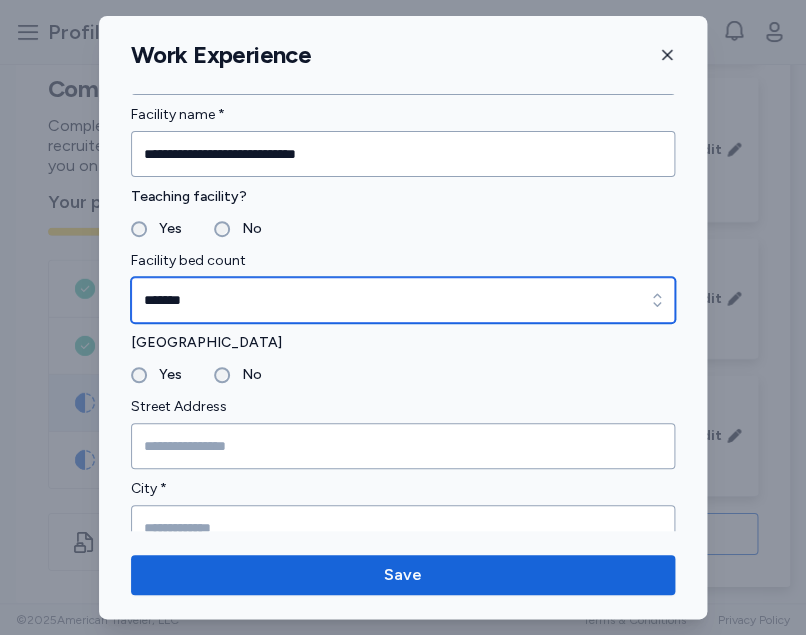 scroll, scrollTop: 185, scrollLeft: 0, axis: vertical 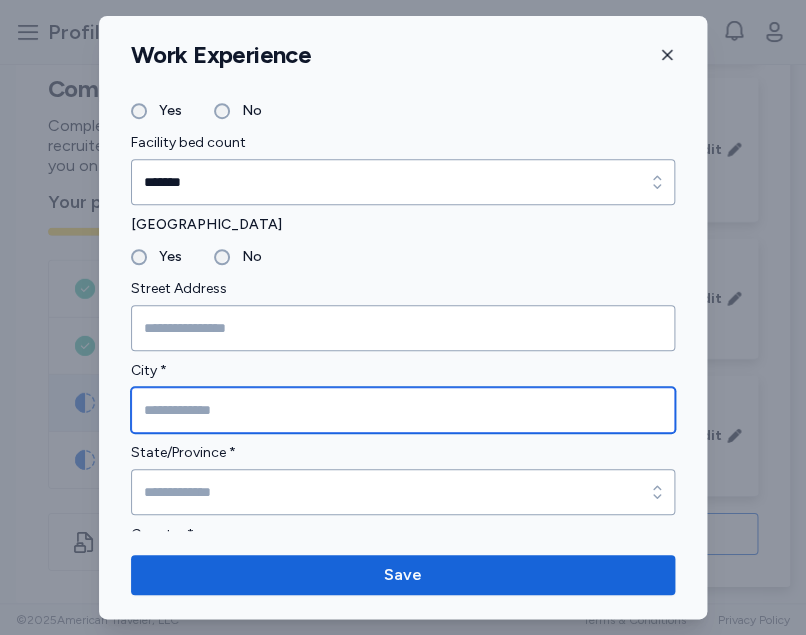 click at bounding box center (403, 410) 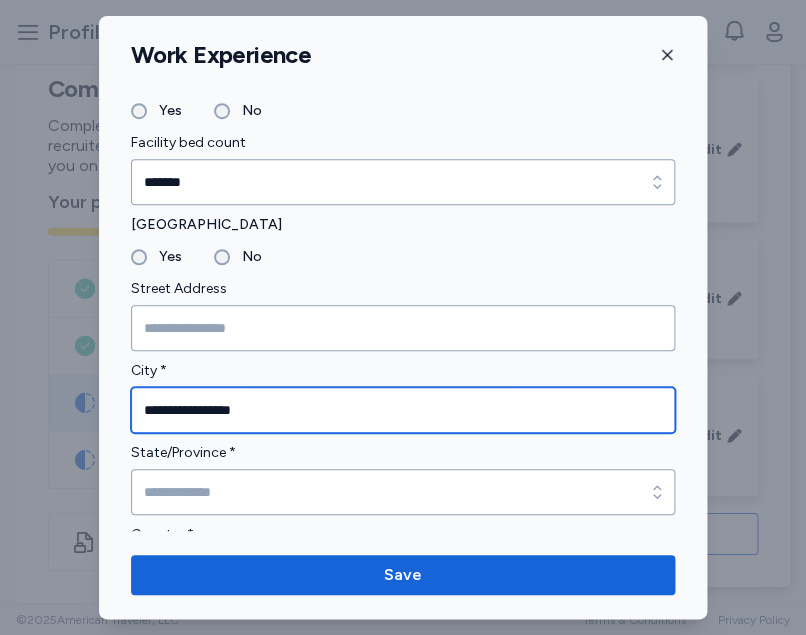 type on "**********" 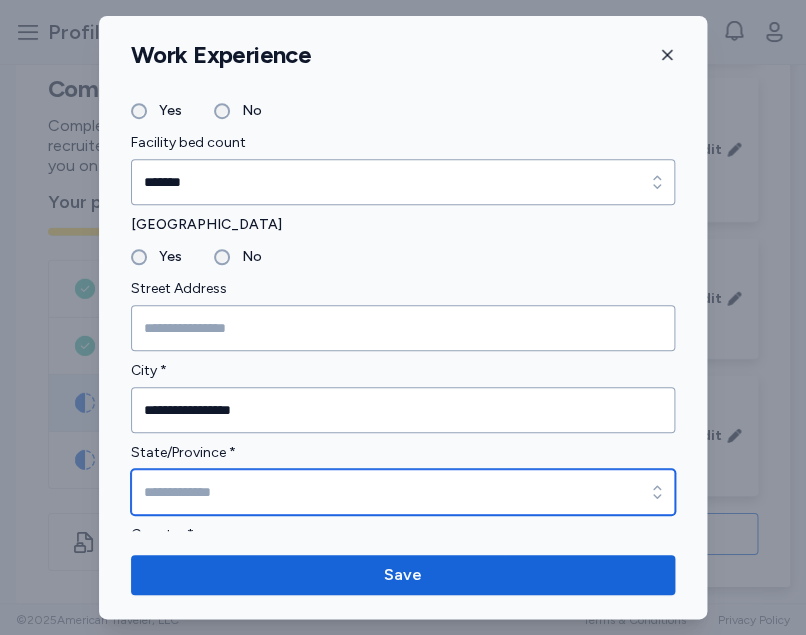 click on "State/Province *" at bounding box center (403, 492) 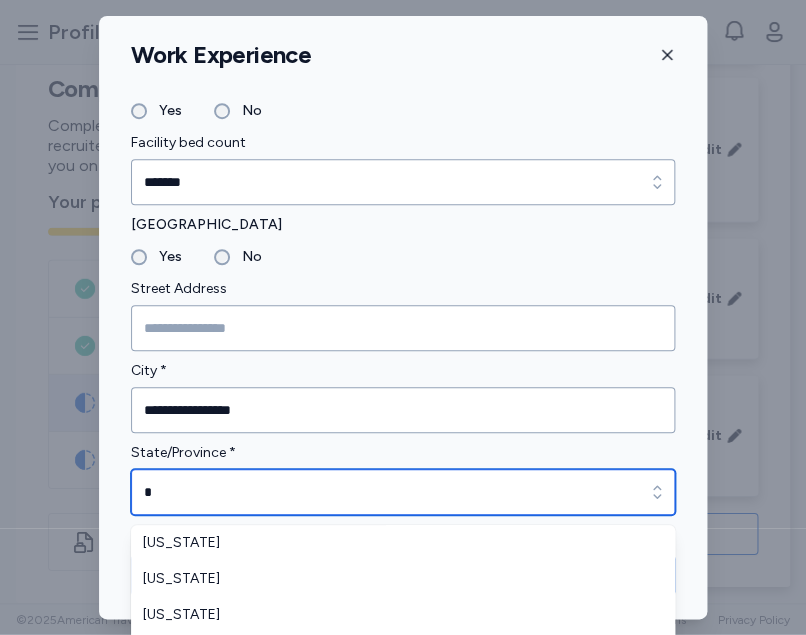 scroll, scrollTop: 130, scrollLeft: 0, axis: vertical 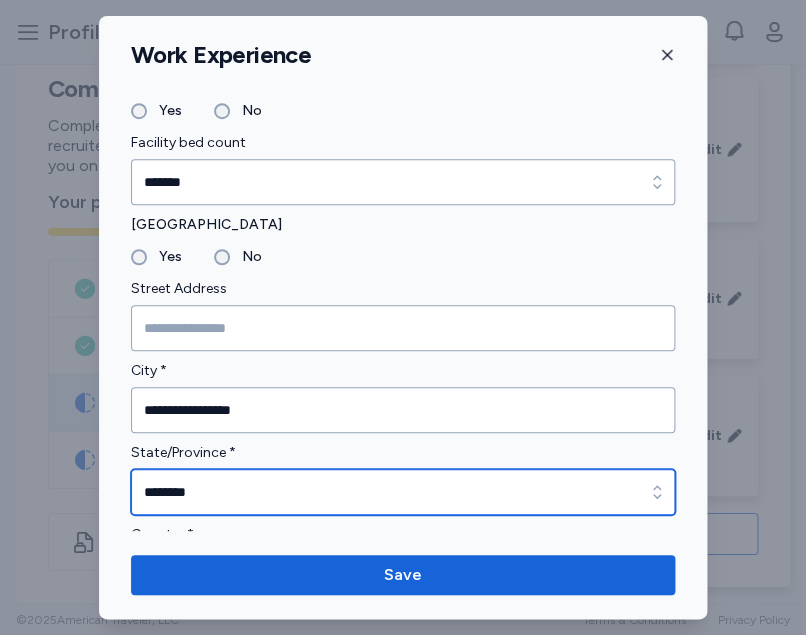 type on "********" 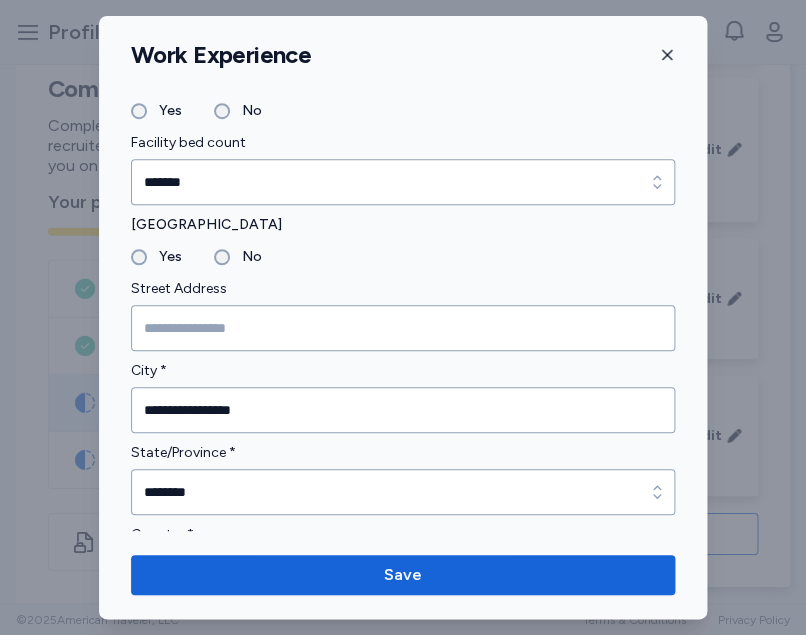 click on "Save" at bounding box center (403, 575) 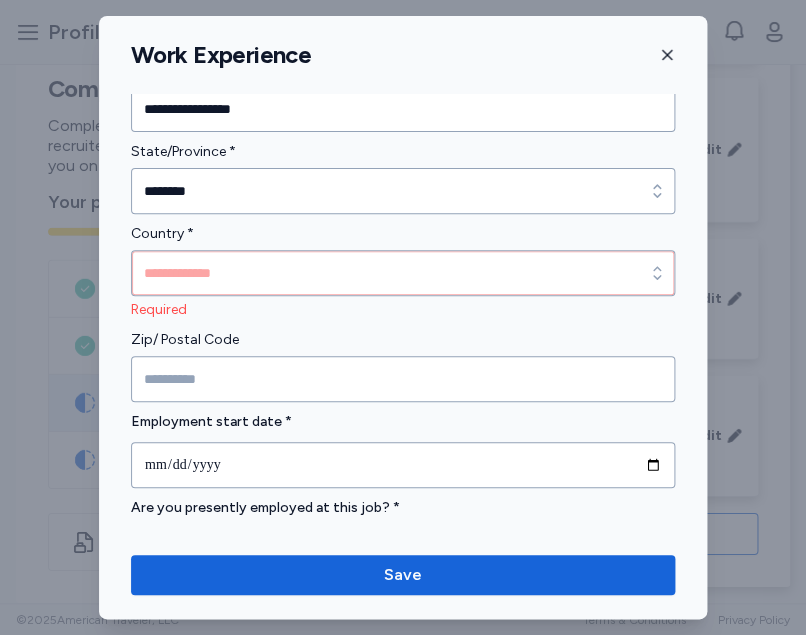 scroll, scrollTop: 580, scrollLeft: 0, axis: vertical 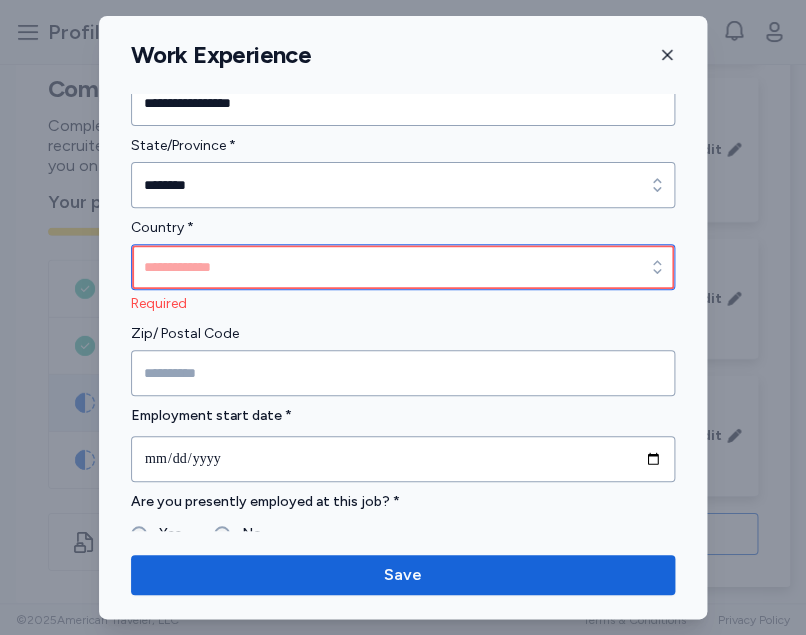 click on "Country *" at bounding box center (403, 267) 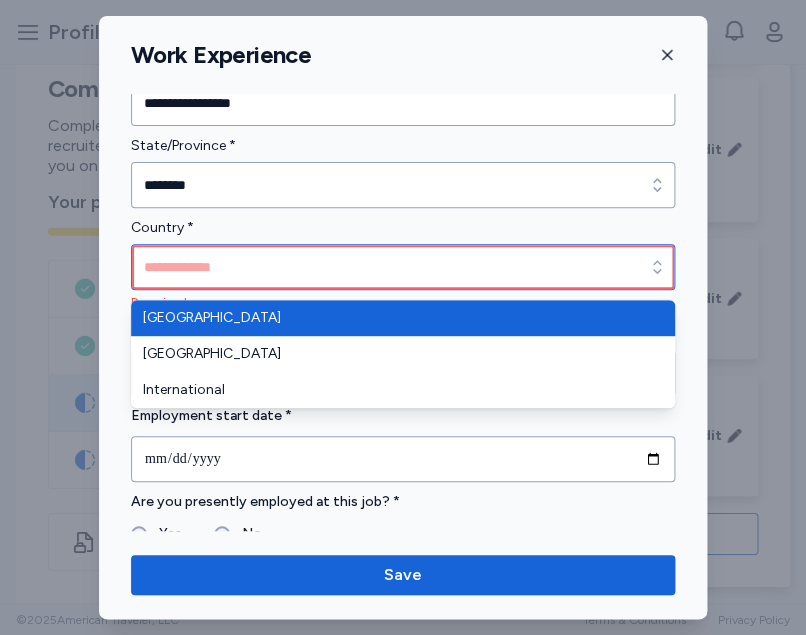 type on "**********" 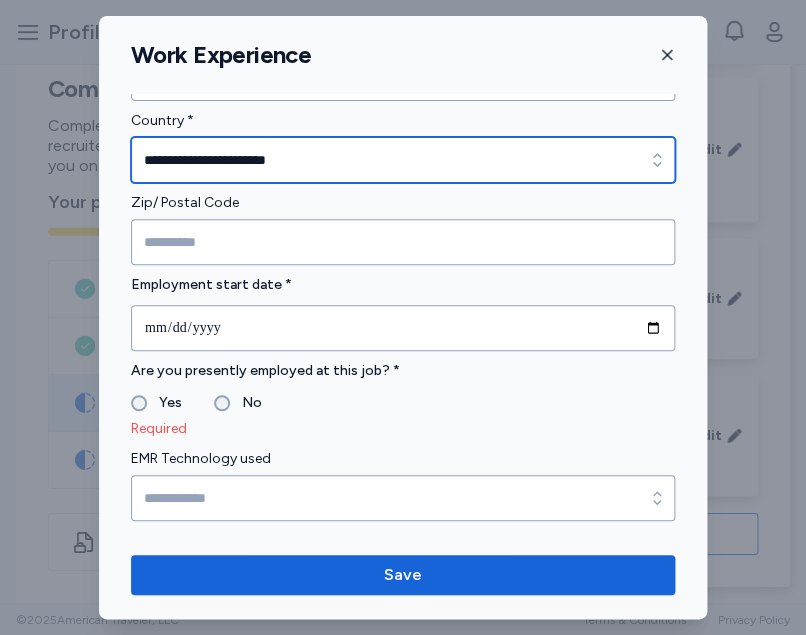 scroll, scrollTop: 706, scrollLeft: 0, axis: vertical 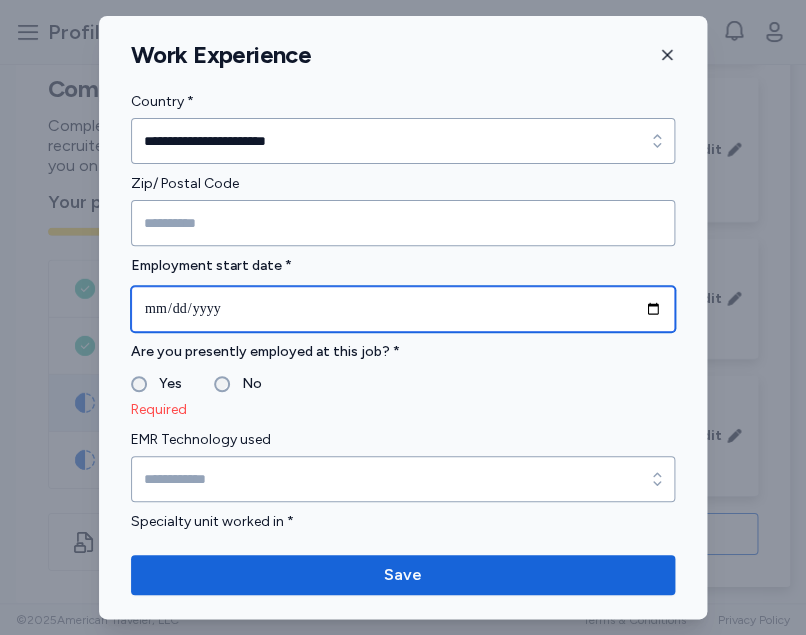 click at bounding box center (403, 309) 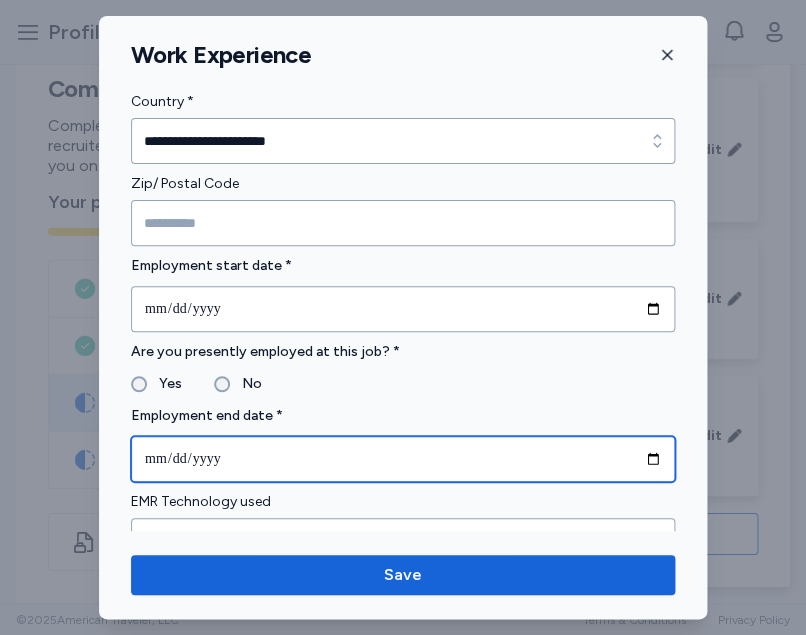 click at bounding box center [403, 459] 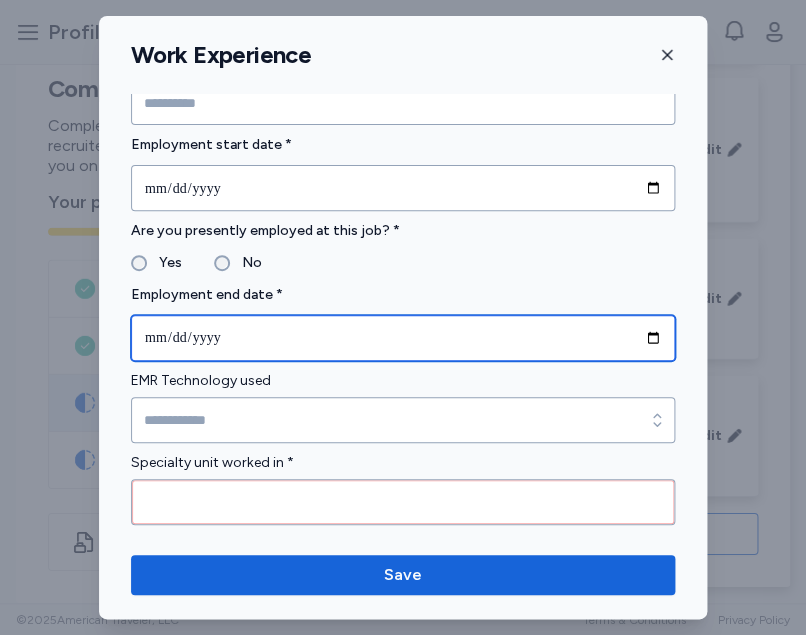 scroll, scrollTop: 844, scrollLeft: 0, axis: vertical 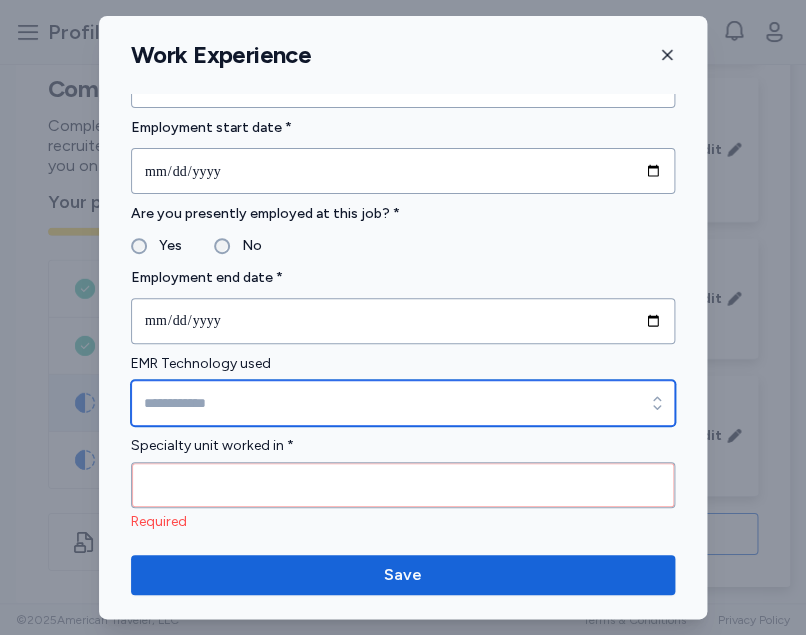 click on "EMR Technology used" at bounding box center [403, 403] 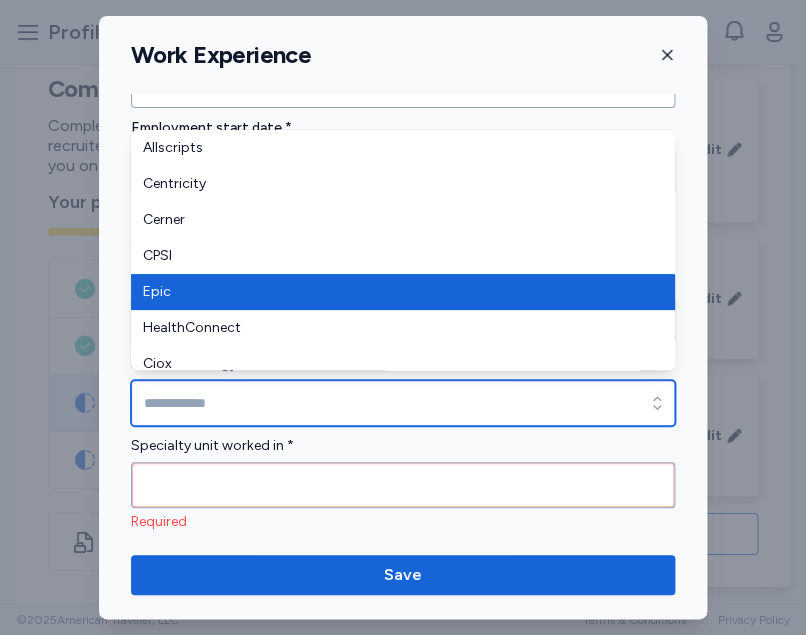 type on "****" 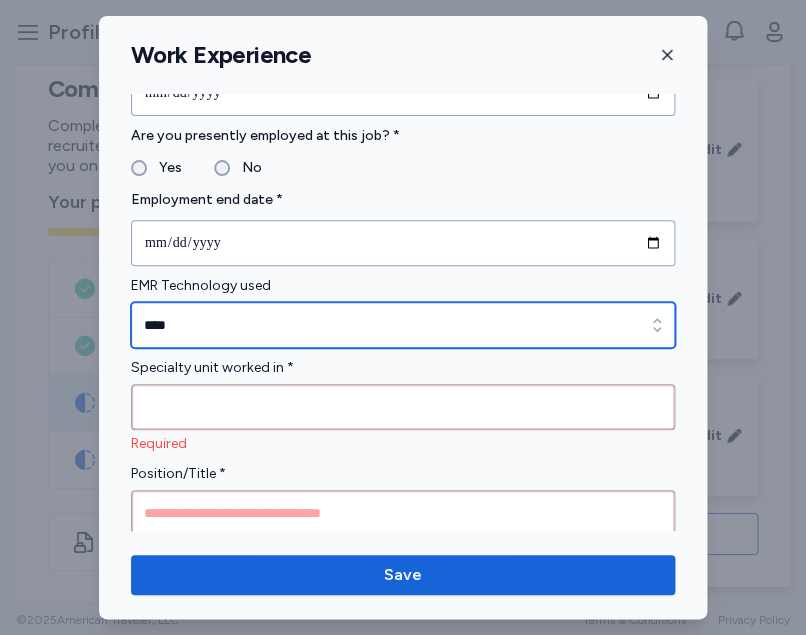 scroll, scrollTop: 981, scrollLeft: 0, axis: vertical 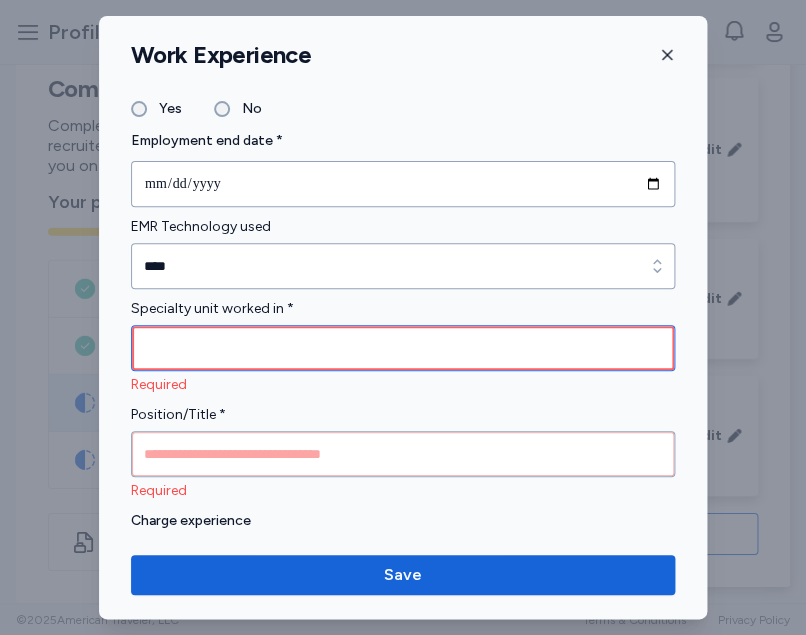 click at bounding box center [403, 348] 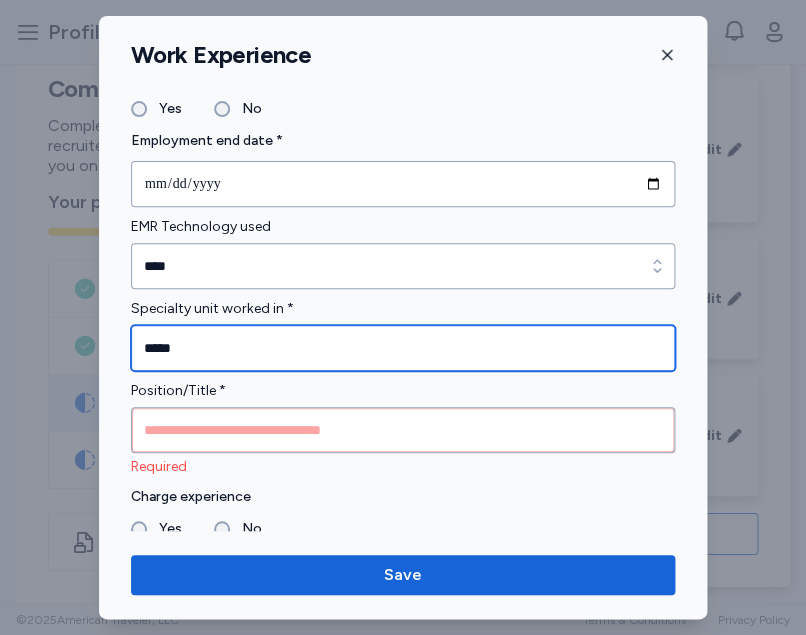 type on "*****" 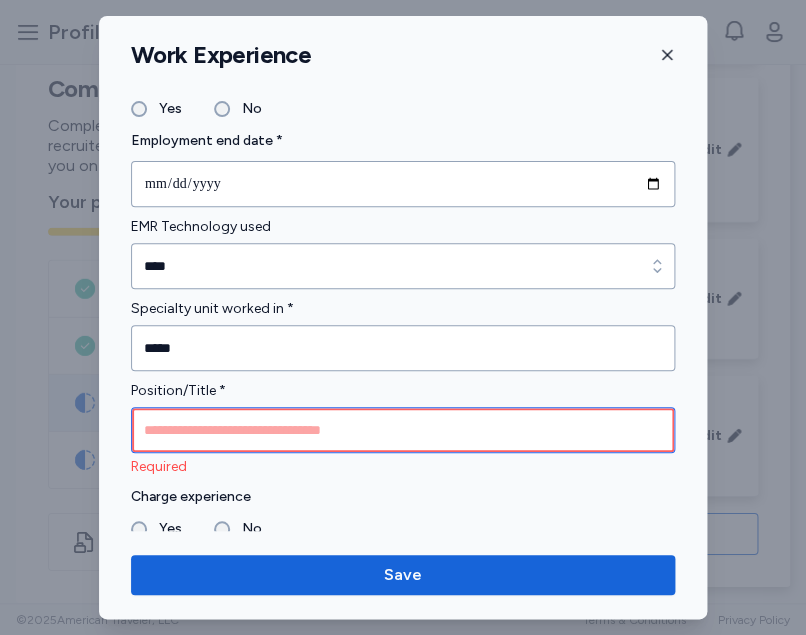 click at bounding box center [403, 430] 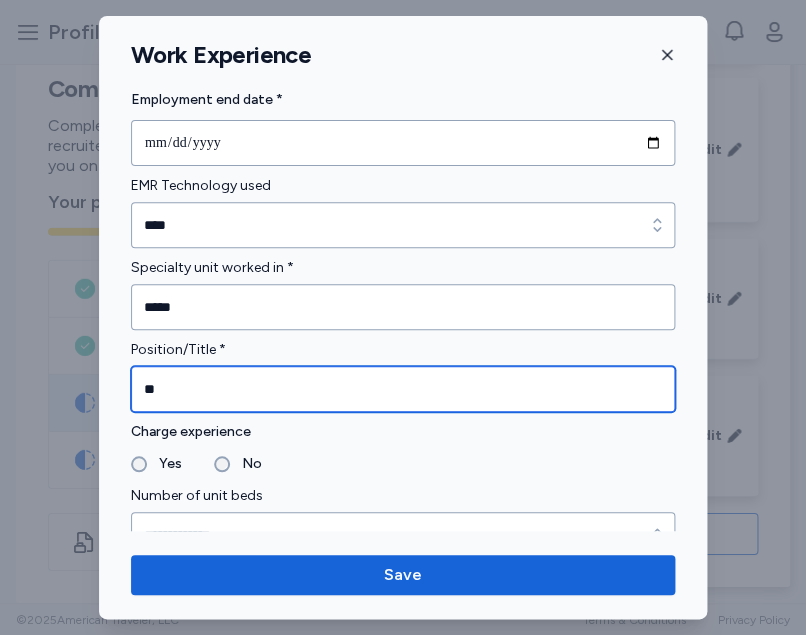 scroll, scrollTop: 1104, scrollLeft: 0, axis: vertical 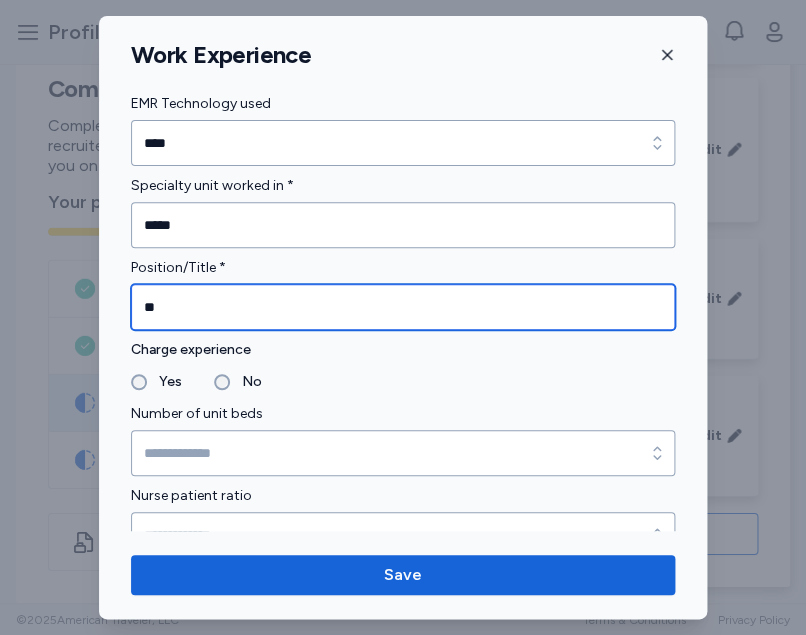 type on "**" 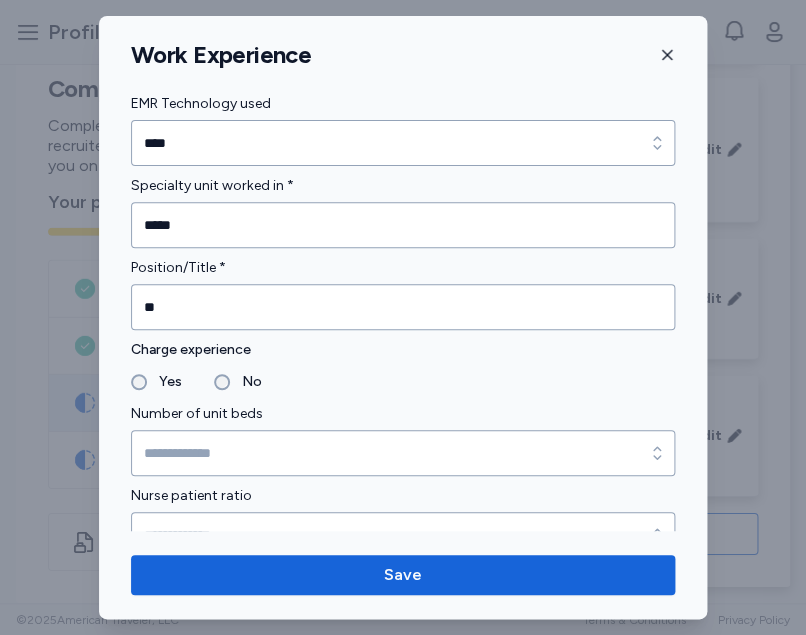 click on "No" at bounding box center [238, 382] 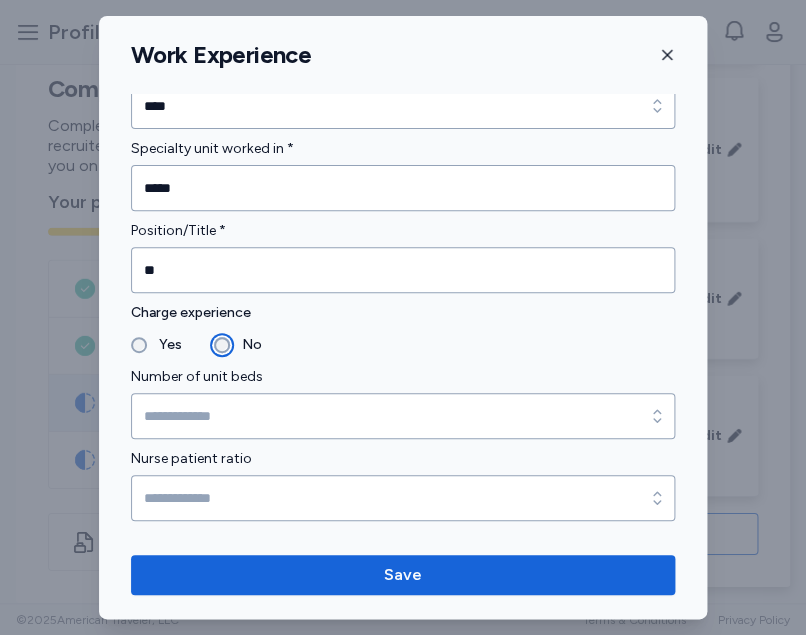 scroll, scrollTop: 1243, scrollLeft: 0, axis: vertical 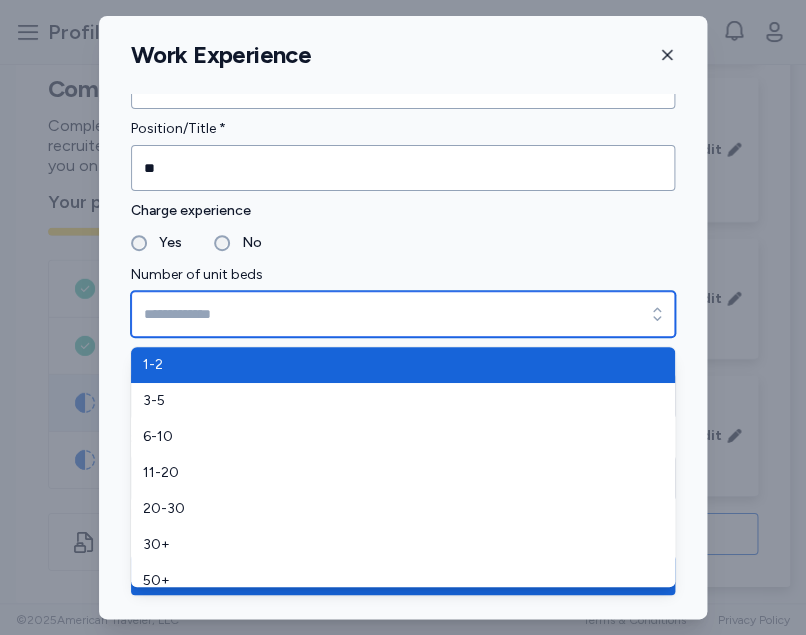 click on "Number of unit beds" at bounding box center (403, 314) 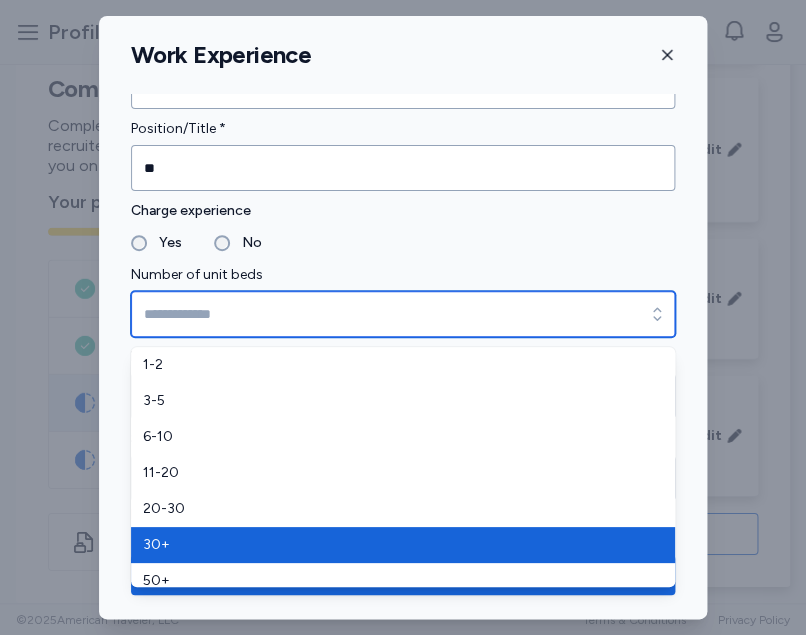 type on "***" 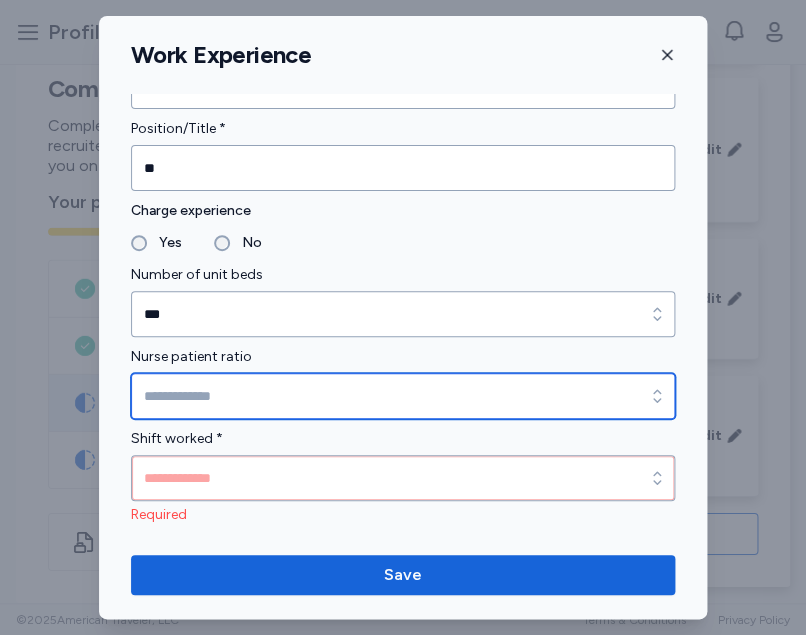 click on "Nurse patient ratio" at bounding box center [403, 396] 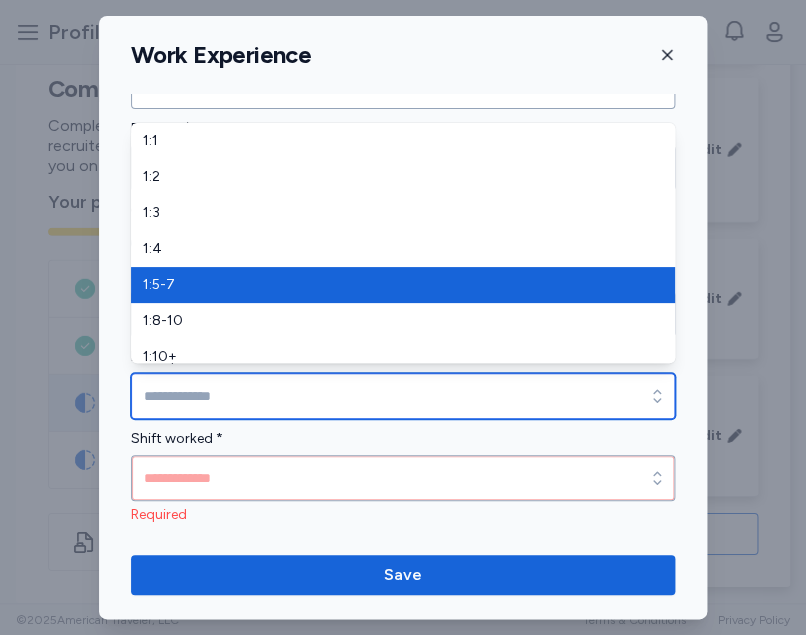 type on "*****" 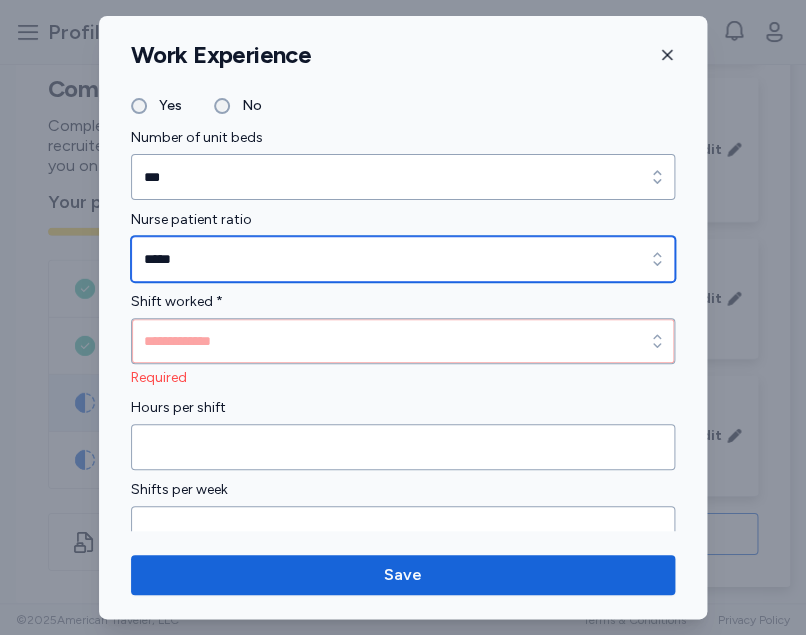 scroll, scrollTop: 1445, scrollLeft: 0, axis: vertical 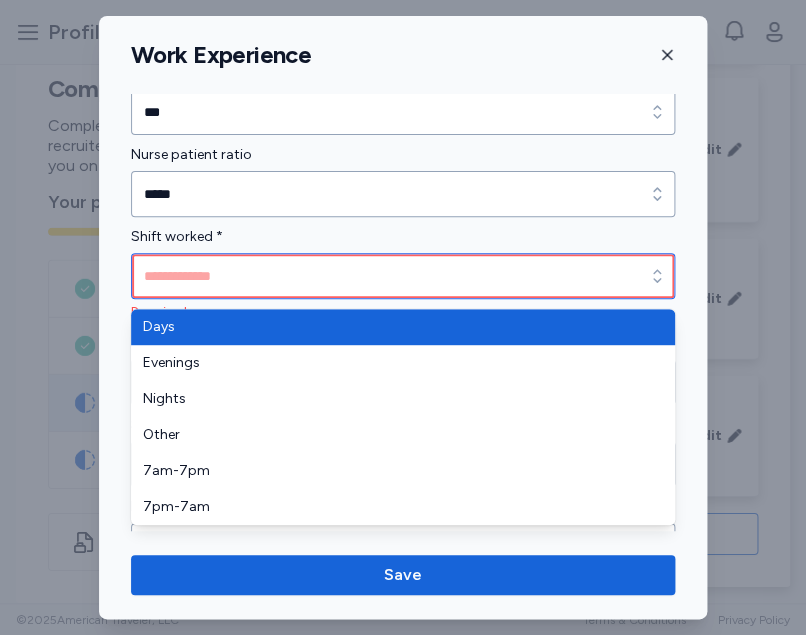 click on "Shift worked *" at bounding box center [403, 276] 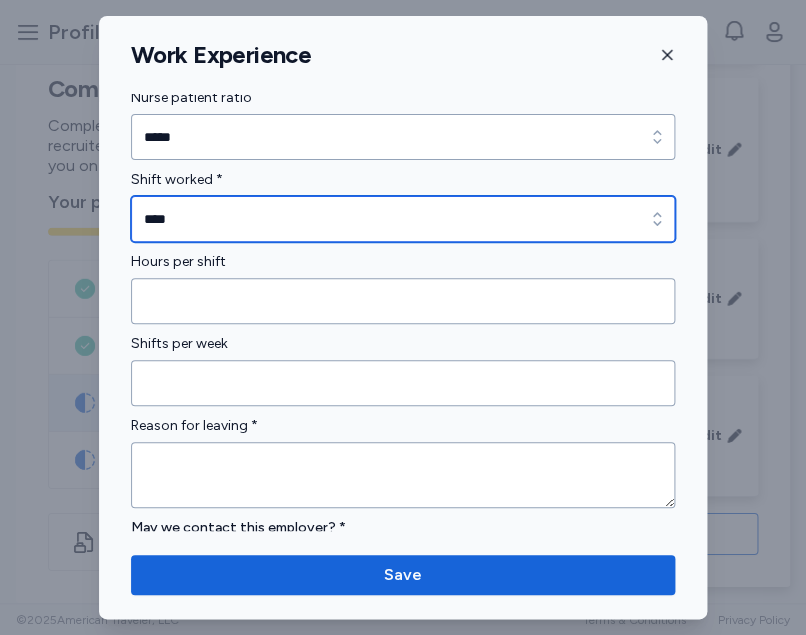 scroll, scrollTop: 1524, scrollLeft: 0, axis: vertical 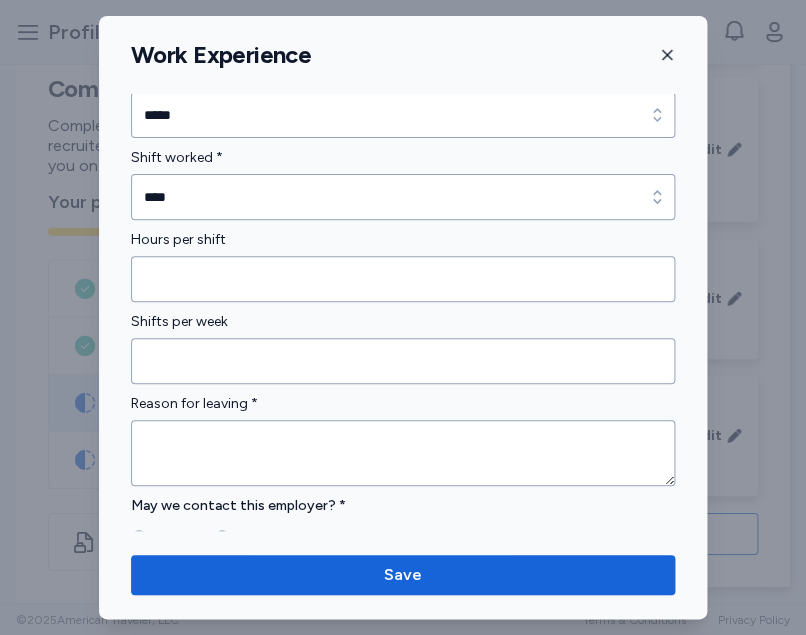 click on "Shifts per week" at bounding box center [403, 322] 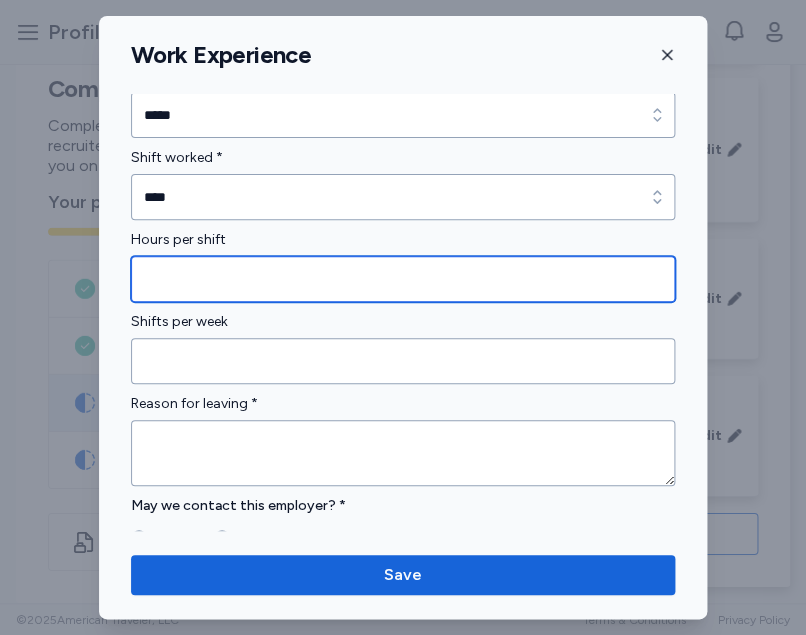 click at bounding box center (403, 279) 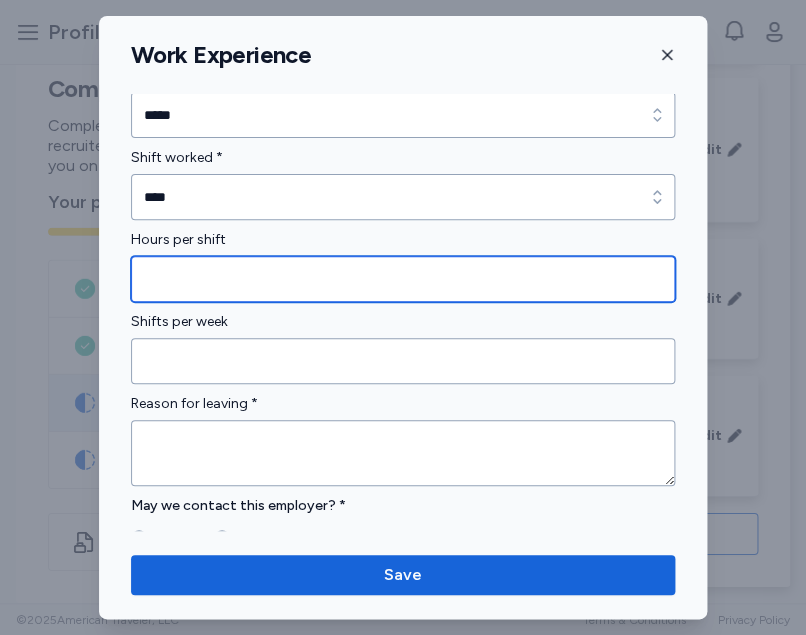 type on "**" 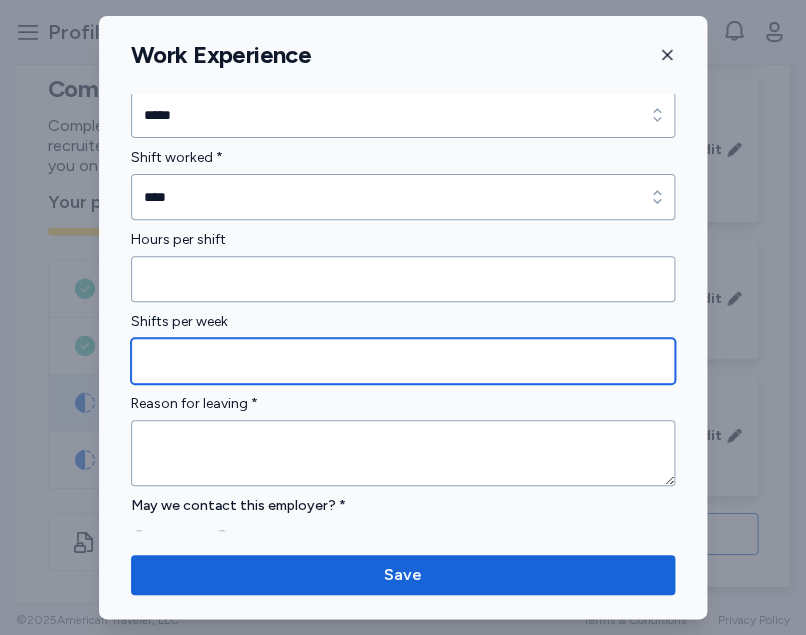 click at bounding box center [403, 361] 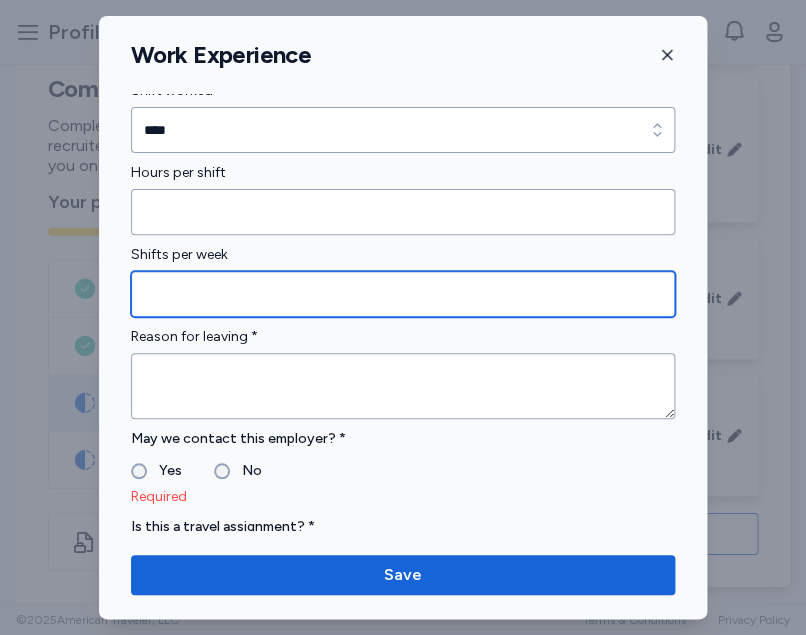 type on "**" 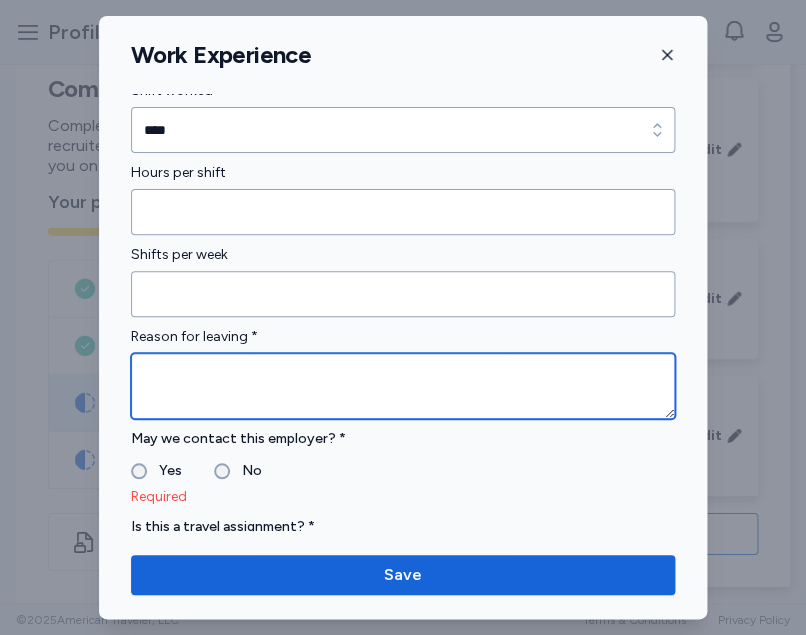 click at bounding box center (403, 386) 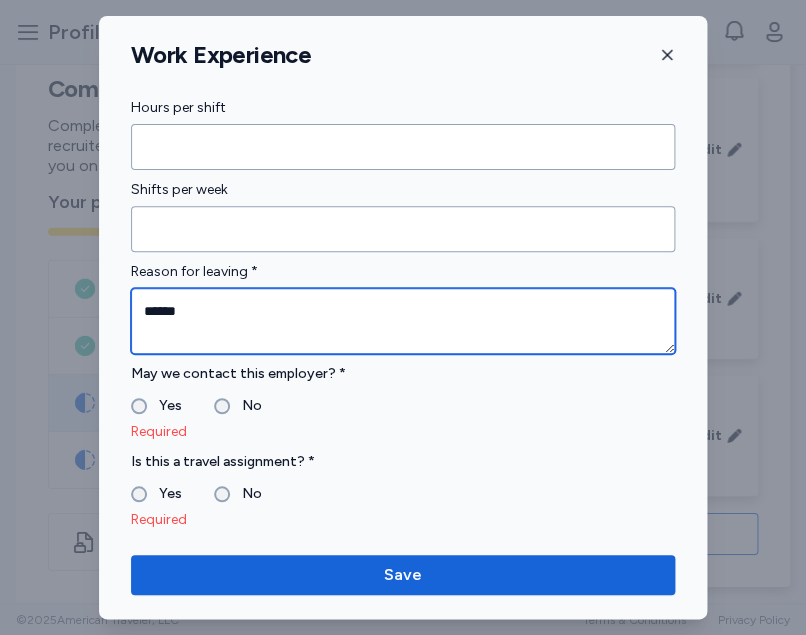 scroll, scrollTop: 1758, scrollLeft: 0, axis: vertical 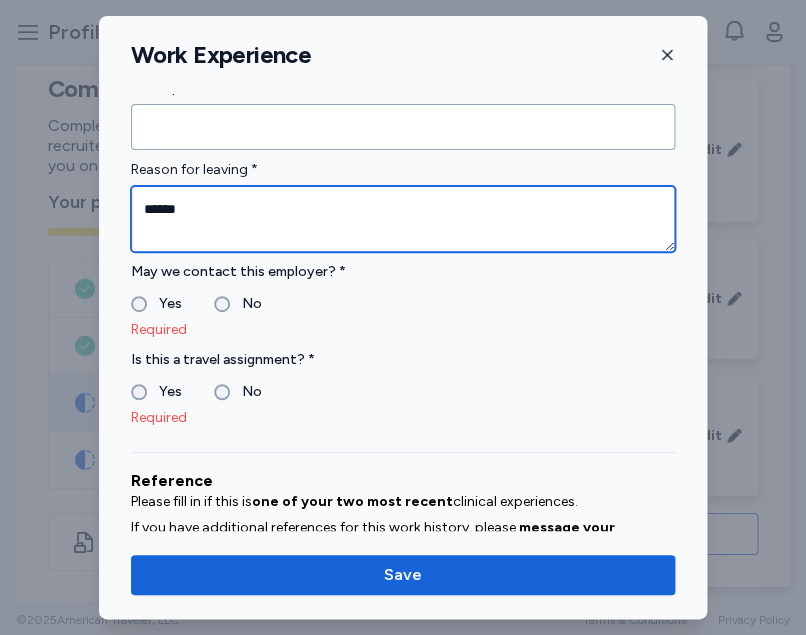 type on "******" 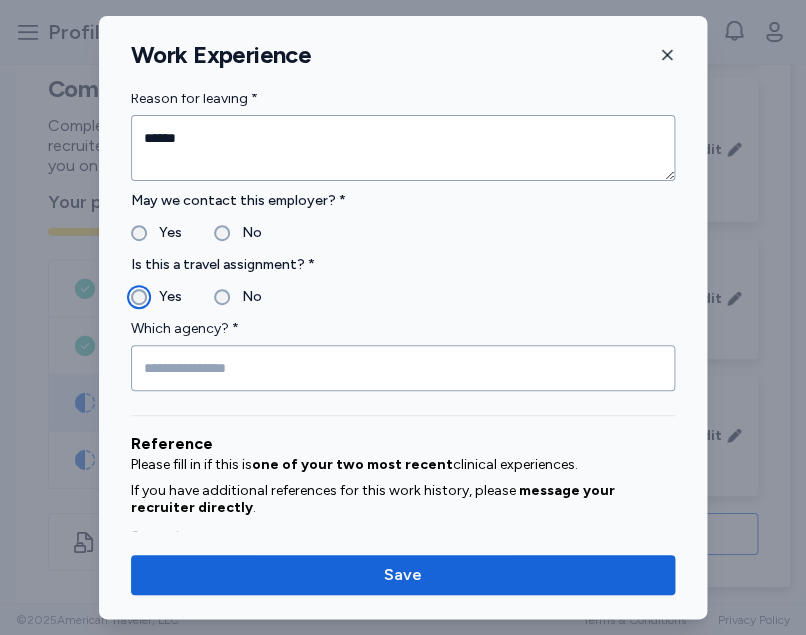 scroll, scrollTop: 1835, scrollLeft: 0, axis: vertical 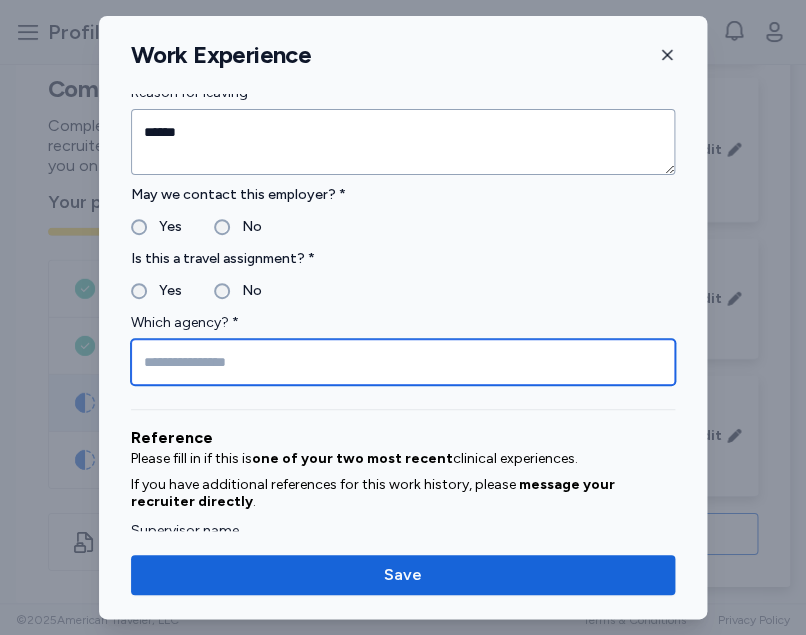 click at bounding box center (403, 362) 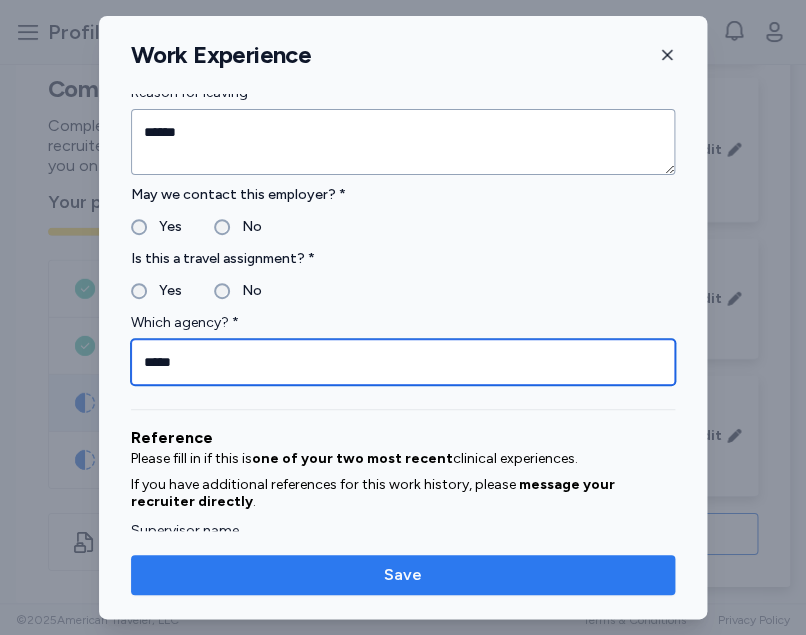 type on "*****" 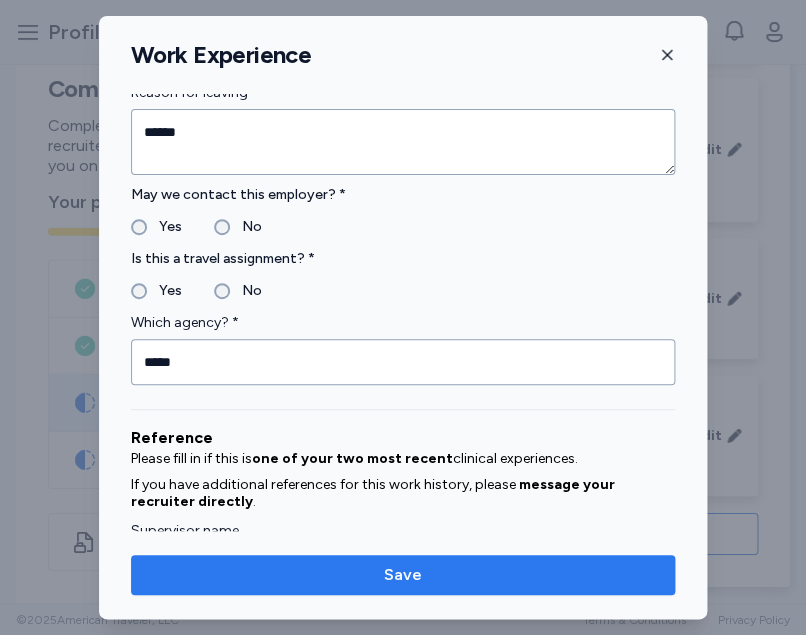 click on "Save" at bounding box center (403, 575) 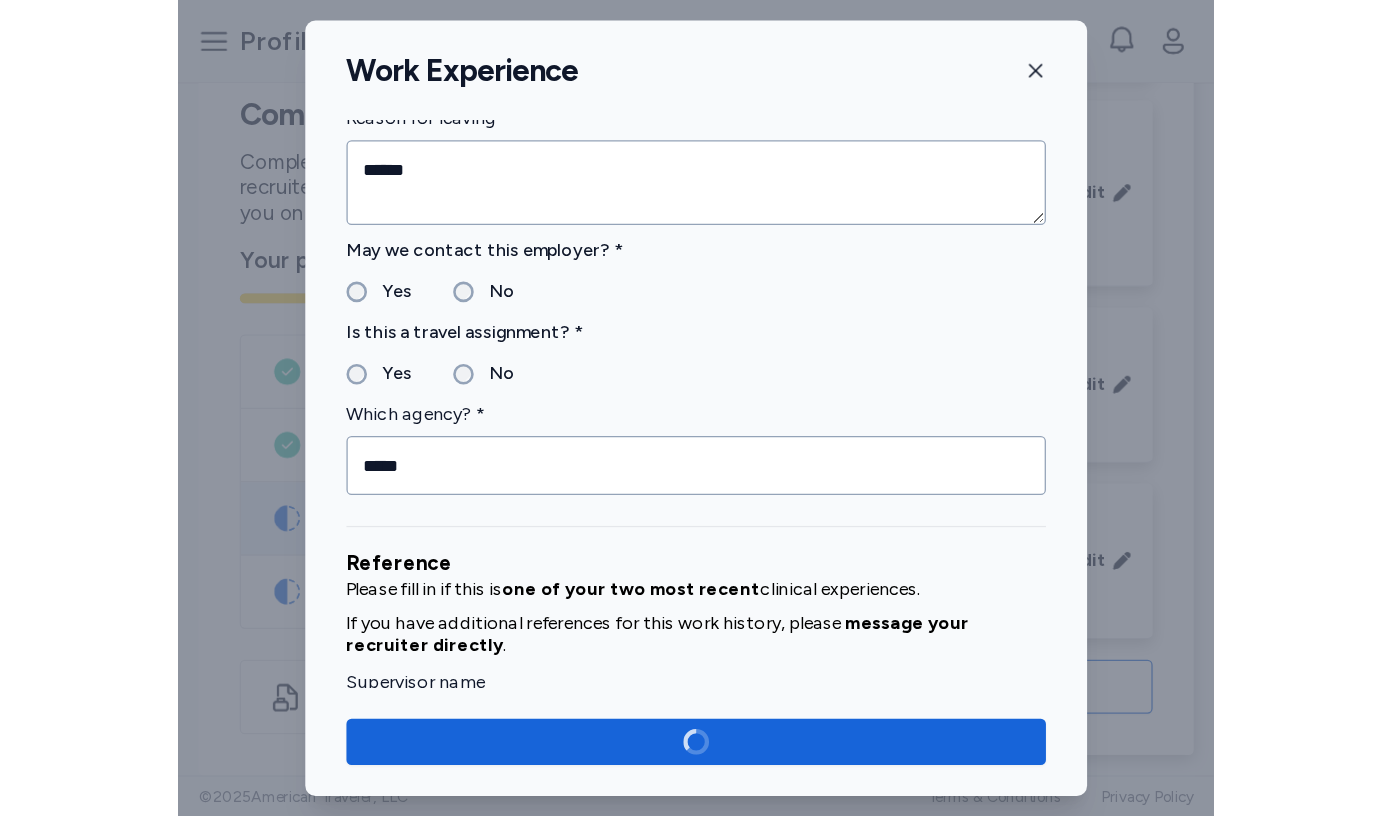 scroll, scrollTop: 1255, scrollLeft: 0, axis: vertical 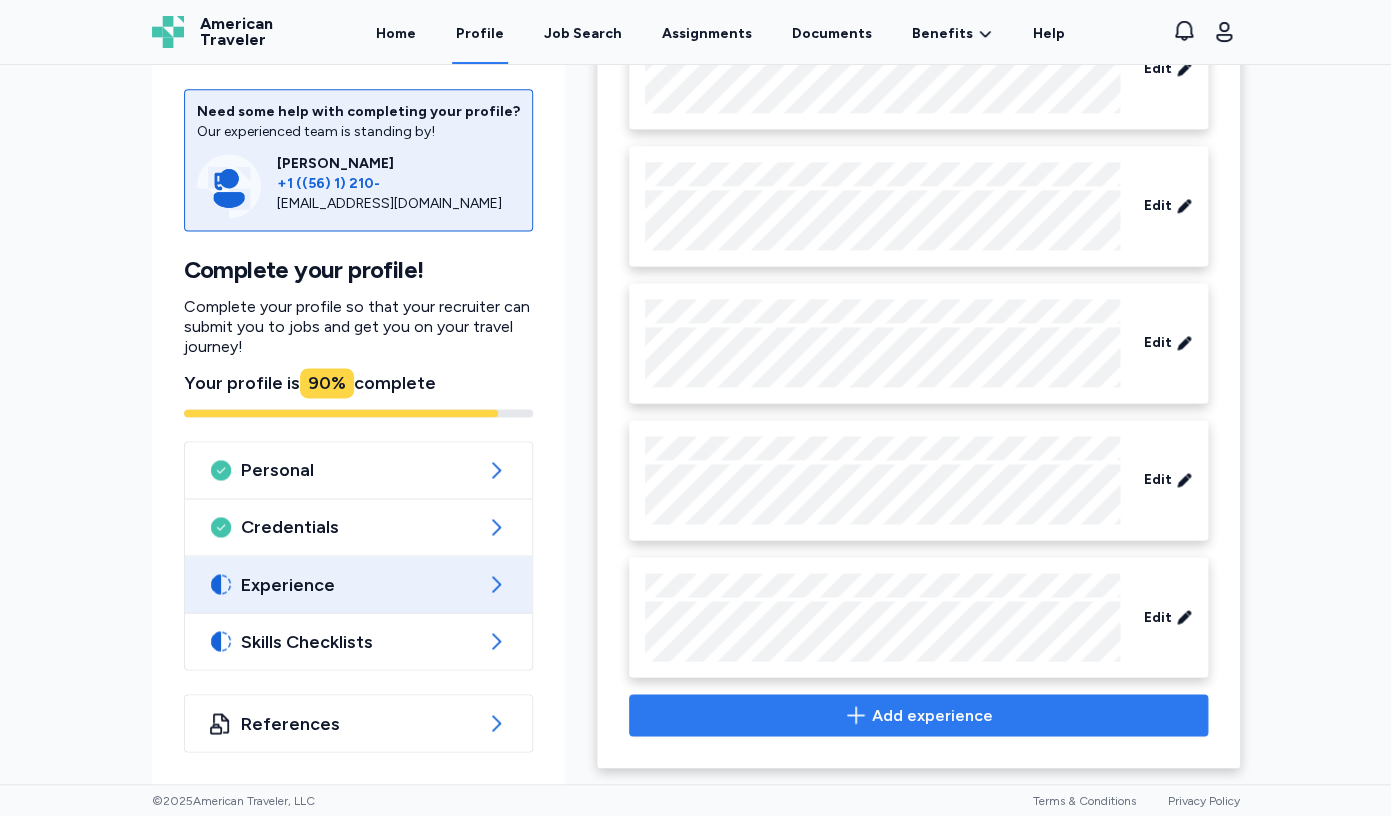 click on "Add experience" at bounding box center (918, 715) 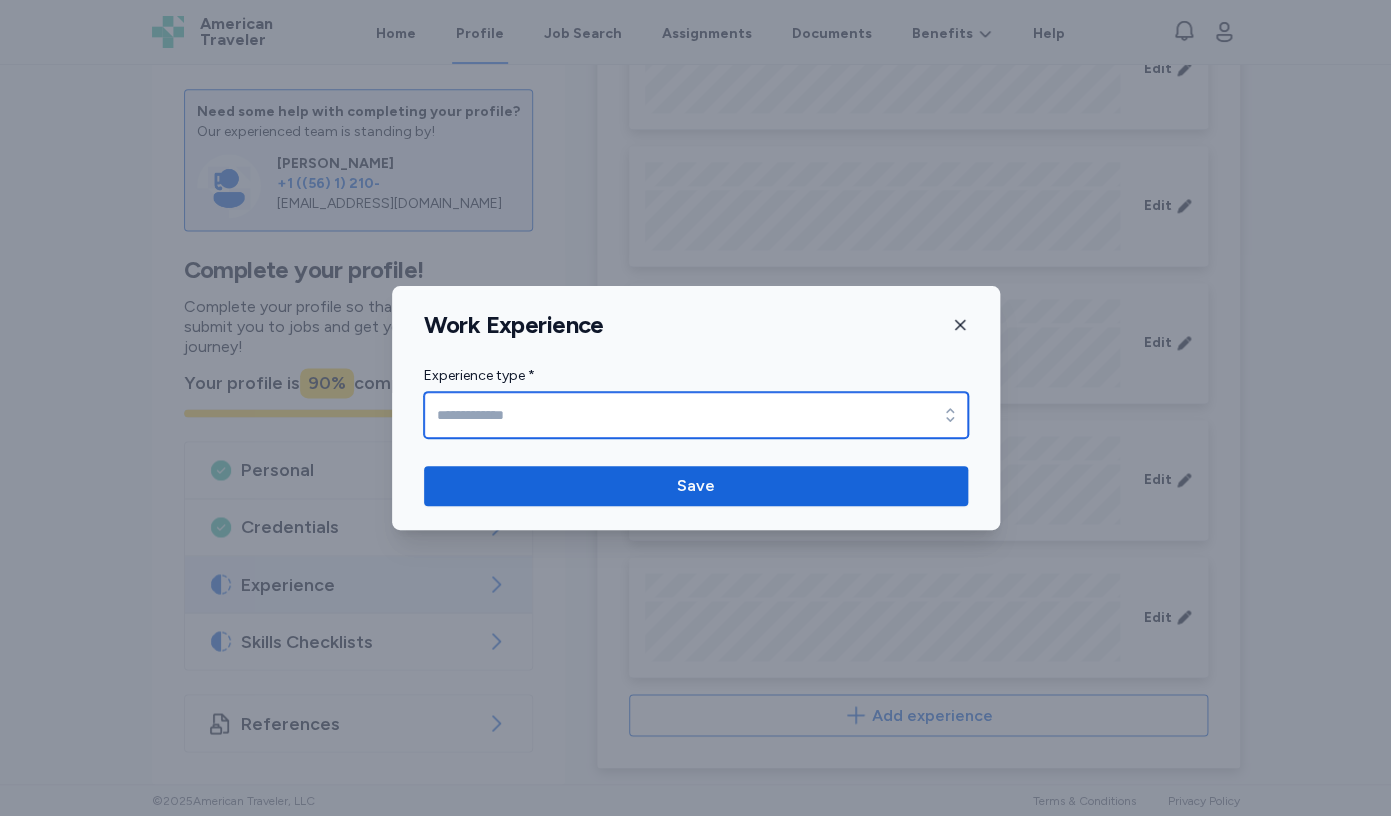 click on "Experience type *" at bounding box center (696, 415) 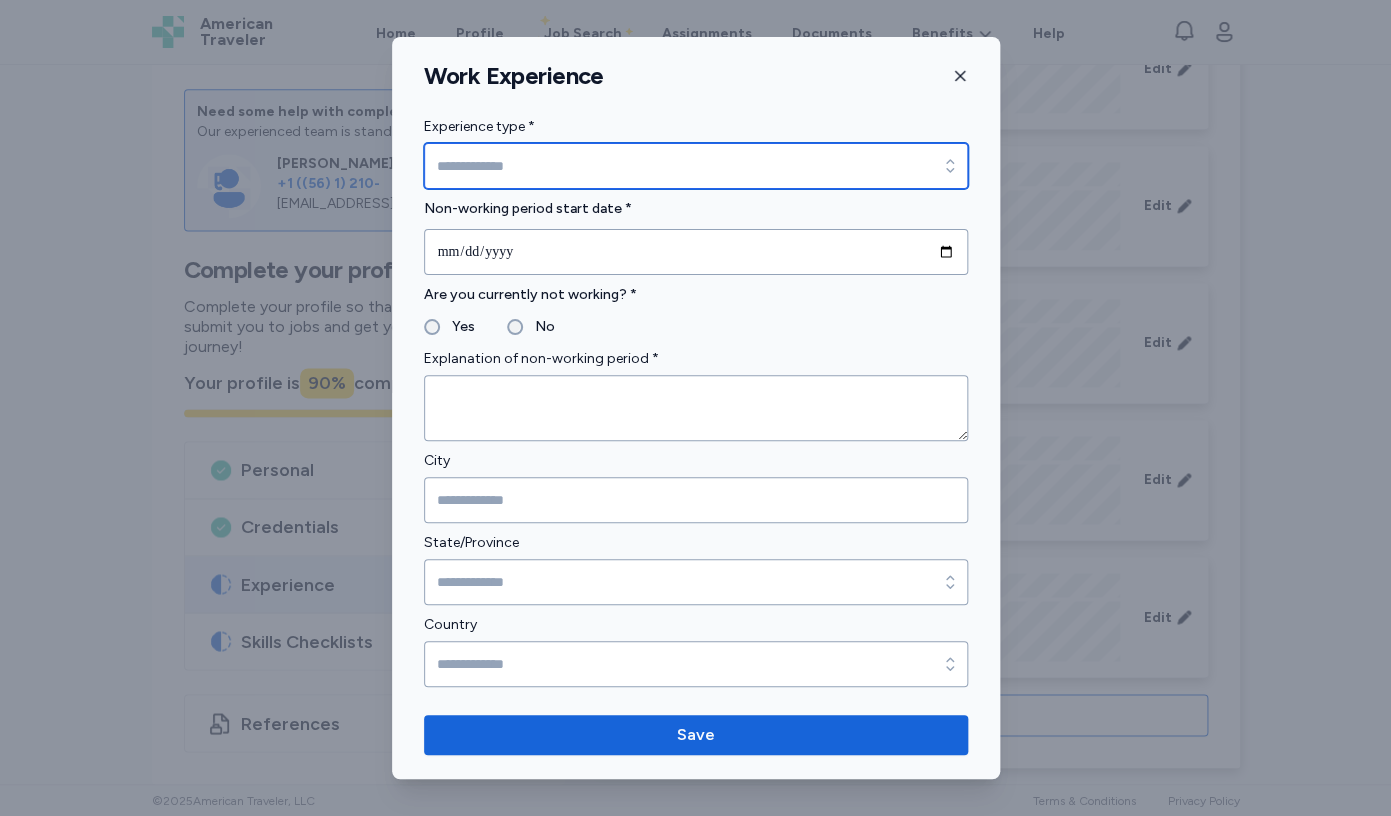 type on "**********" 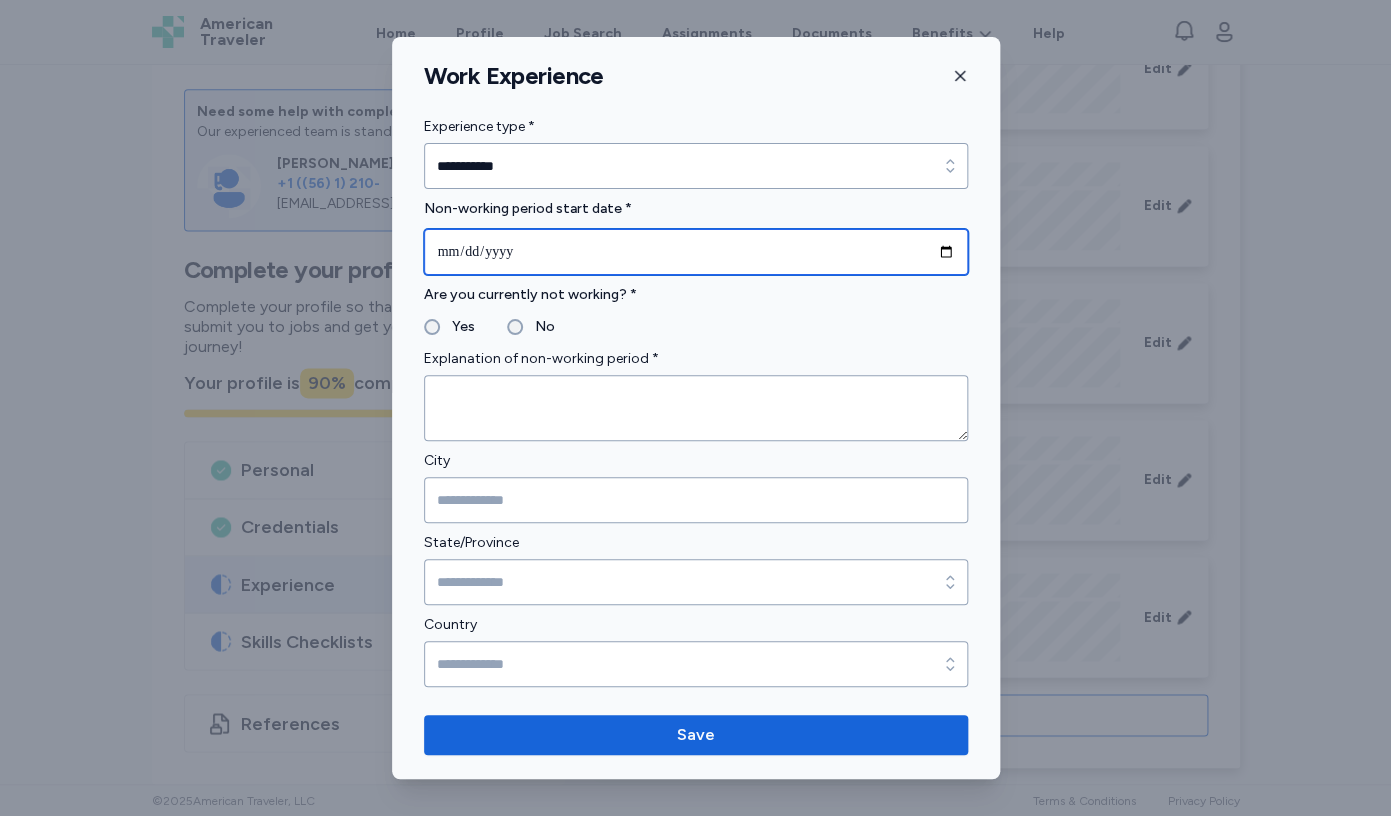 click at bounding box center (696, 252) 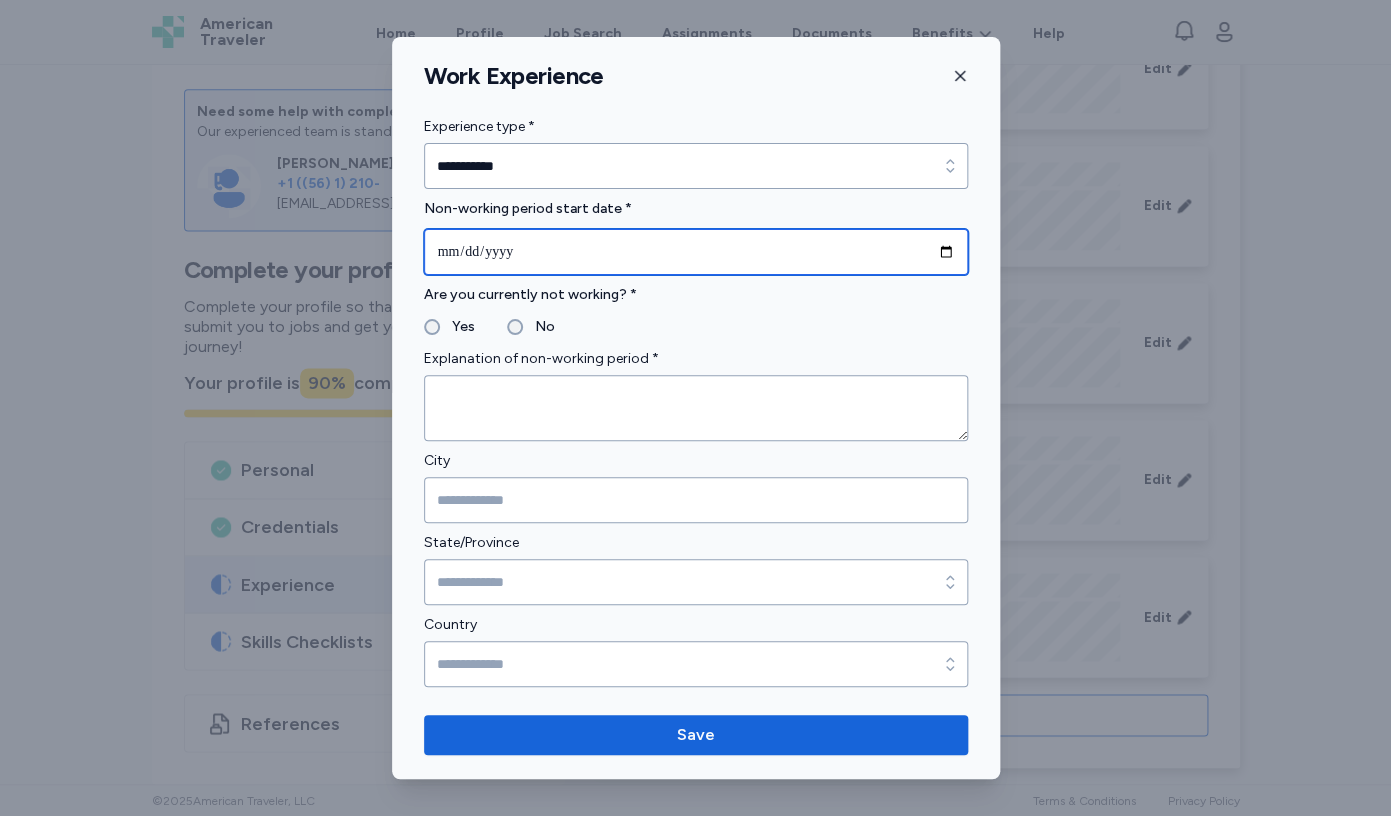 type on "**********" 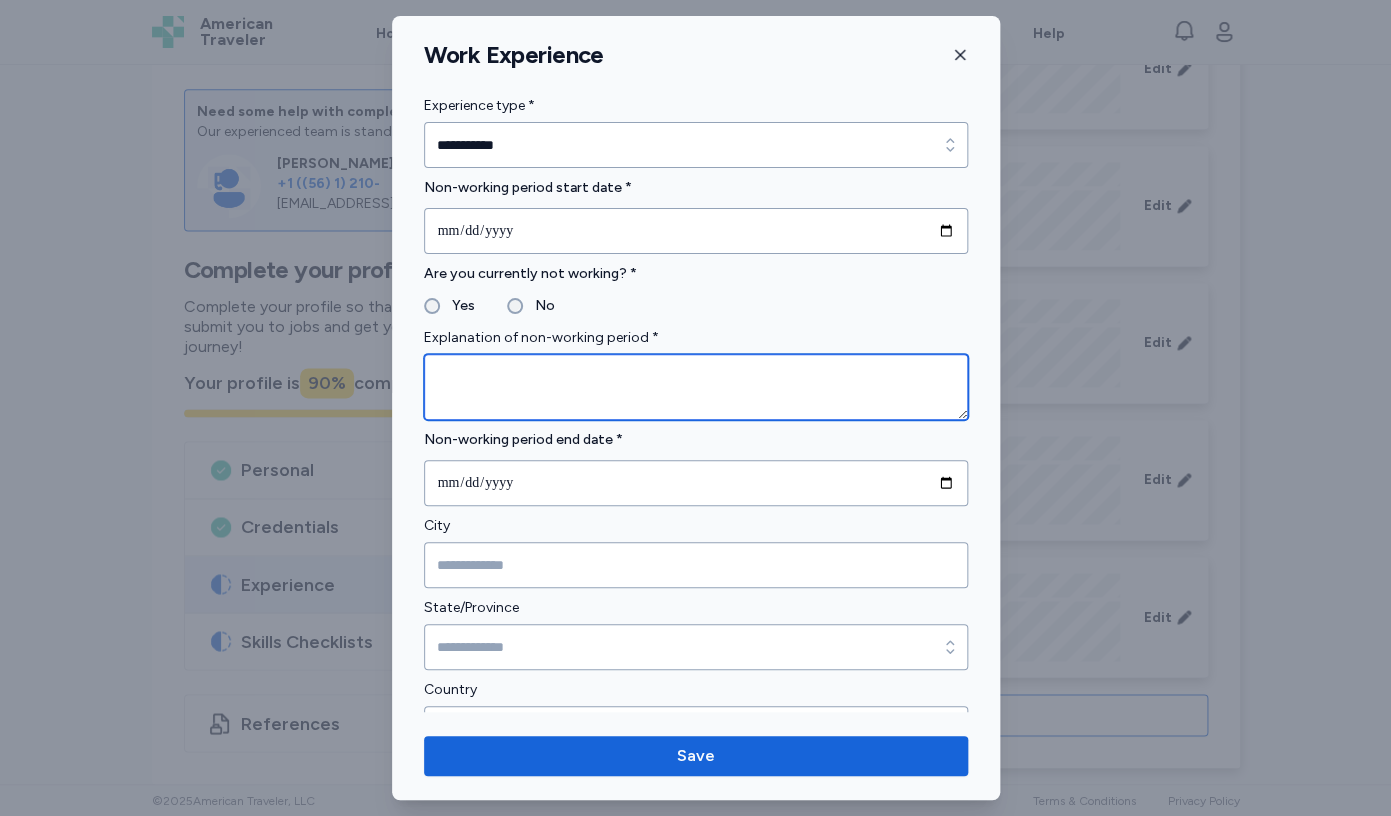click at bounding box center (696, 387) 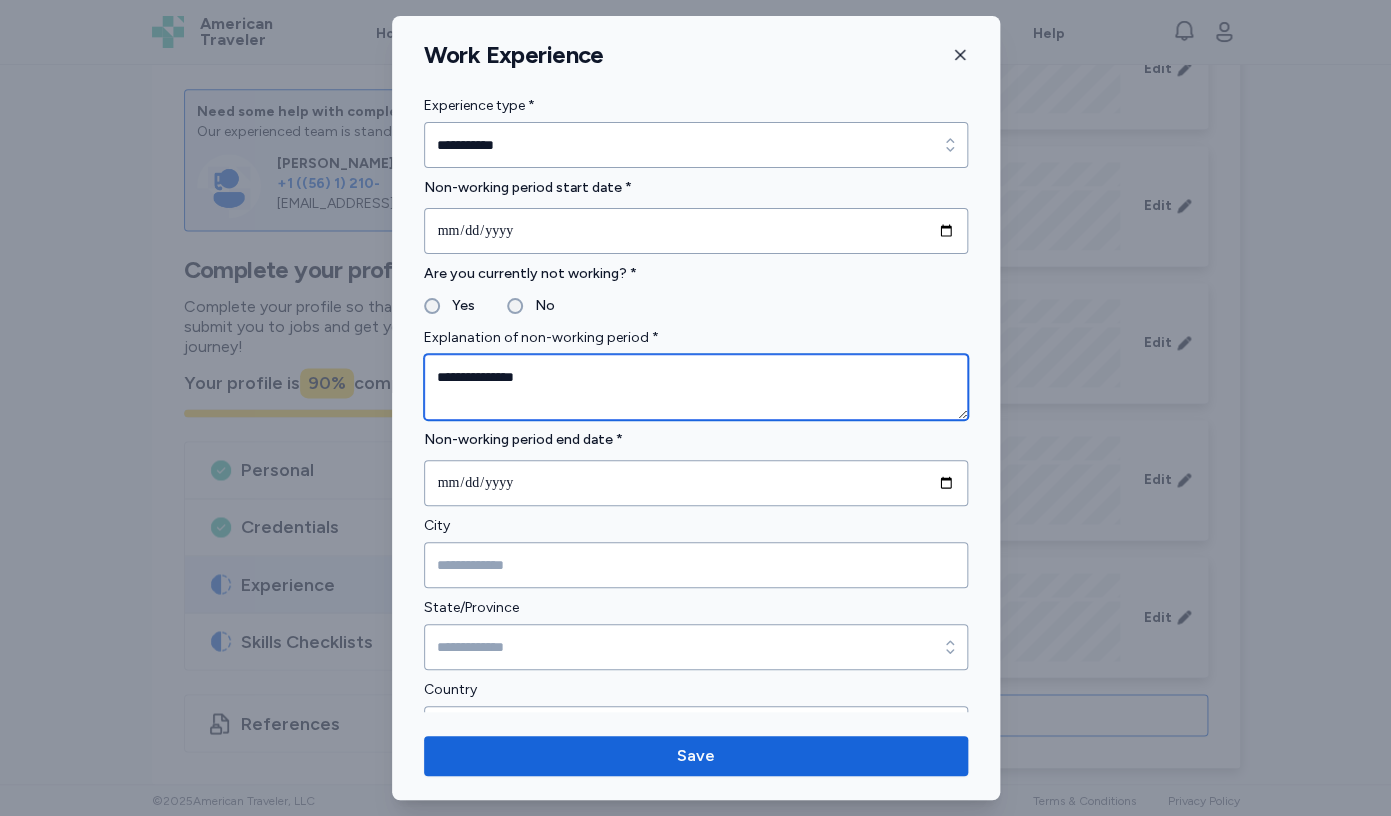 type on "**********" 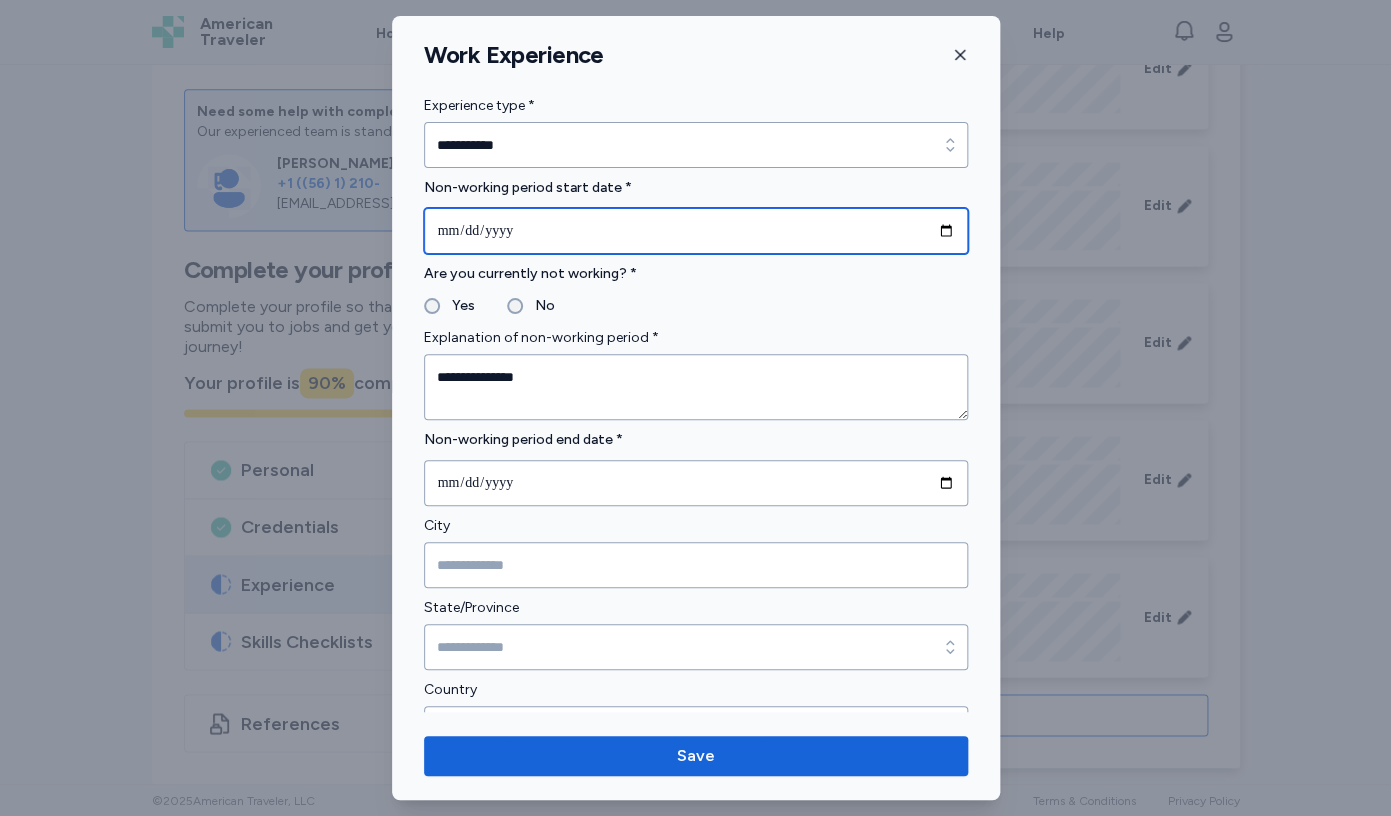 click on "**********" at bounding box center (696, 231) 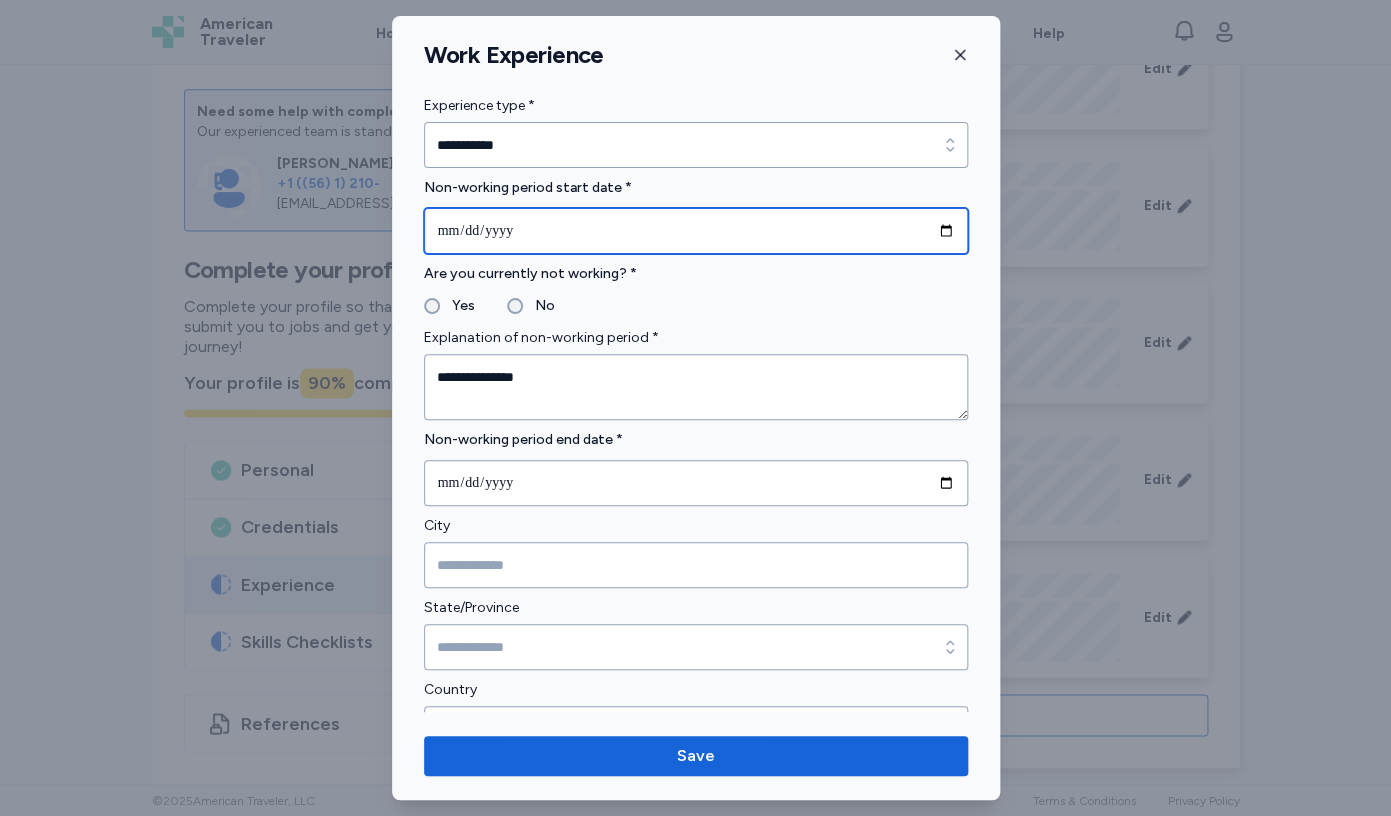 type on "**********" 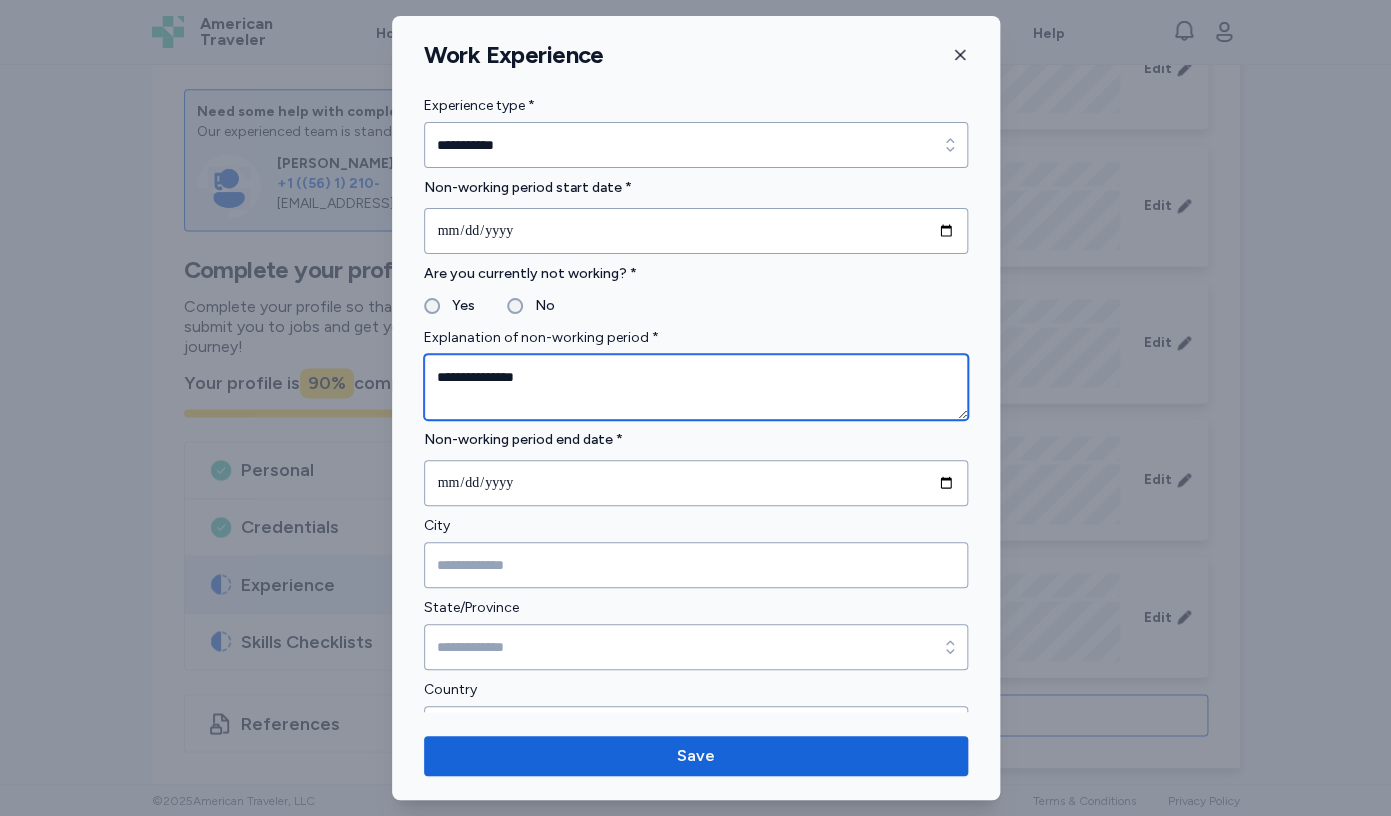 click on "**********" at bounding box center [696, 387] 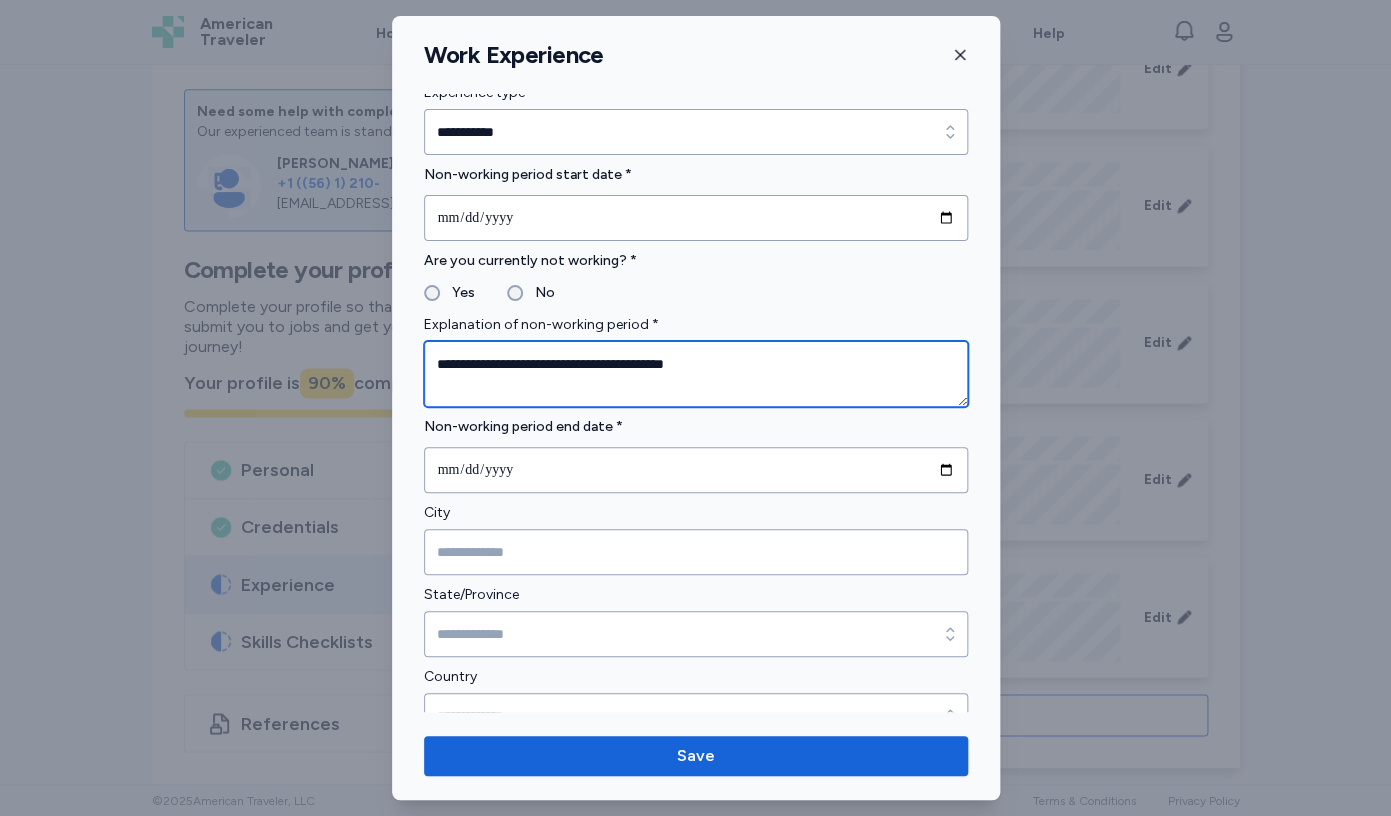 scroll, scrollTop: 19, scrollLeft: 0, axis: vertical 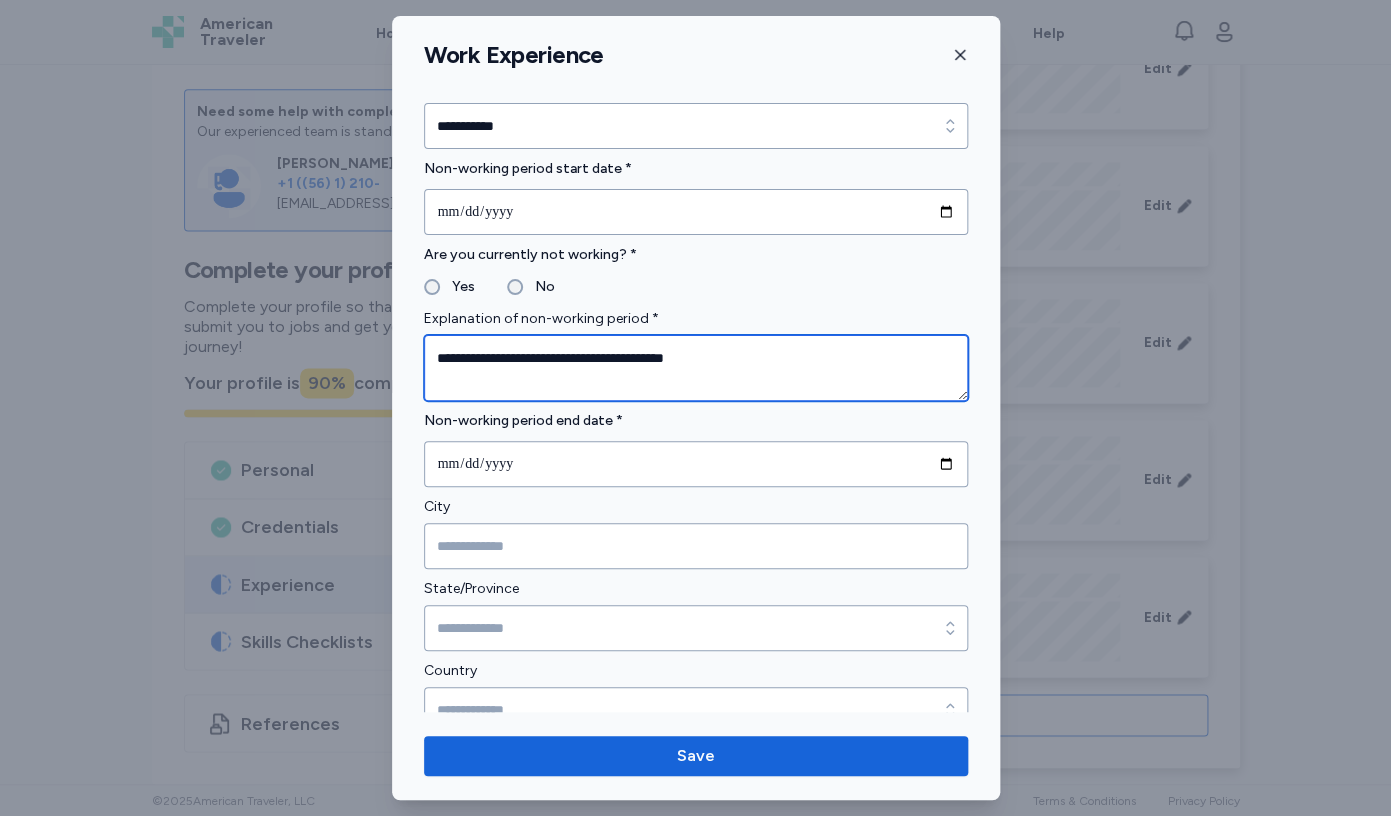 type on "**********" 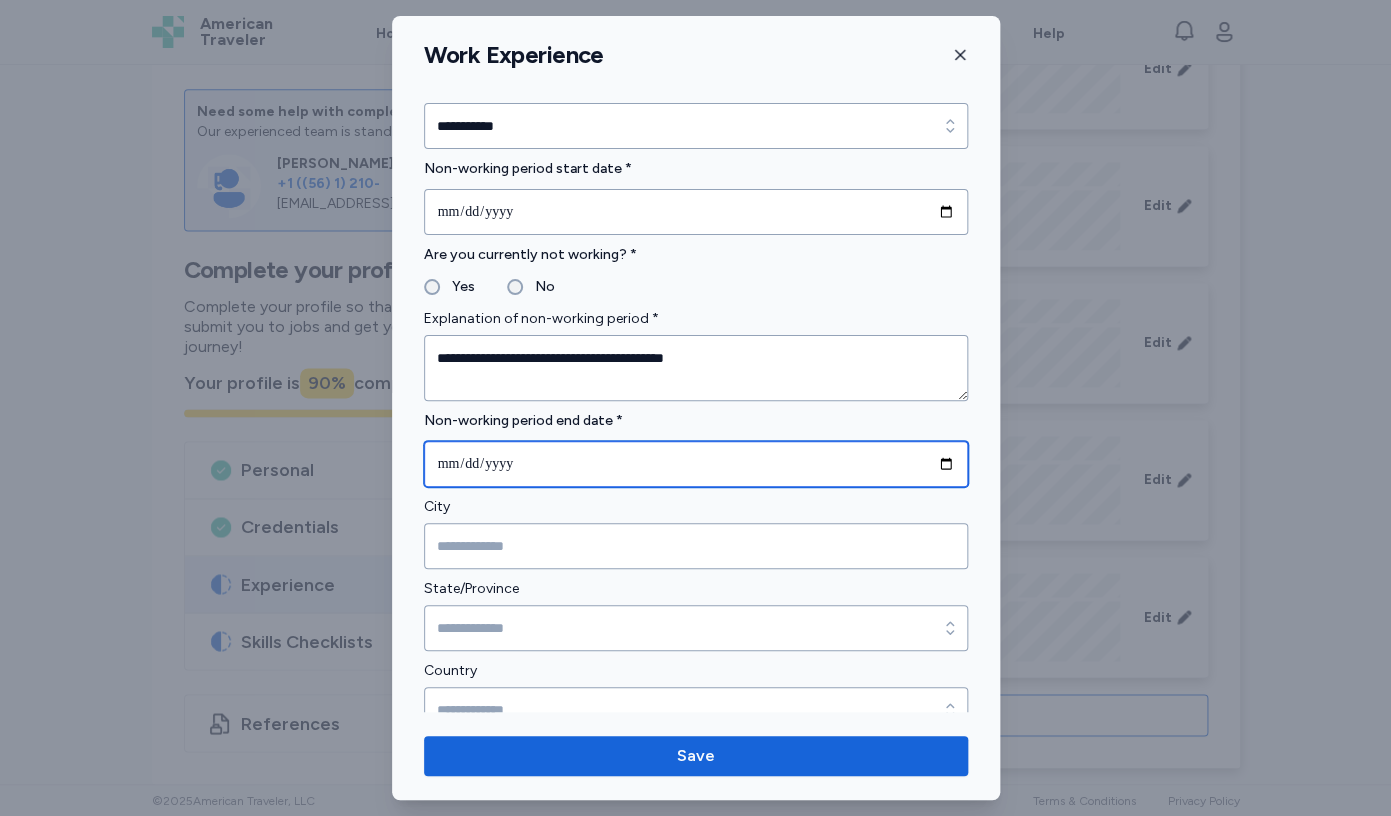 click at bounding box center (696, 464) 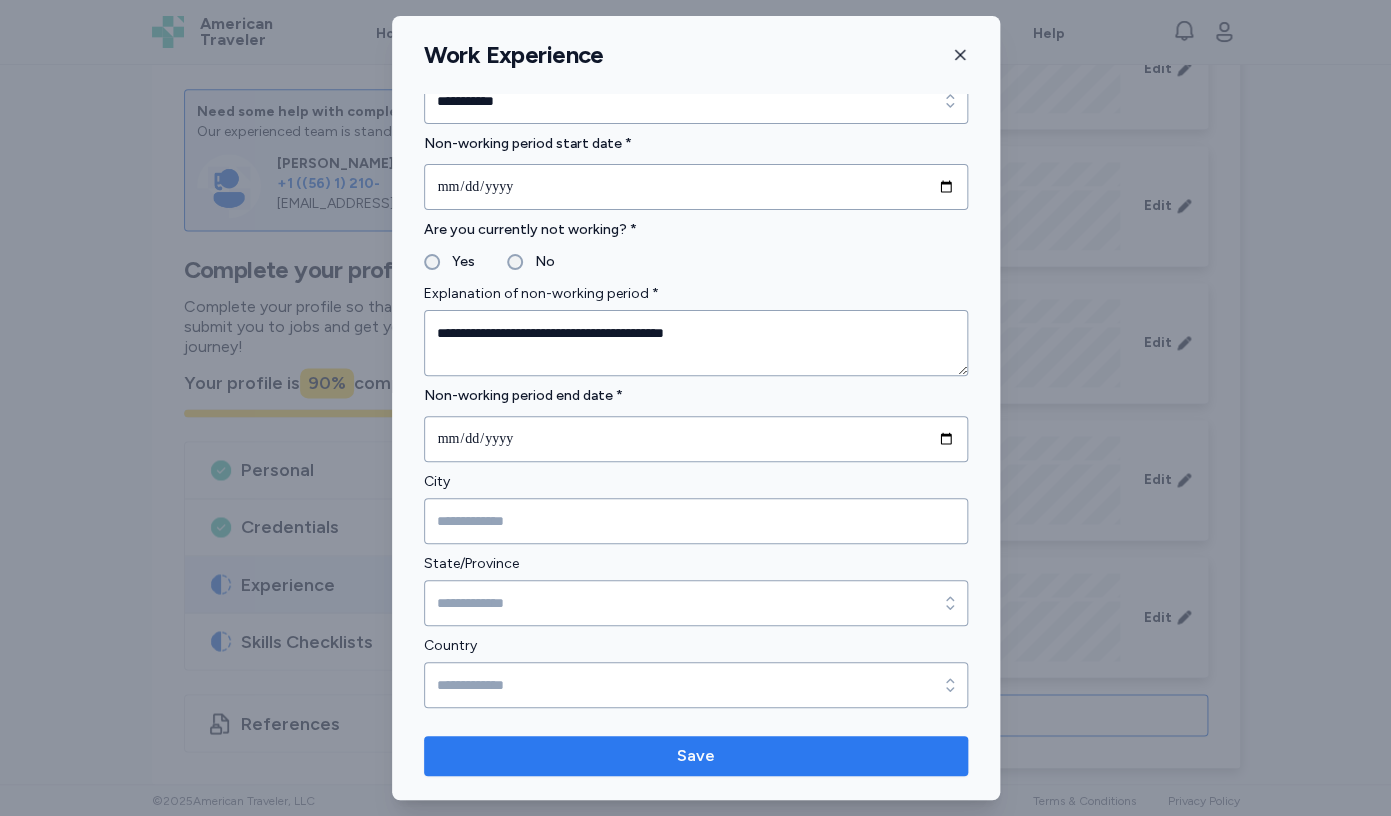 click on "Save" at bounding box center (696, 756) 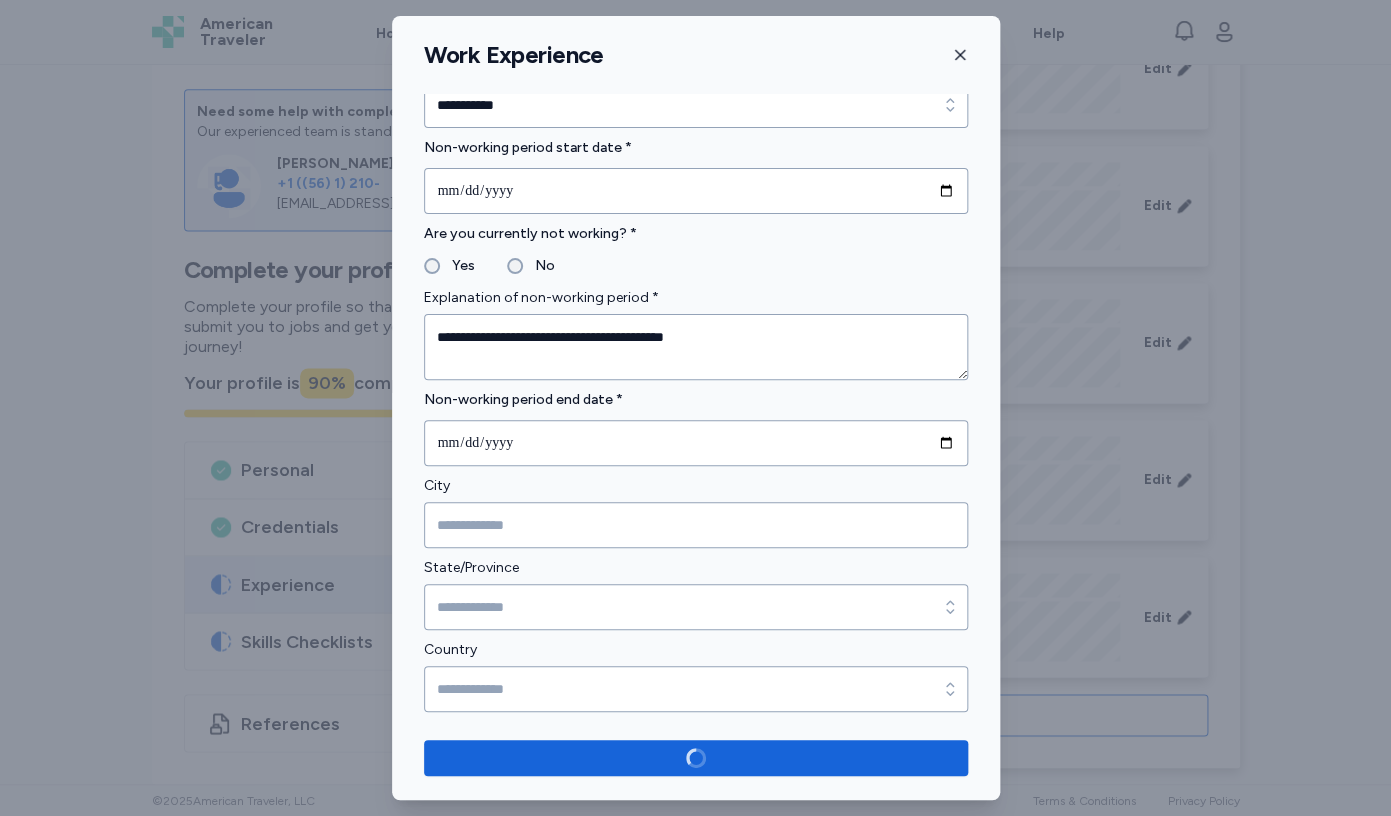 scroll, scrollTop: 41, scrollLeft: 0, axis: vertical 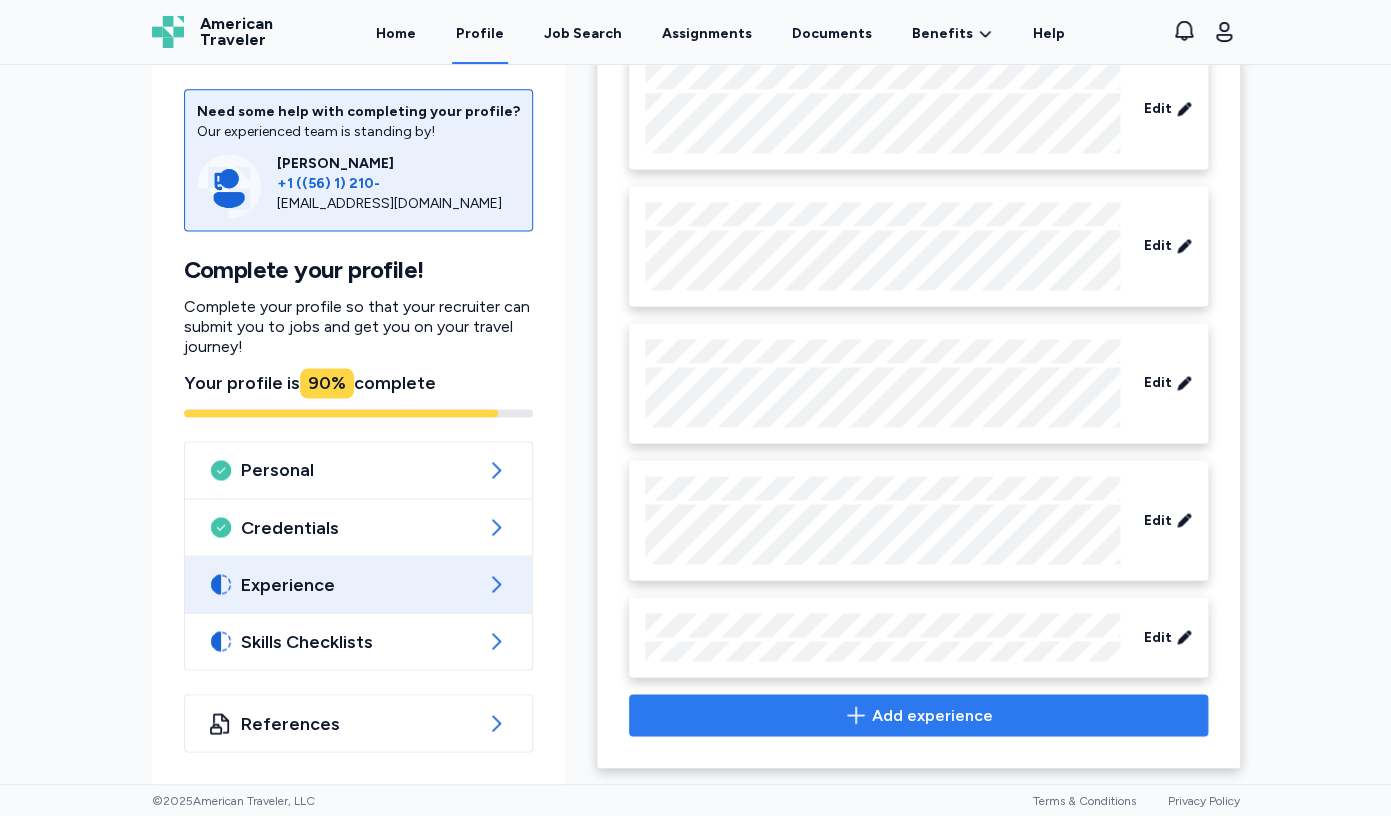 click on "Add experience" at bounding box center (918, 715) 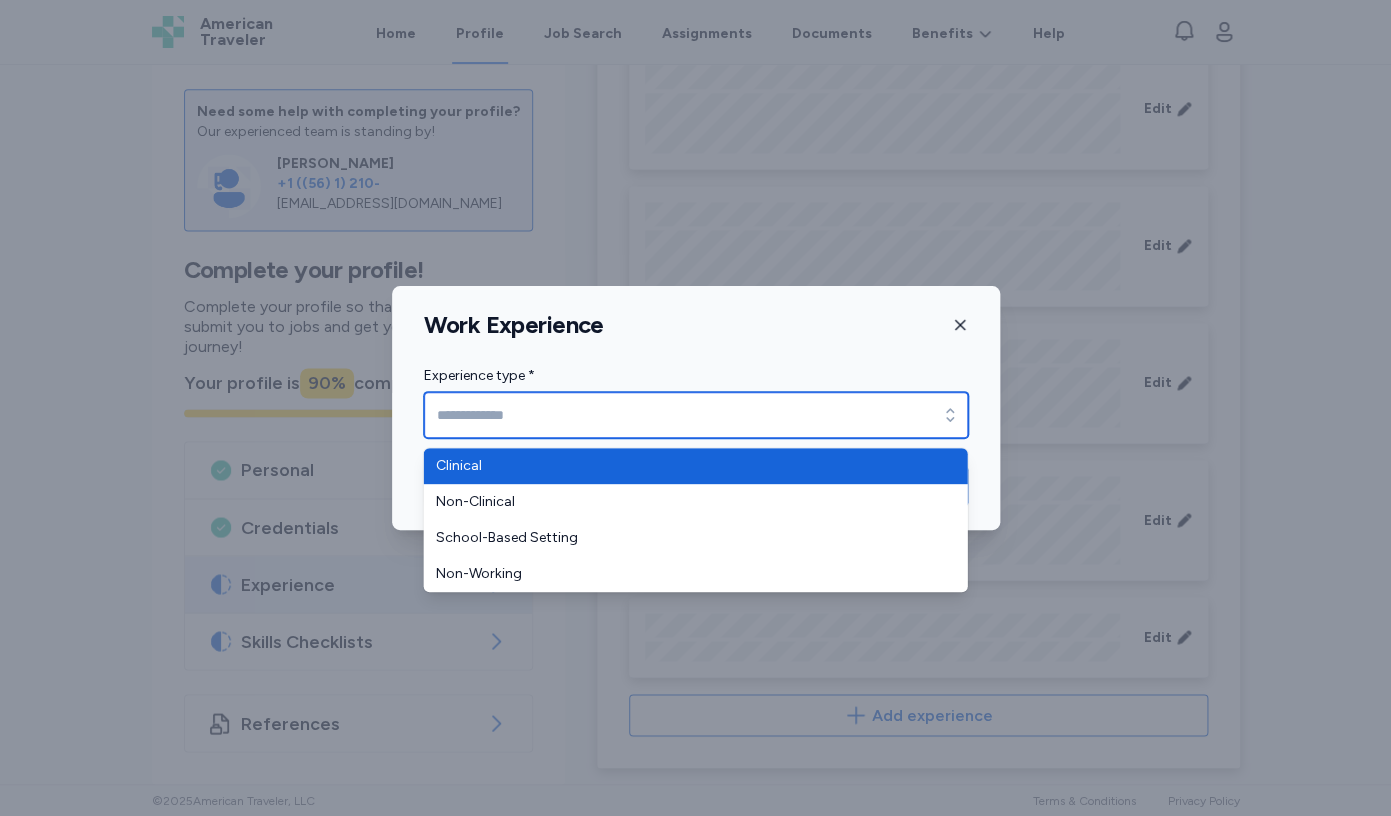 click on "Experience type *" at bounding box center [696, 415] 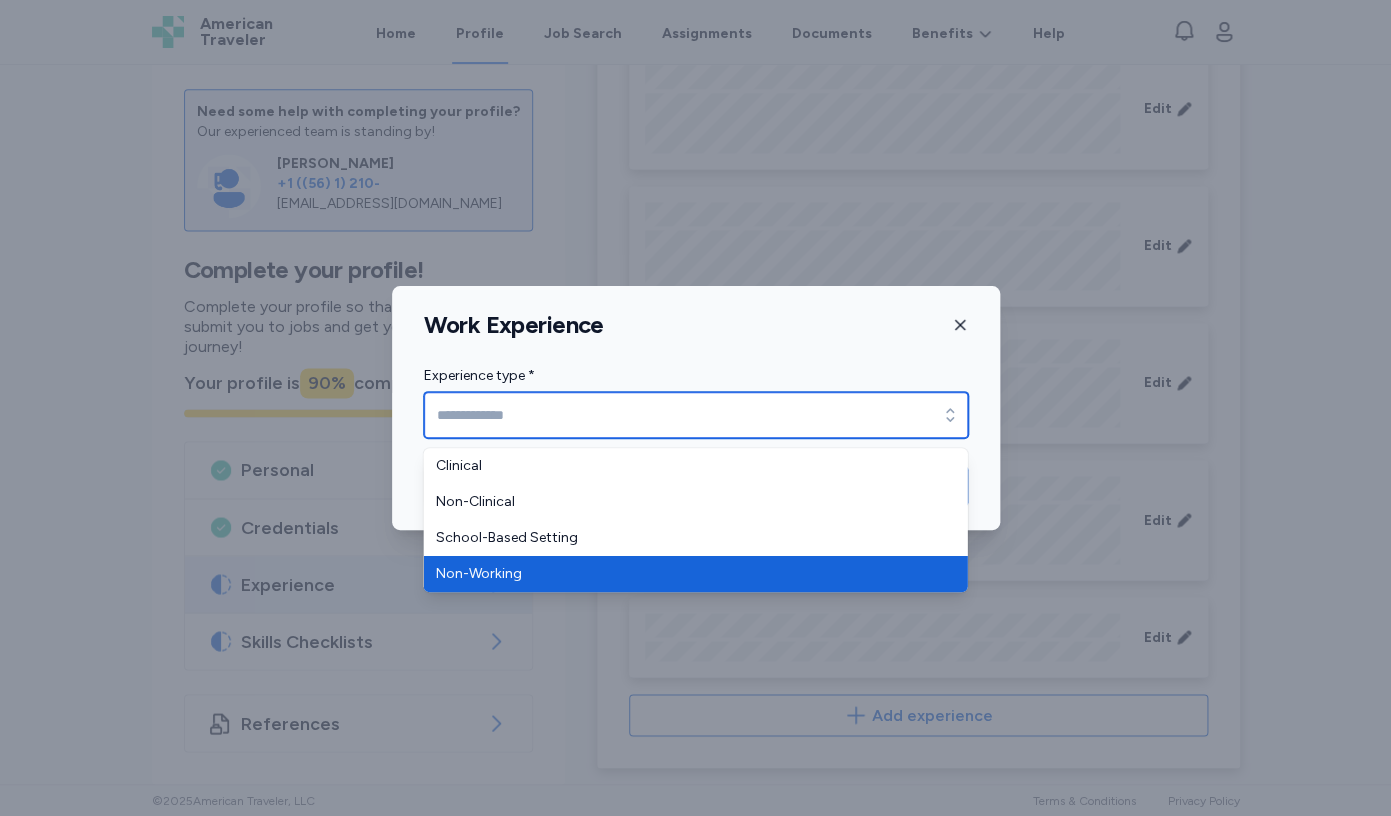 type on "**********" 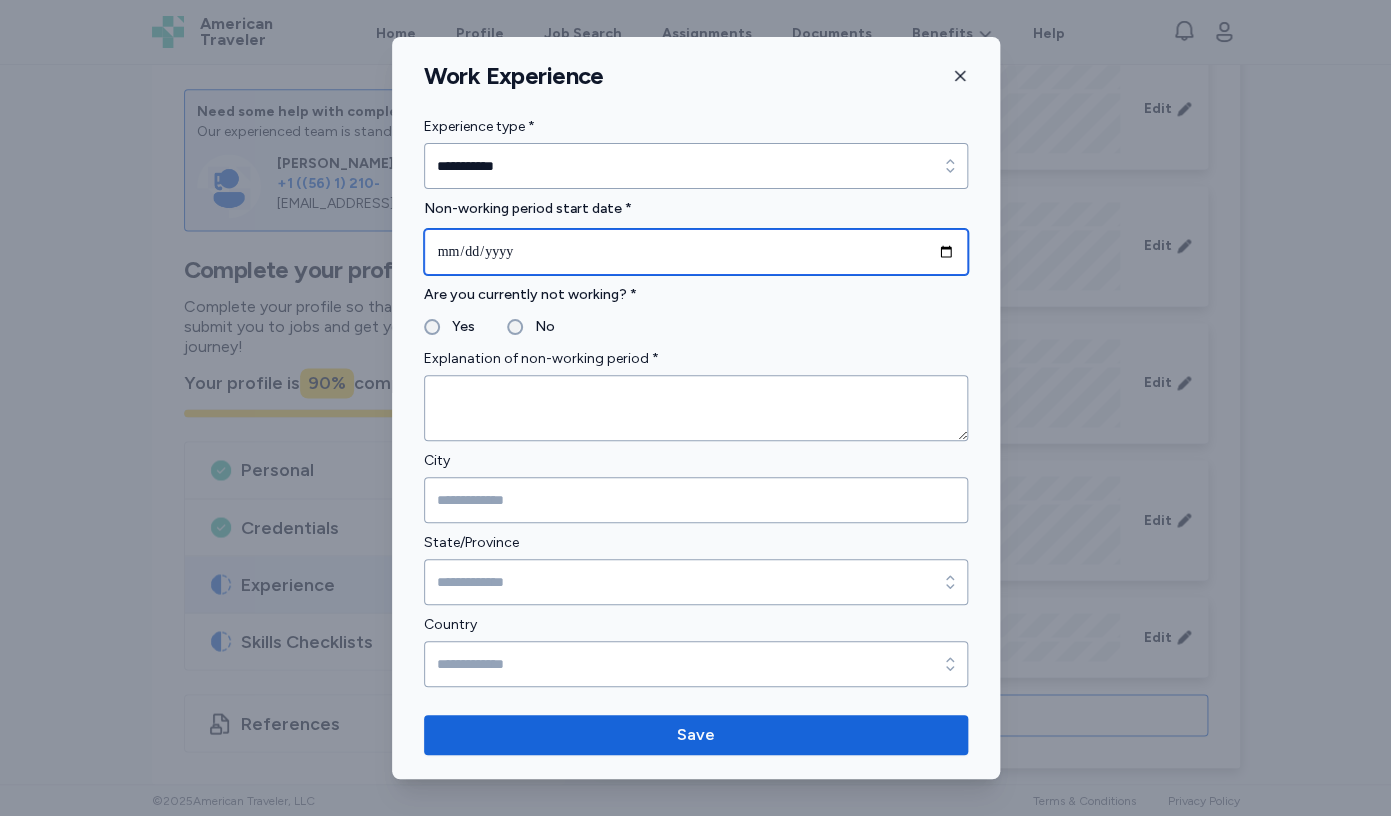 click at bounding box center [696, 252] 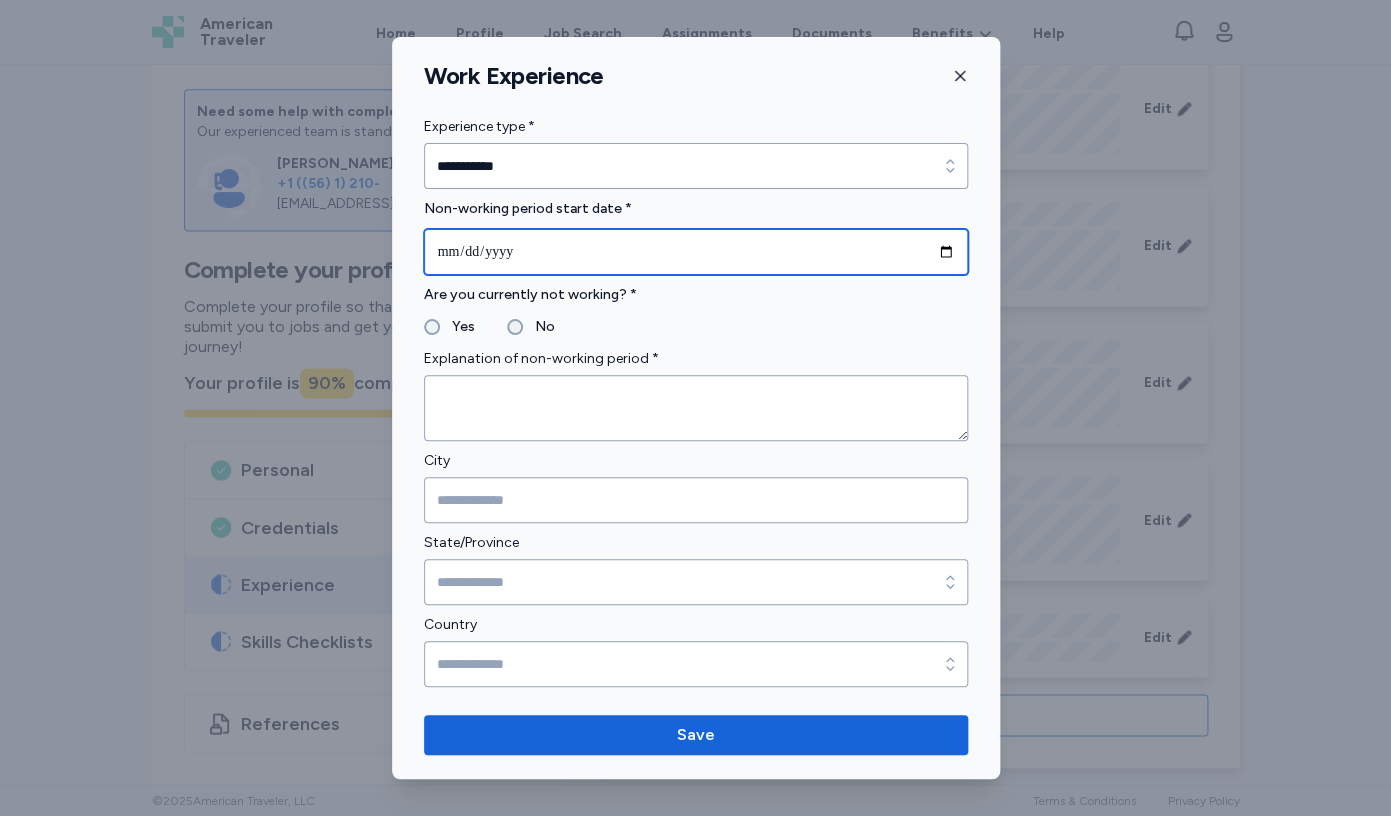 type on "**********" 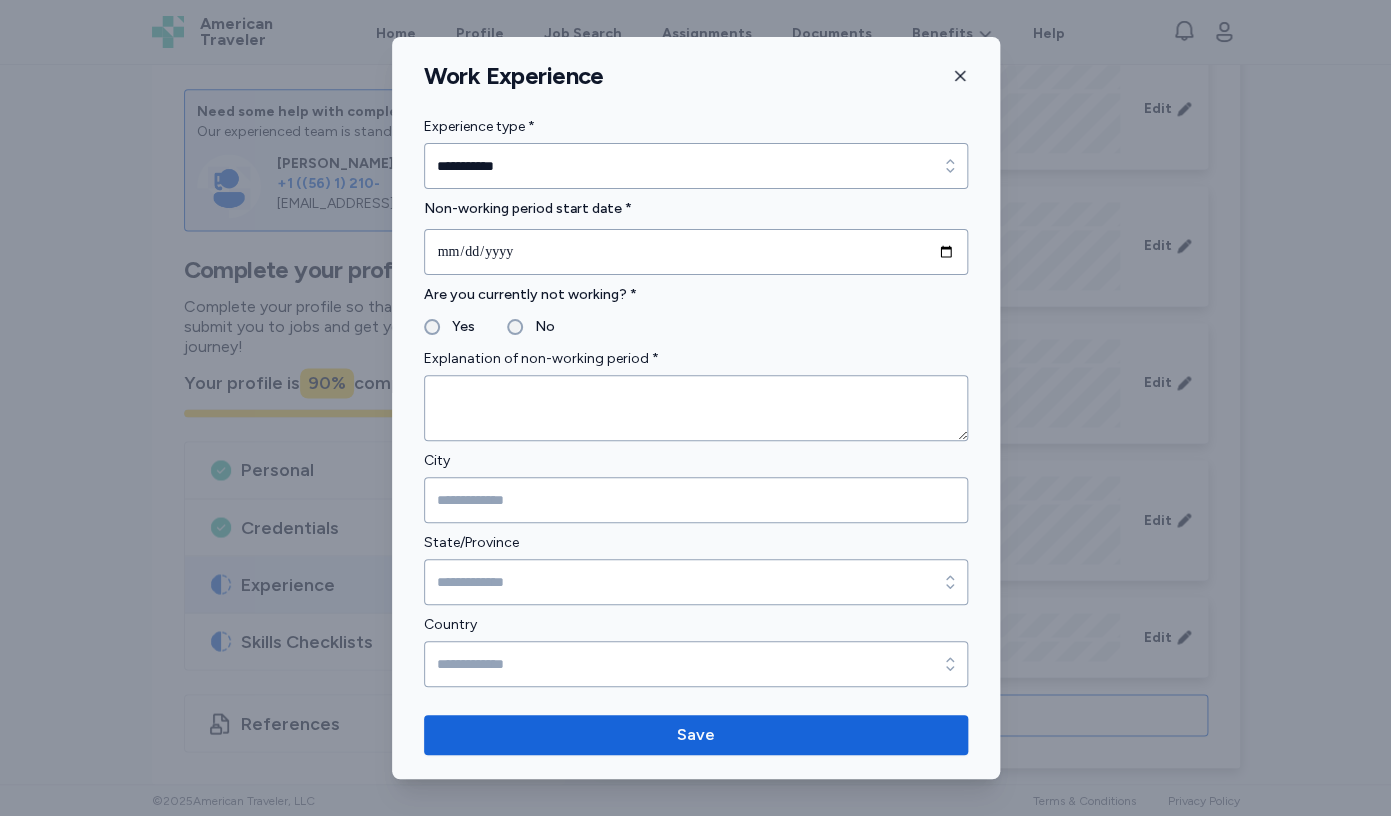 click on "No" at bounding box center [539, 327] 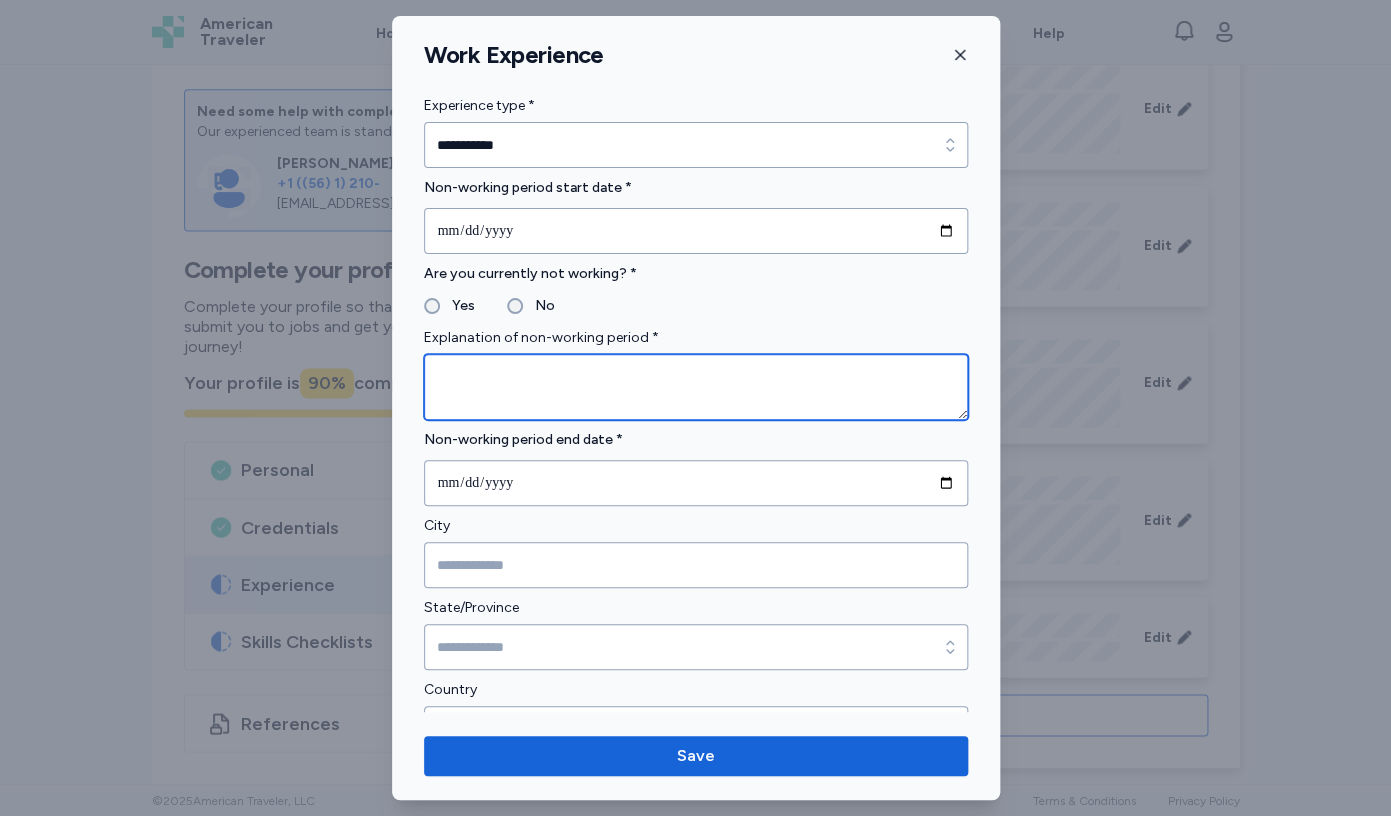click at bounding box center (696, 387) 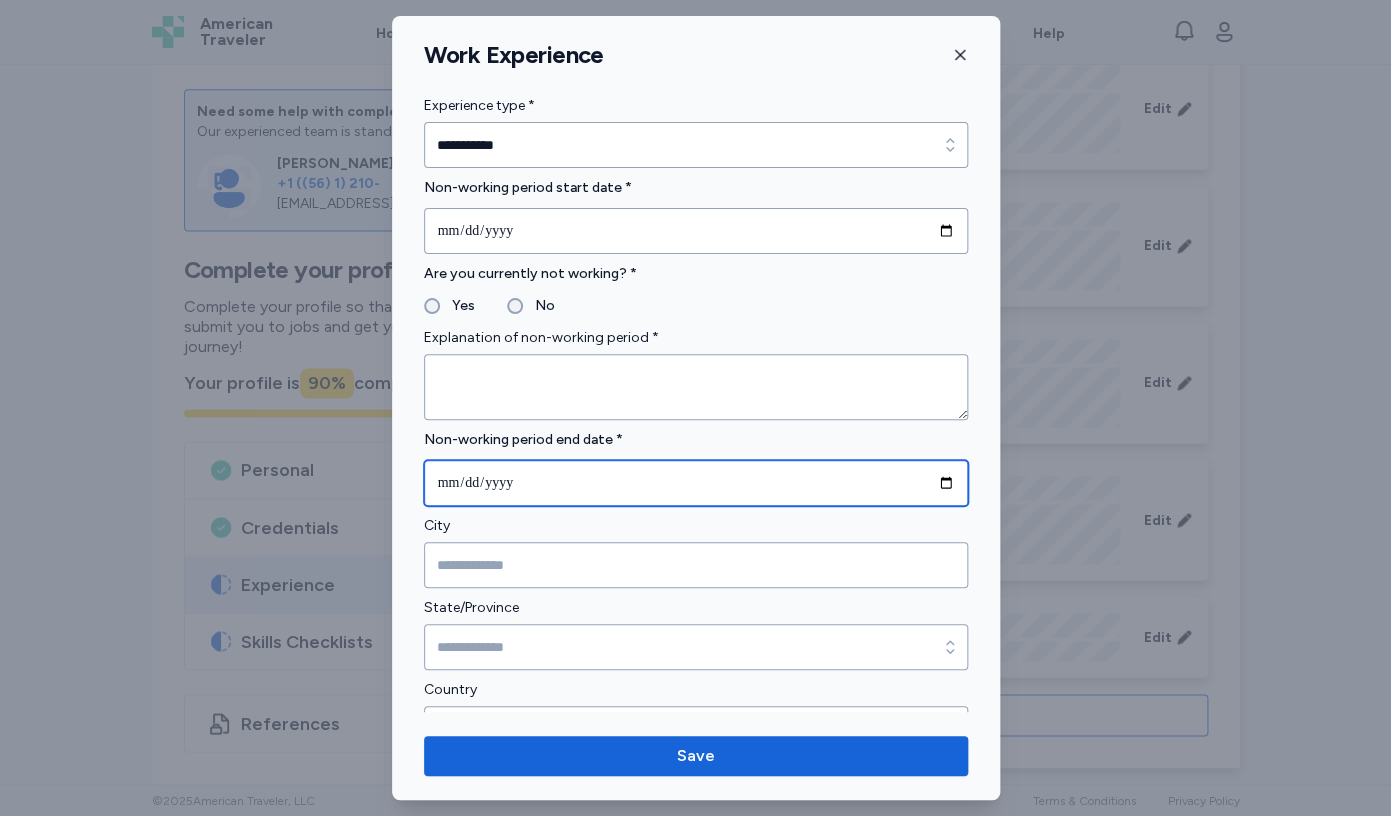 click at bounding box center (696, 483) 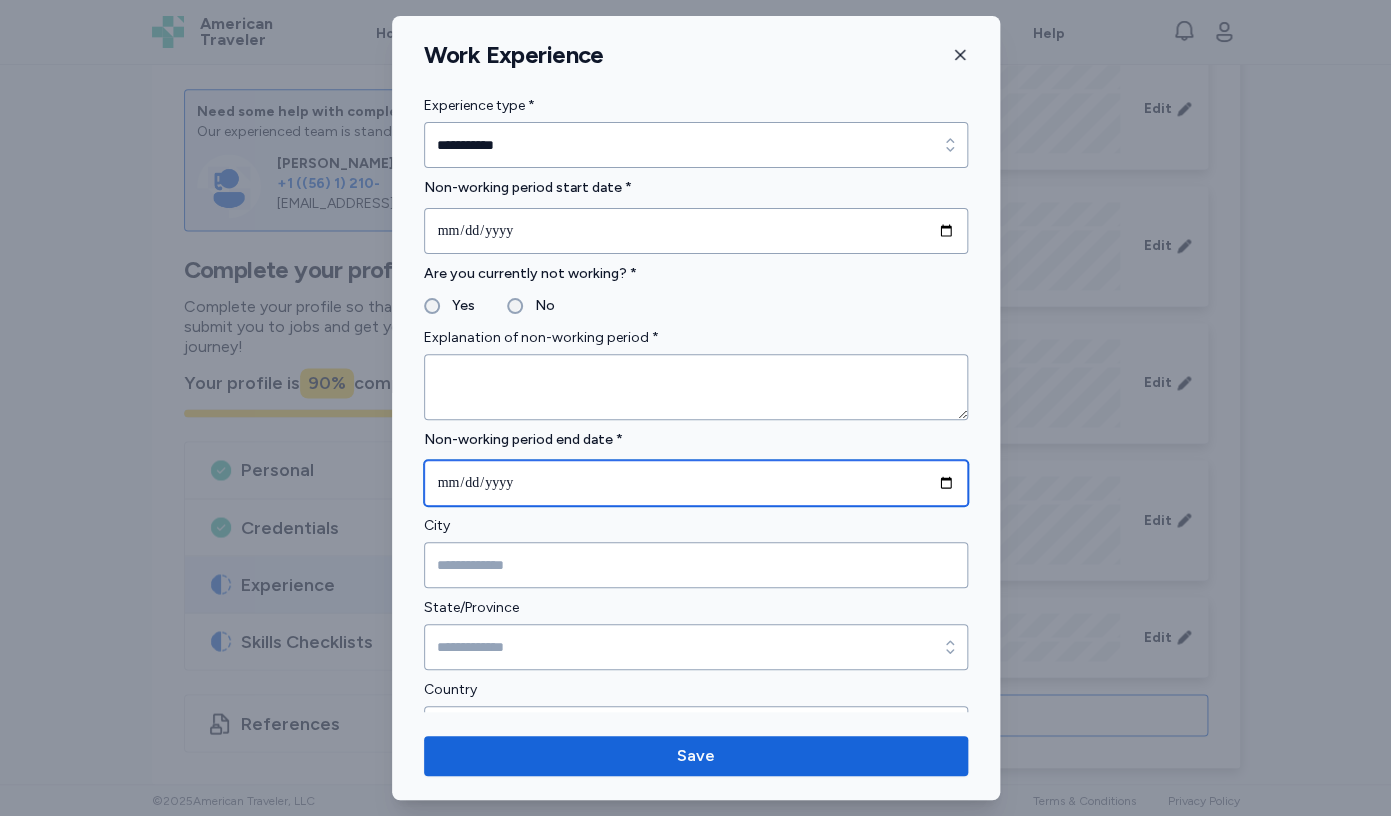 type on "**********" 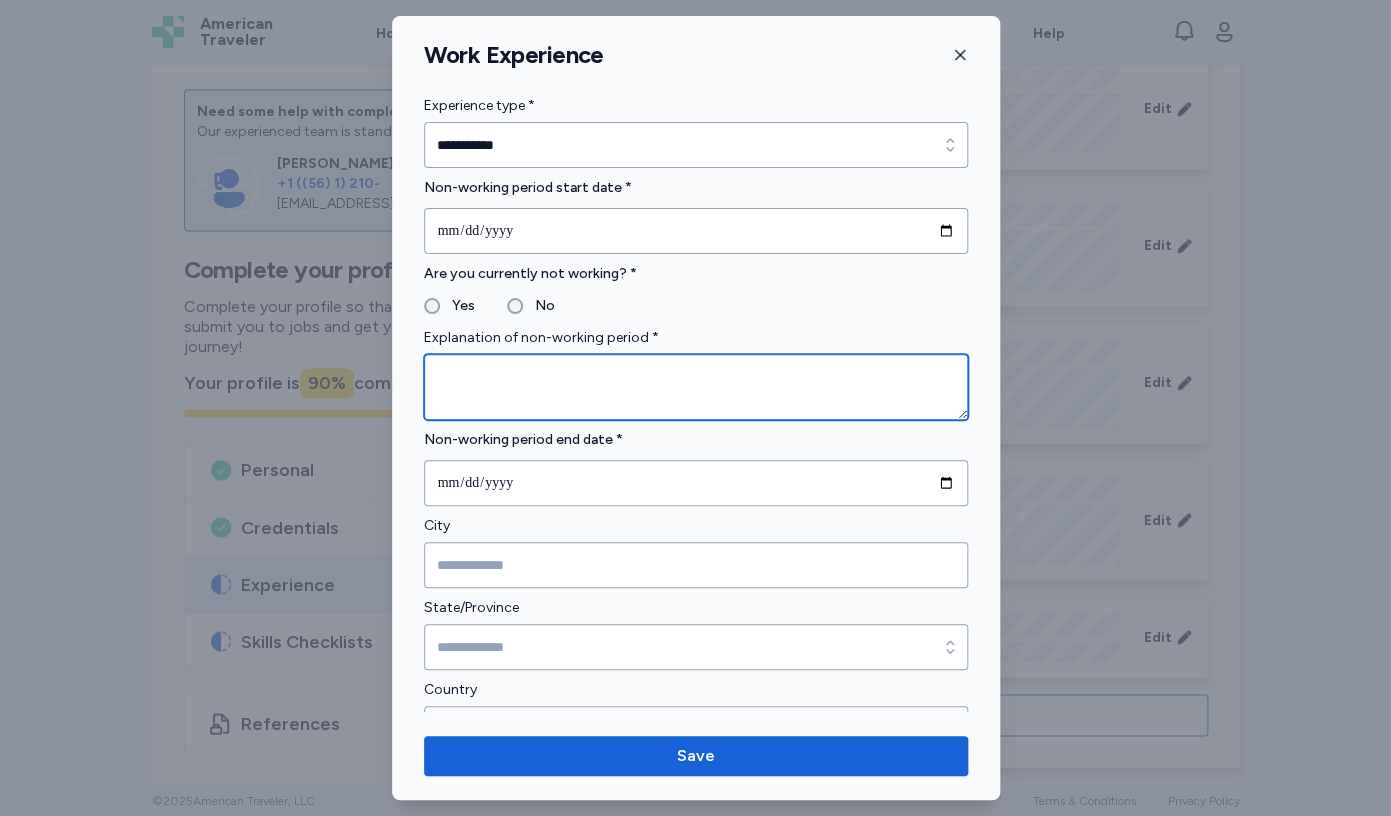 click at bounding box center (696, 387) 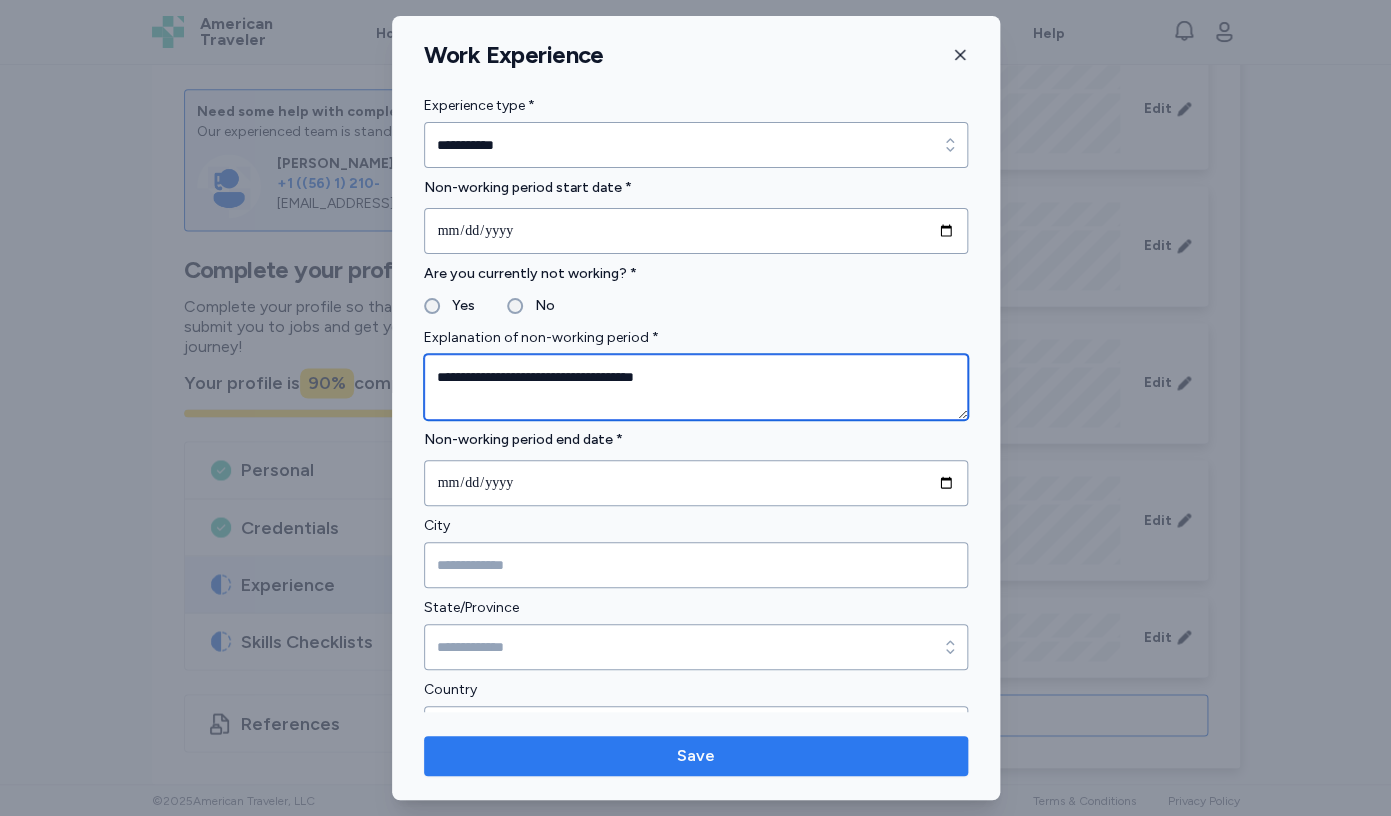 type on "**********" 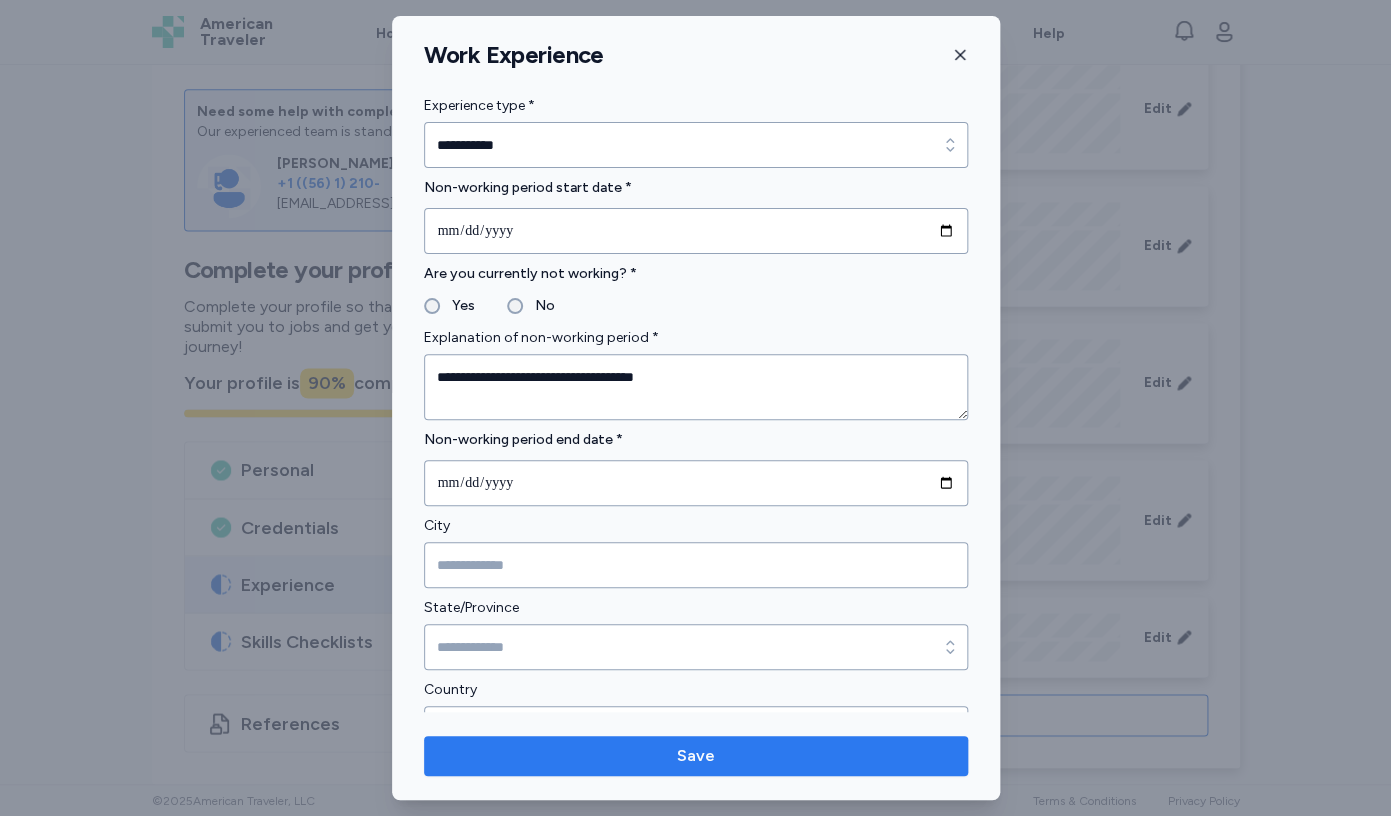 click on "Save" at bounding box center [696, 756] 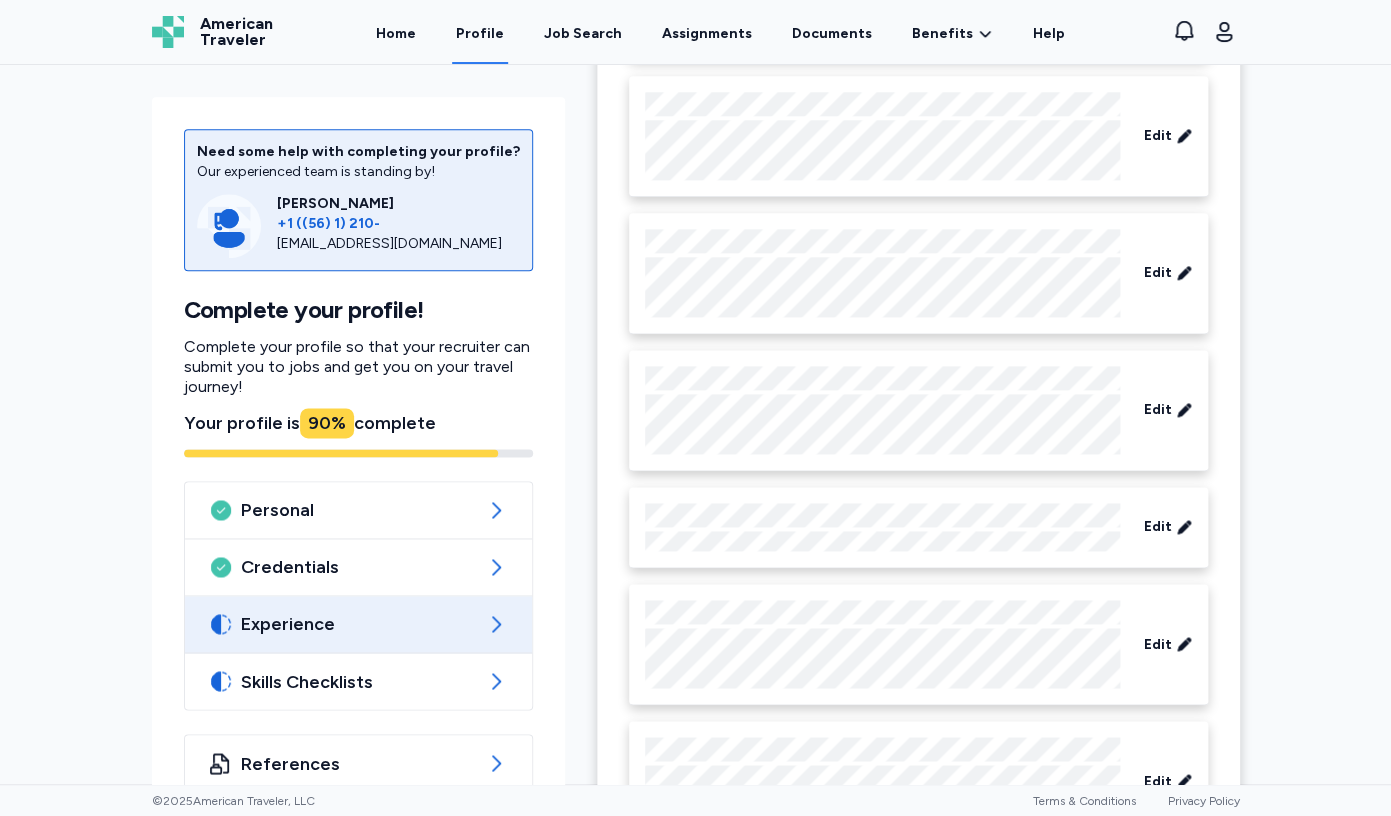 scroll, scrollTop: 1096, scrollLeft: 0, axis: vertical 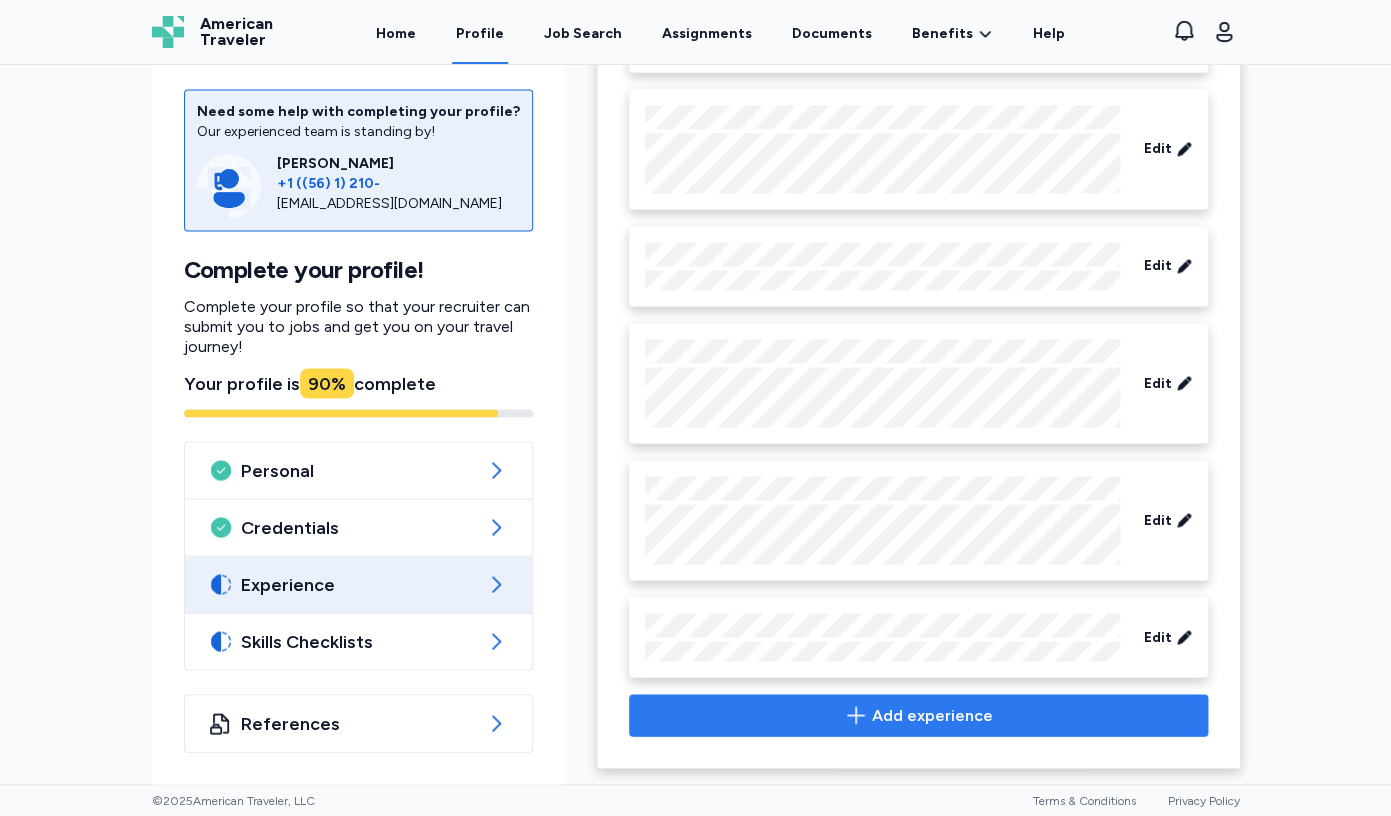 click on "Add experience" at bounding box center (932, 715) 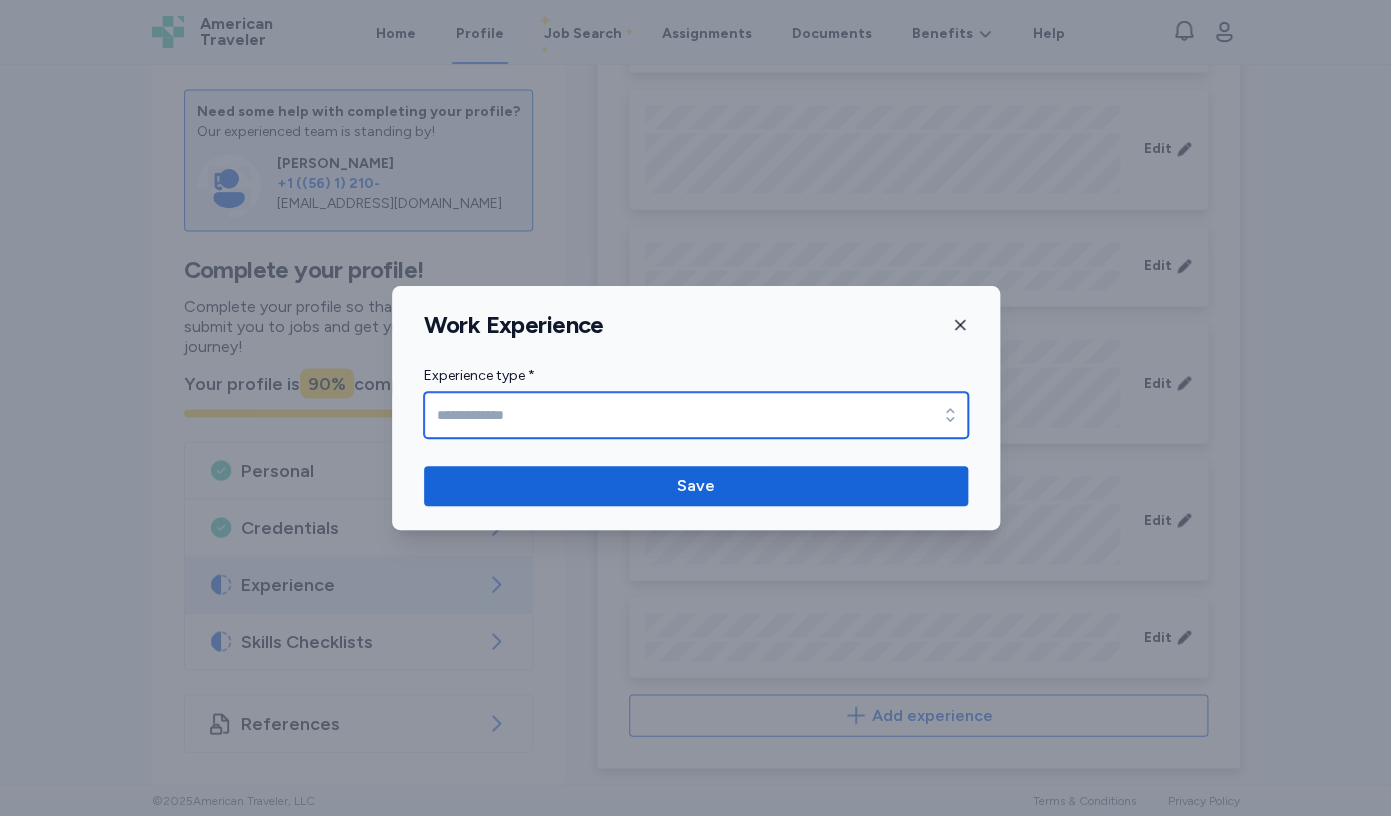 click on "Experience type *" at bounding box center (696, 415) 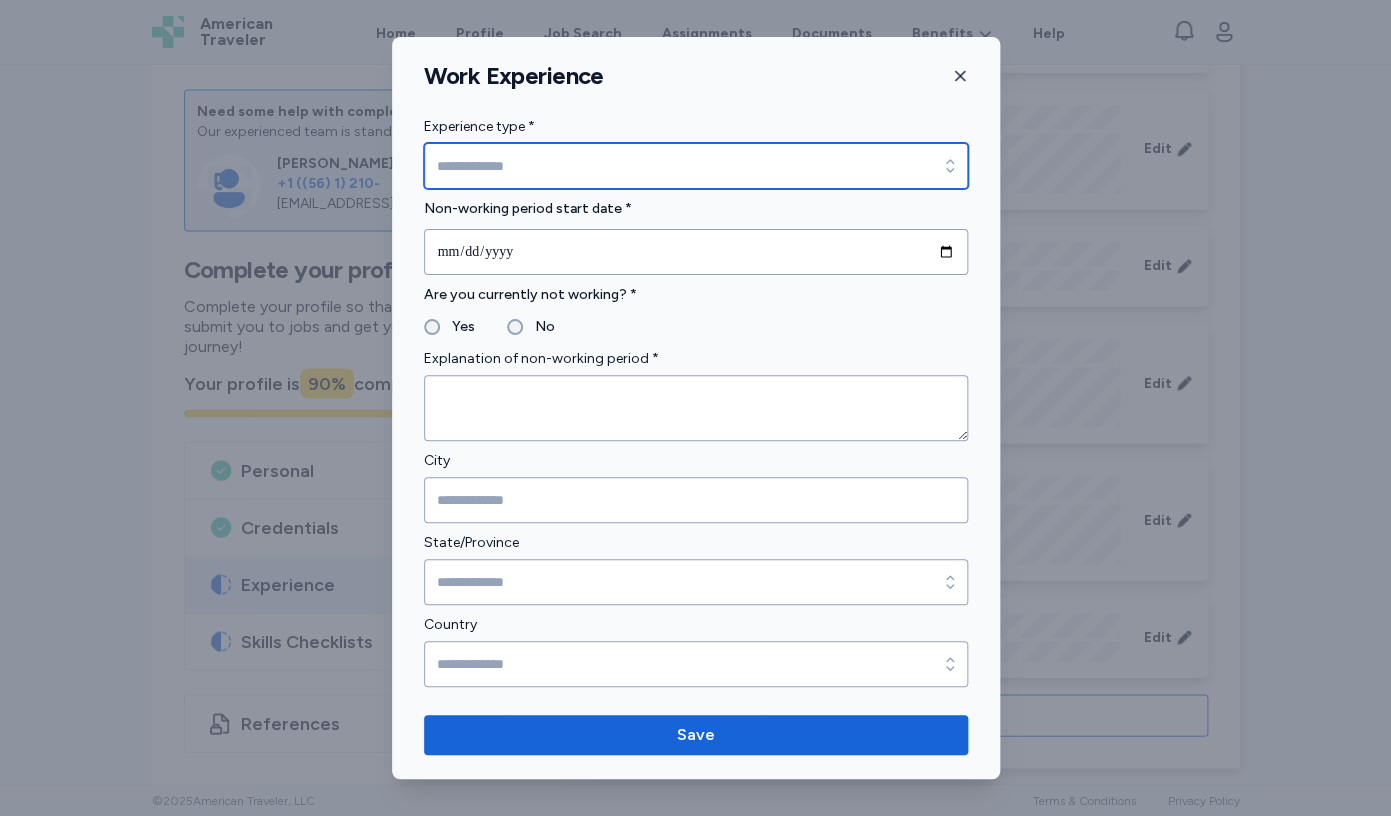 type on "**********" 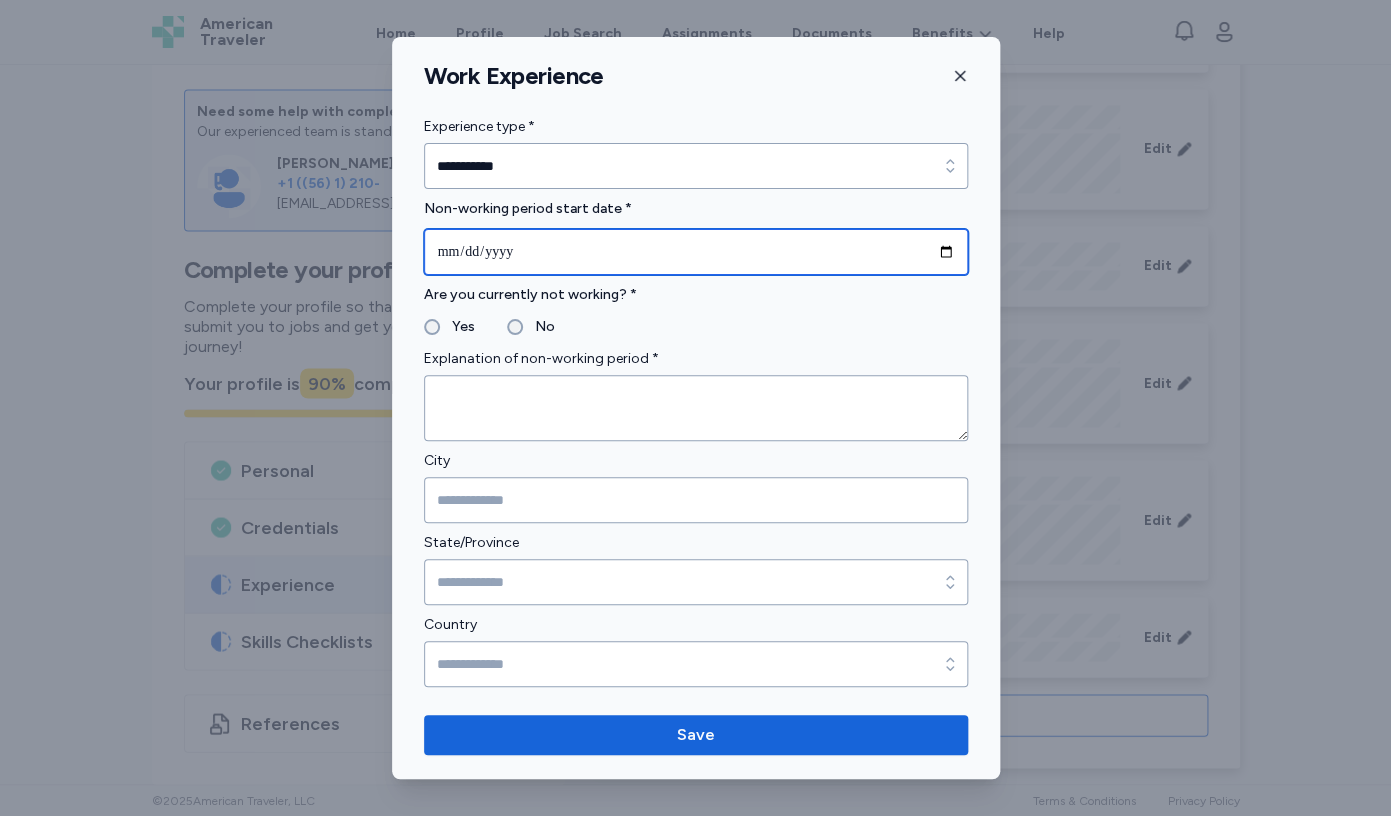 click at bounding box center (696, 252) 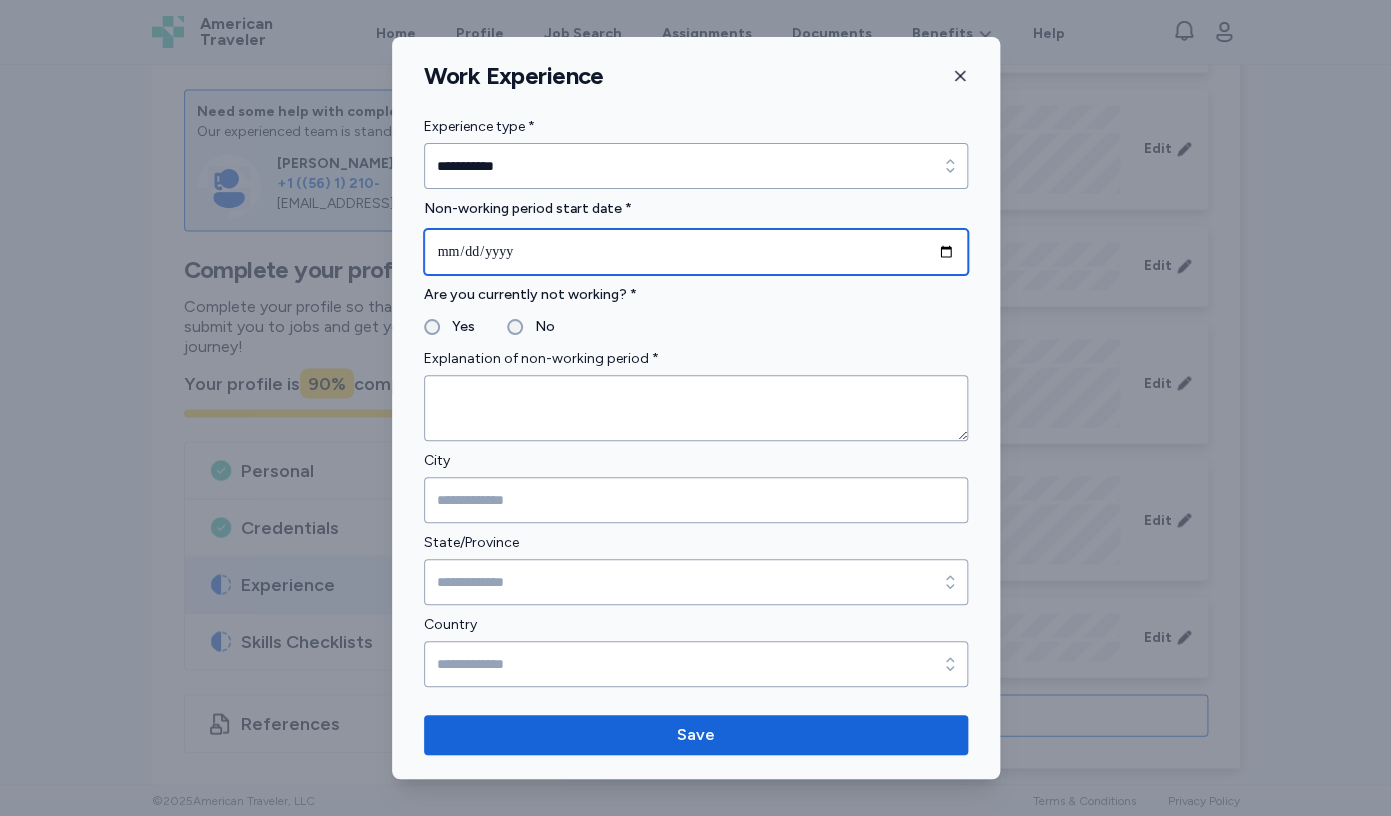 type on "**********" 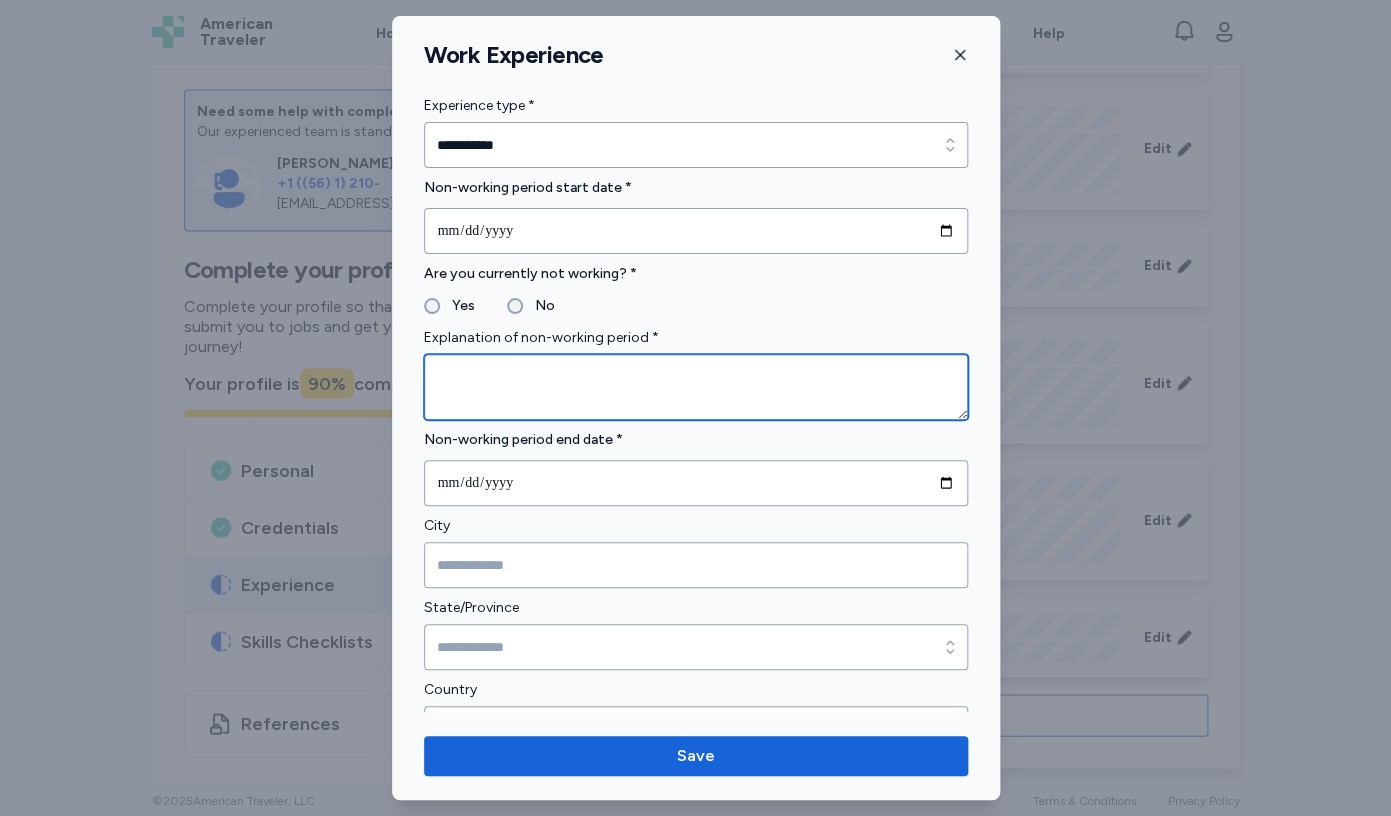 click at bounding box center (696, 387) 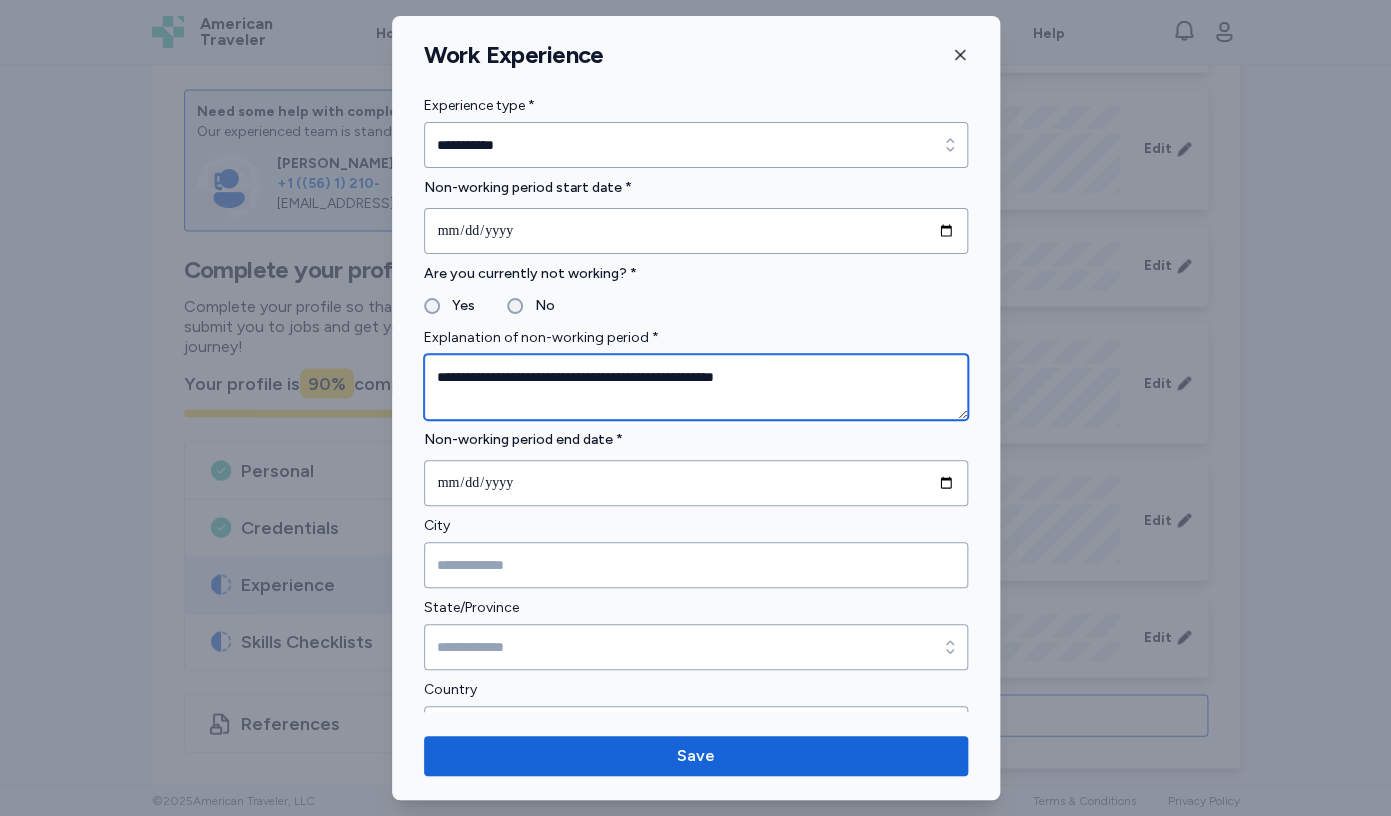 type on "**********" 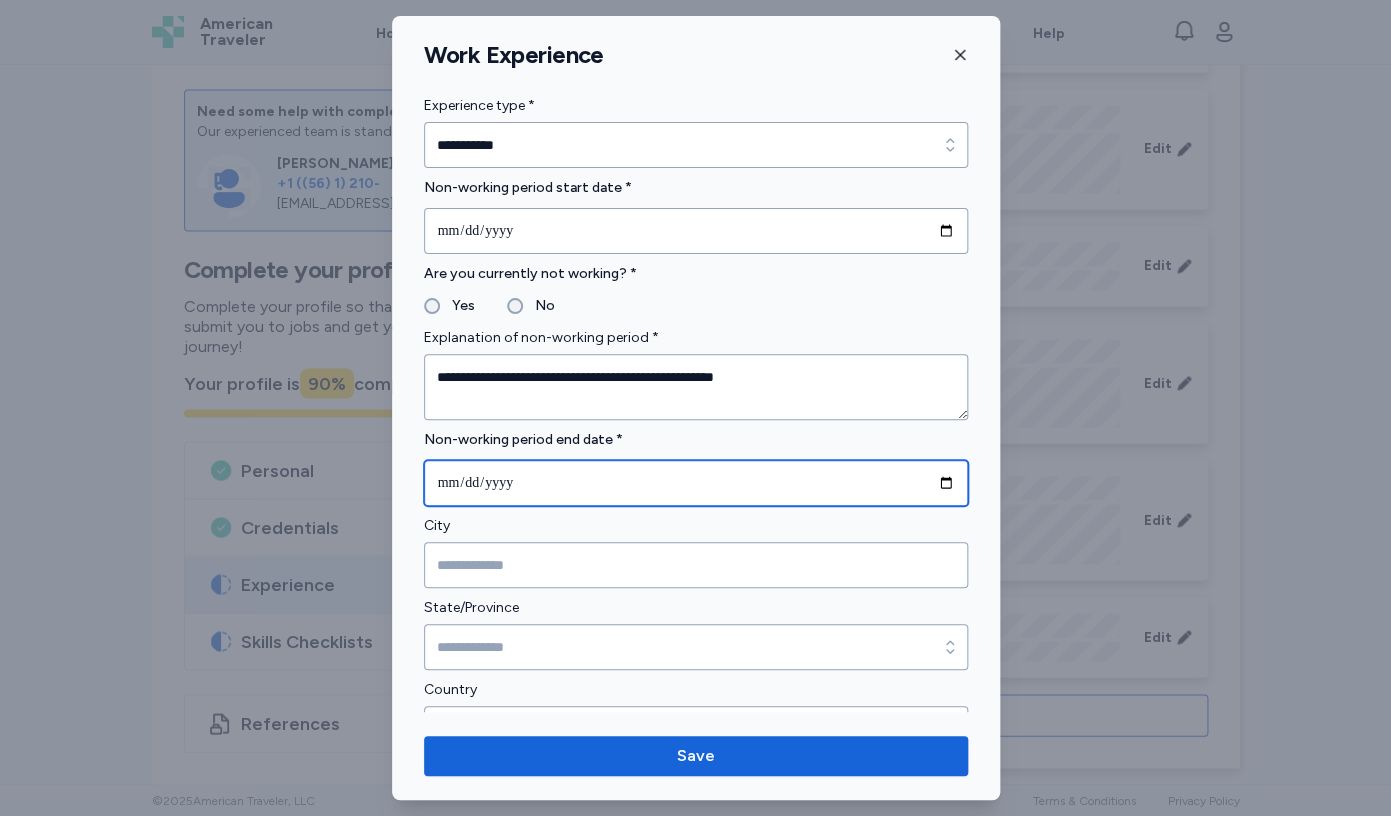click at bounding box center (696, 483) 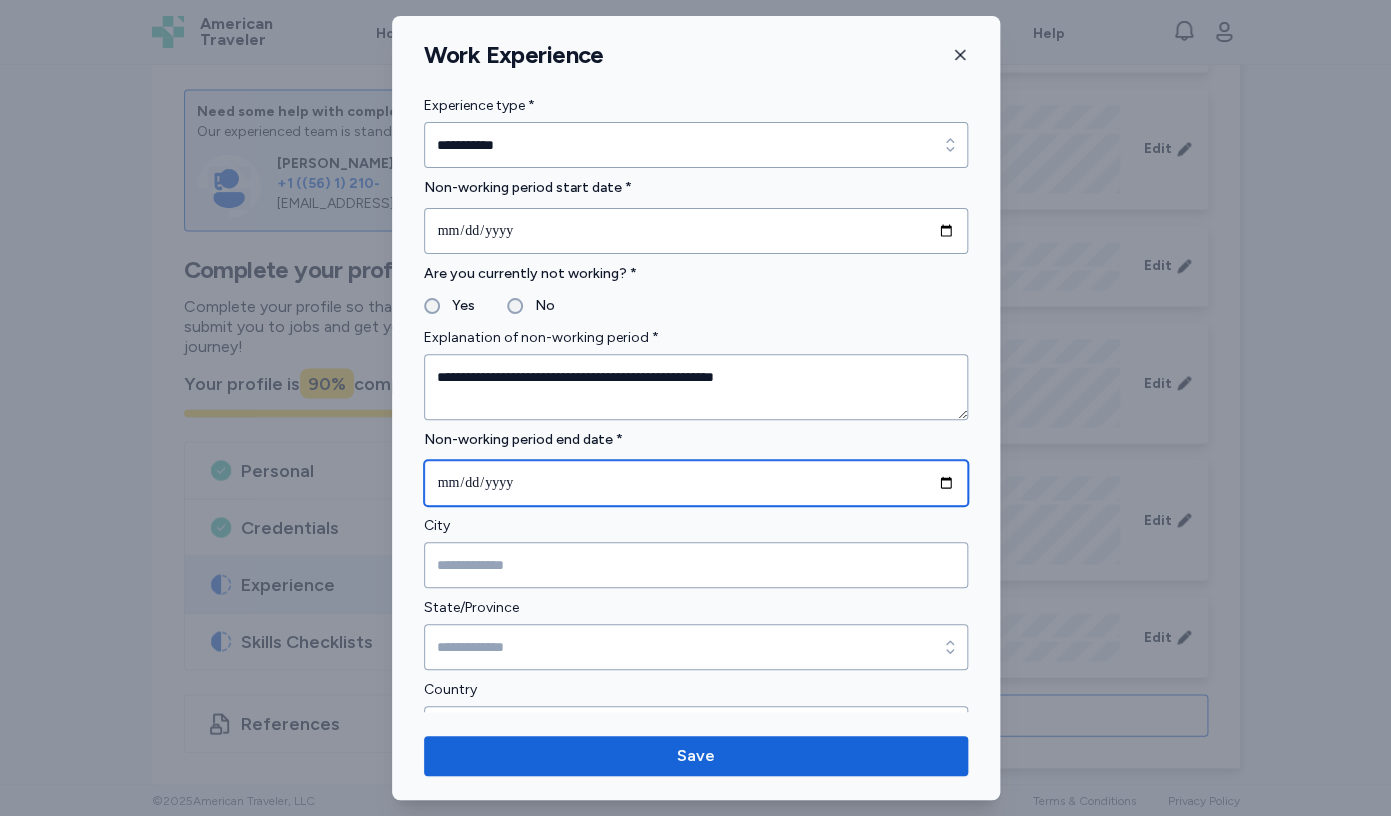 type on "**********" 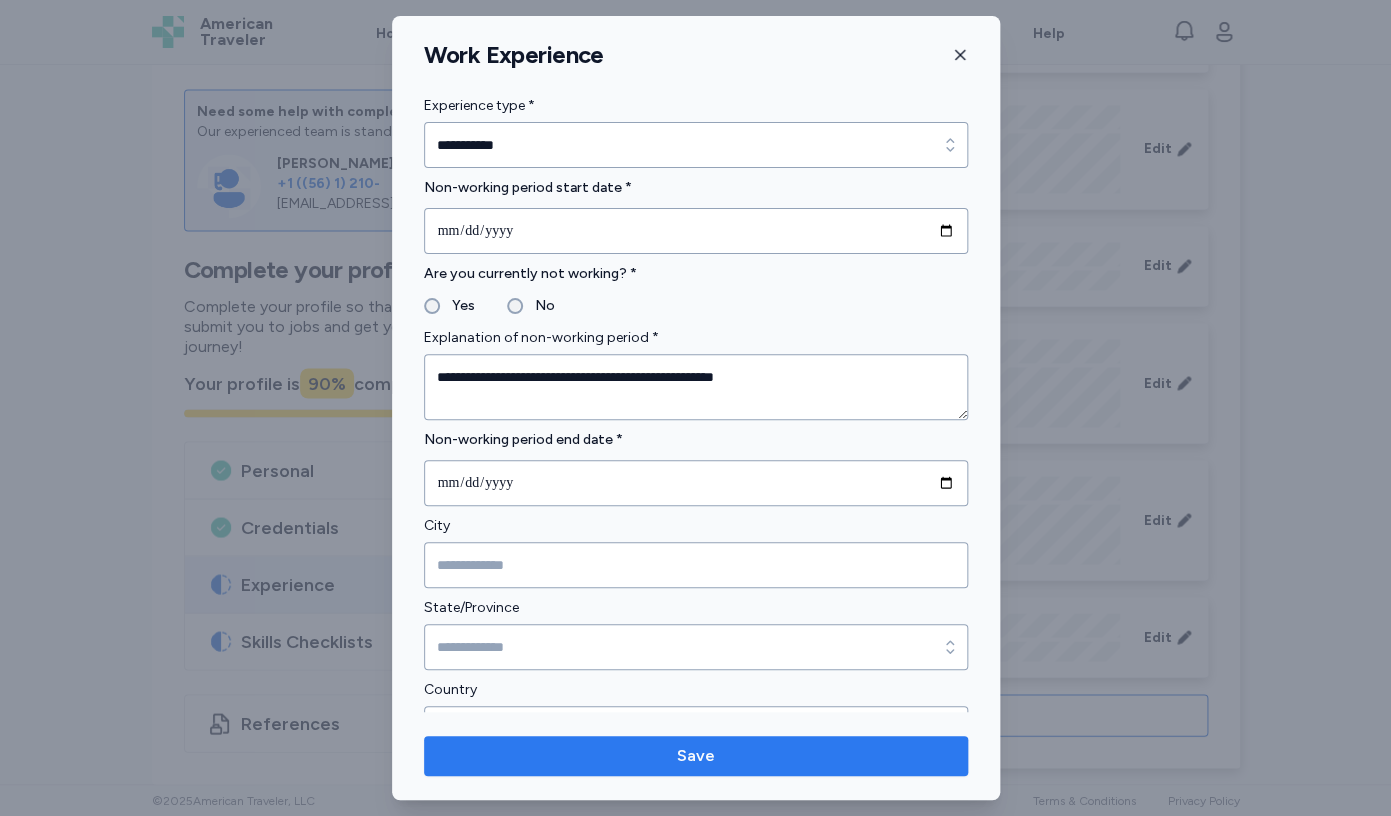 click on "Save" at bounding box center (696, 756) 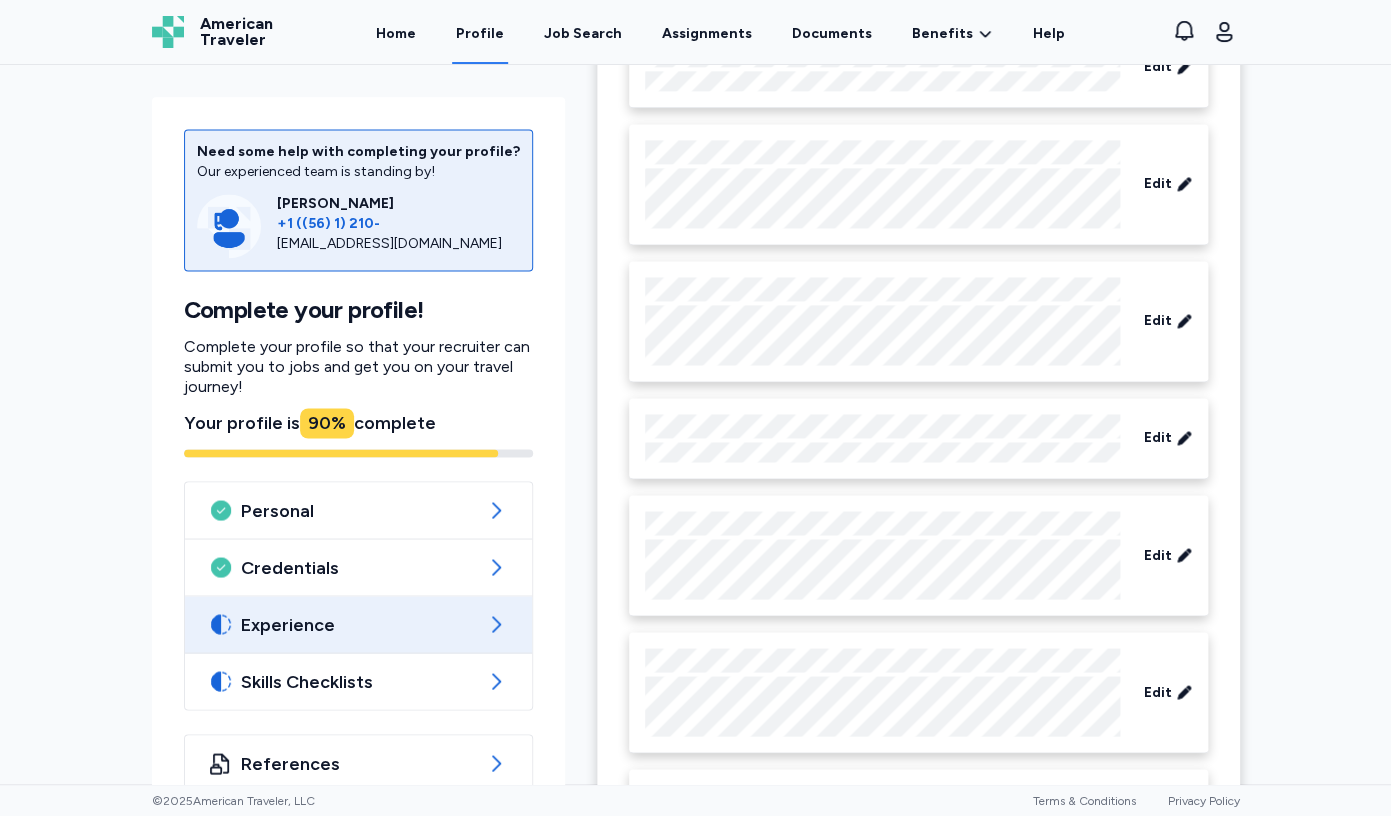 scroll, scrollTop: 1173, scrollLeft: 0, axis: vertical 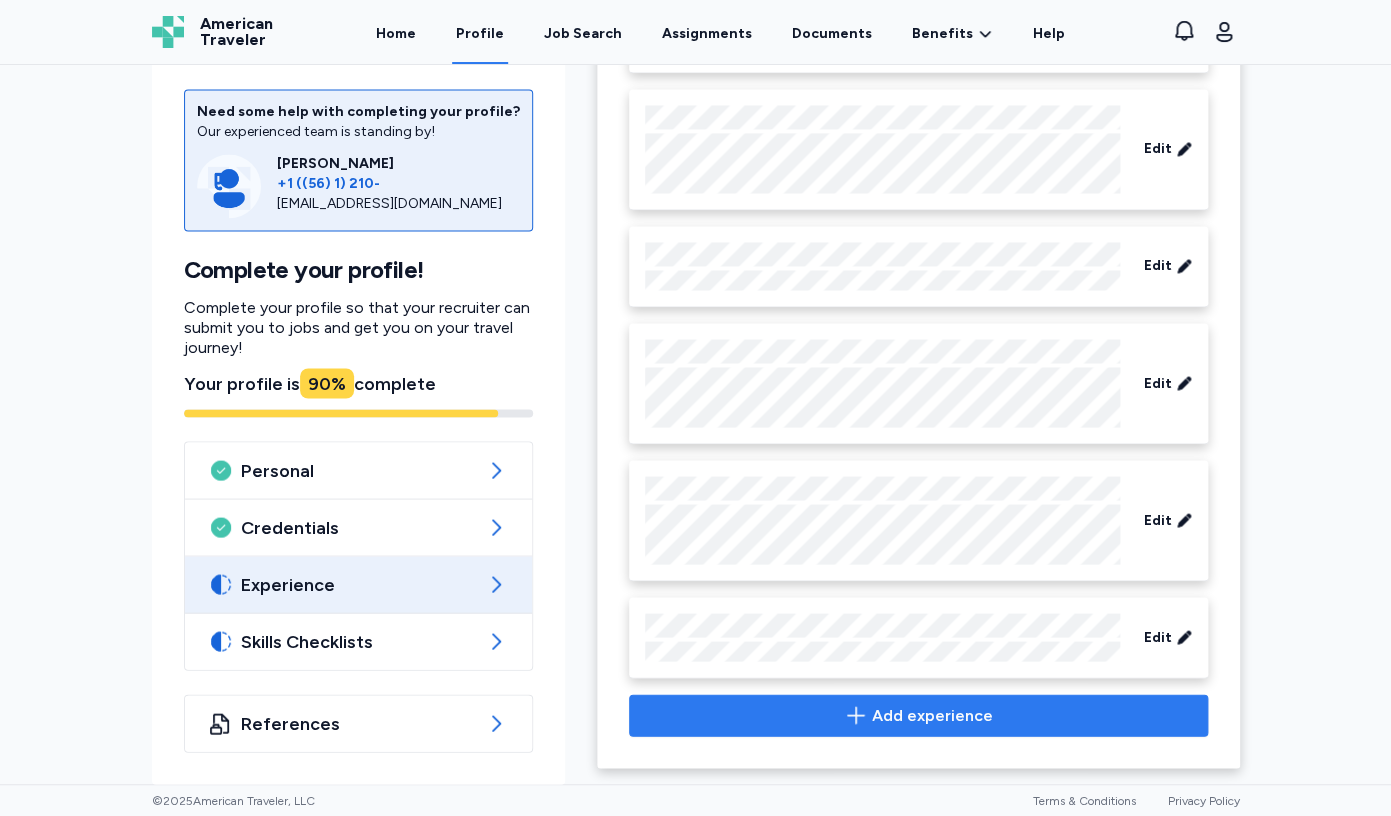 click on "Add experience" at bounding box center [932, 715] 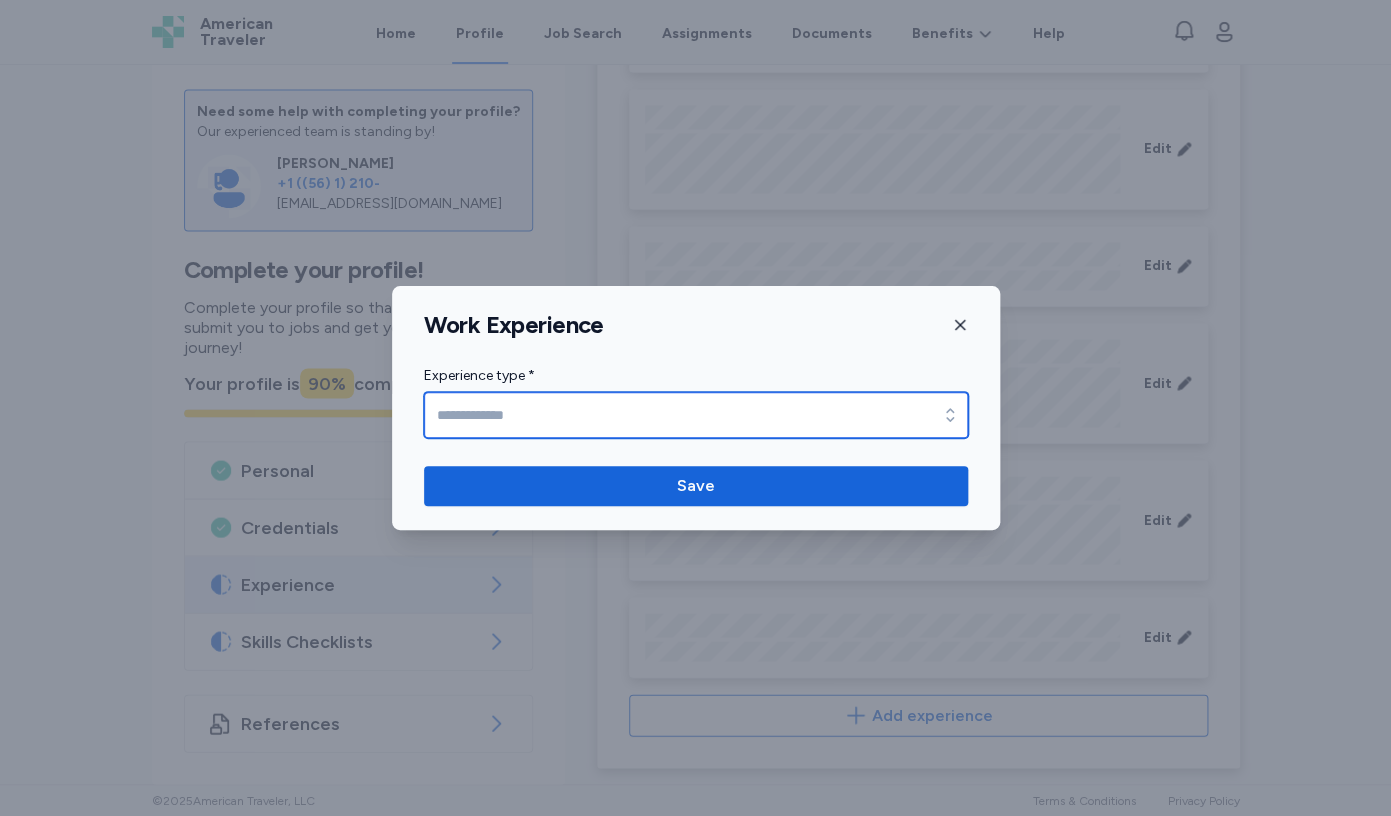 click on "Experience type *" at bounding box center [696, 415] 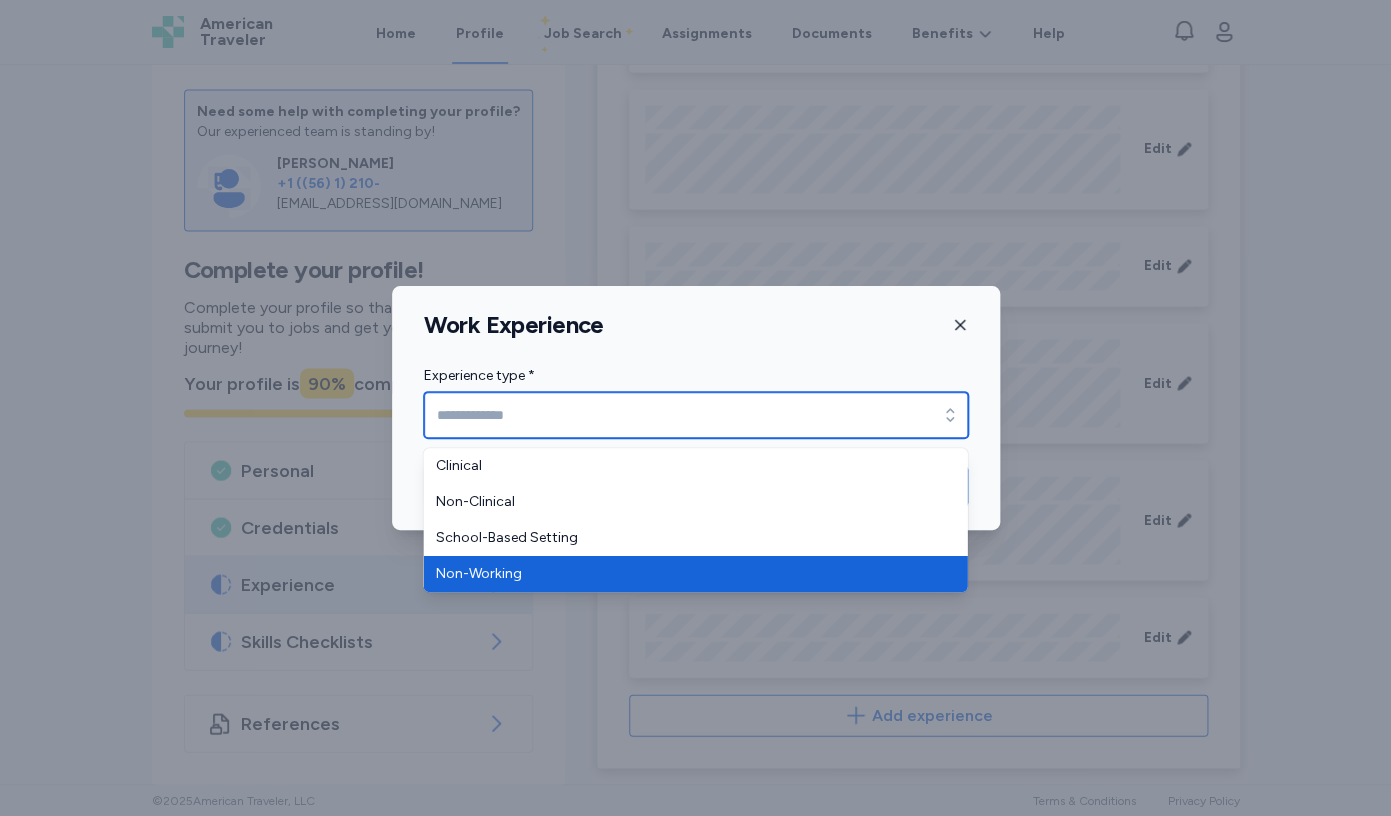 type on "**********" 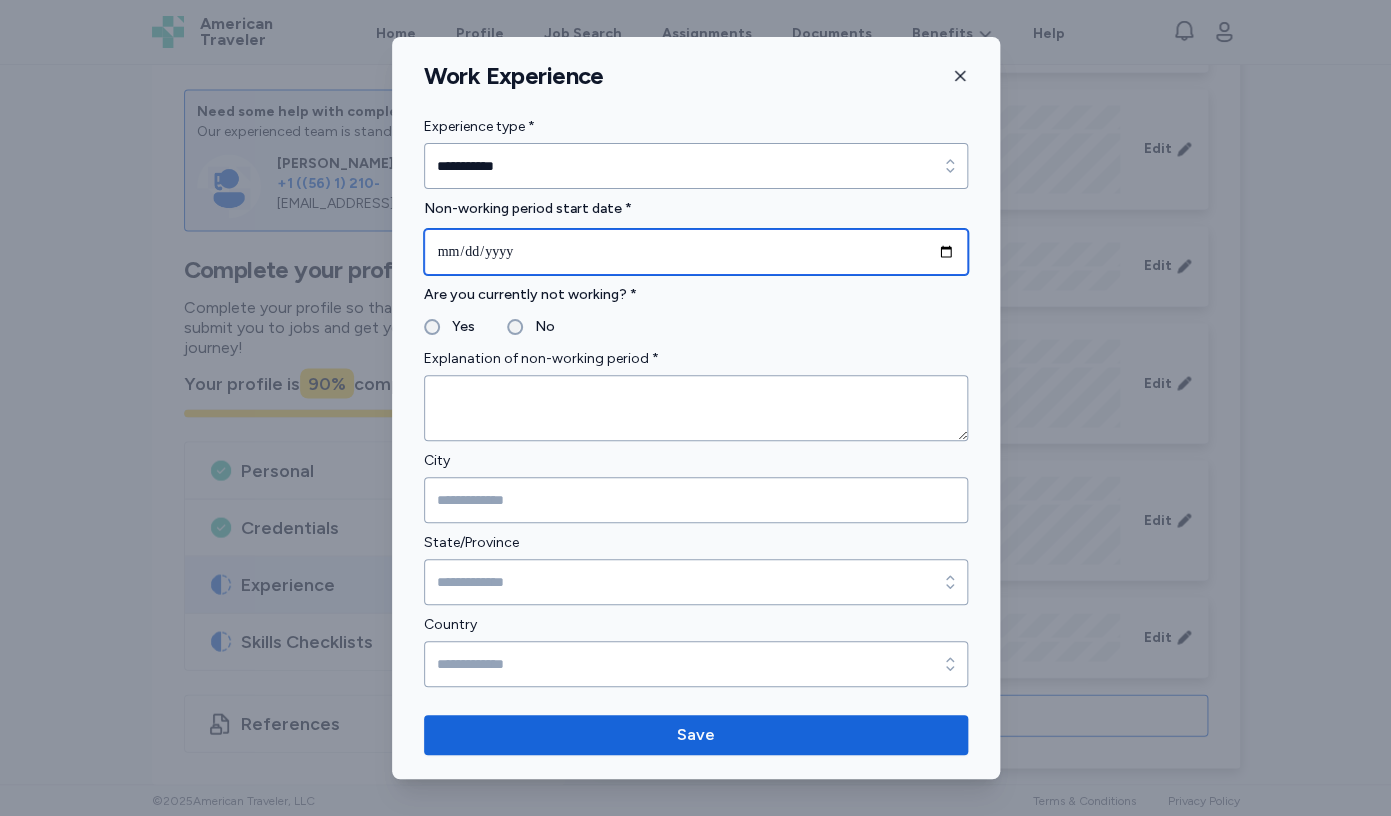 click at bounding box center [696, 252] 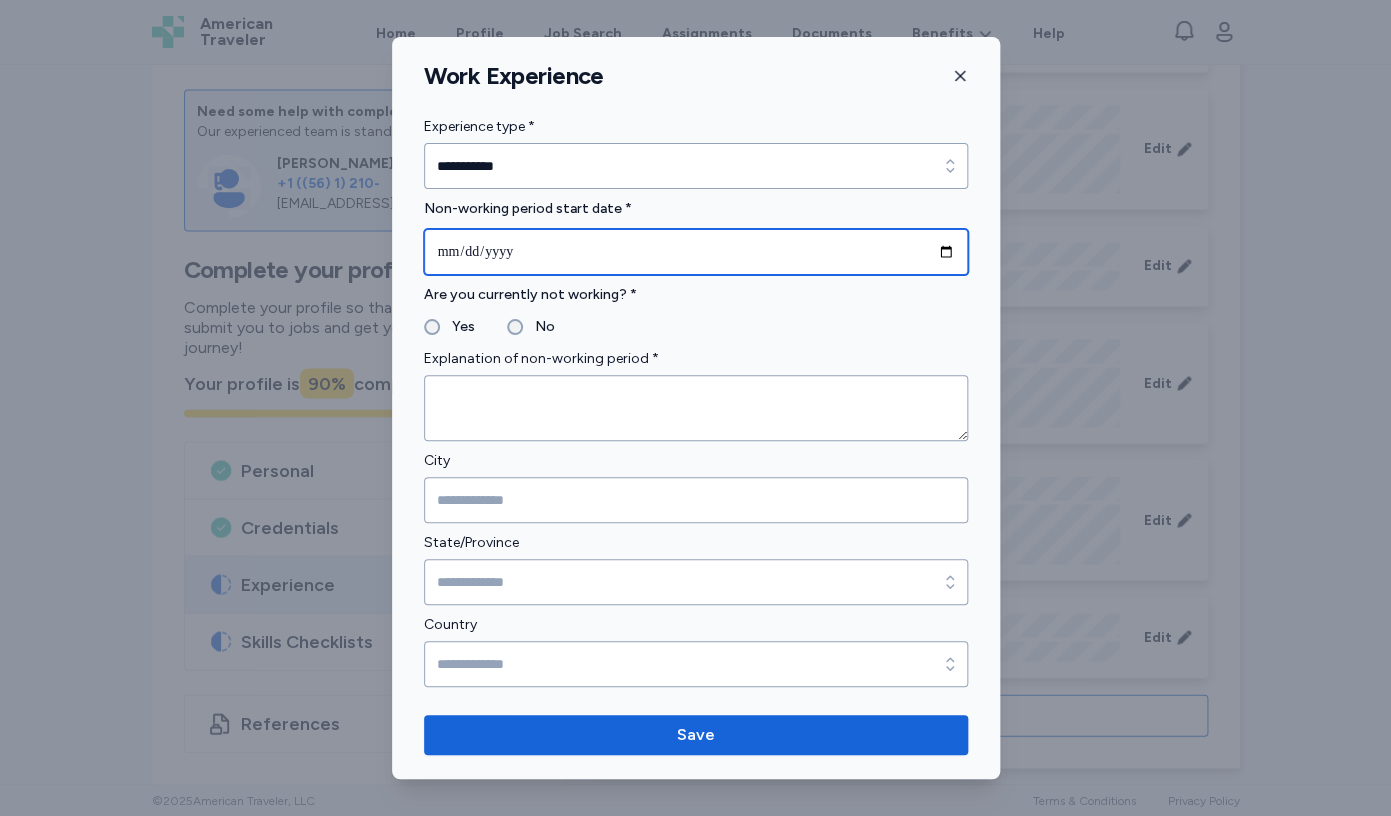 type on "**********" 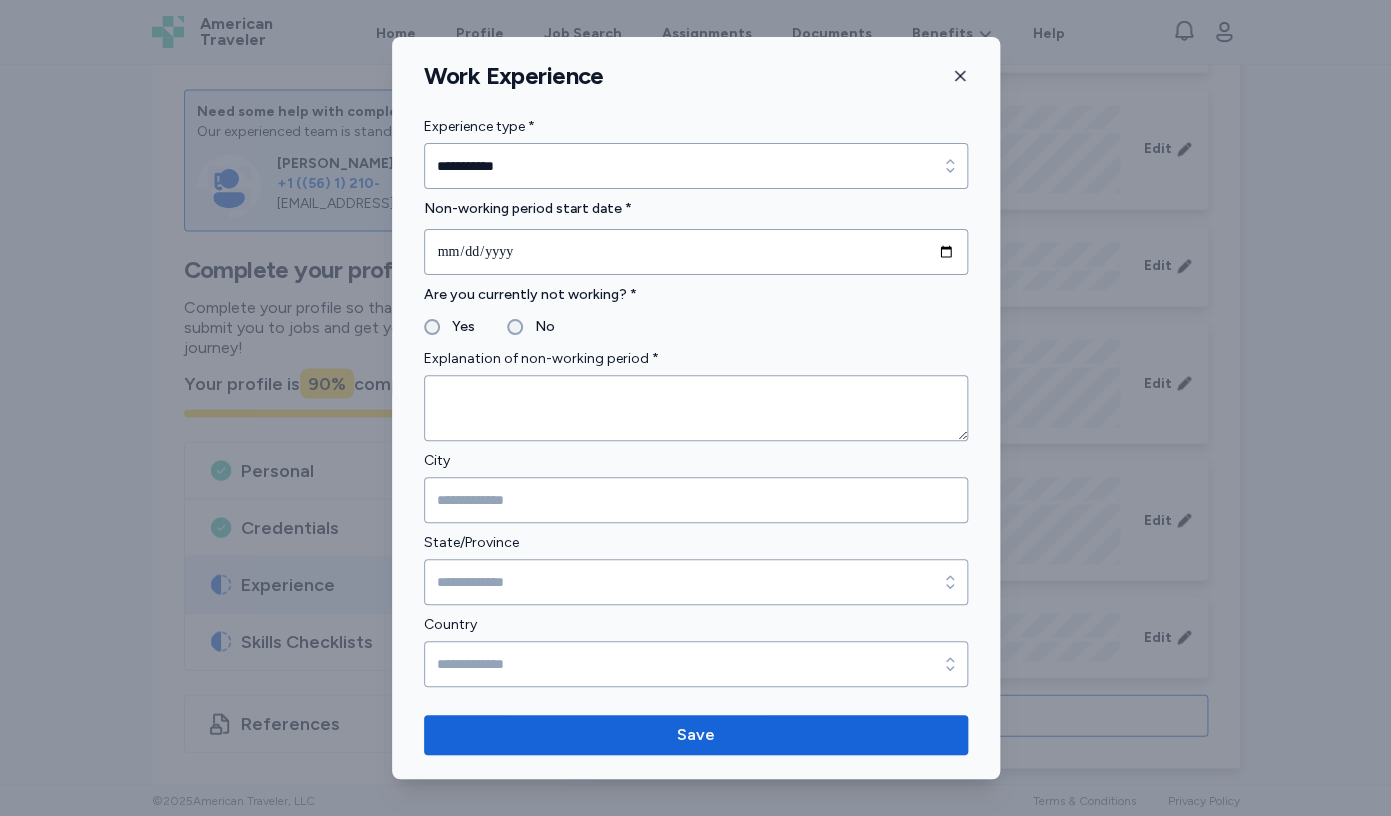 click on "No" at bounding box center (531, 327) 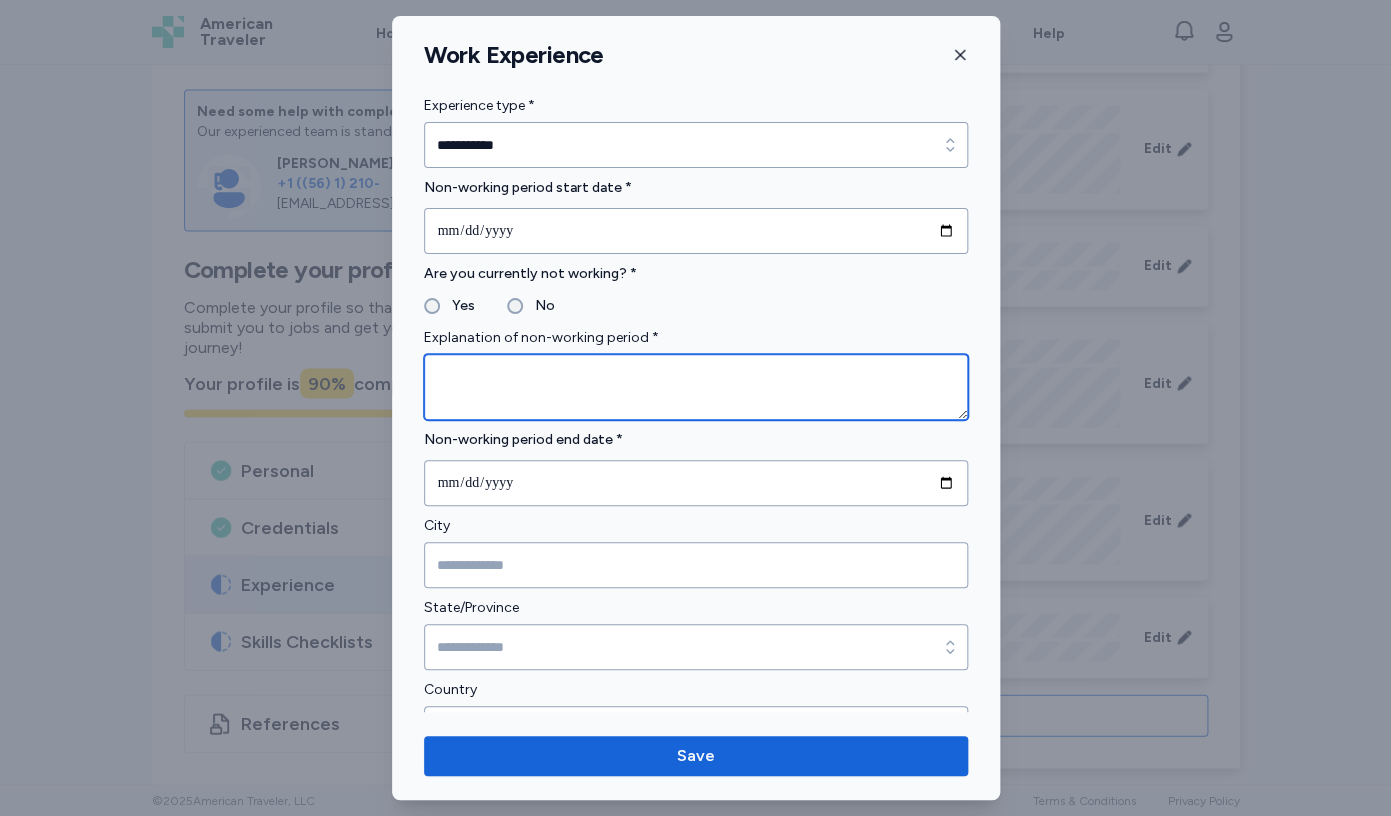 click at bounding box center (696, 387) 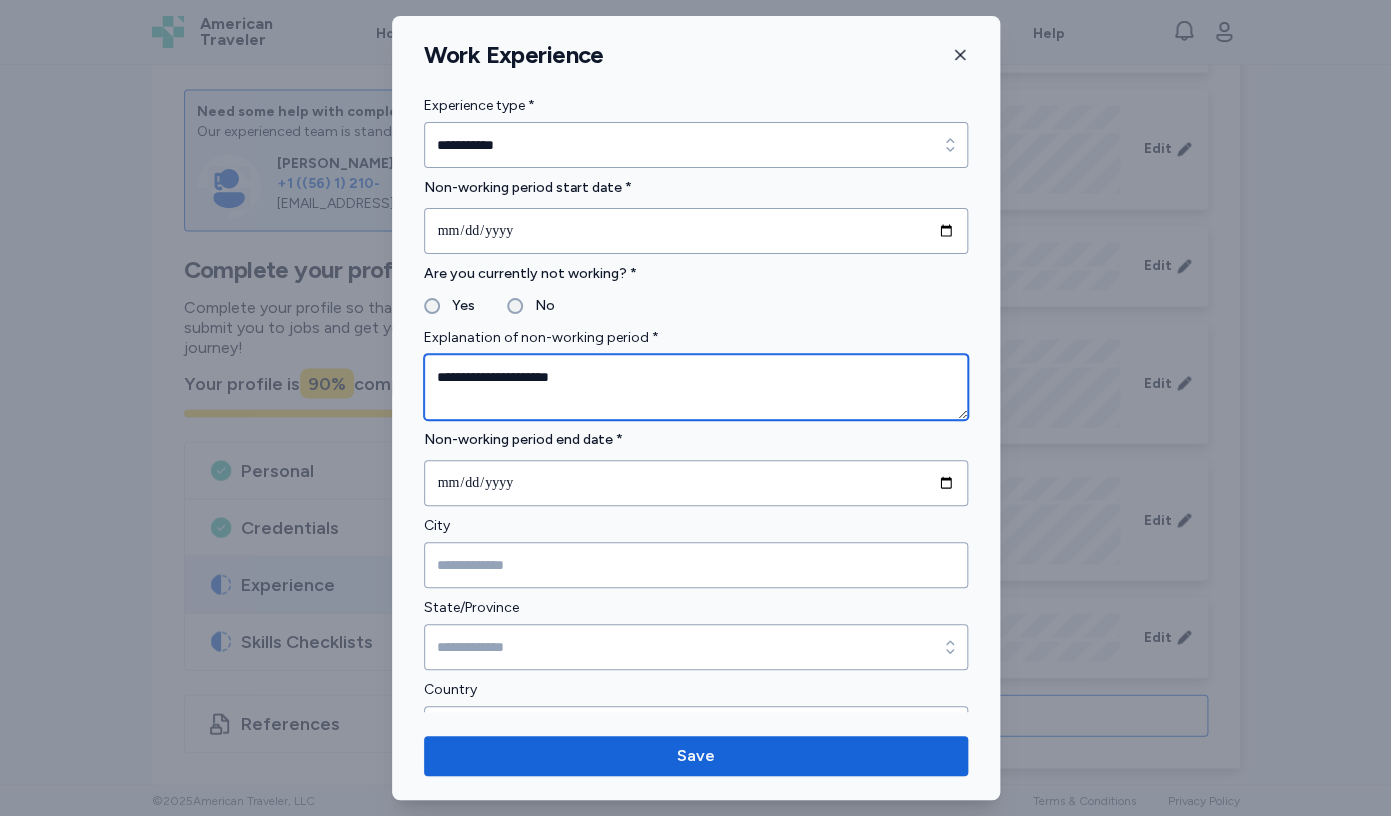type on "**********" 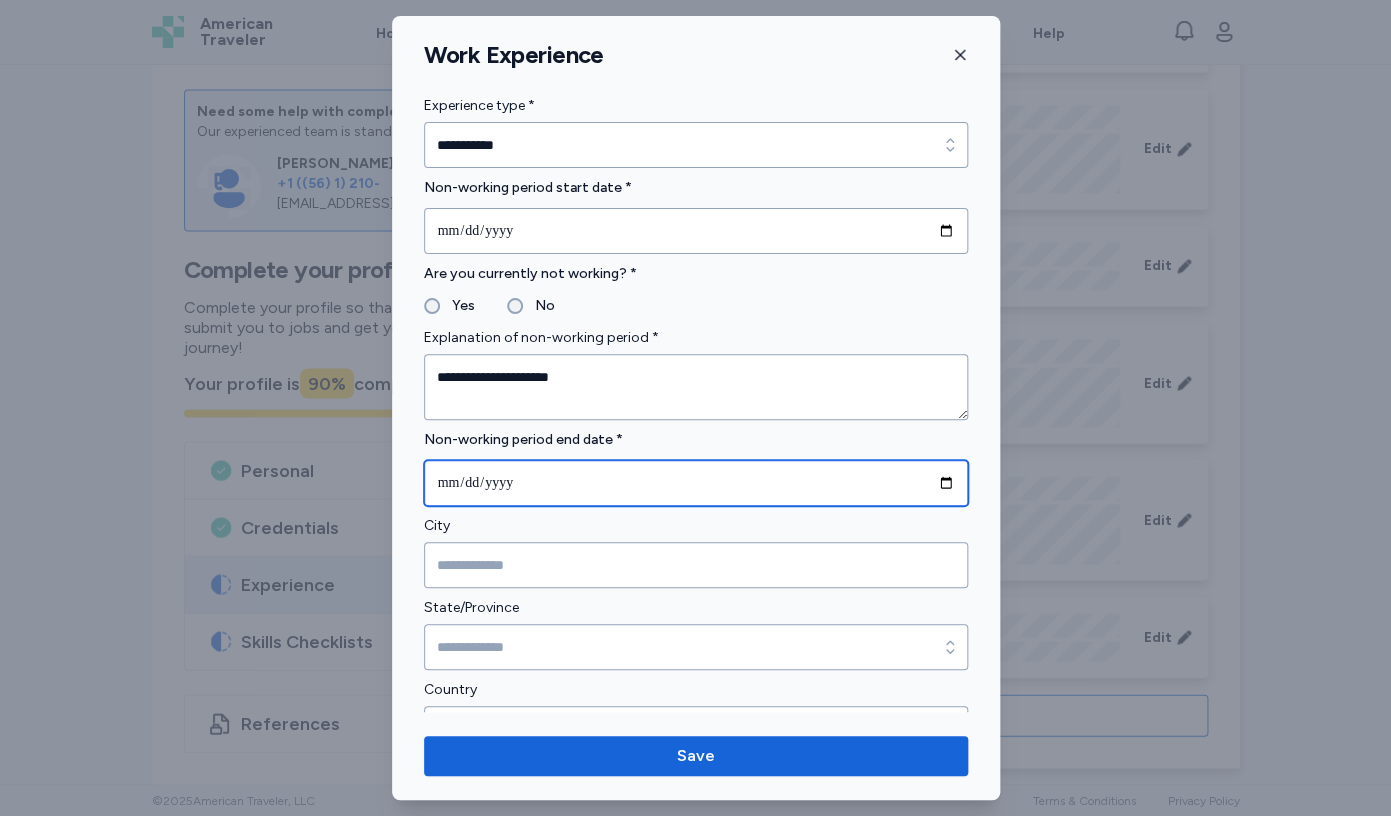 click at bounding box center [696, 483] 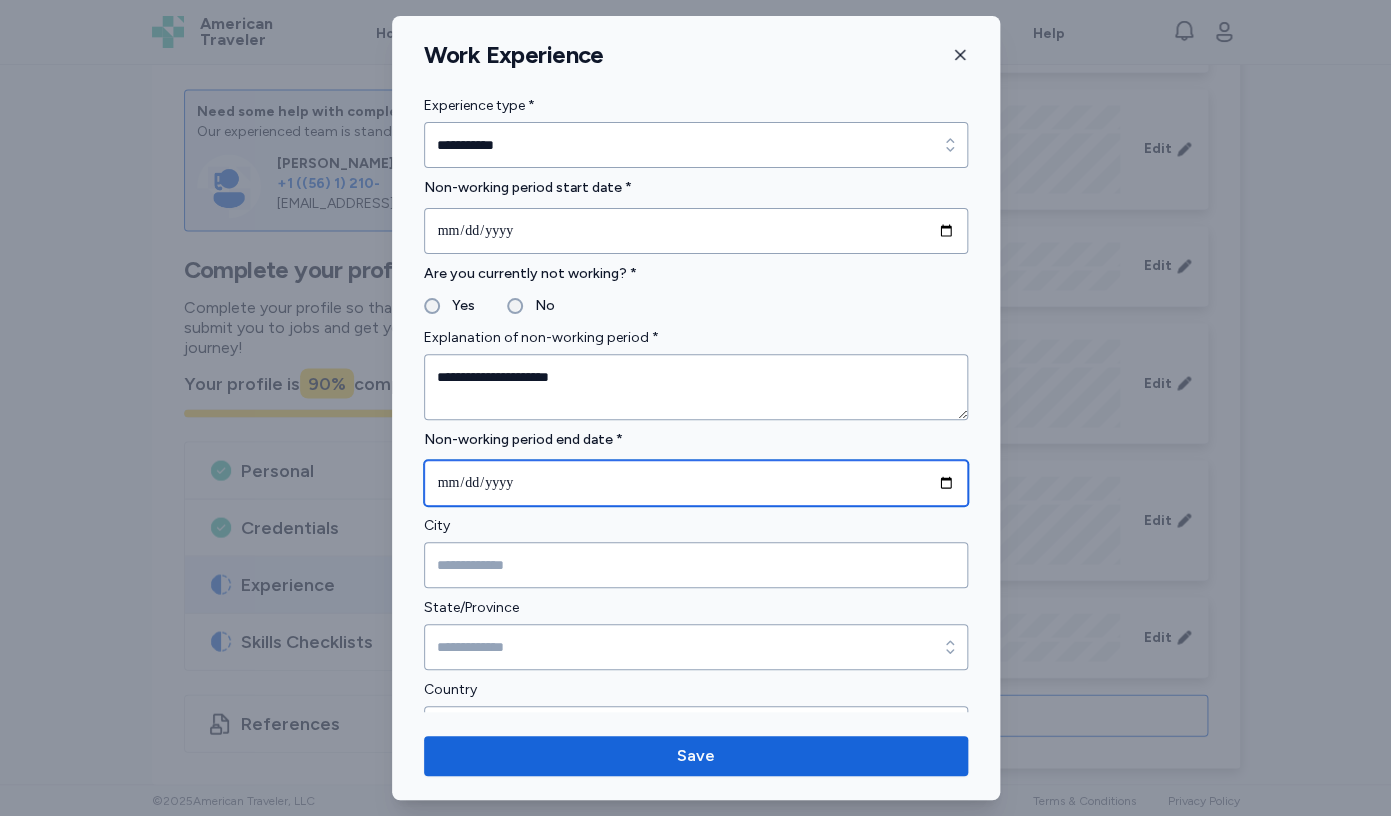 type on "**********" 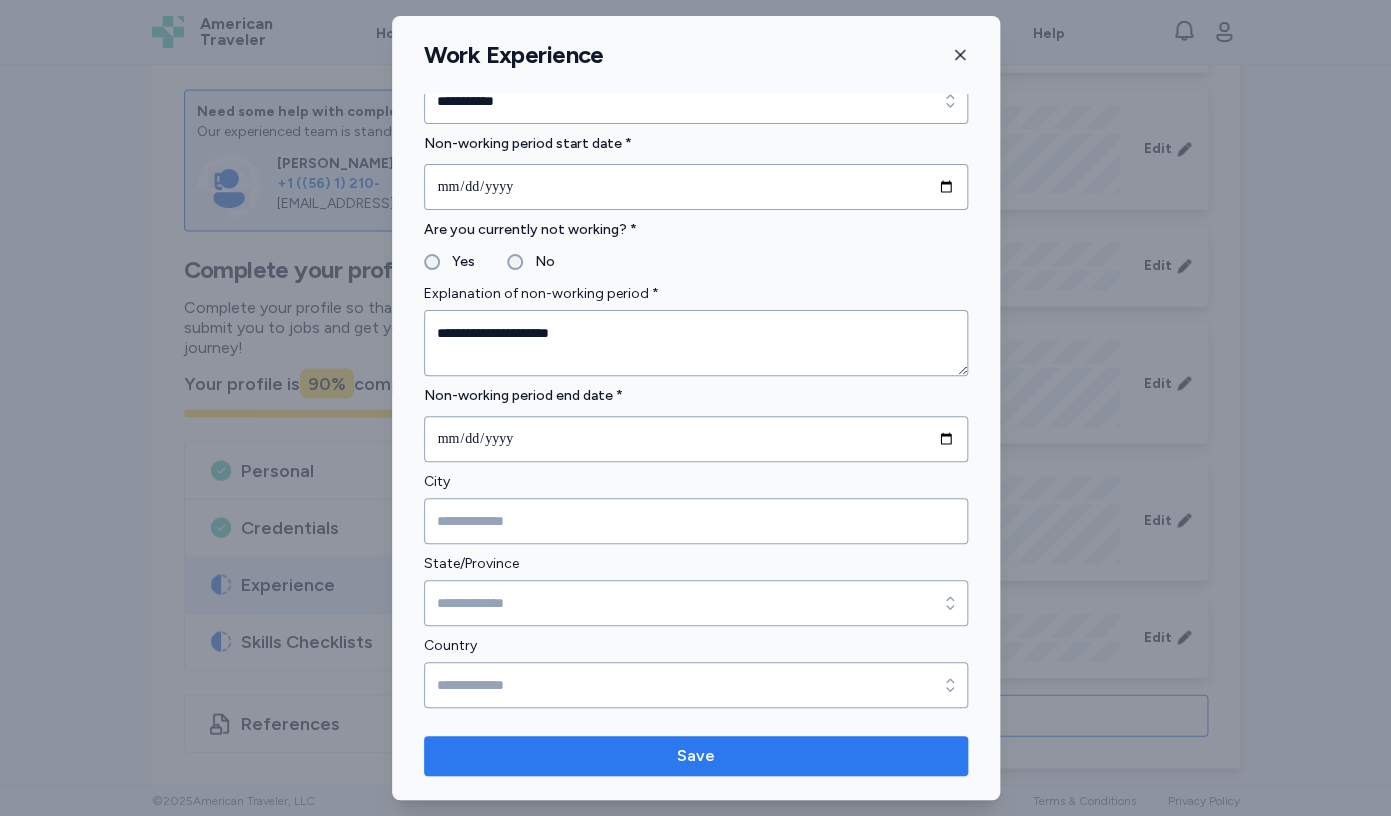 click on "Save" at bounding box center (696, 756) 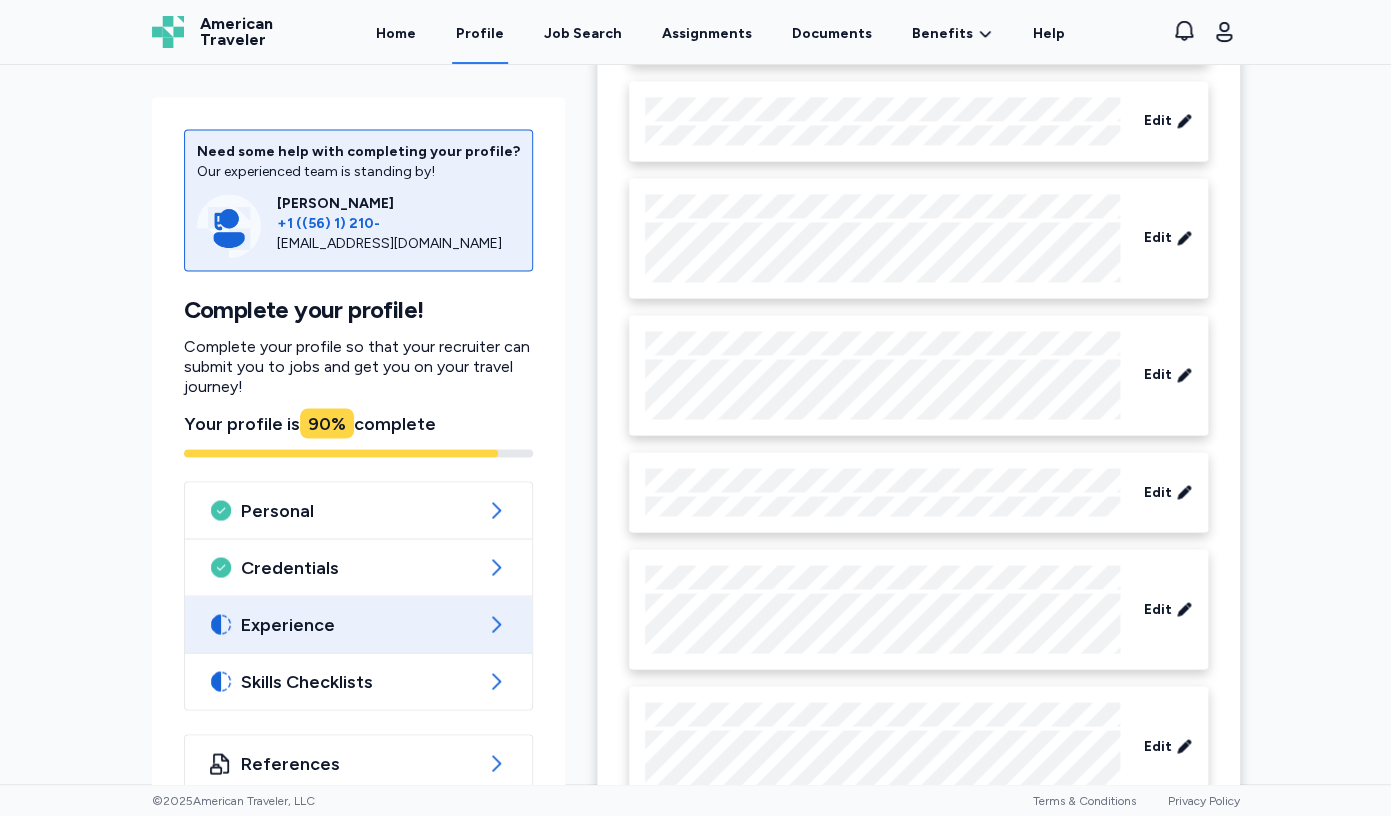 scroll, scrollTop: 1243, scrollLeft: 0, axis: vertical 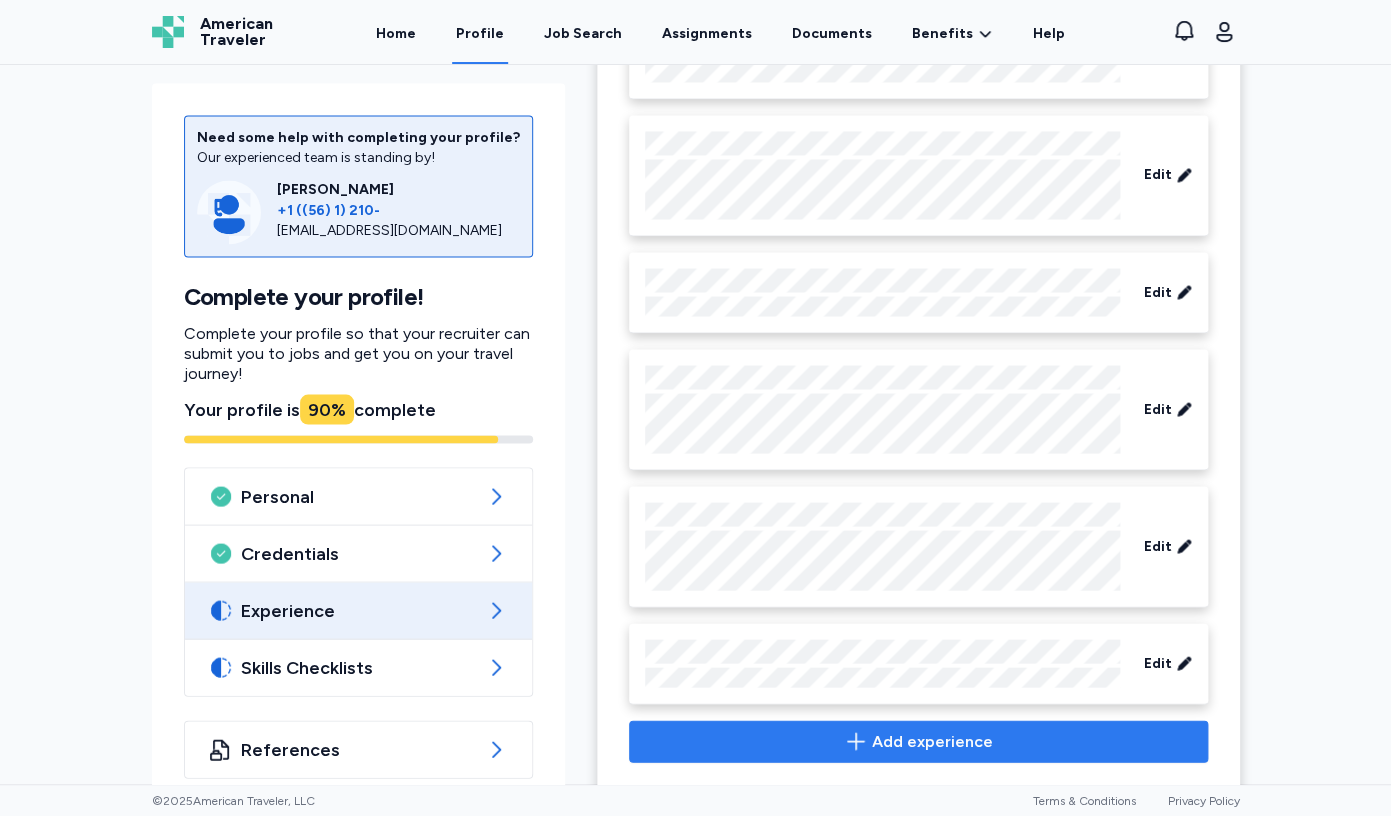 click on "Add experience" at bounding box center [918, 741] 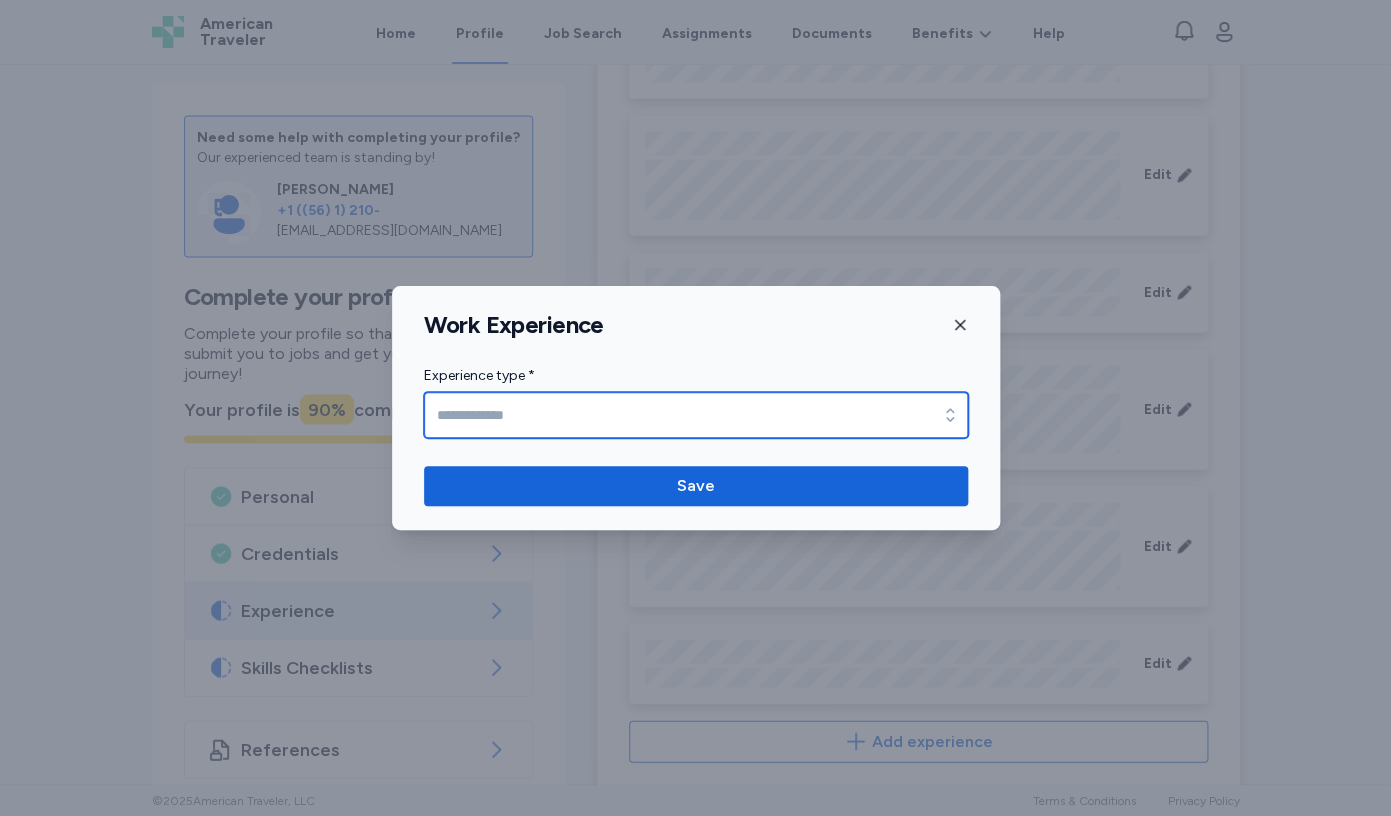 click on "Experience type *" at bounding box center (696, 415) 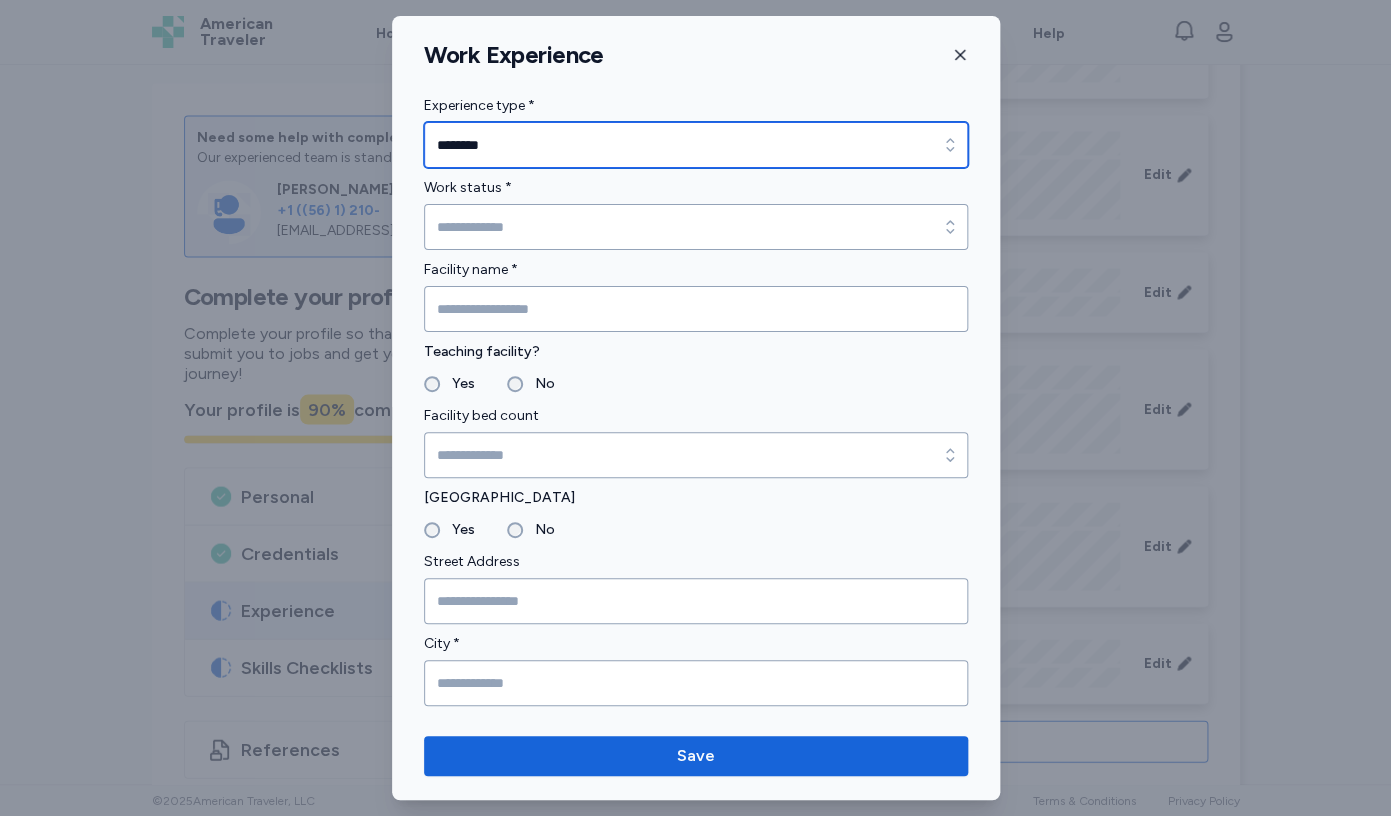 click on "********" at bounding box center [696, 145] 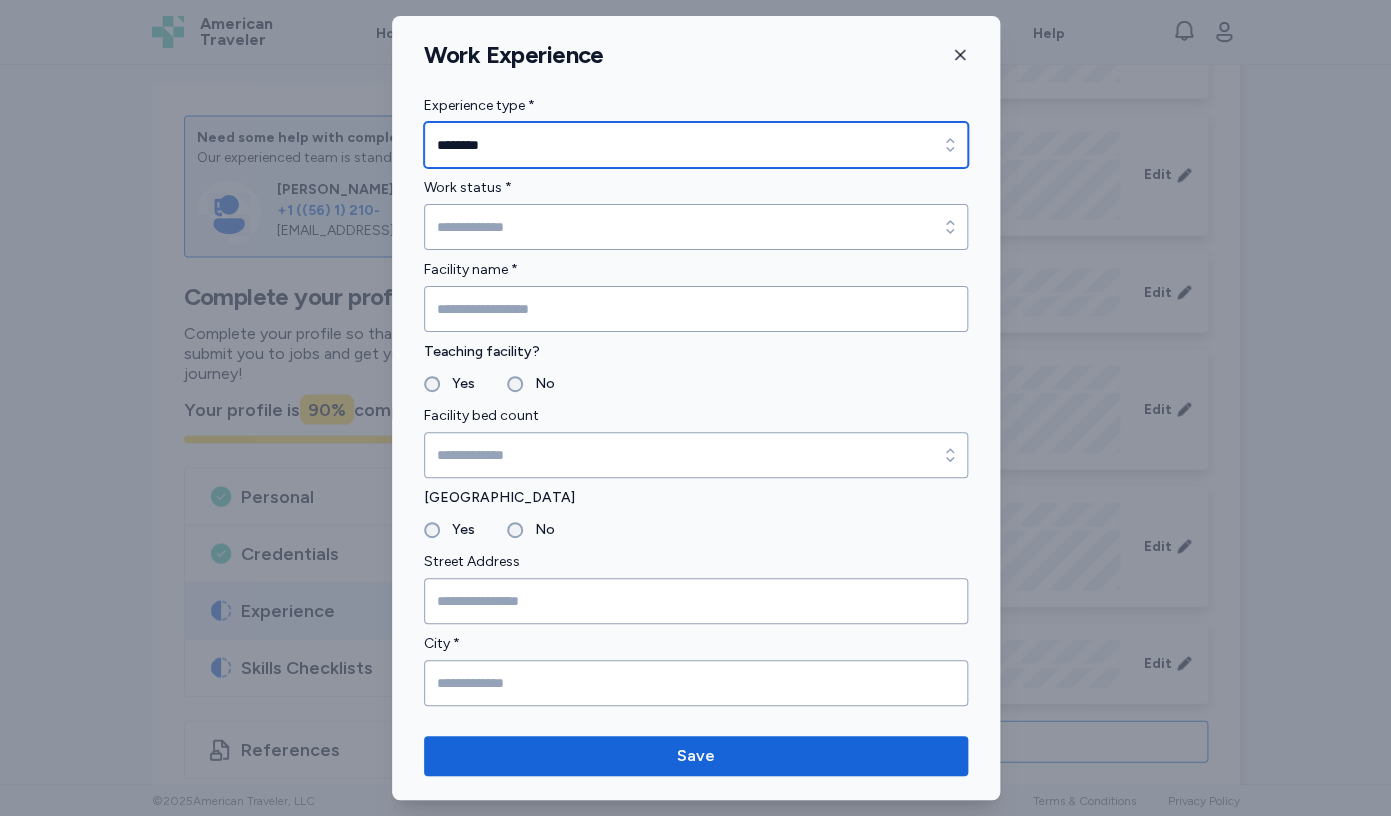 click 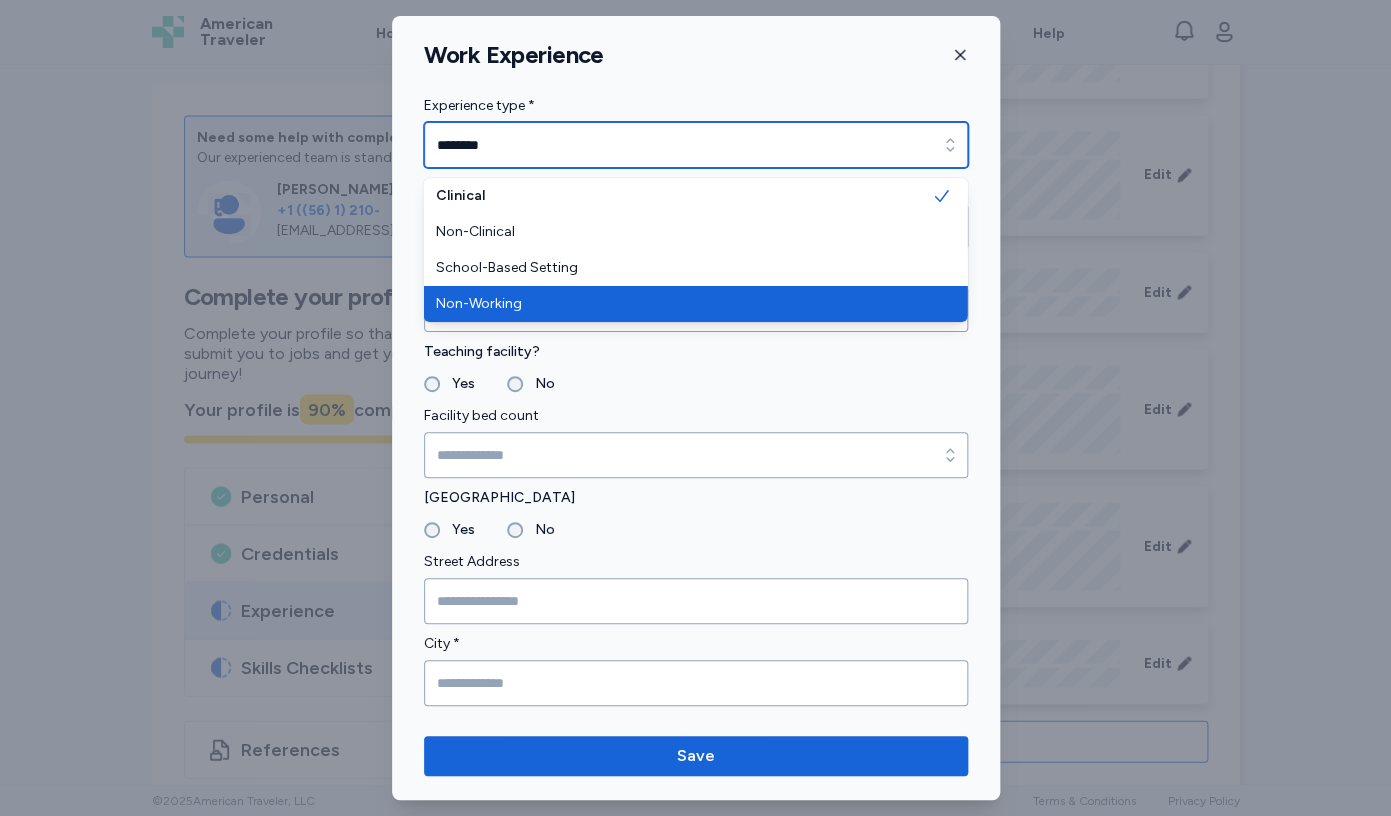 type on "**********" 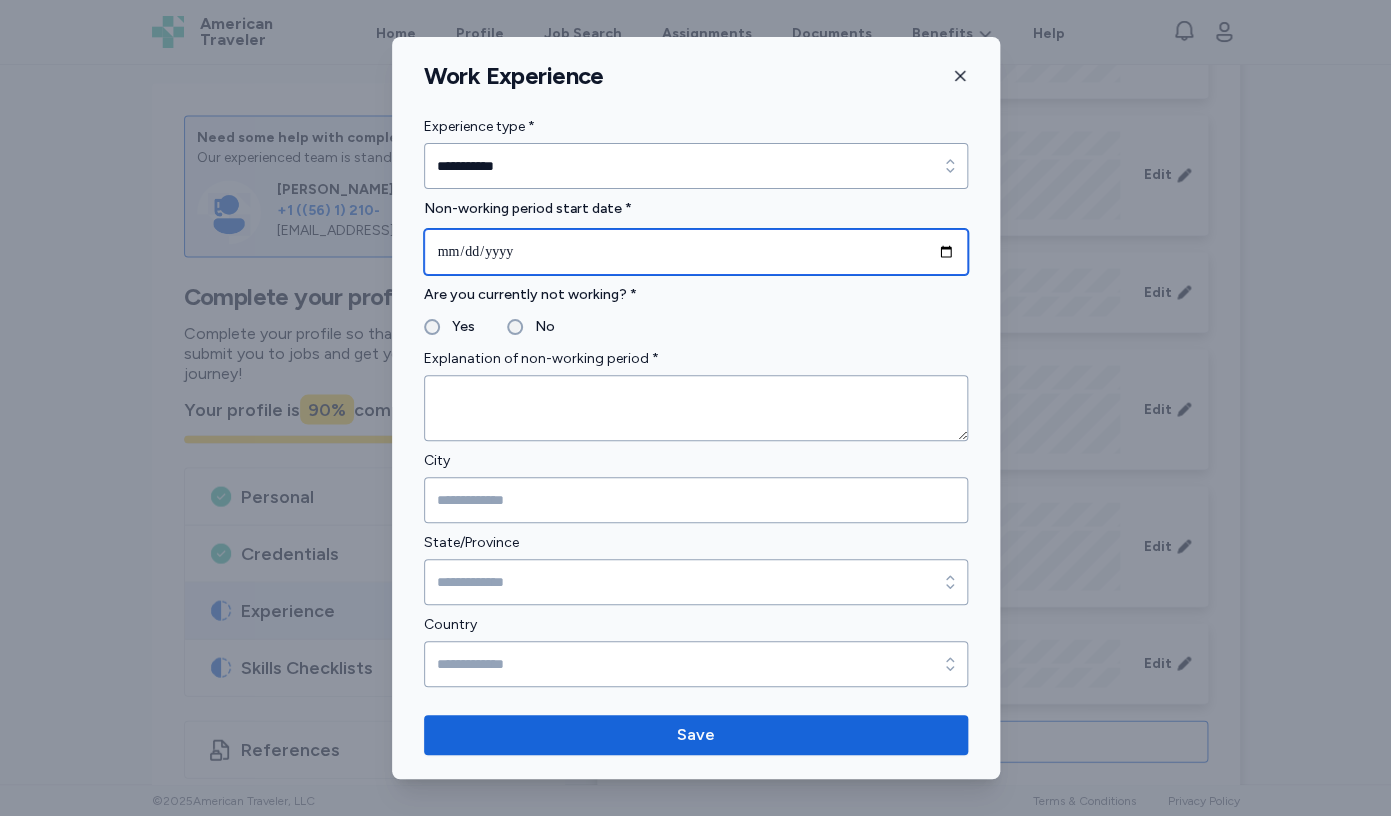 click at bounding box center (696, 252) 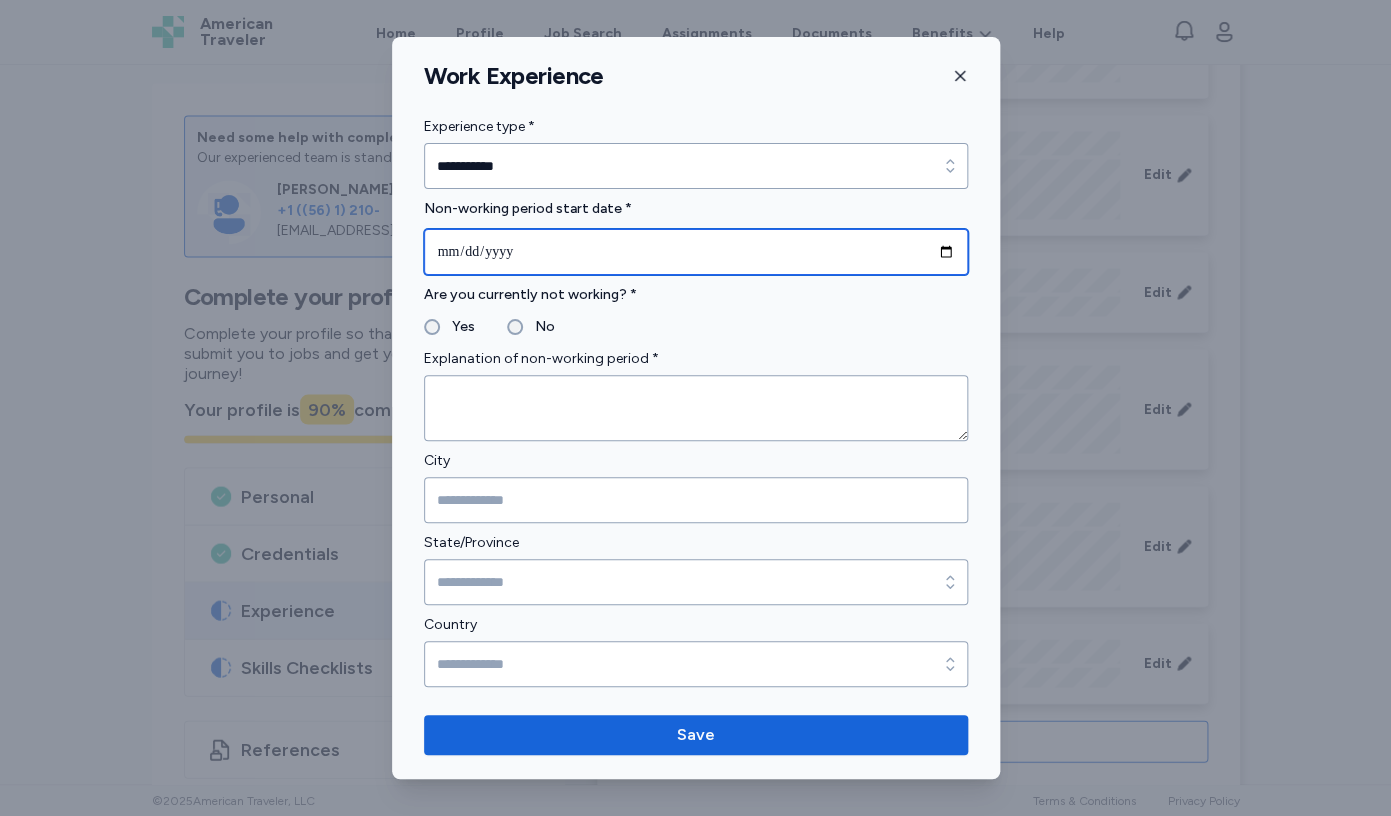 type on "**********" 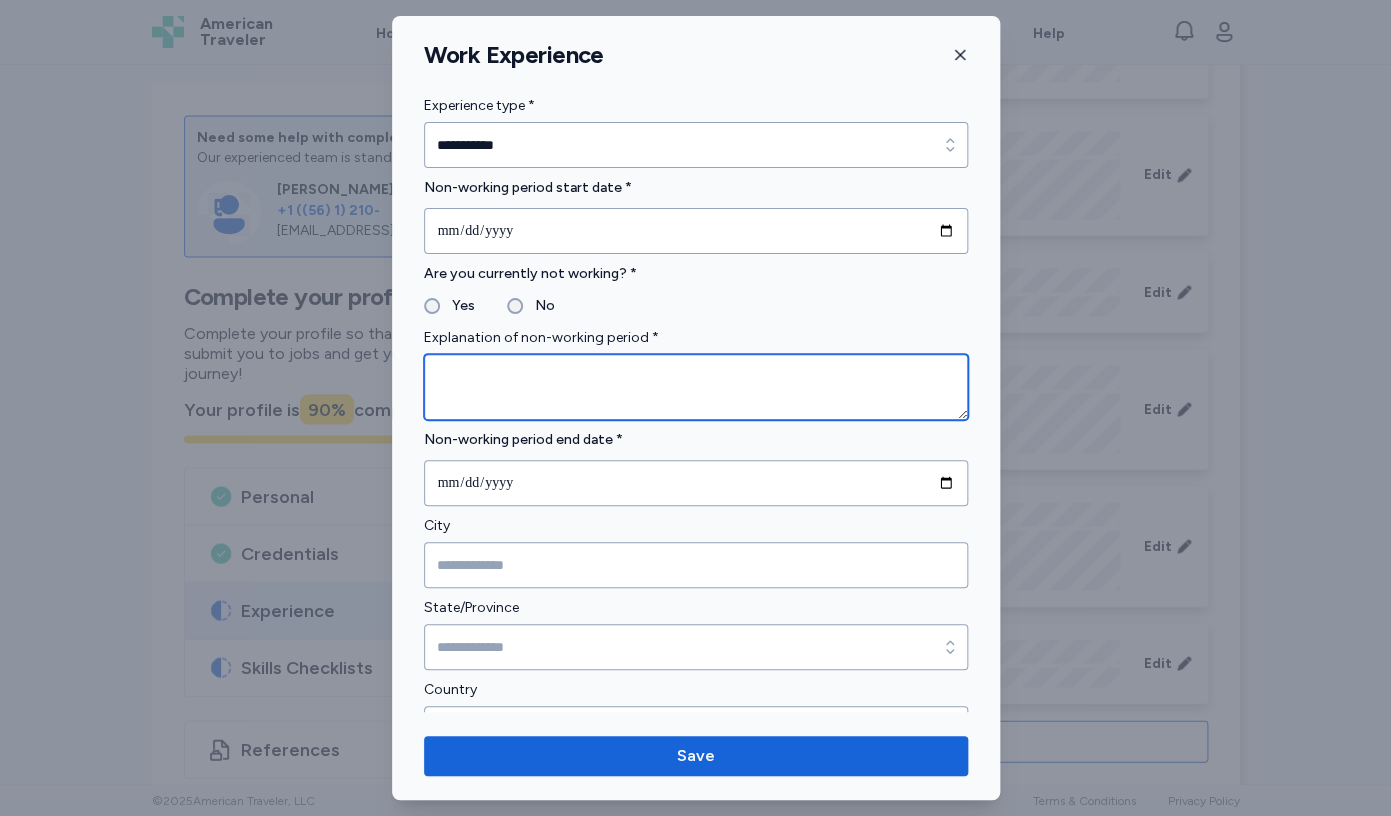click at bounding box center (696, 387) 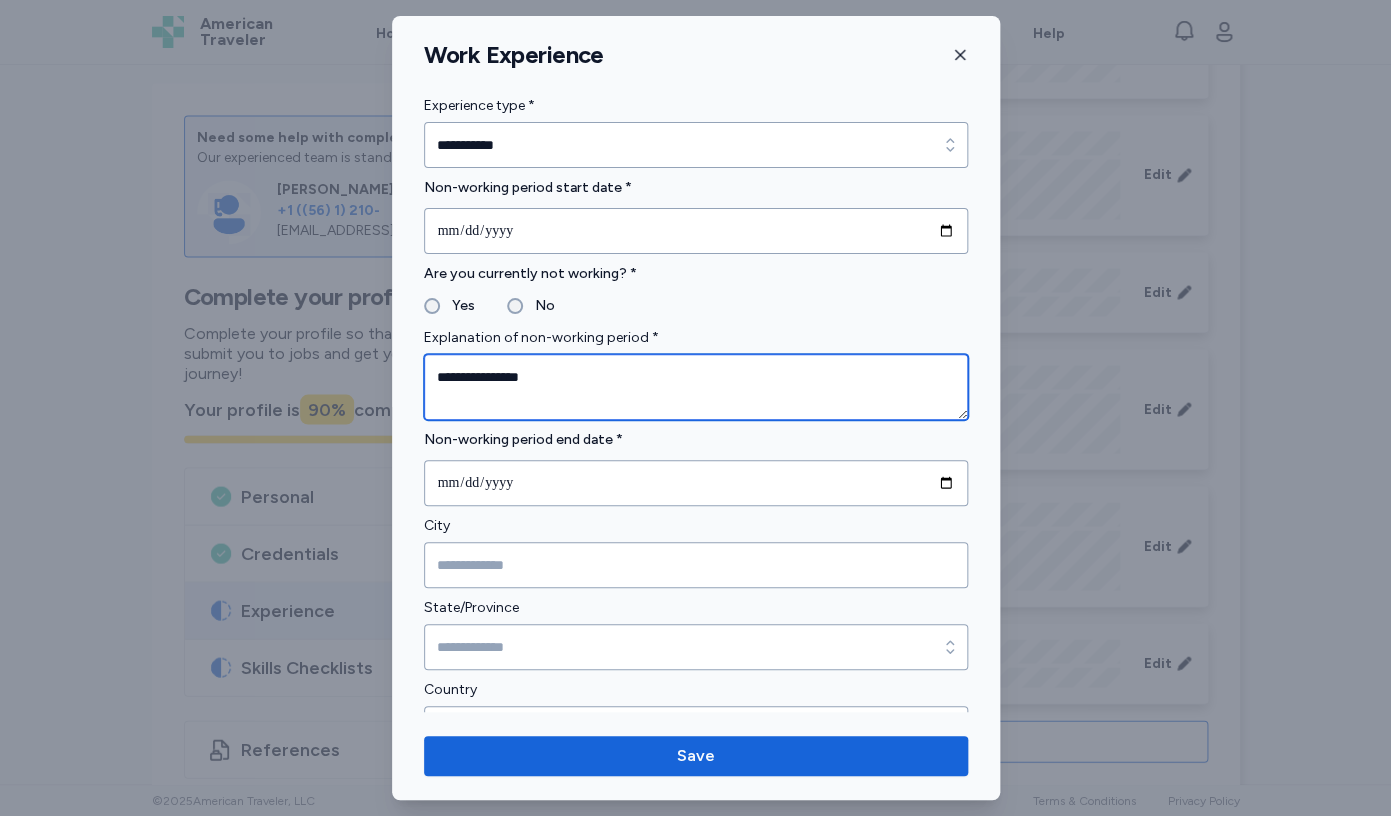 type on "**********" 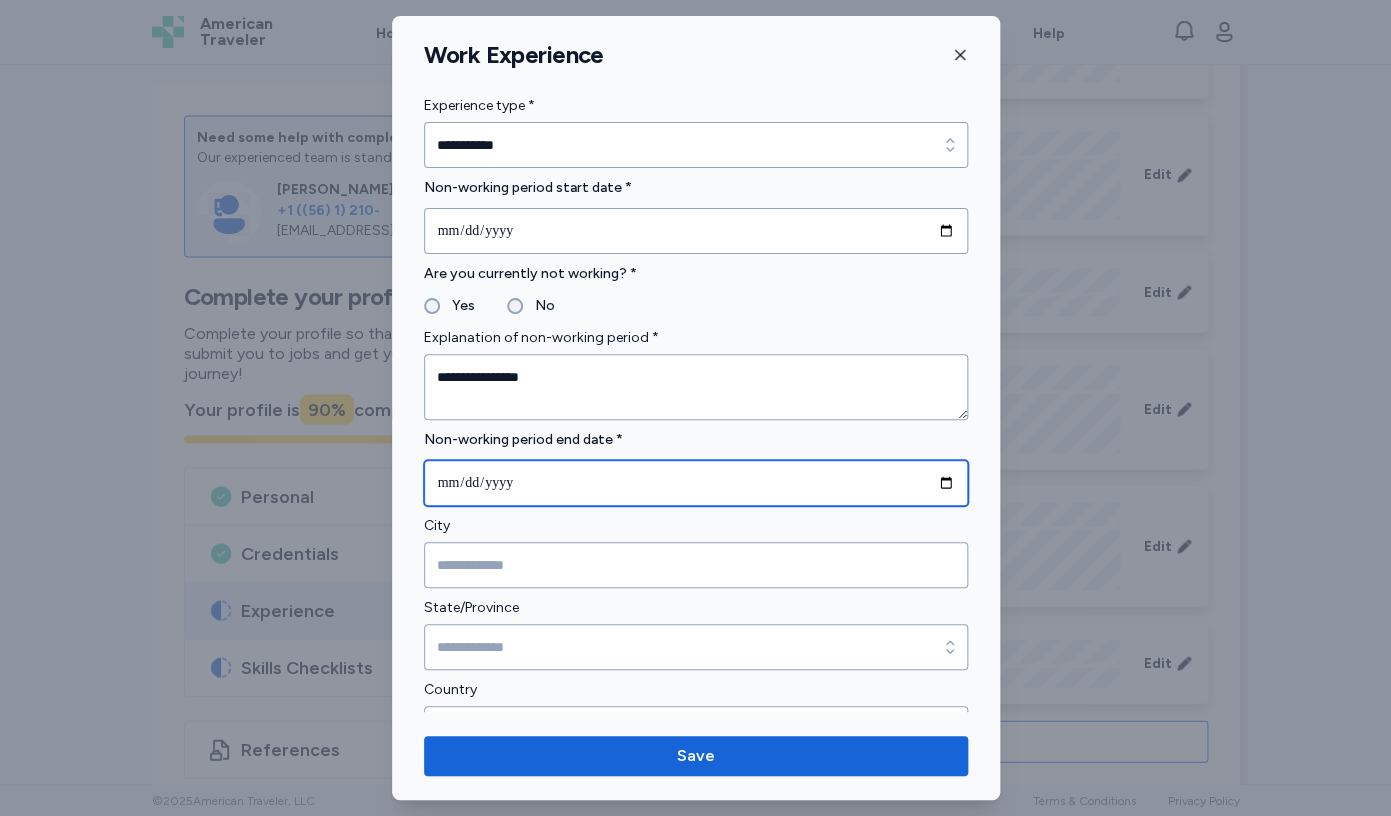 click at bounding box center (696, 483) 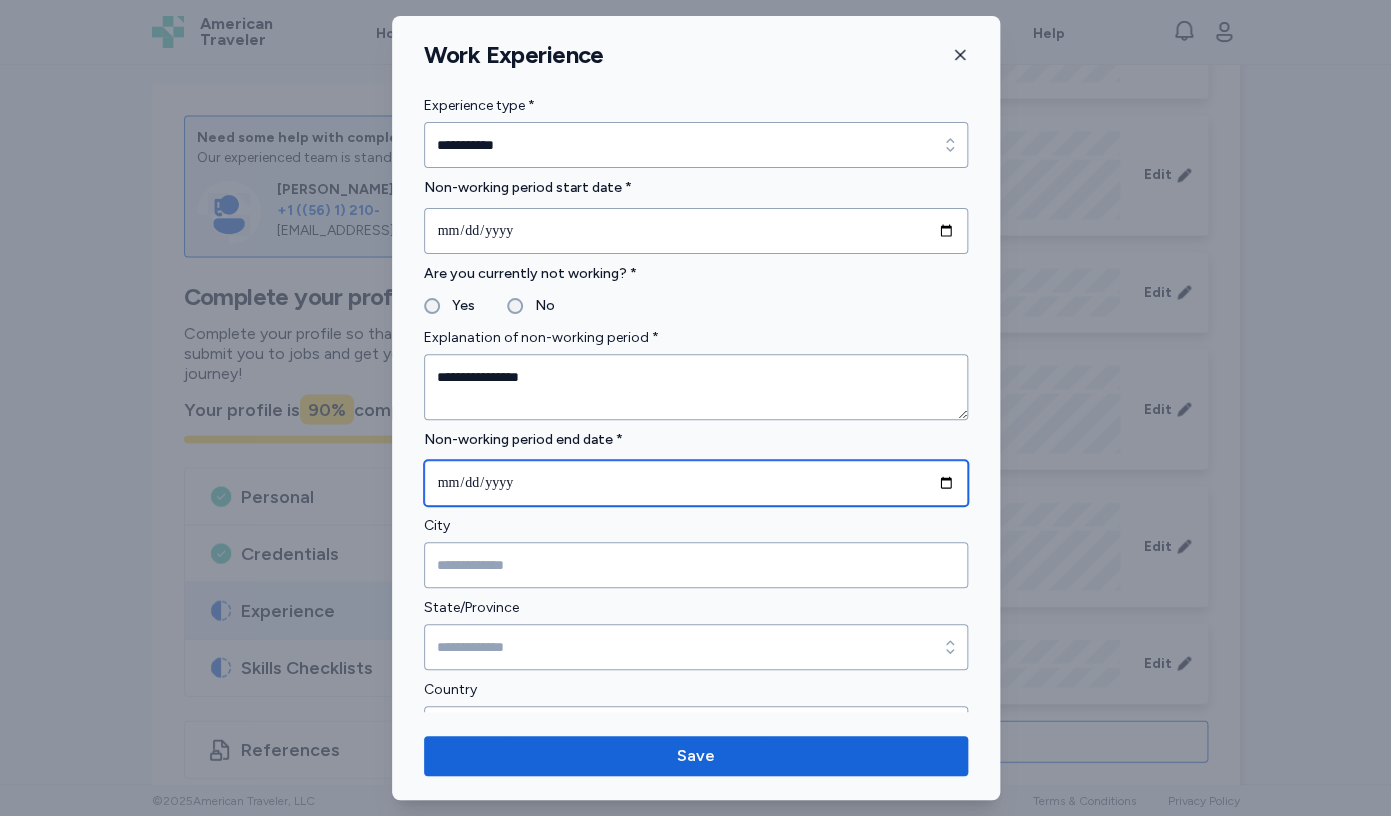 type on "**********" 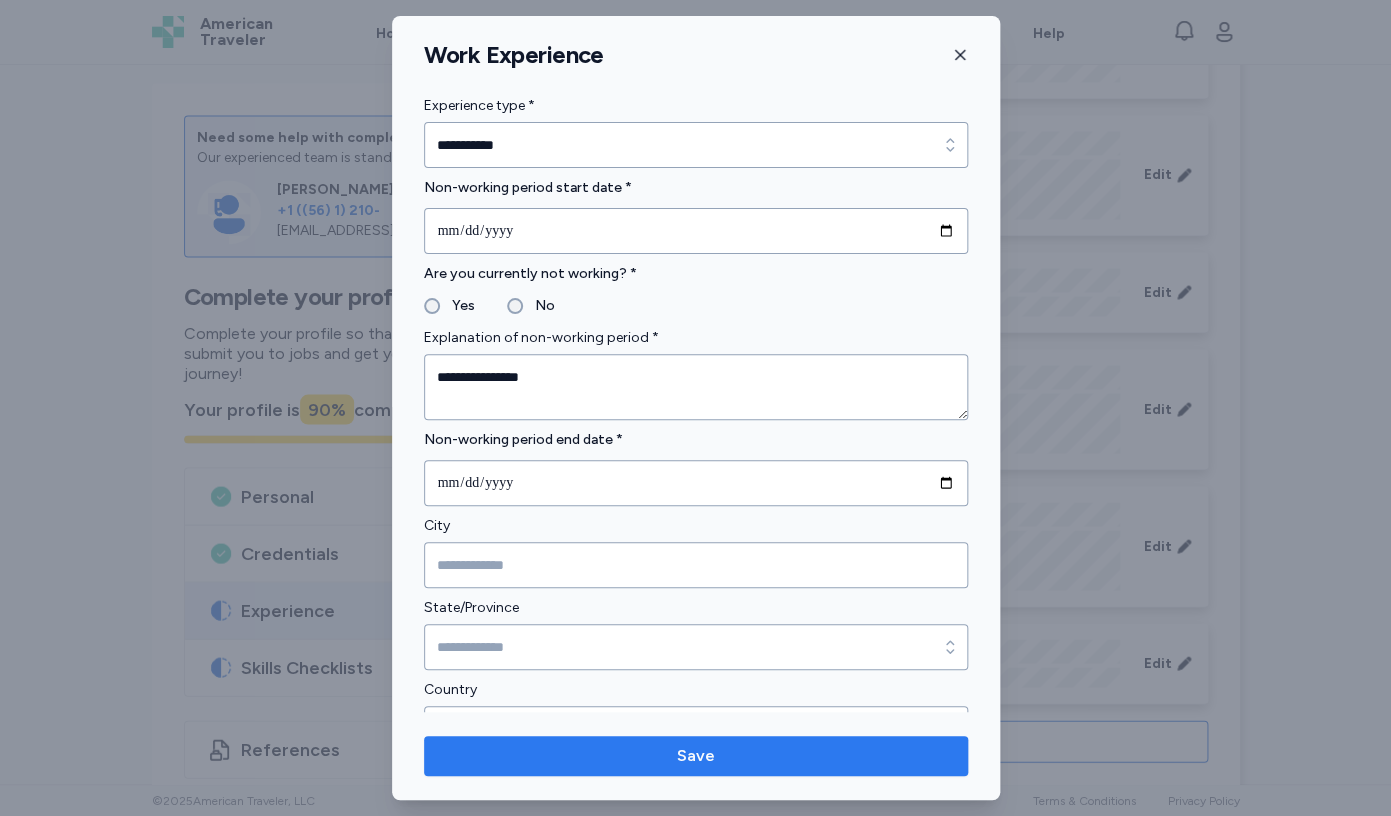 click on "Save" at bounding box center [696, 756] 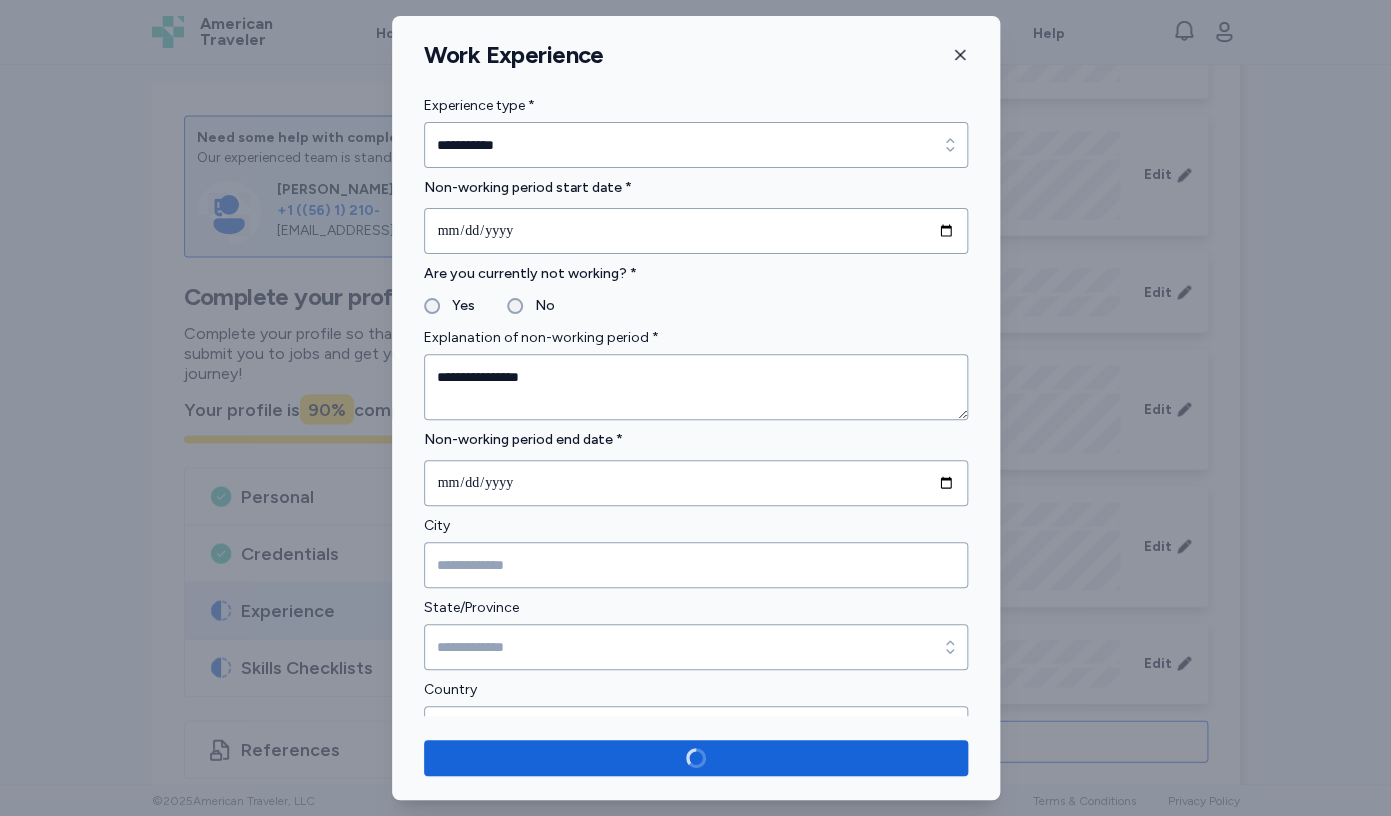 scroll, scrollTop: 1324, scrollLeft: 0, axis: vertical 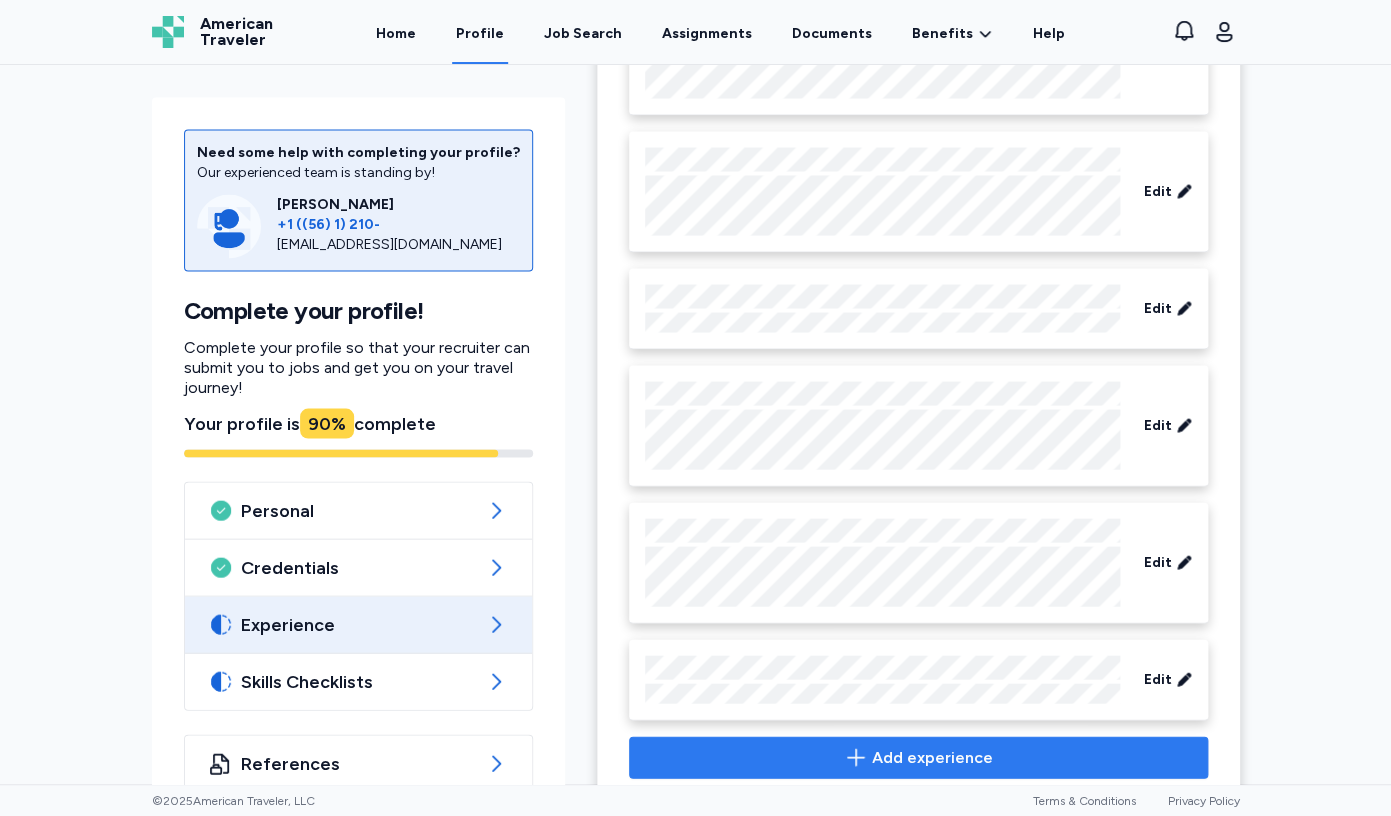 click on "Add experience" at bounding box center [918, 757] 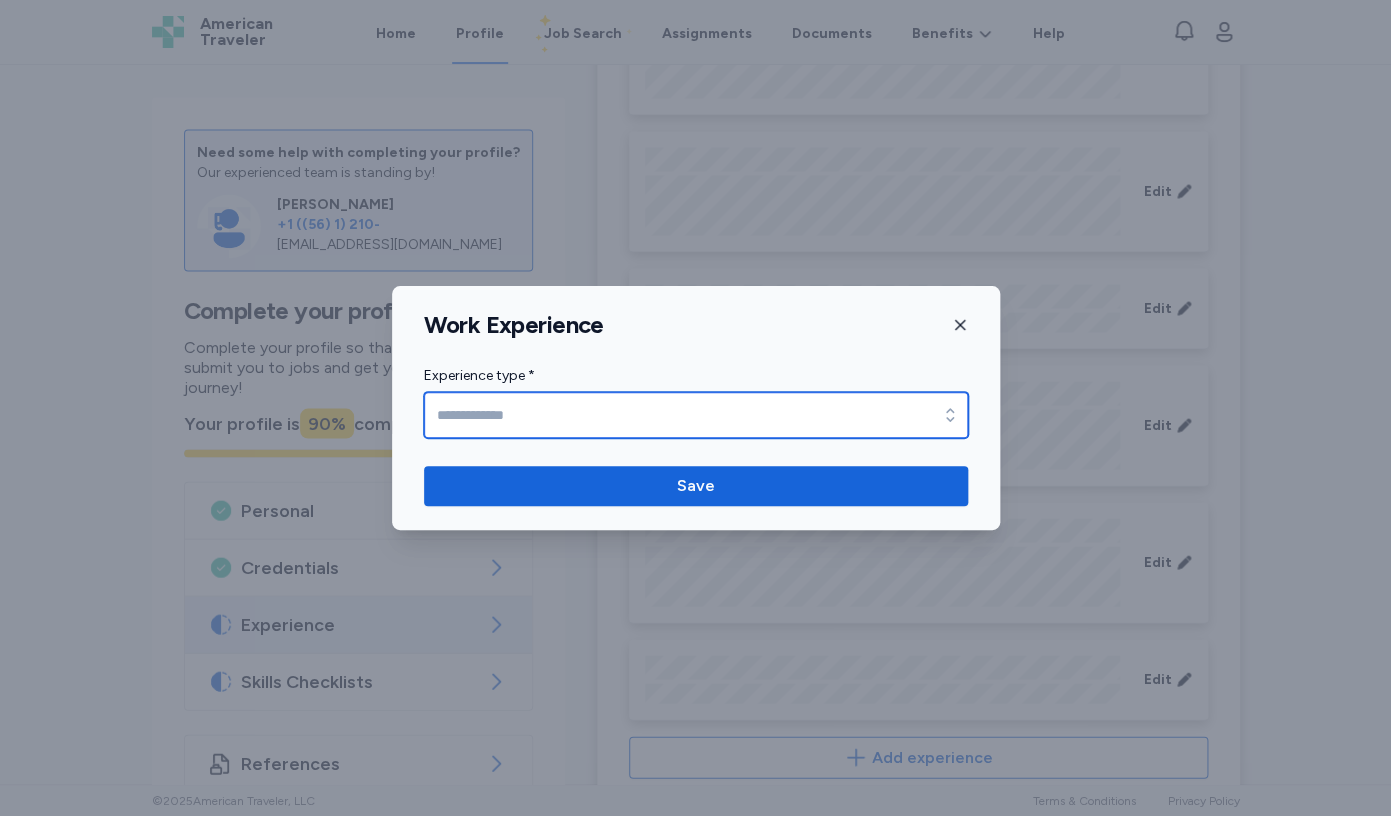 click on "Experience type *" at bounding box center (696, 415) 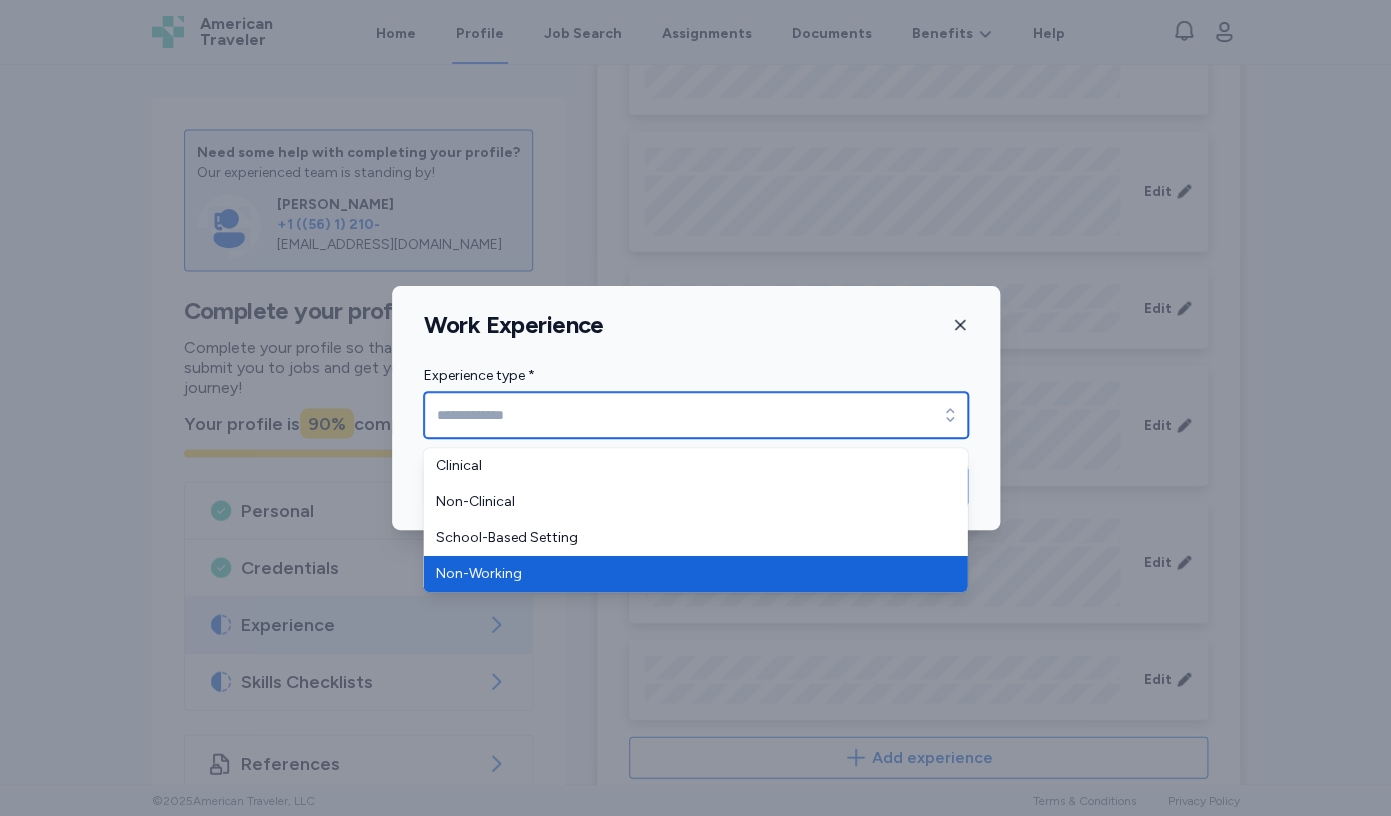 type on "**********" 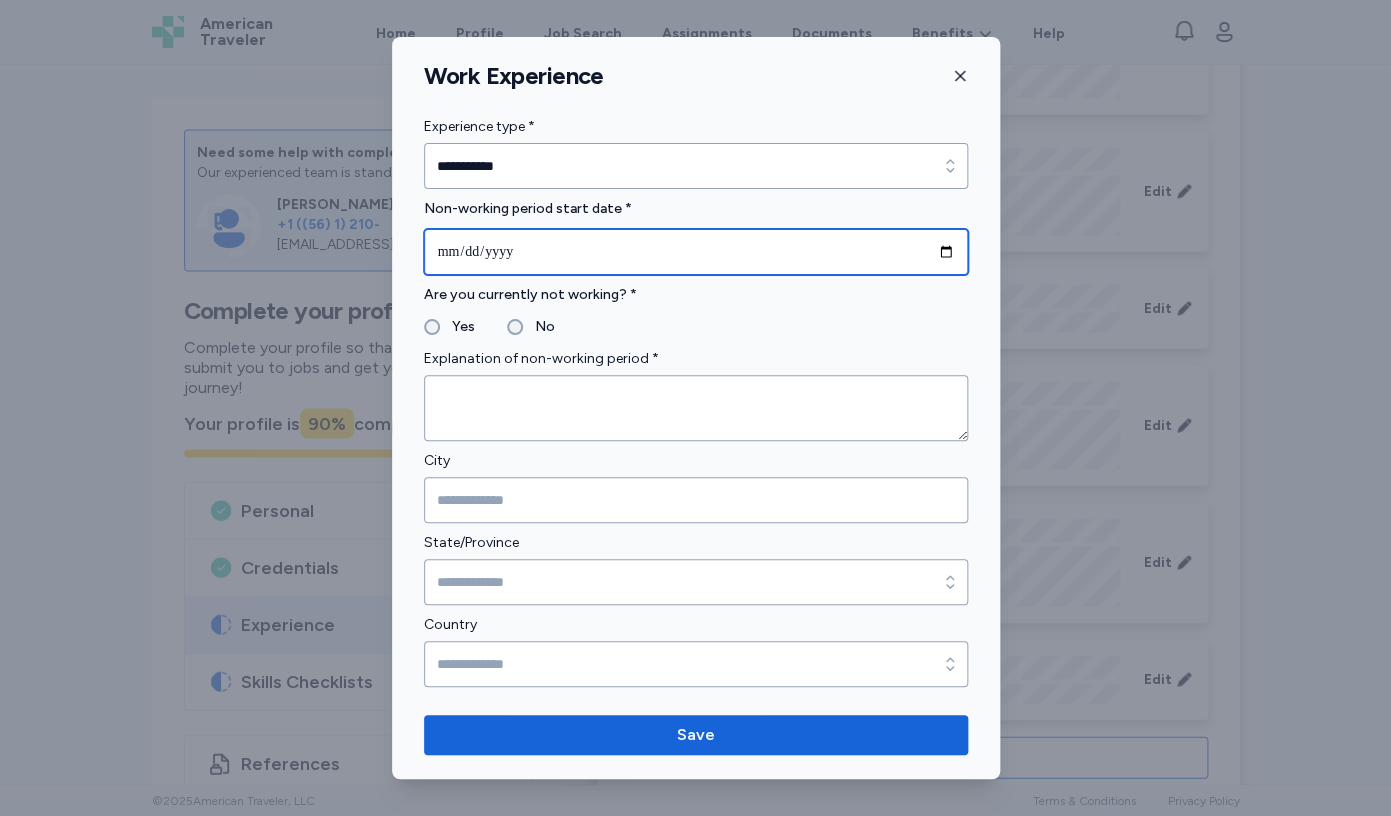 click at bounding box center (696, 252) 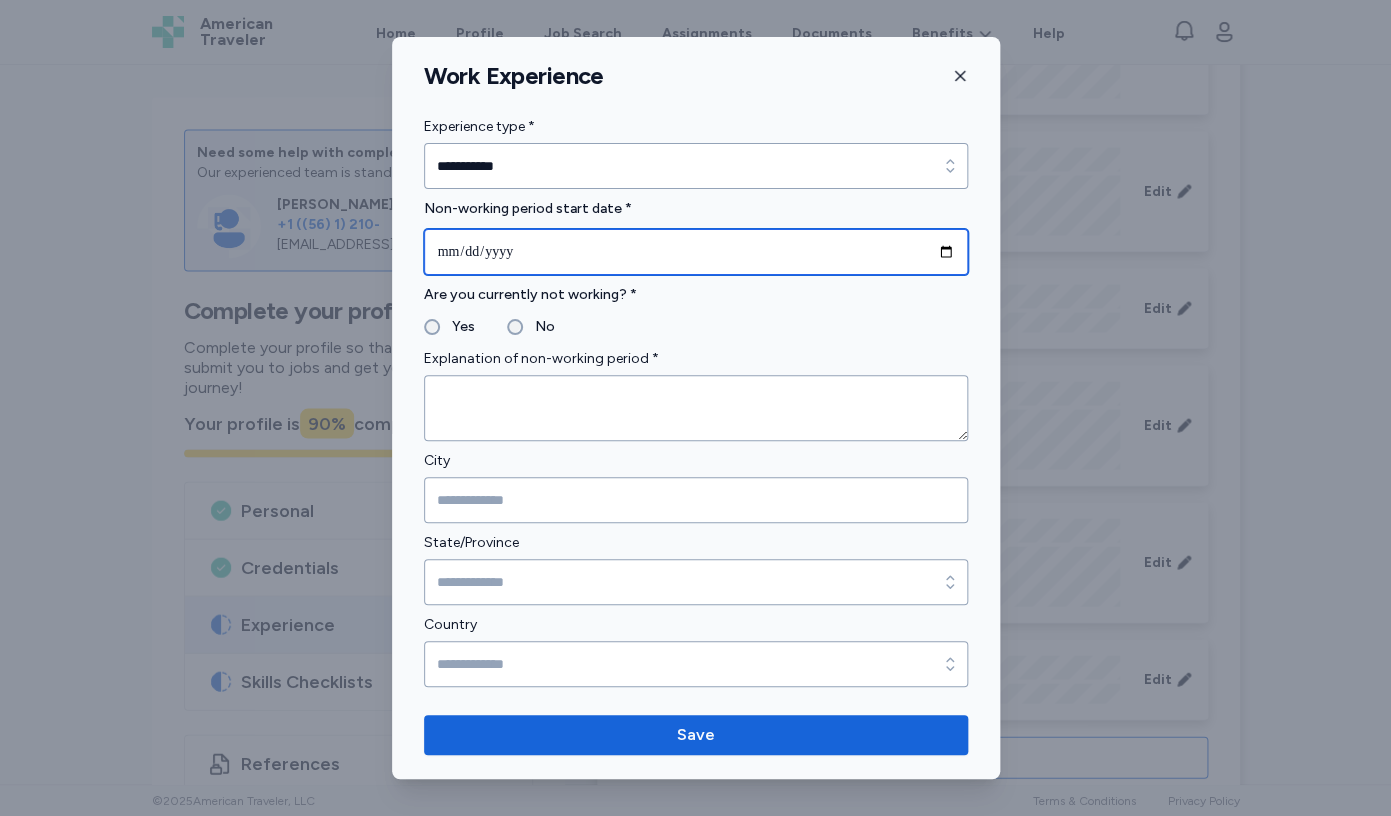 type on "**********" 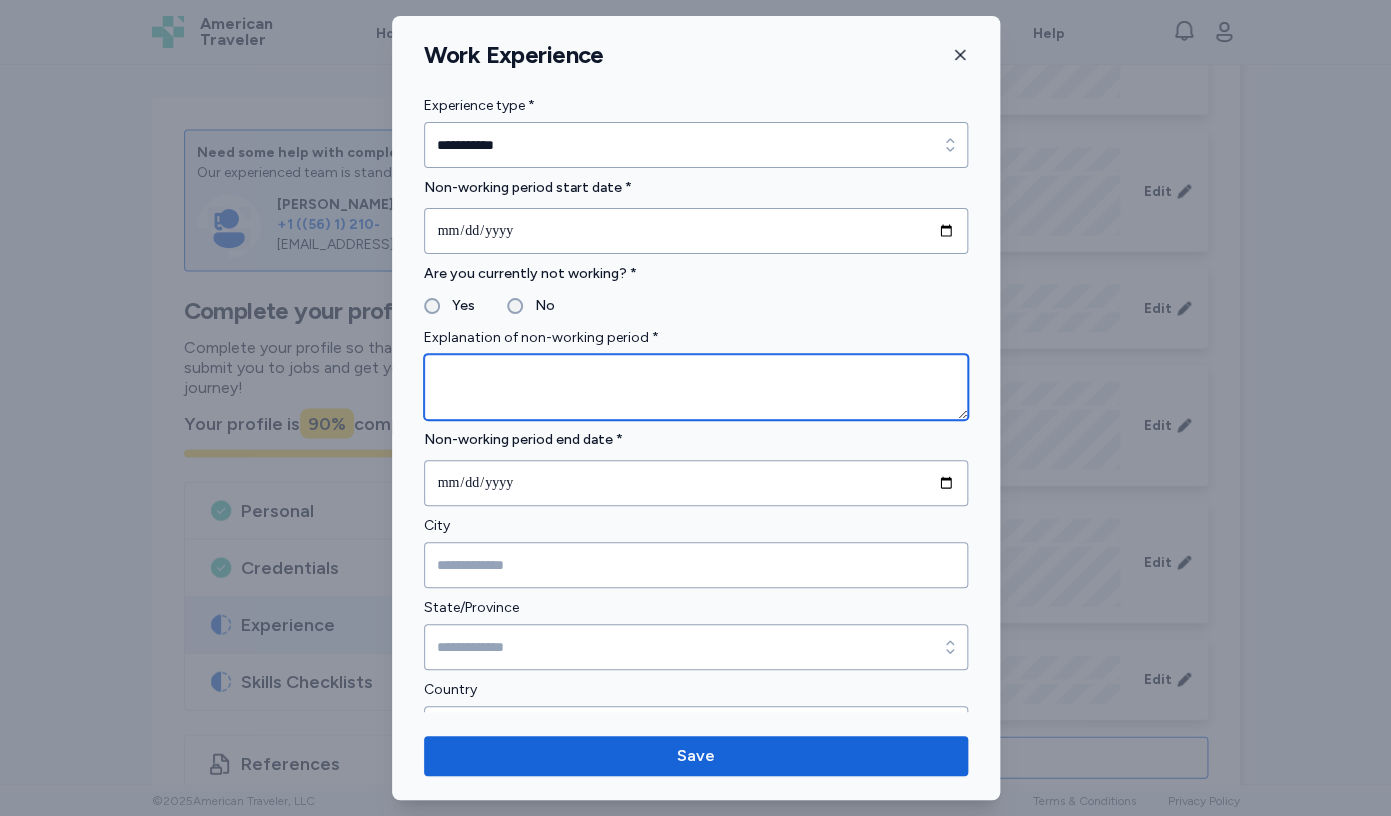 click at bounding box center (696, 387) 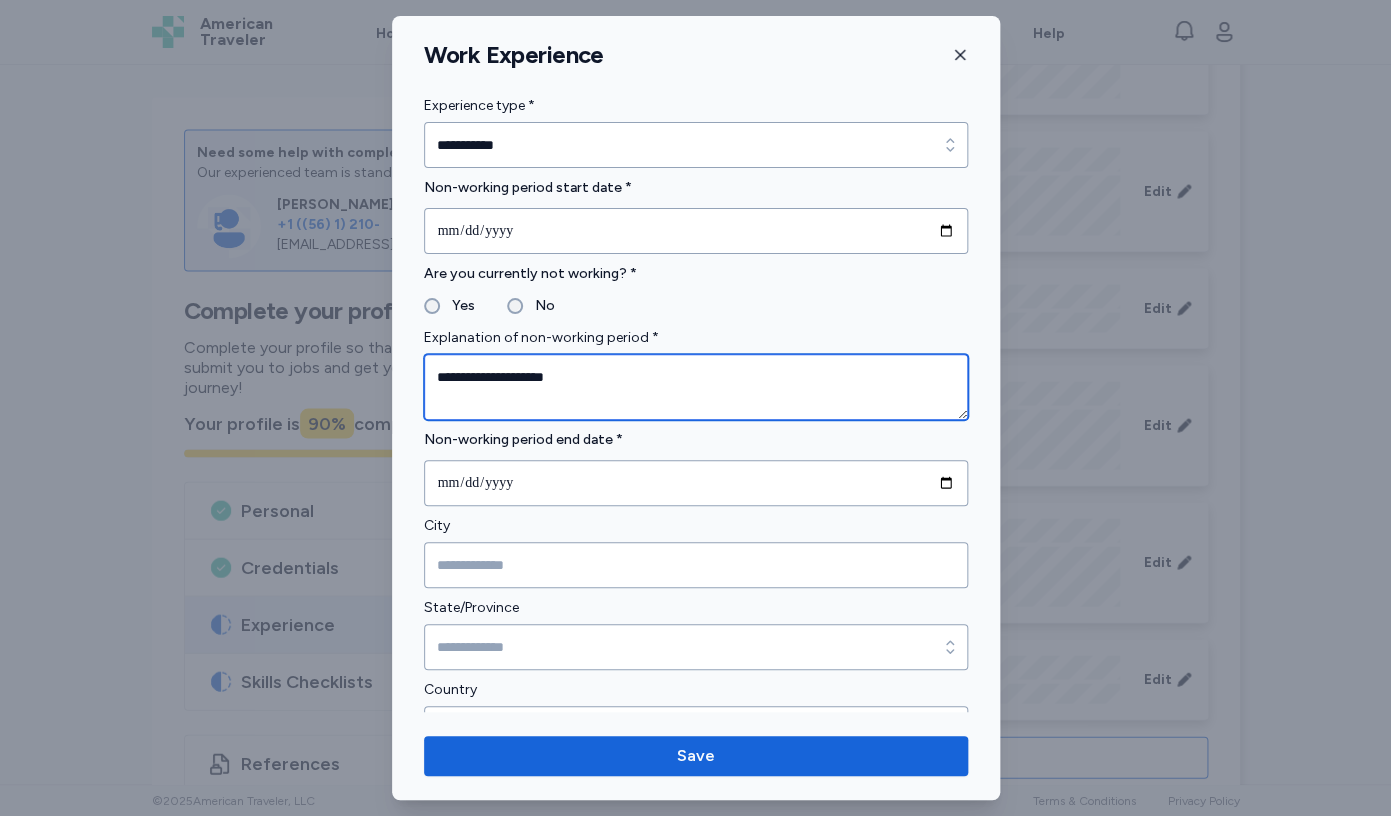 scroll, scrollTop: 45, scrollLeft: 0, axis: vertical 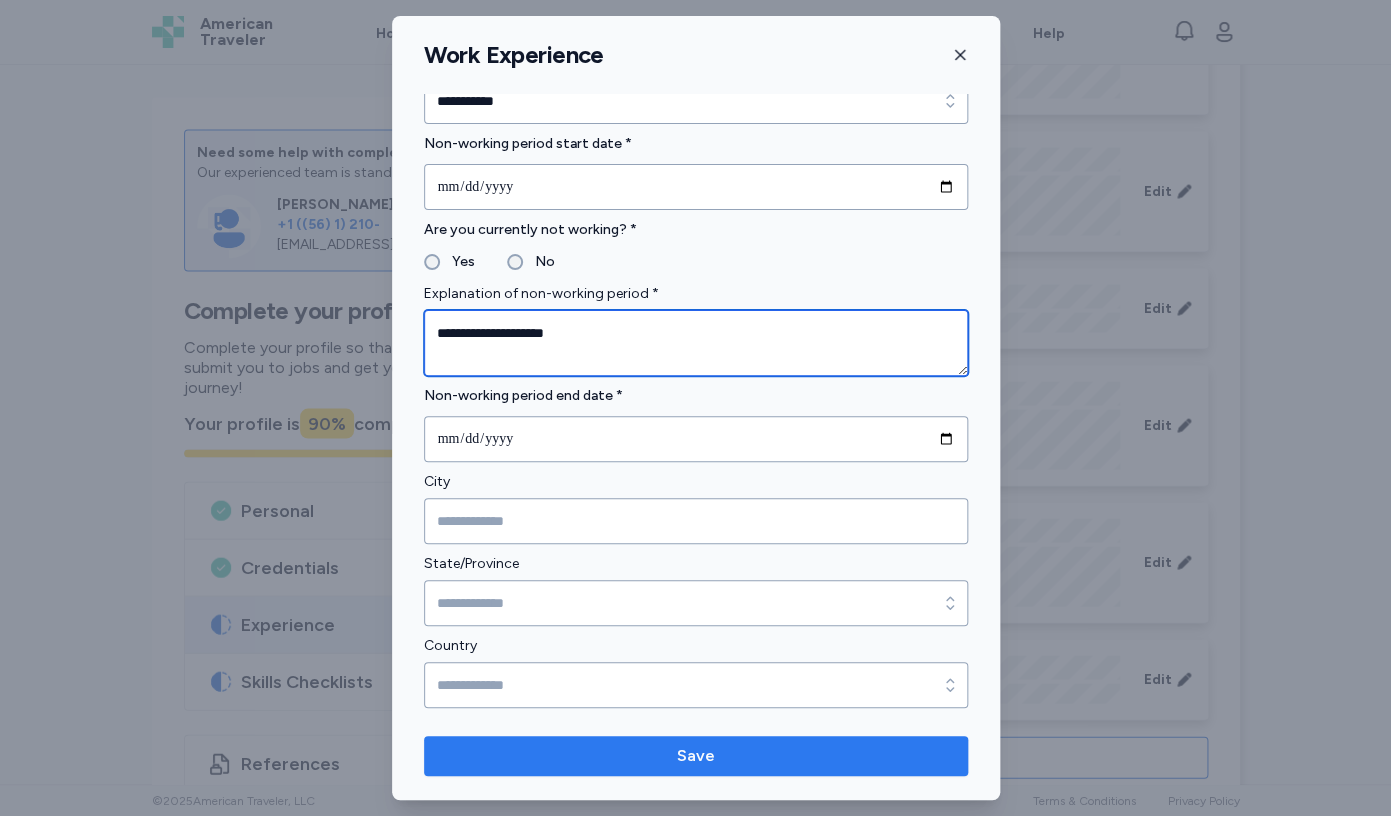 type on "**********" 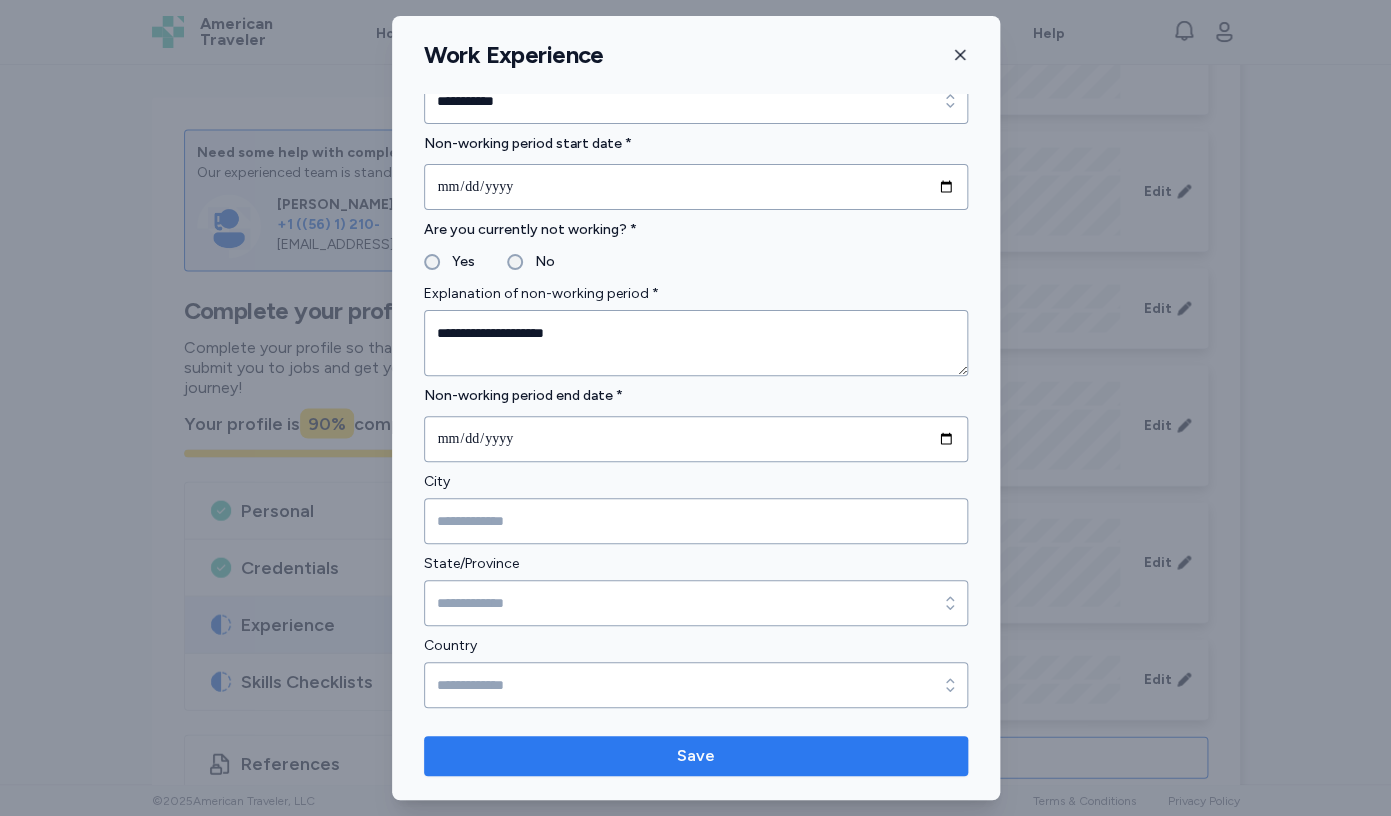 click on "Save" at bounding box center (696, 756) 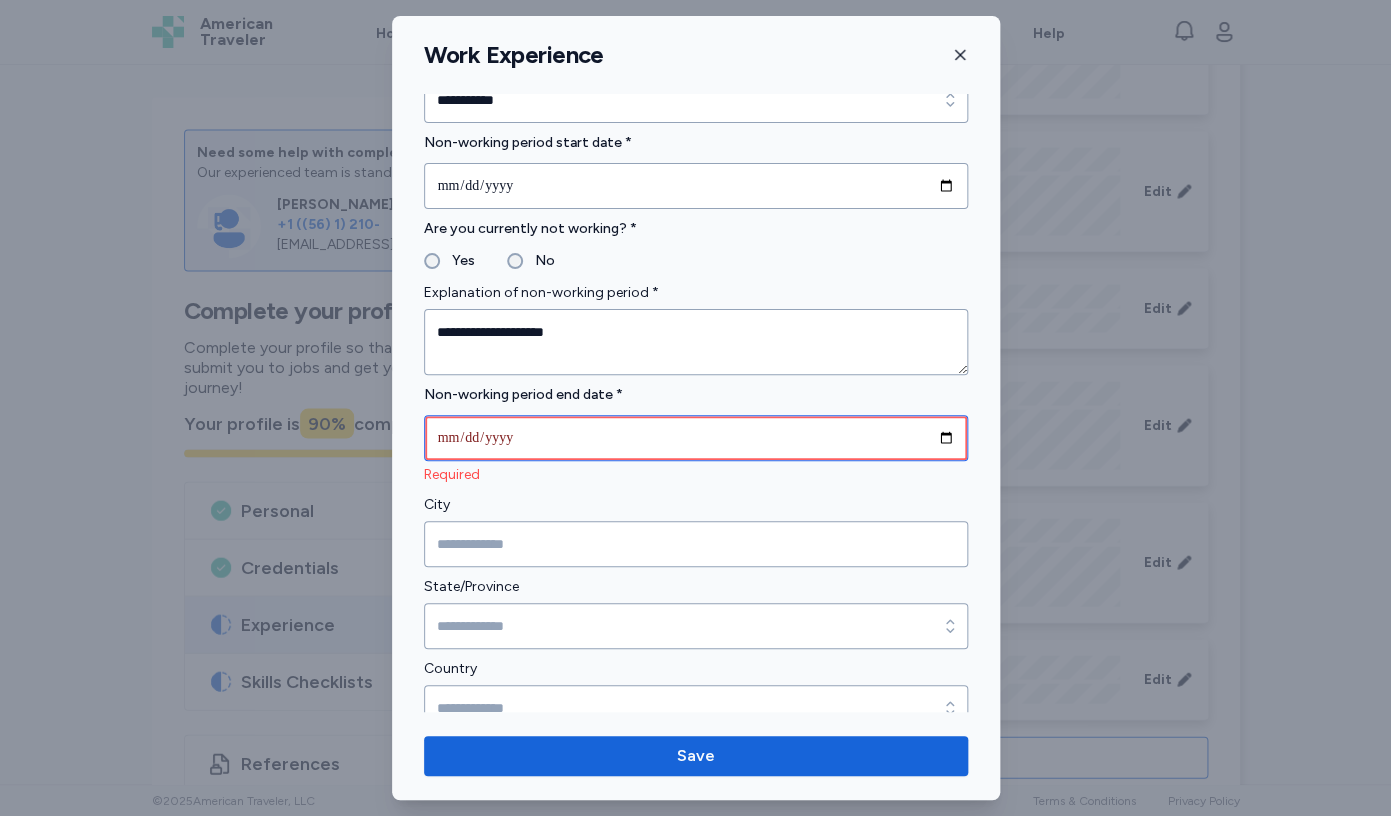 click at bounding box center (696, 438) 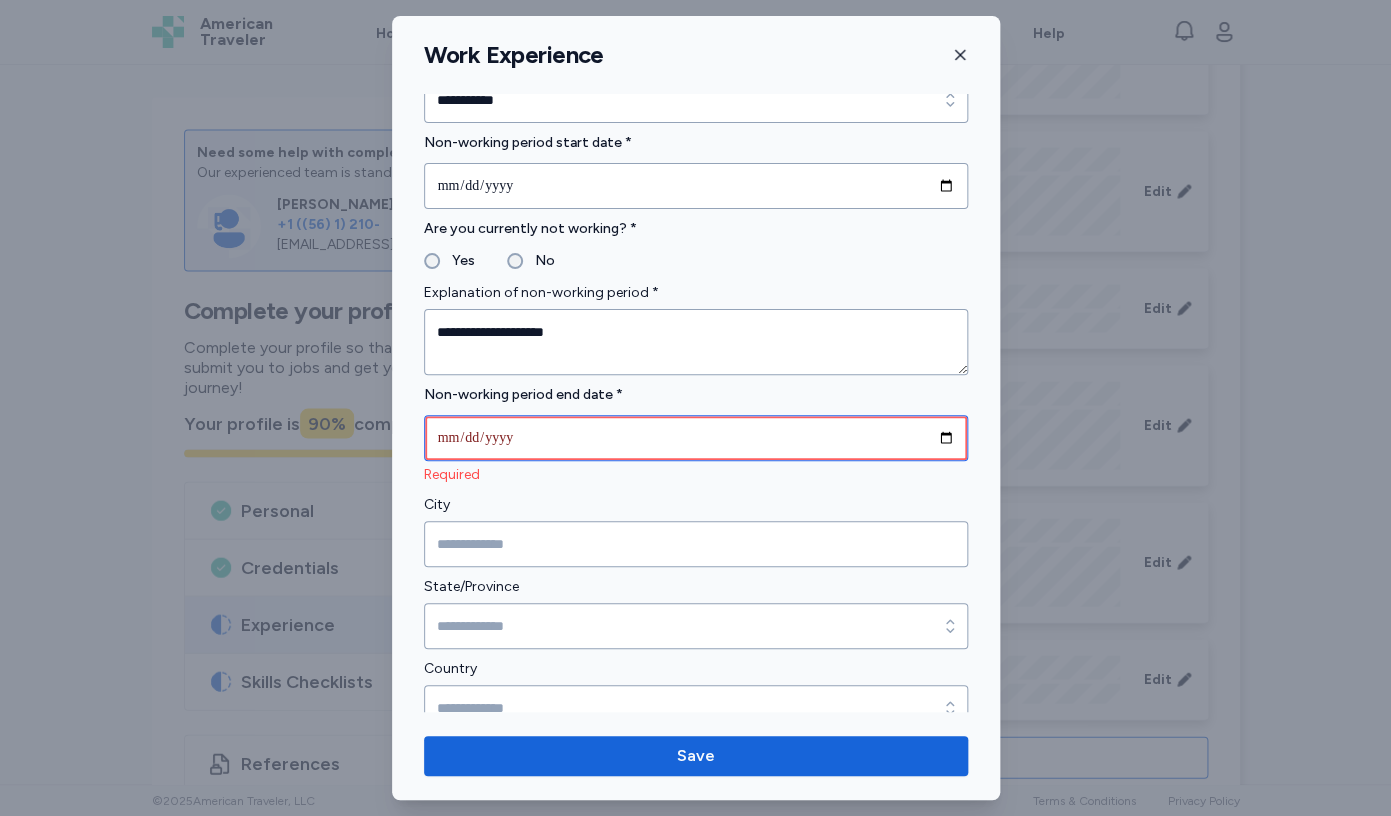 type on "**********" 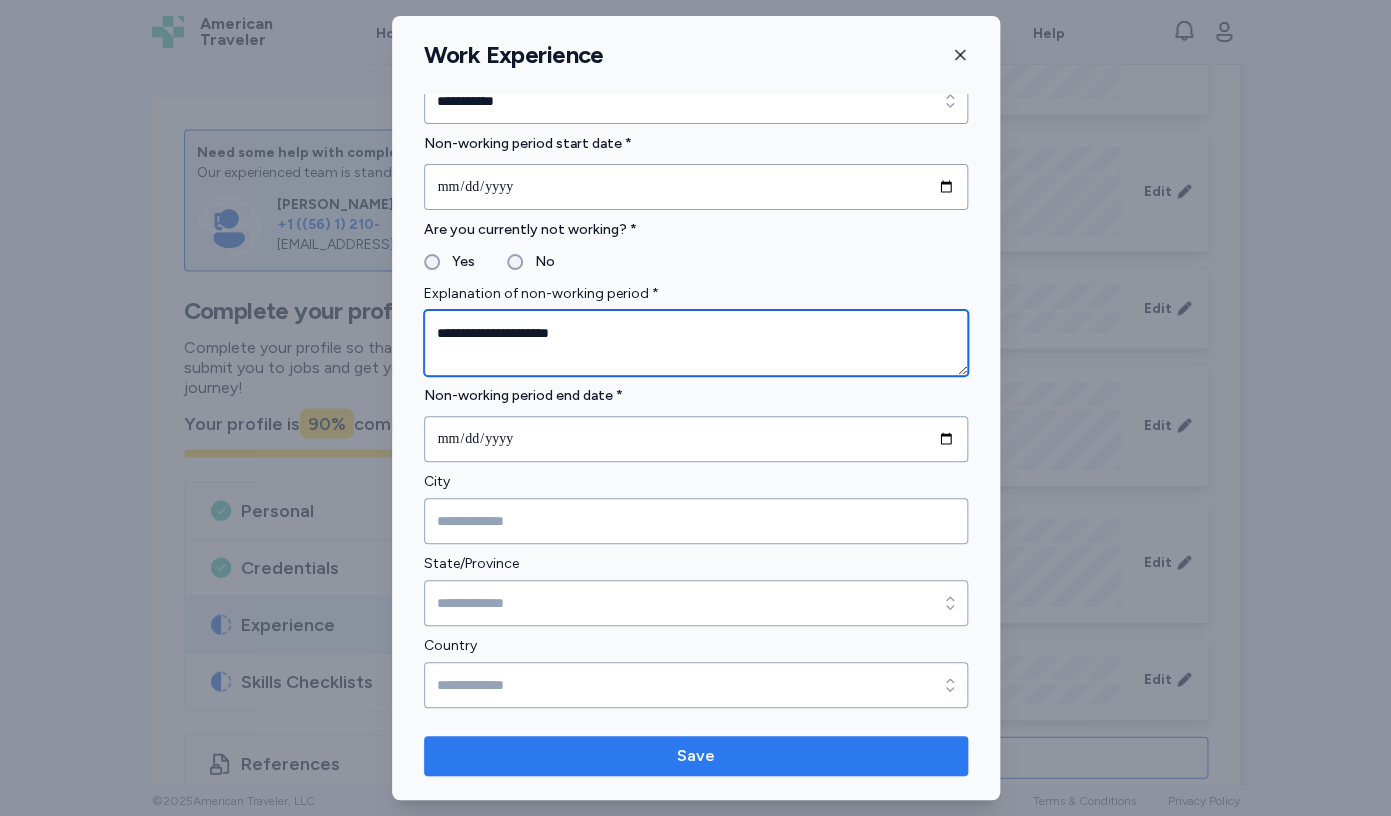 type on "**********" 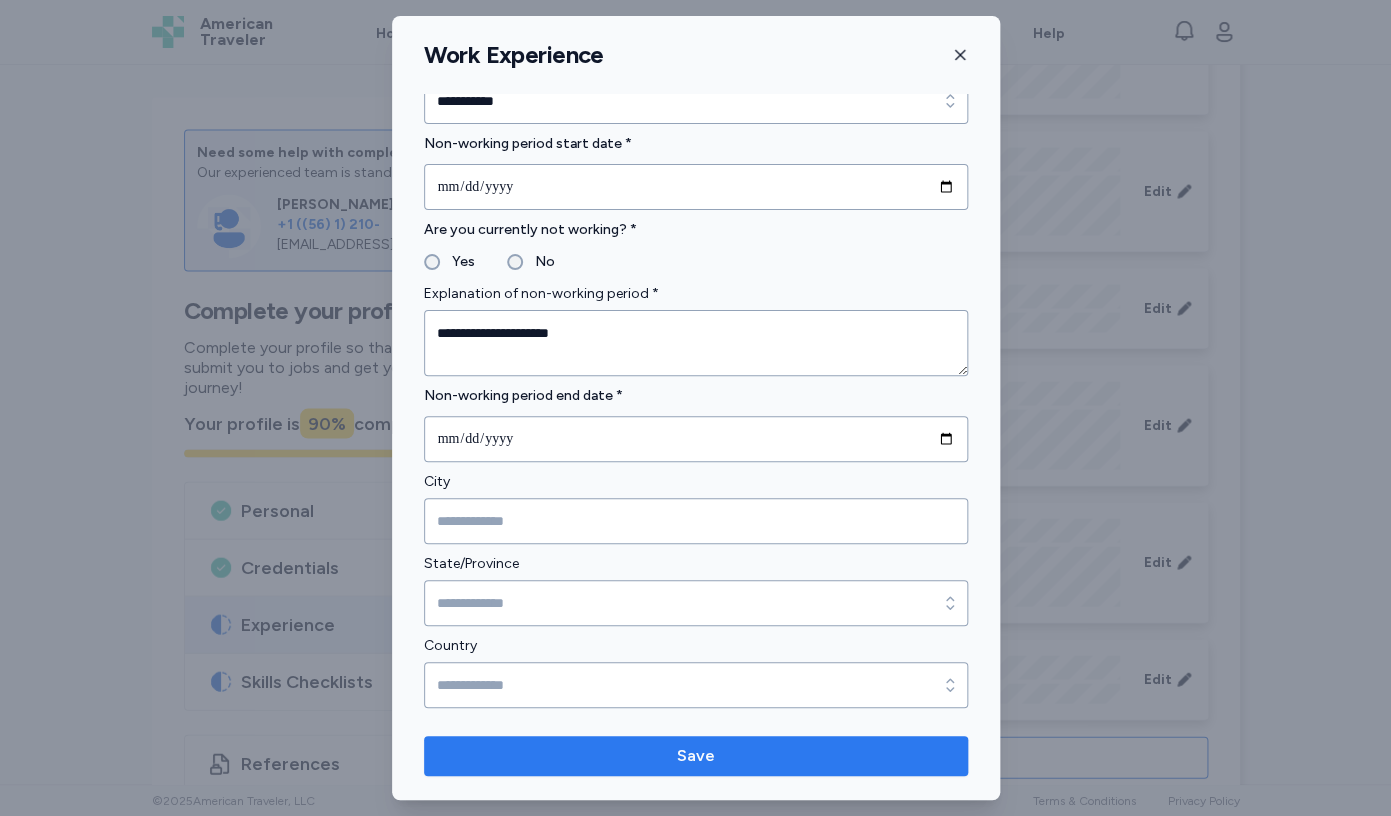 click on "Save" at bounding box center (696, 756) 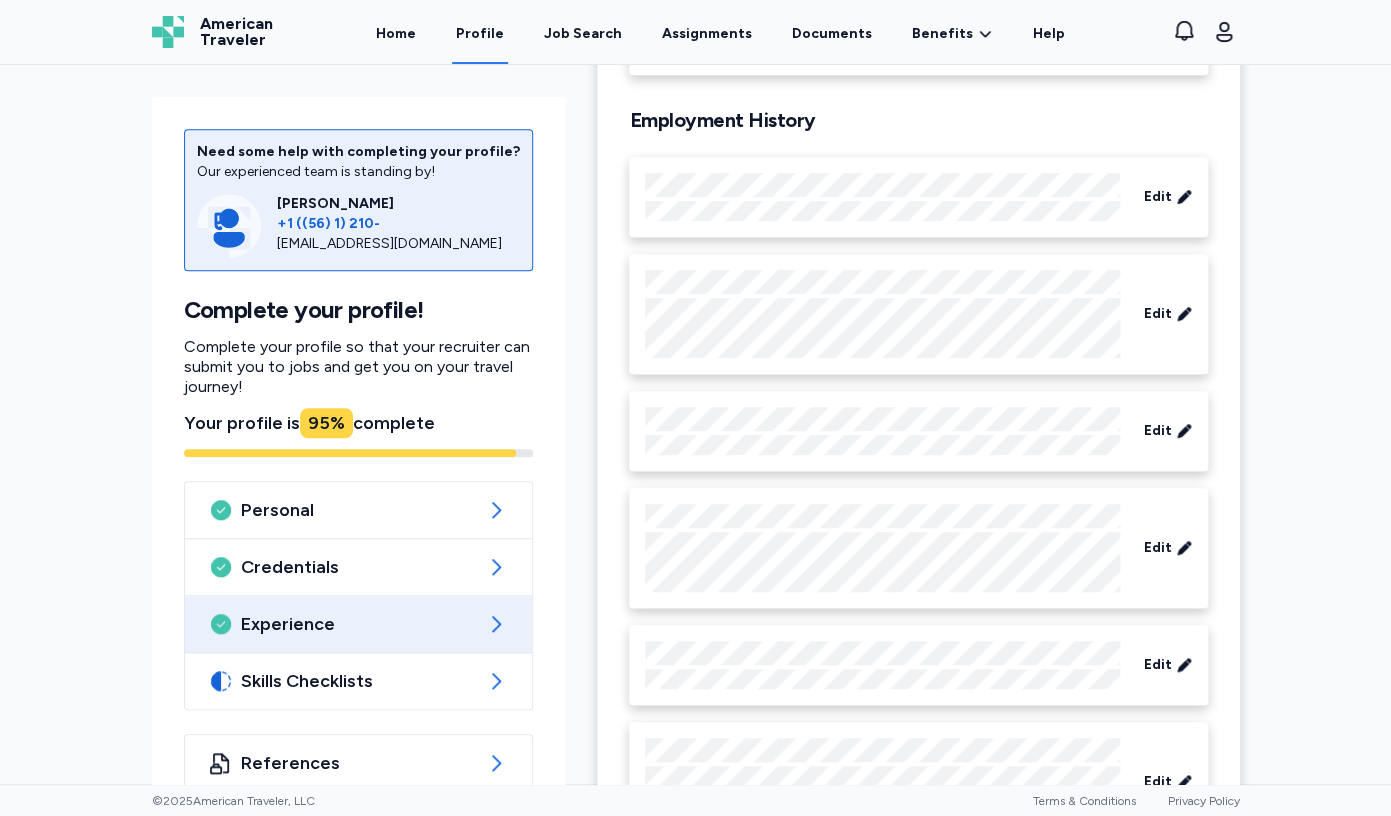 scroll, scrollTop: 348, scrollLeft: 0, axis: vertical 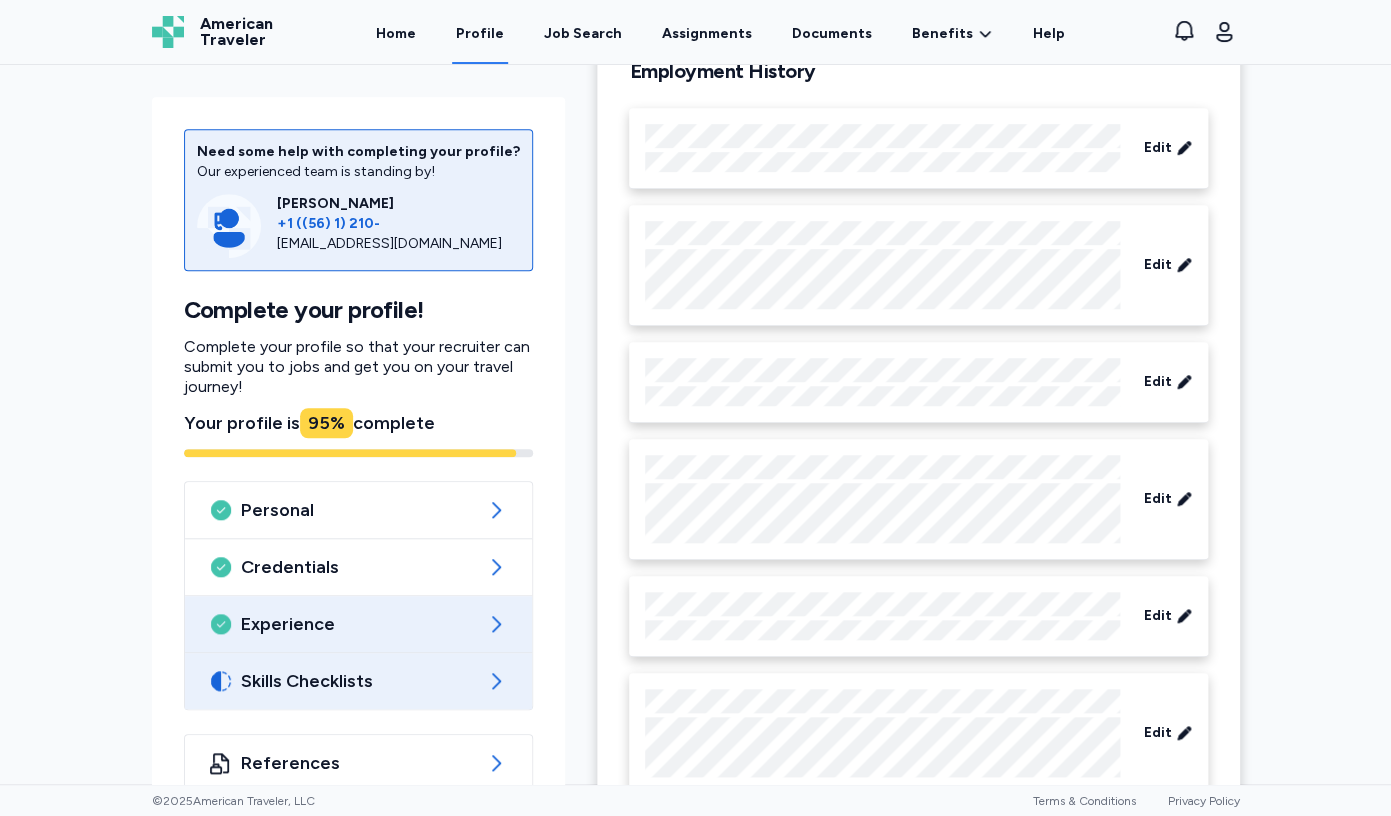 click on "Skills Checklists" at bounding box center (359, 681) 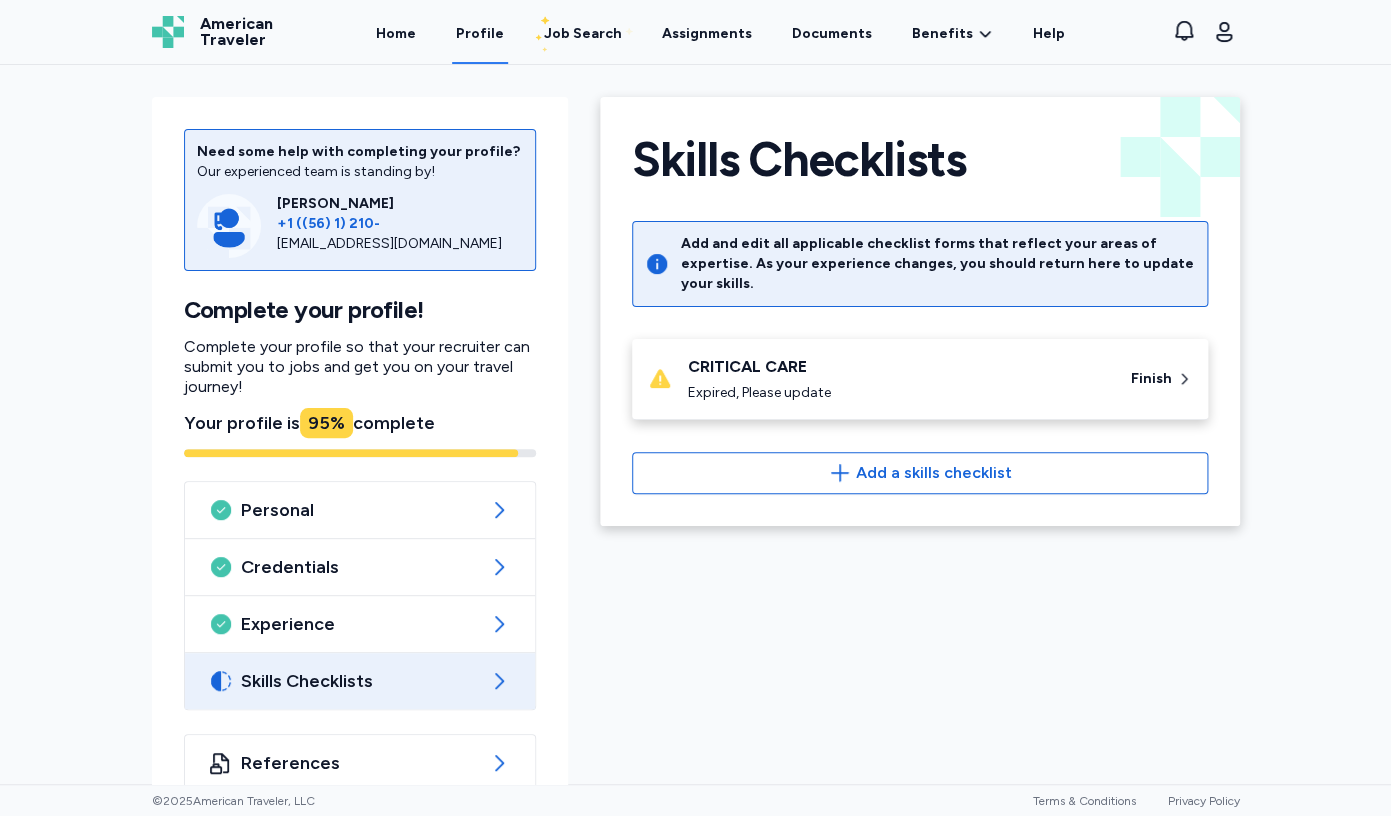 click on "Expired, Please update" at bounding box center [897, 393] 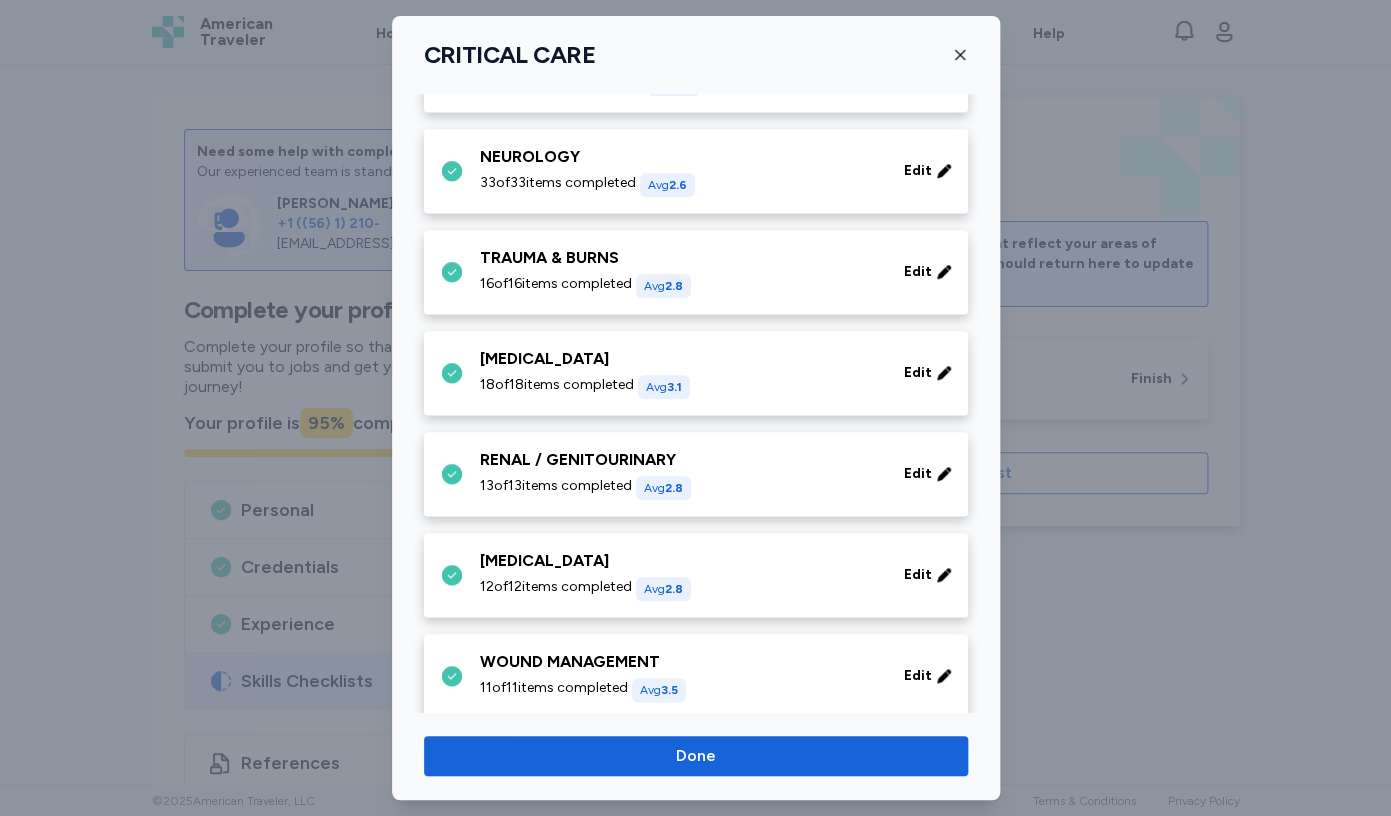 scroll, scrollTop: 855, scrollLeft: 0, axis: vertical 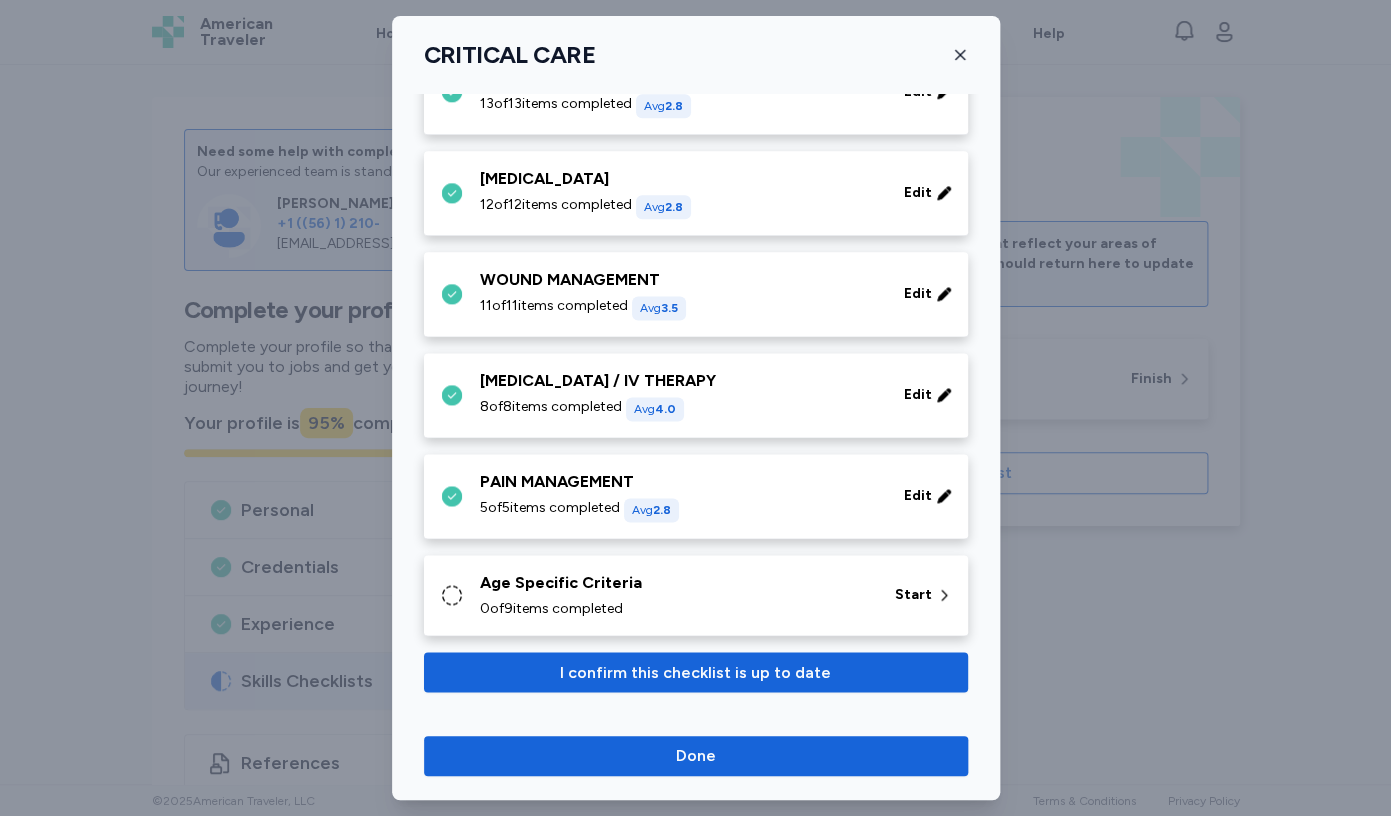 click on "Age Specific Criteria 0  of  9  items completed" at bounding box center [675, 595] 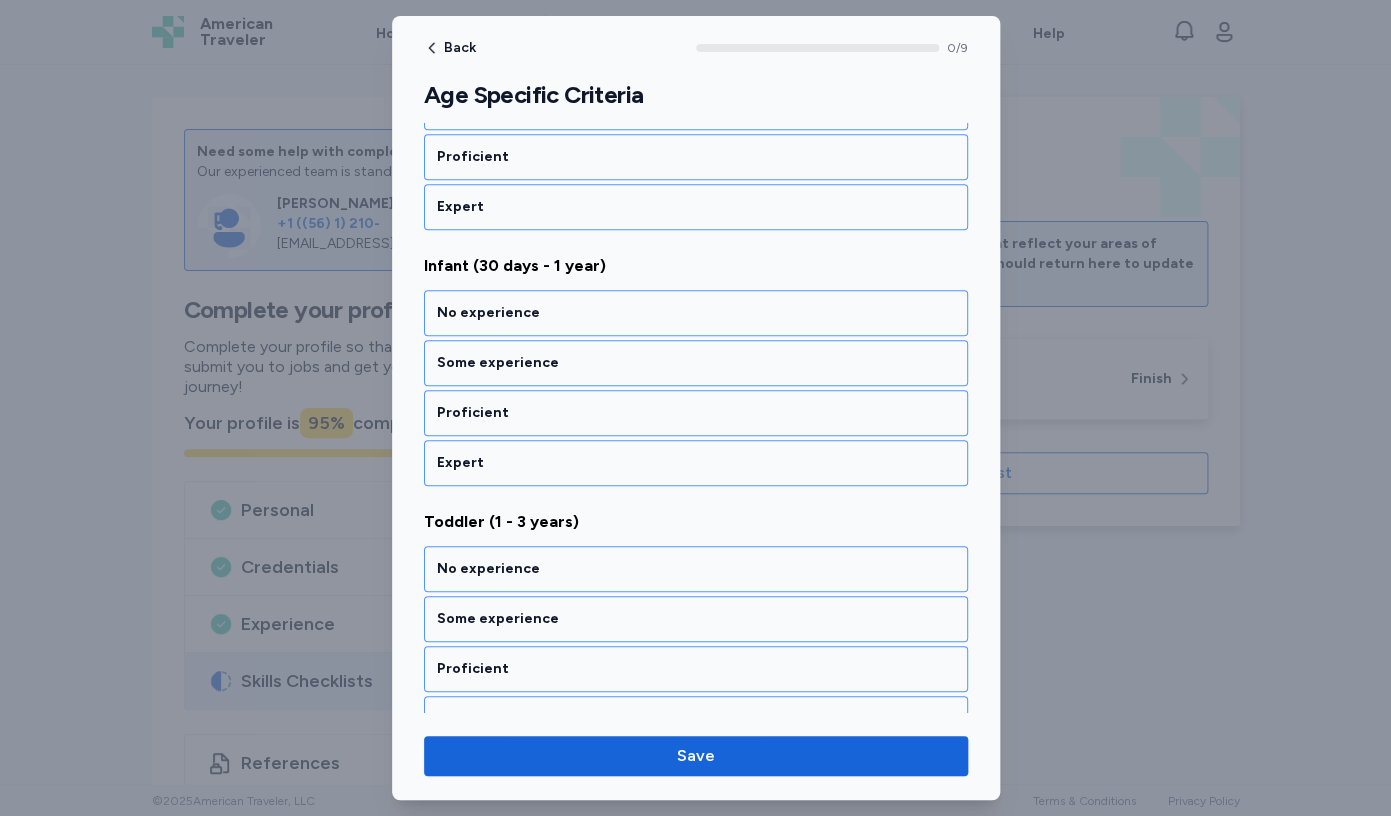 scroll, scrollTop: 0, scrollLeft: 0, axis: both 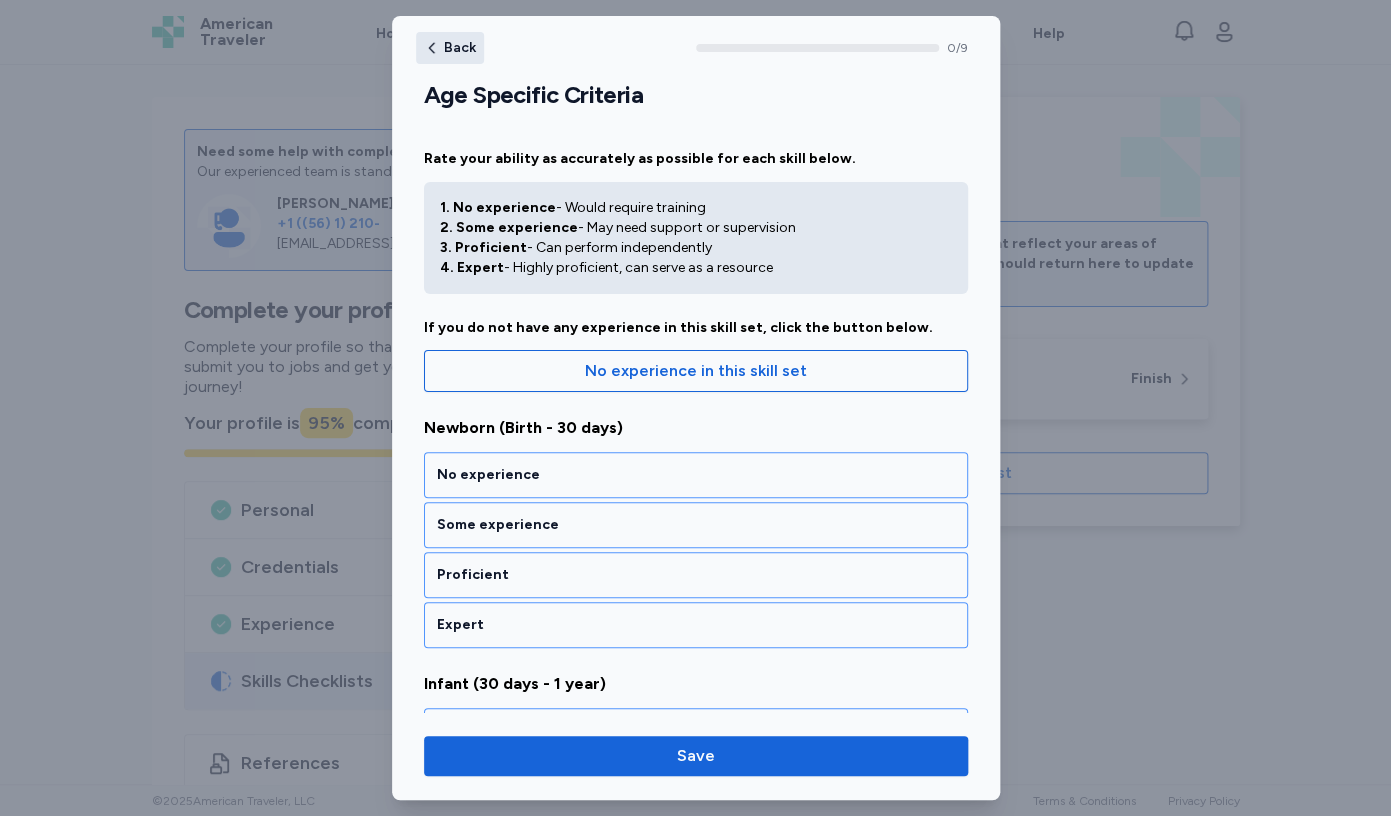 click on "Back" at bounding box center (460, 48) 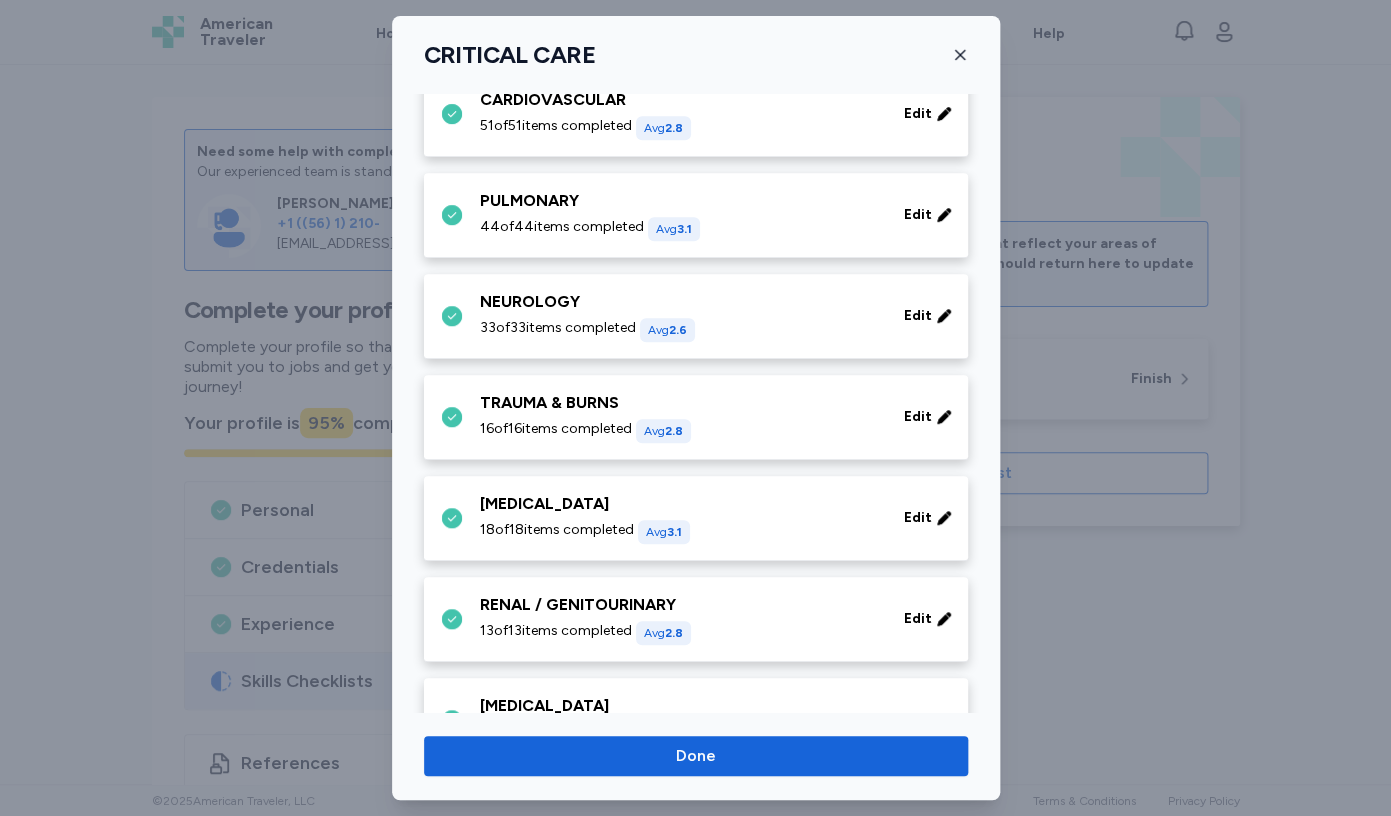 scroll, scrollTop: 855, scrollLeft: 0, axis: vertical 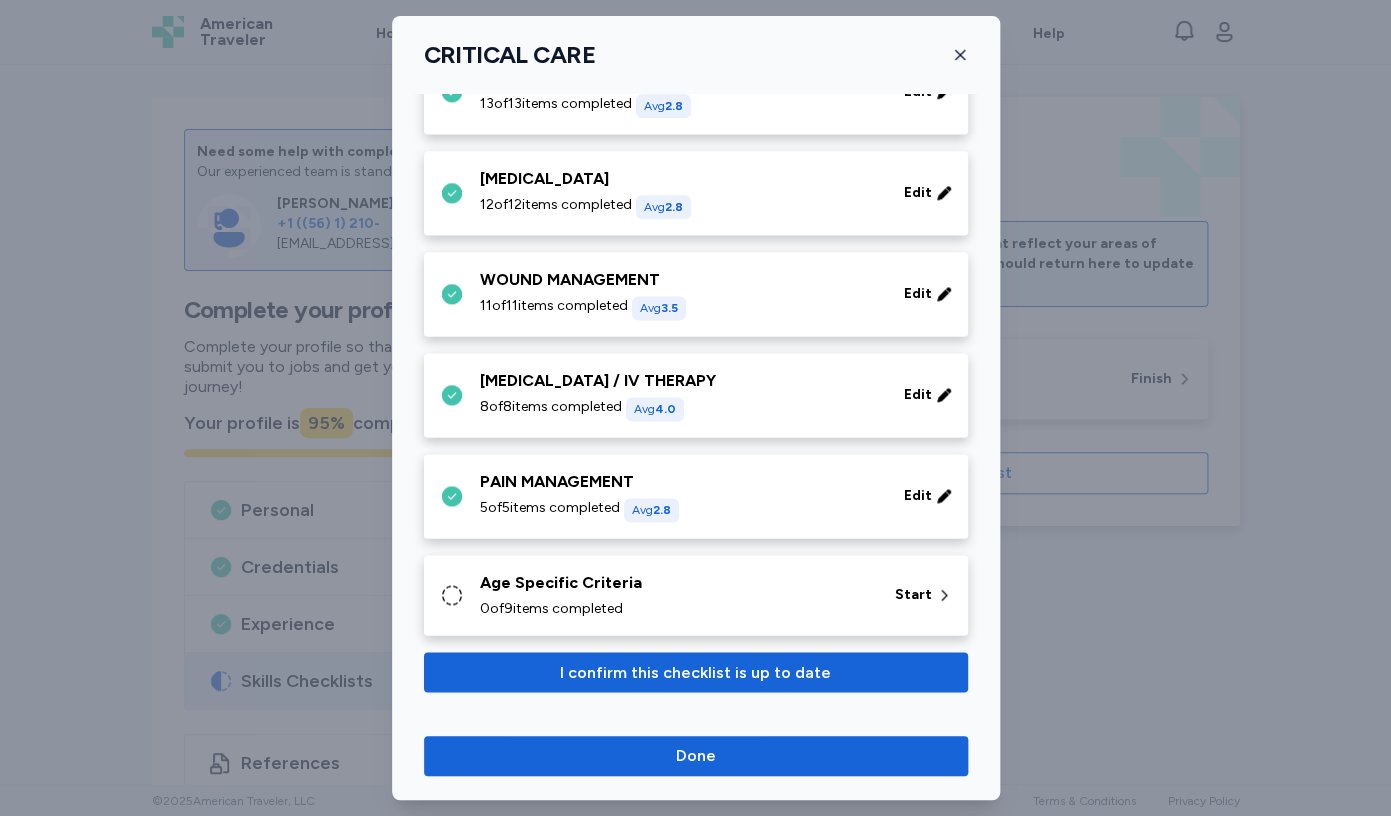 click on "0  of  9  items completed" at bounding box center (551, 609) 